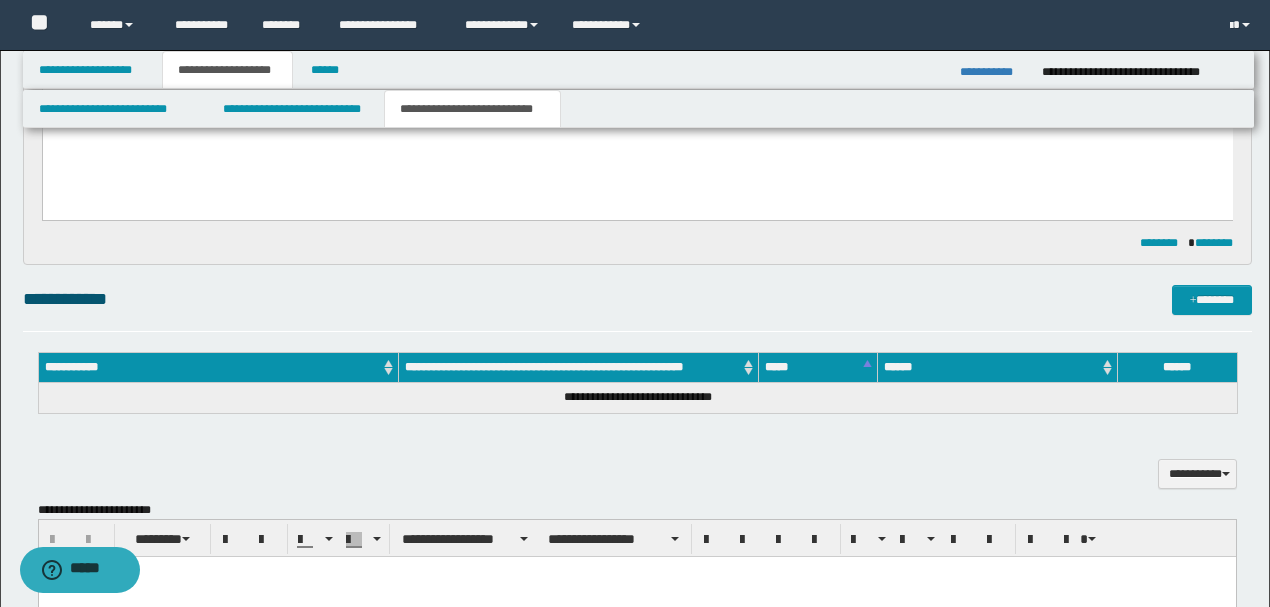 scroll, scrollTop: 0, scrollLeft: 0, axis: both 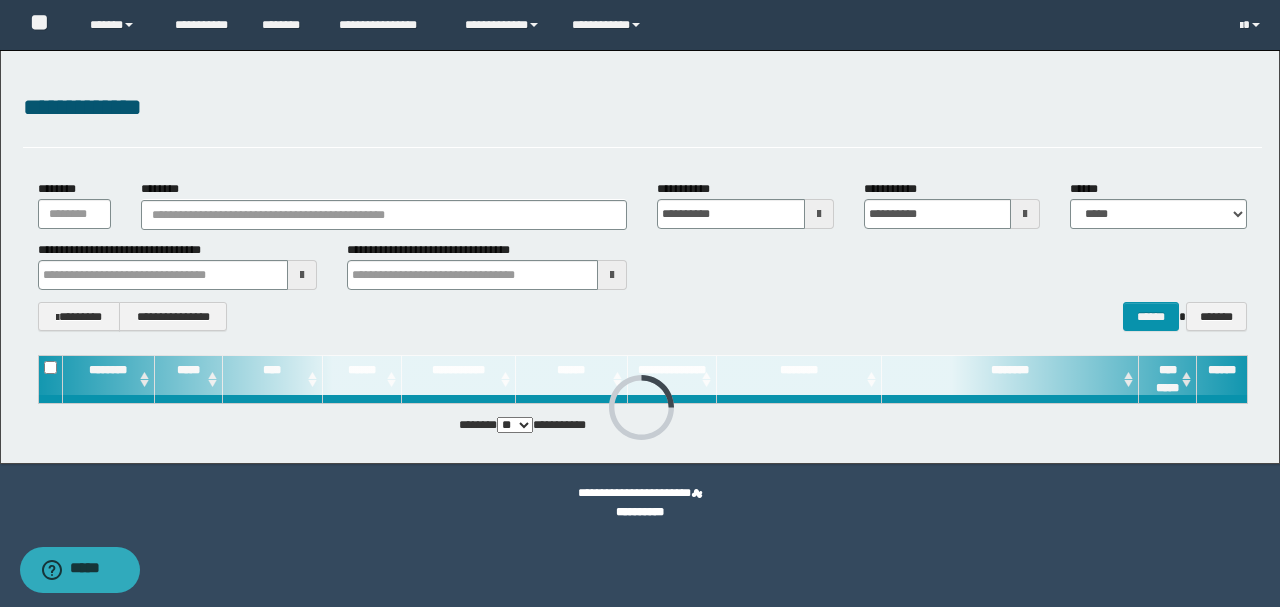 click on "**********" at bounding box center [642, 118] 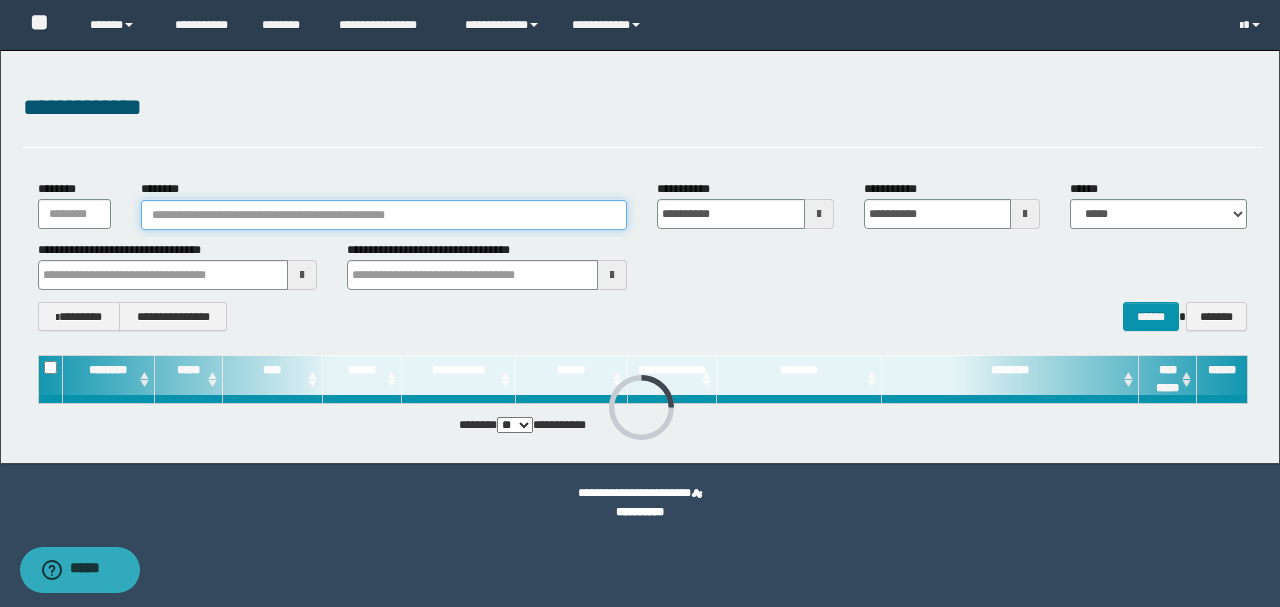 click on "********" at bounding box center (384, 215) 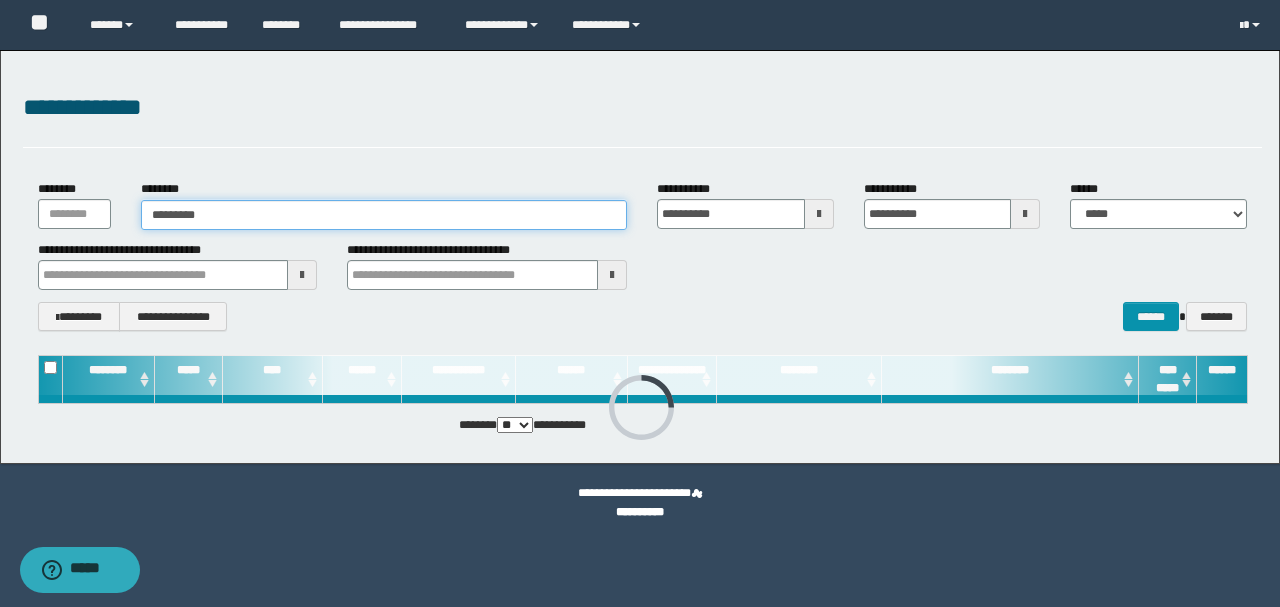 type on "********" 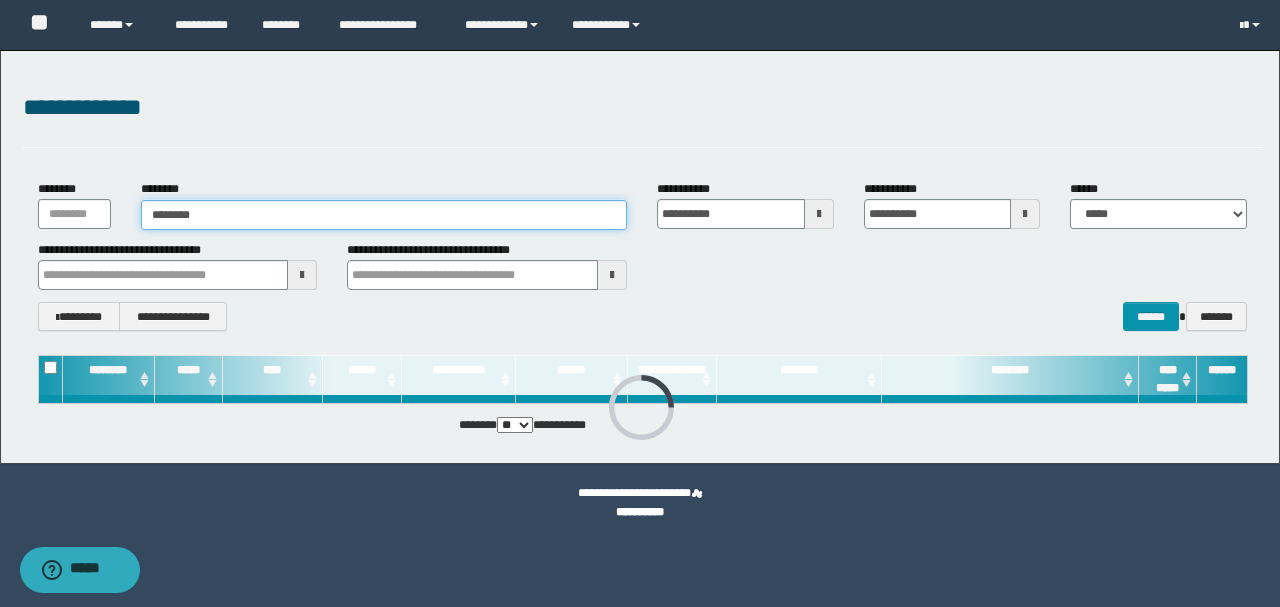 type on "********" 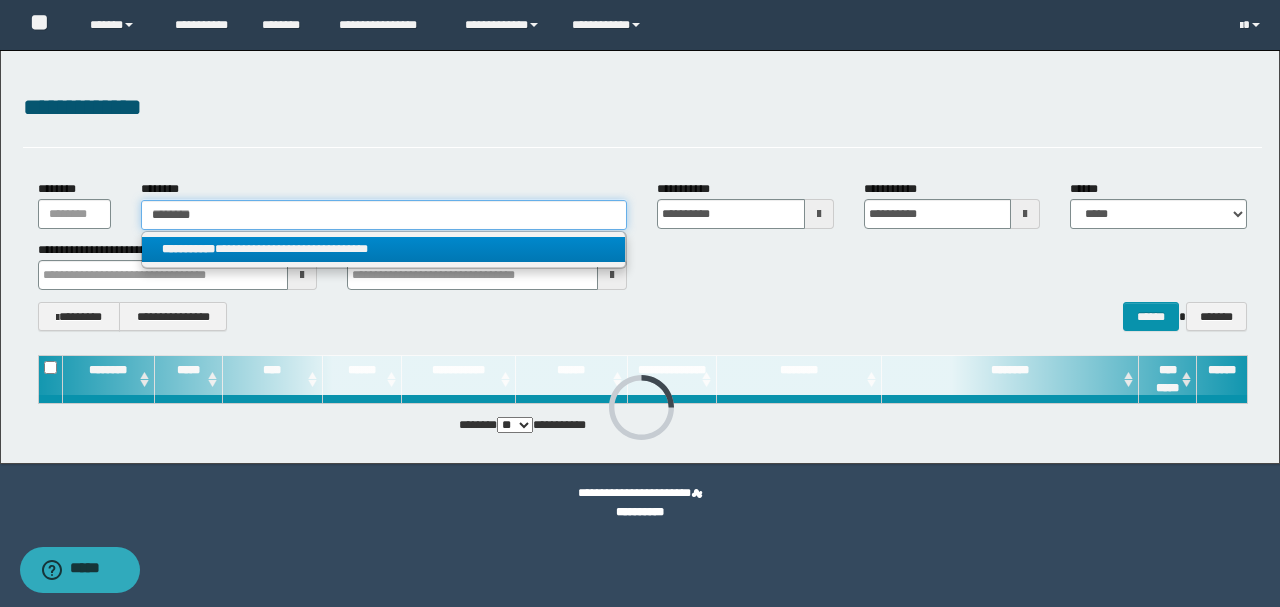 type on "********" 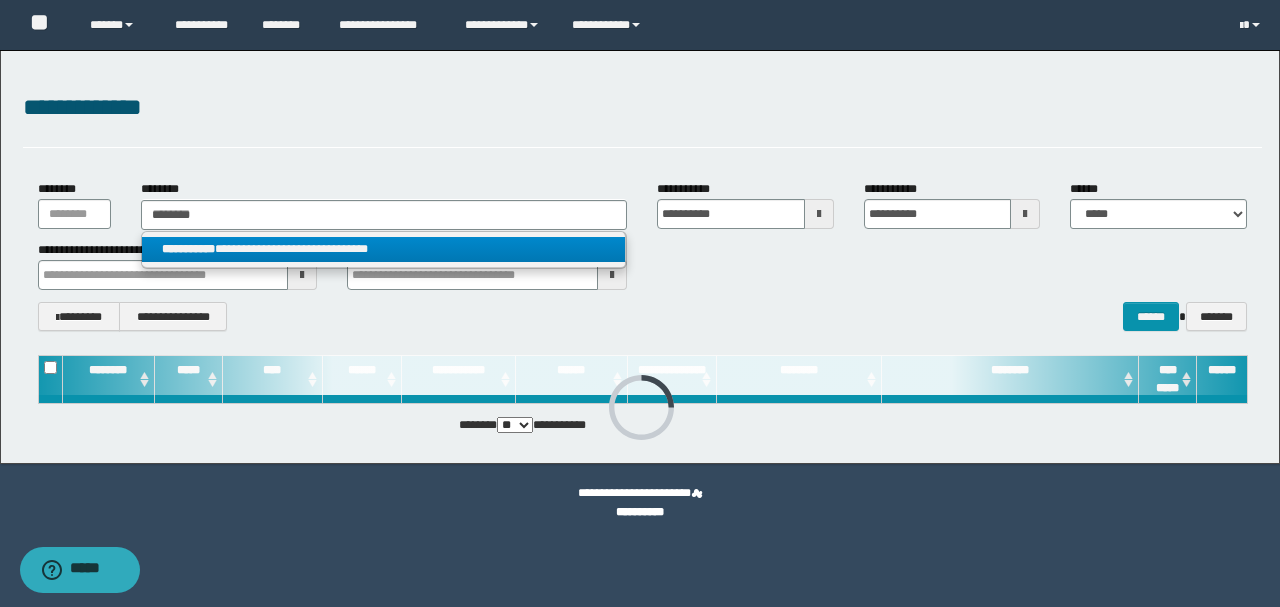 click on "**********" at bounding box center (384, 249) 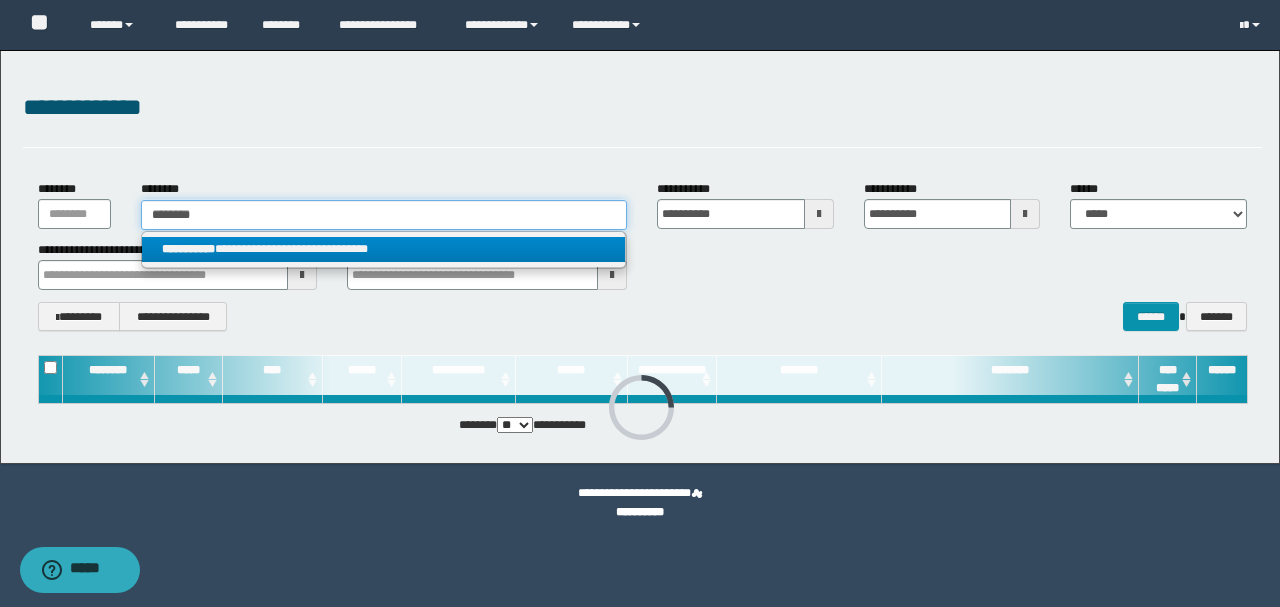 type 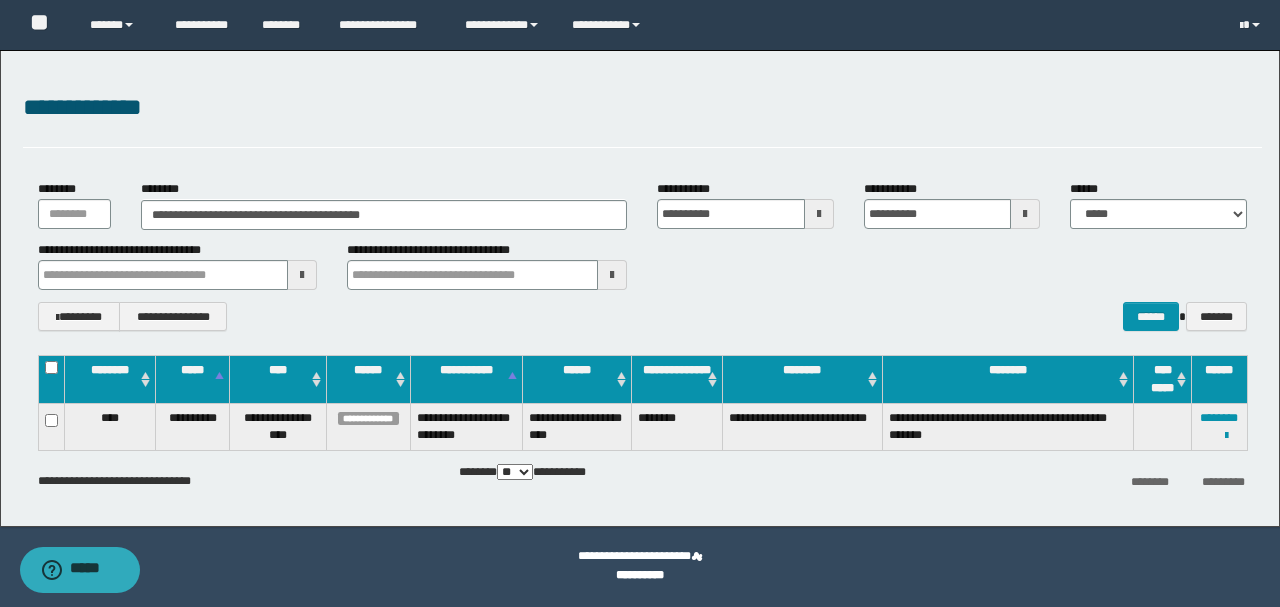 click on "**********" at bounding box center [642, 255] 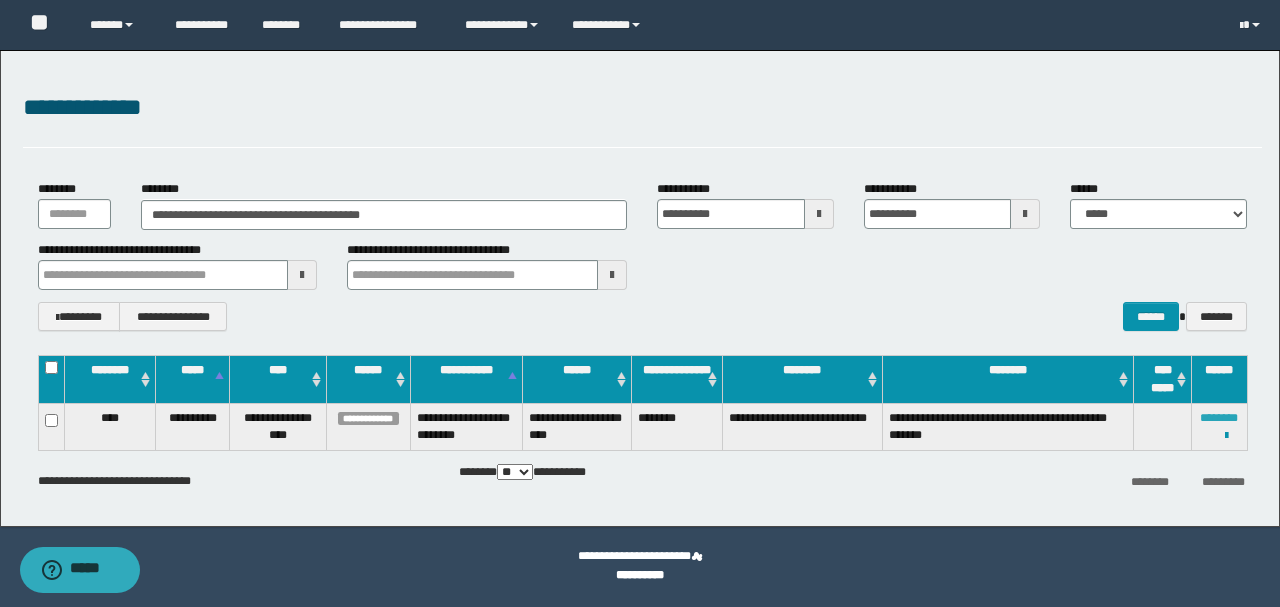 click on "********" at bounding box center [1219, 418] 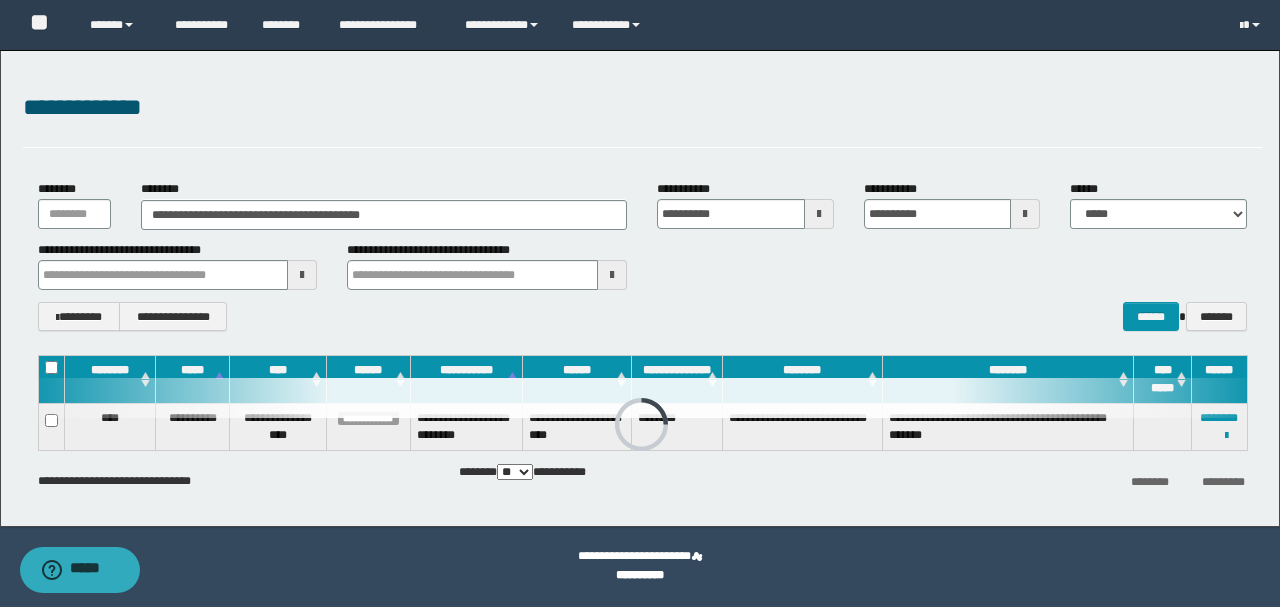click on "**********" at bounding box center (640, 288) 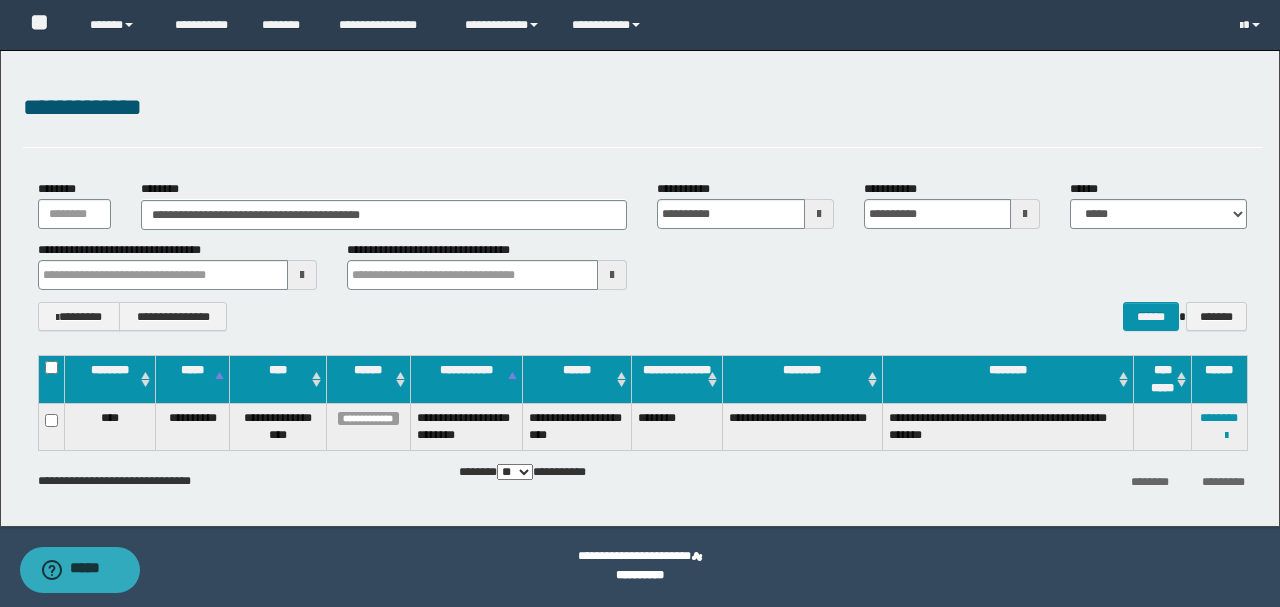 click on "**********" at bounding box center [642, 108] 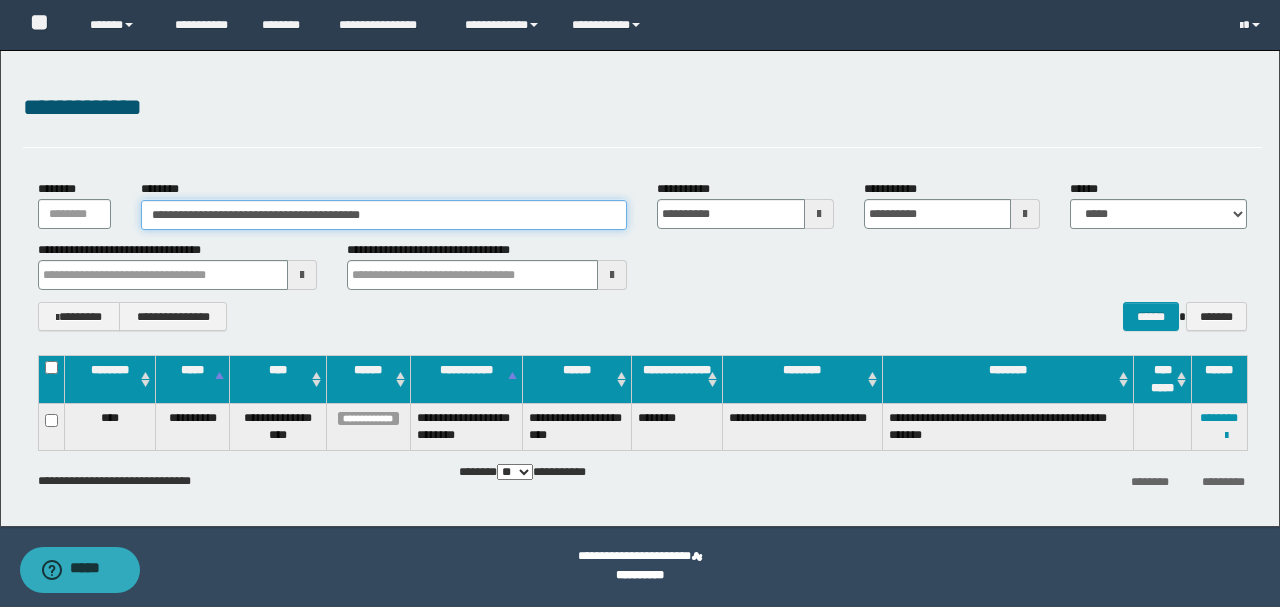 click on "**********" at bounding box center (640, 288) 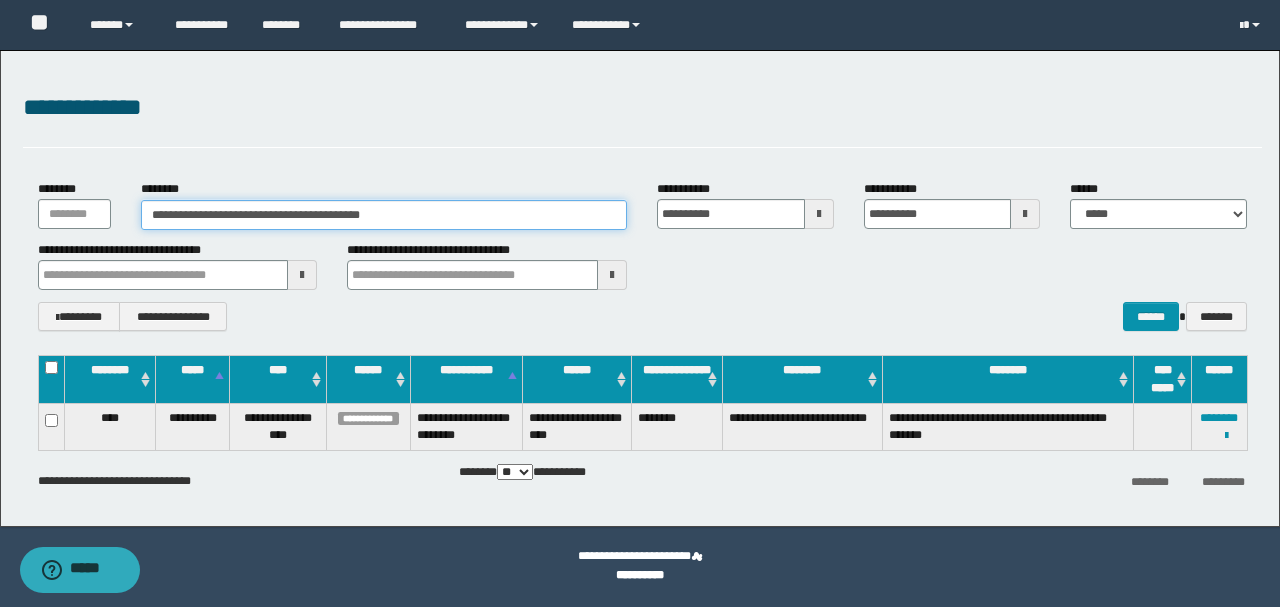 paste 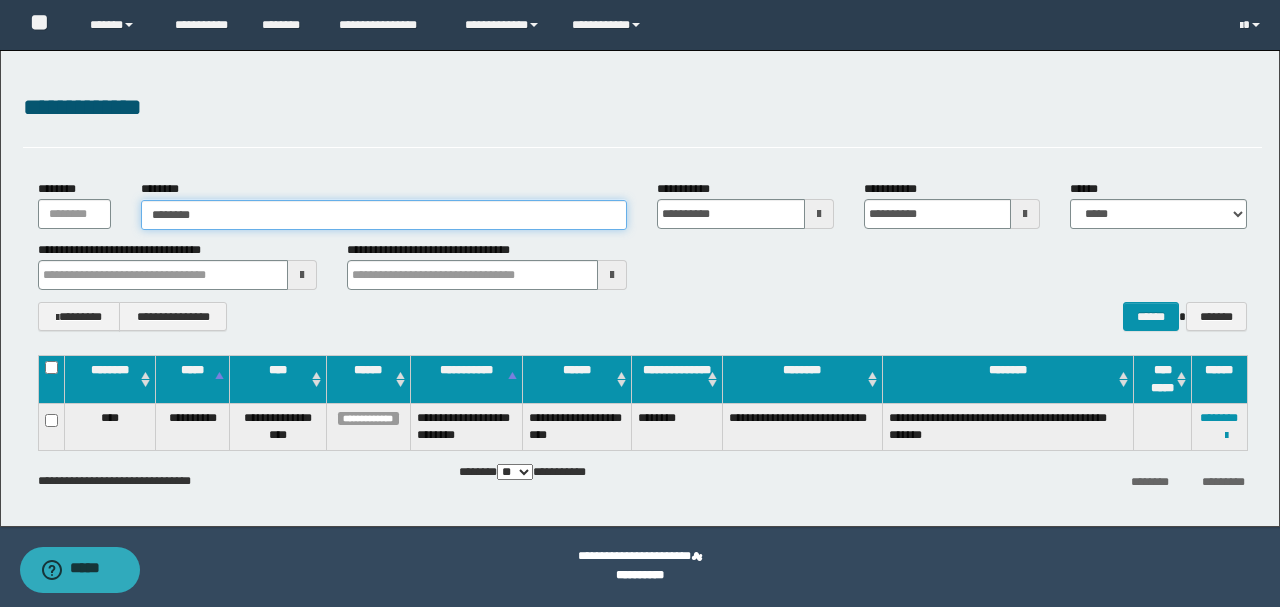 type on "********" 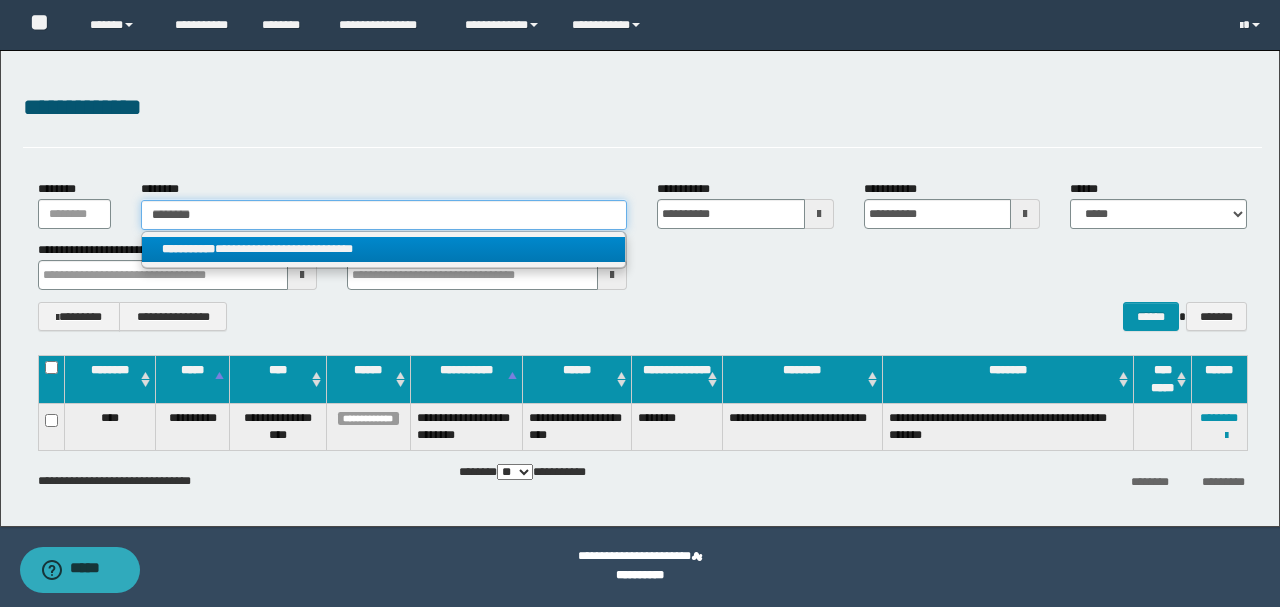type on "********" 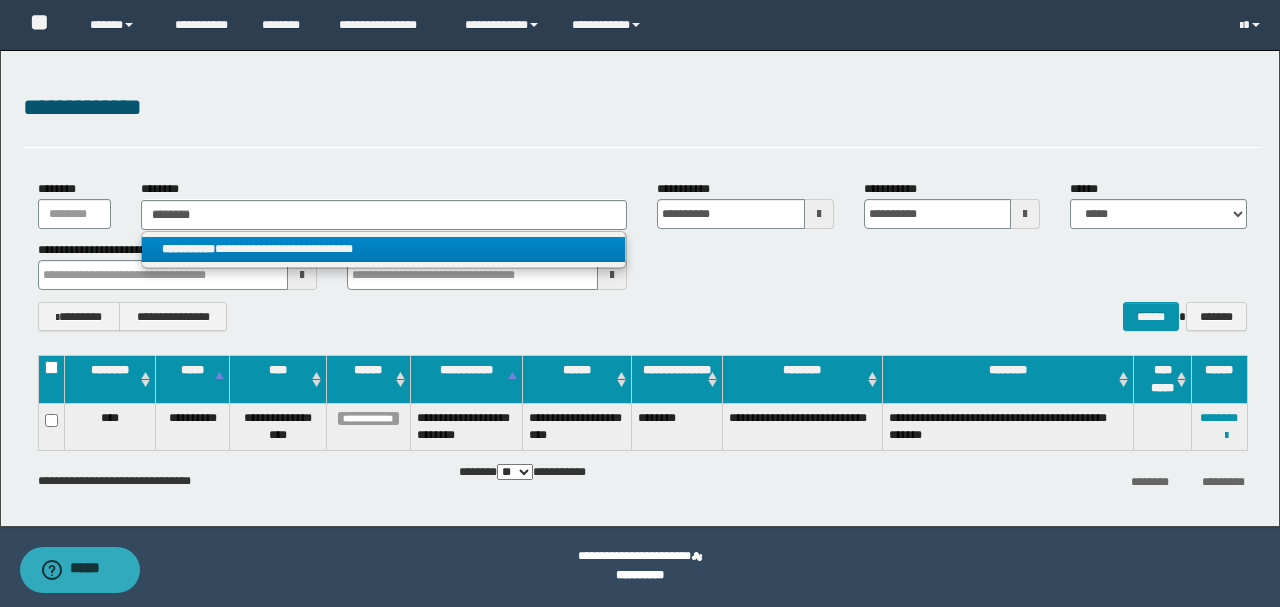 click on "**********" at bounding box center [384, 249] 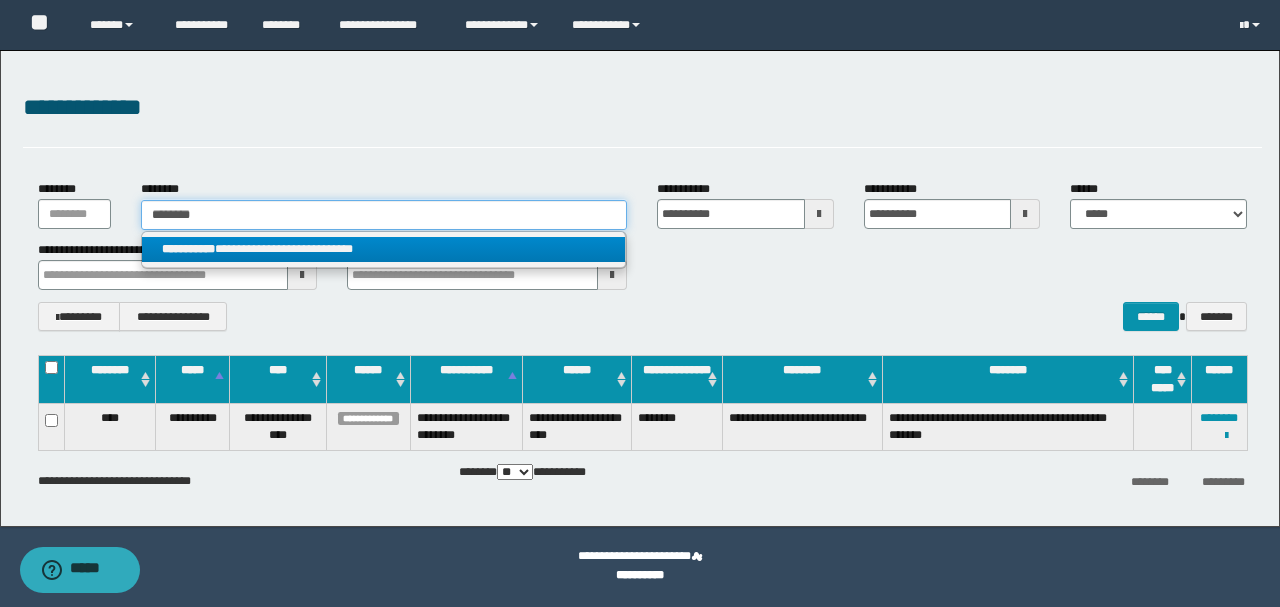 type 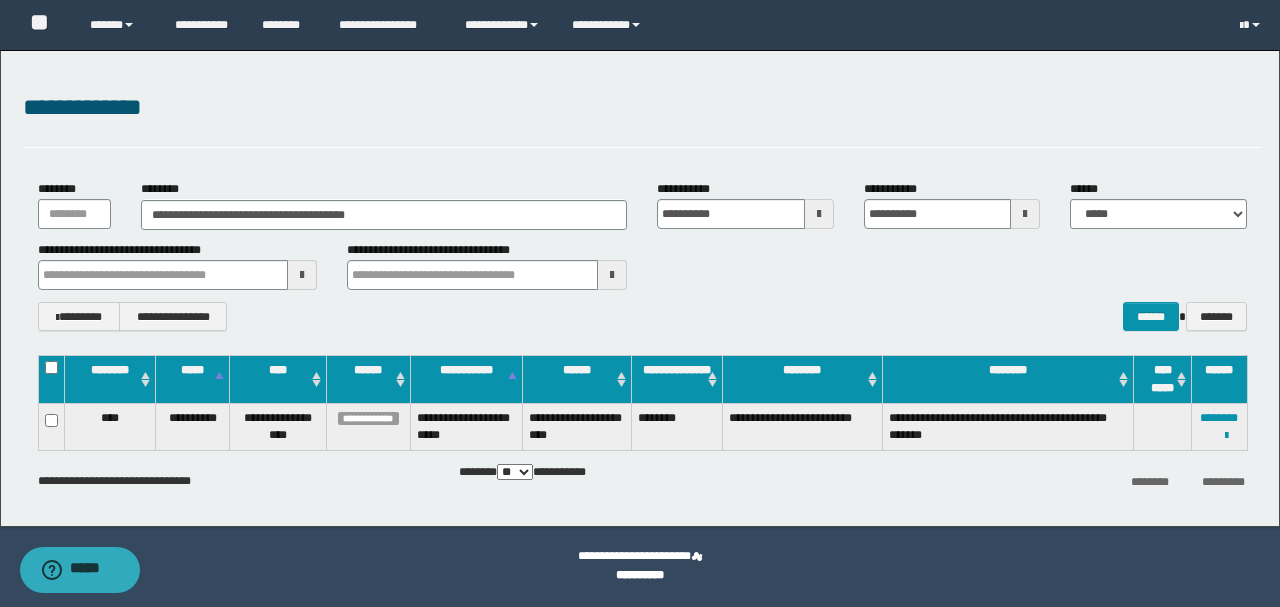 click on "**********" at bounding box center [642, 316] 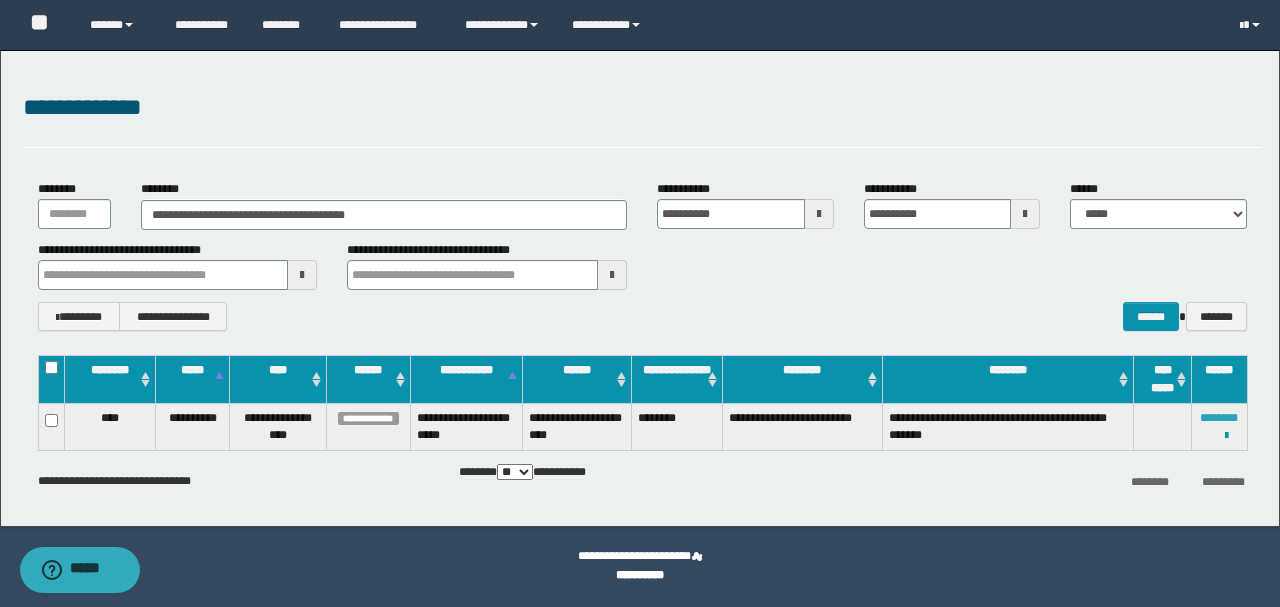 click on "********" at bounding box center [1219, 418] 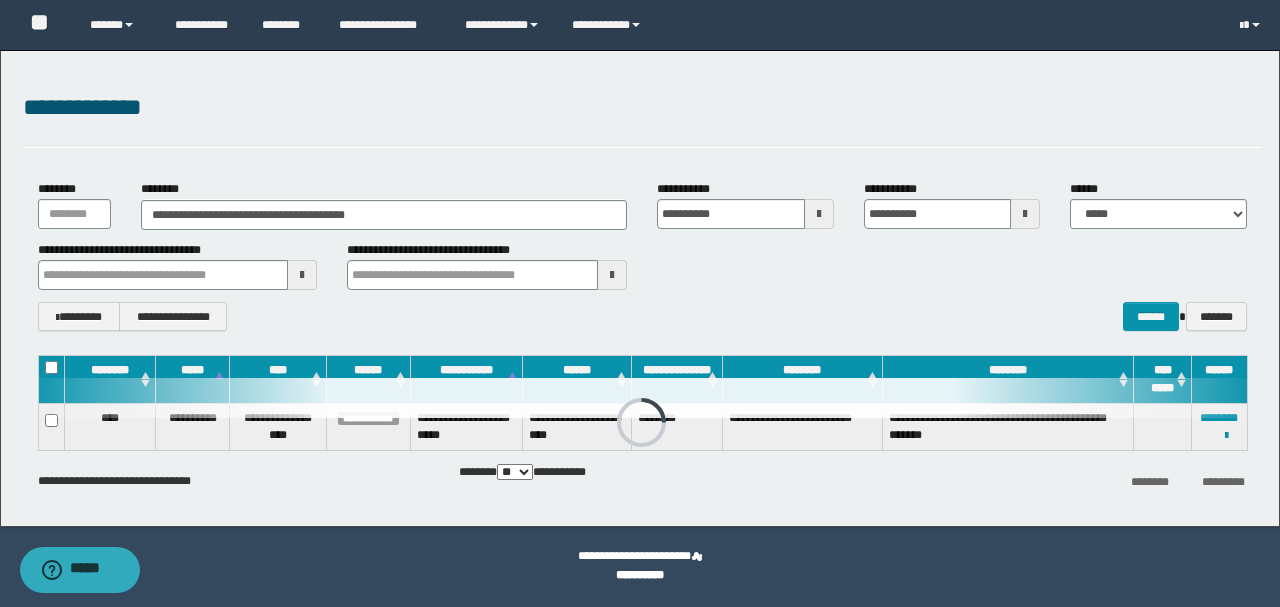 click on "**********" at bounding box center [642, 118] 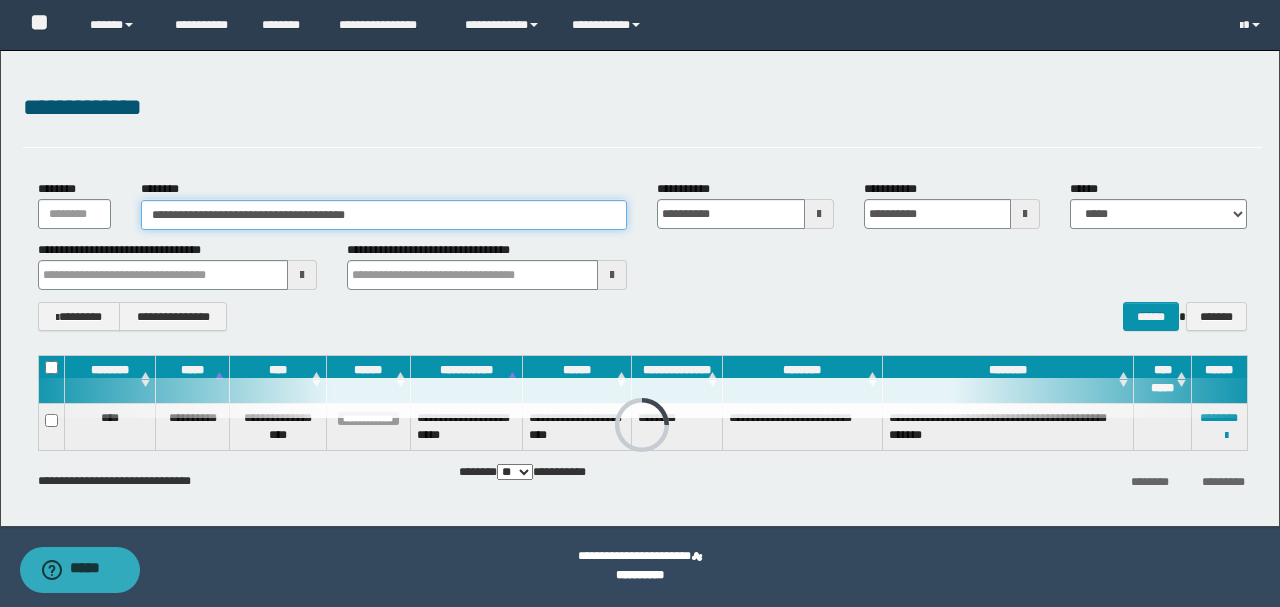 drag, startPoint x: 392, startPoint y: 214, endPoint x: 0, endPoint y: 232, distance: 392.41306 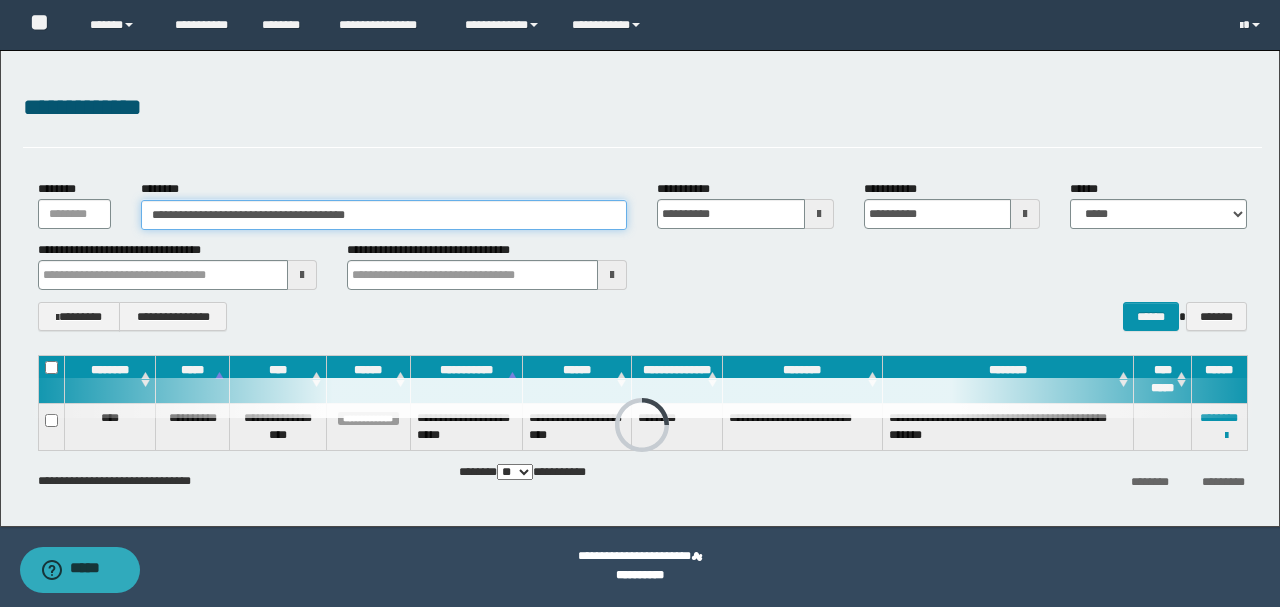 click on "**********" at bounding box center [640, 288] 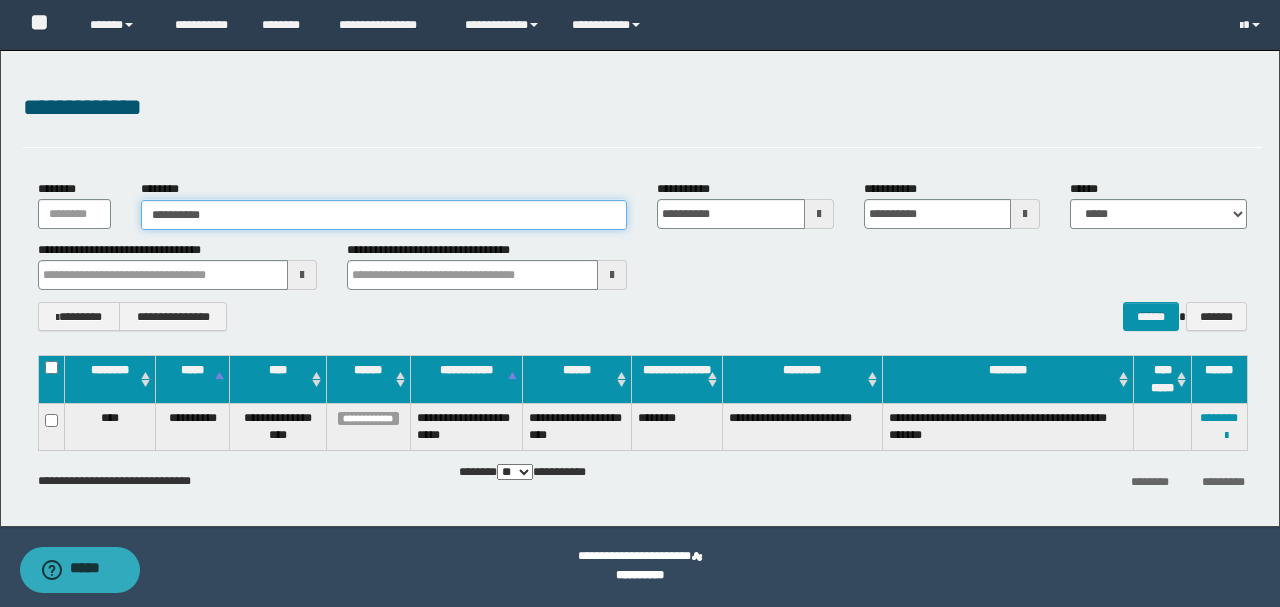 type on "**********" 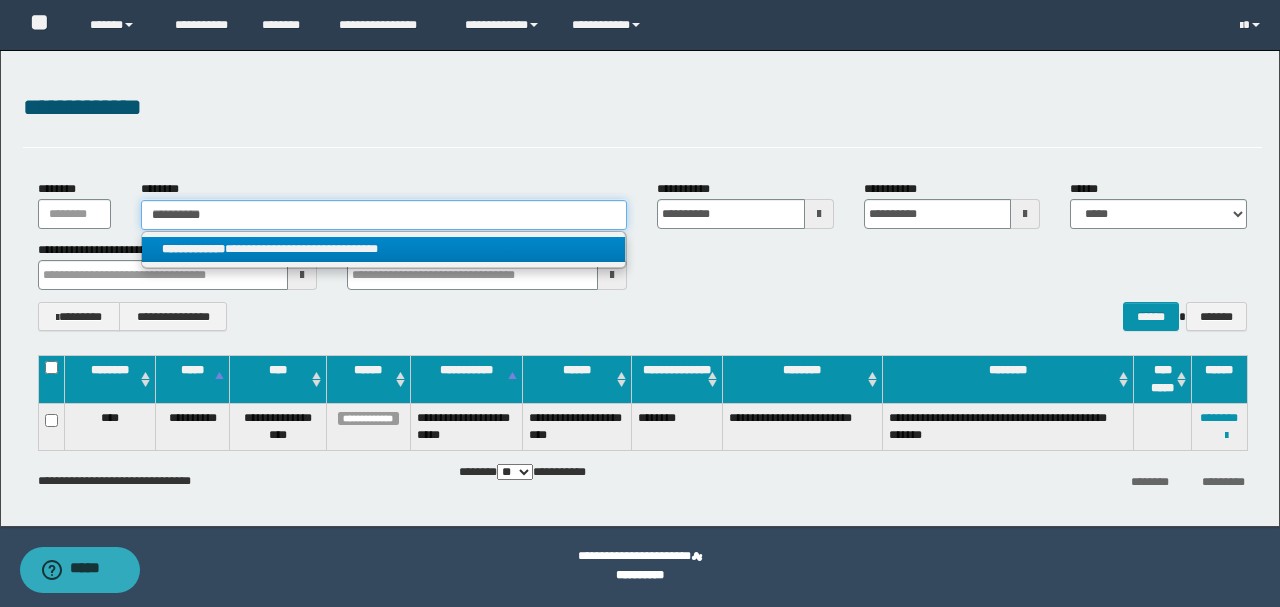 type on "**********" 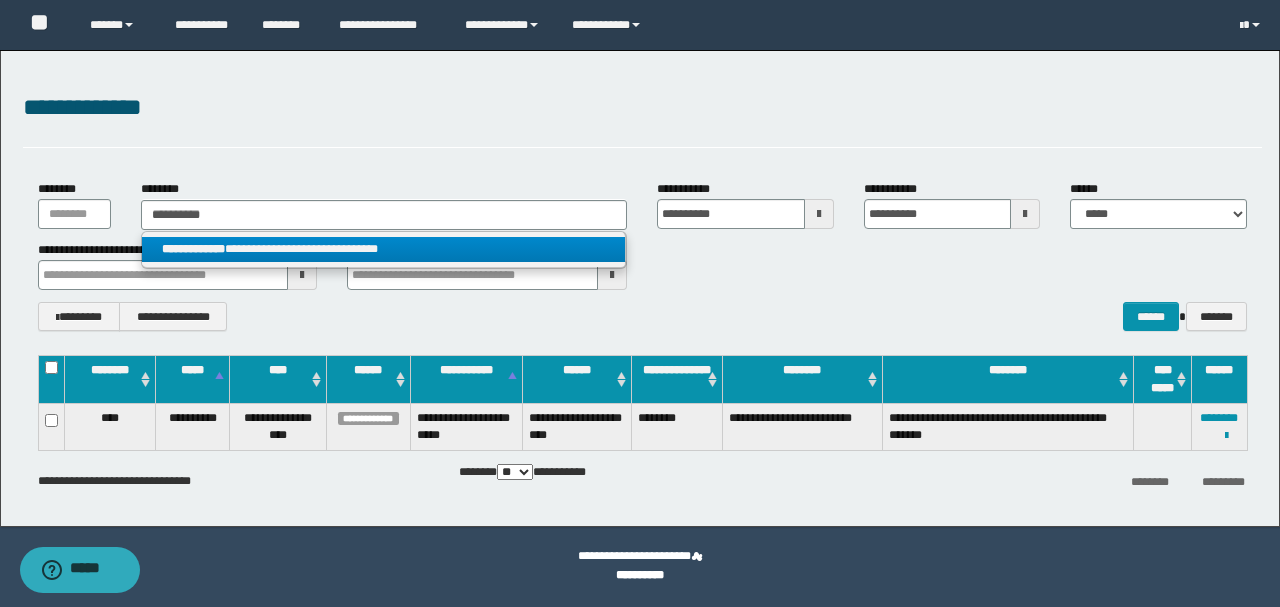 click on "**********" at bounding box center (384, 249) 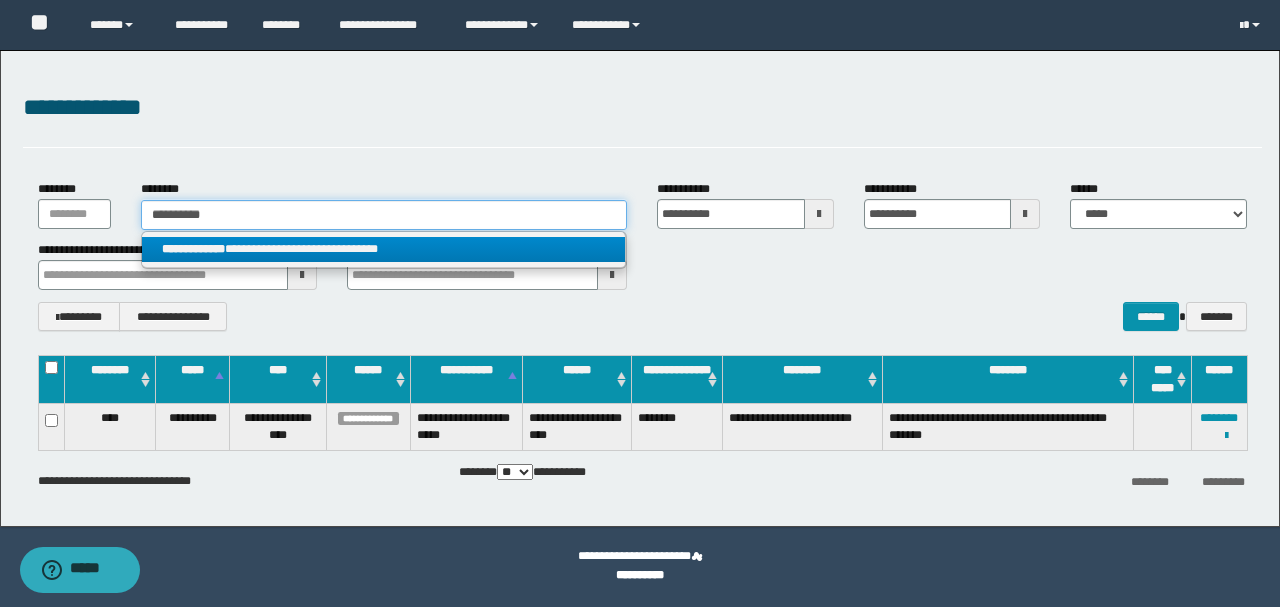 type 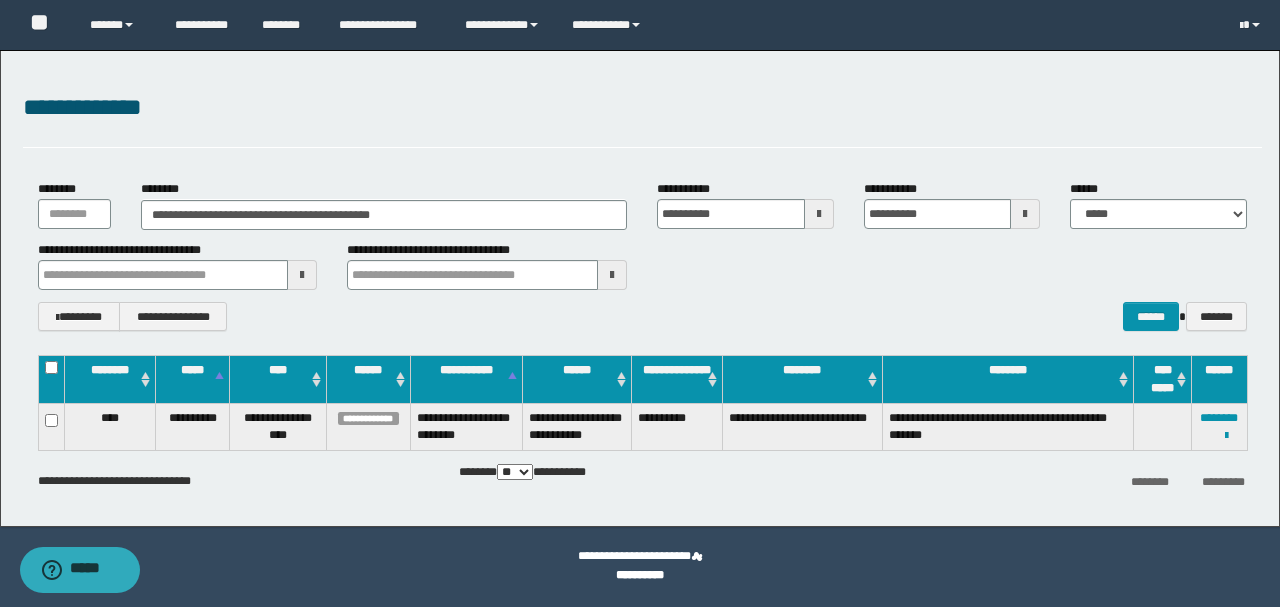 click on "**********" at bounding box center (642, 316) 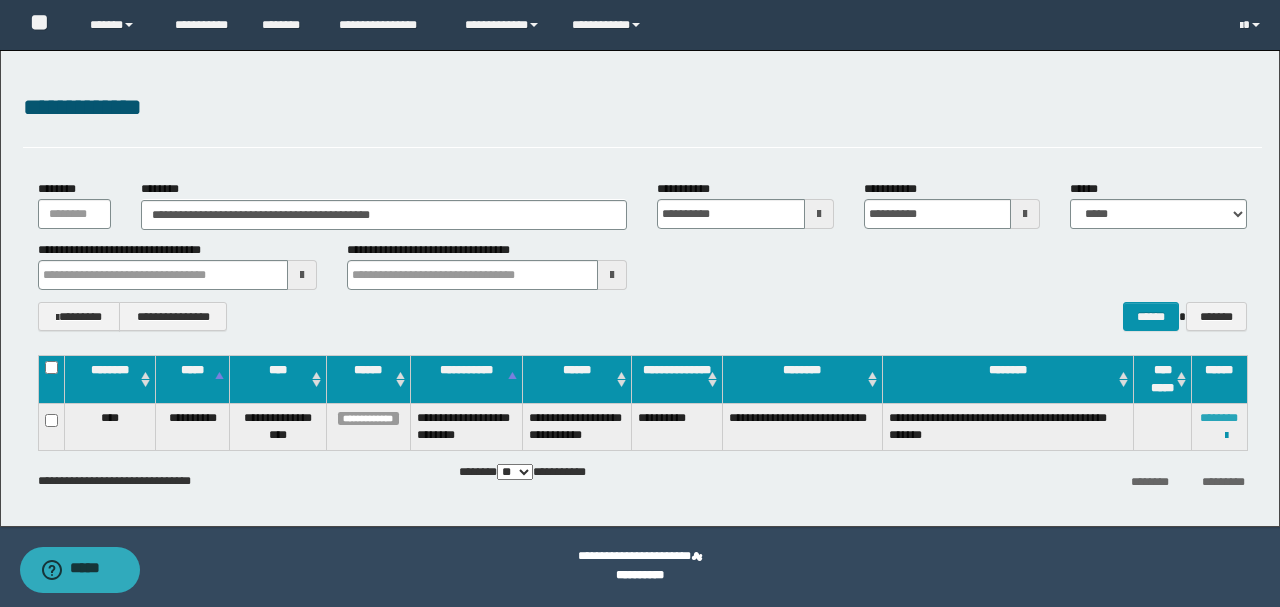 click on "********" at bounding box center (1219, 418) 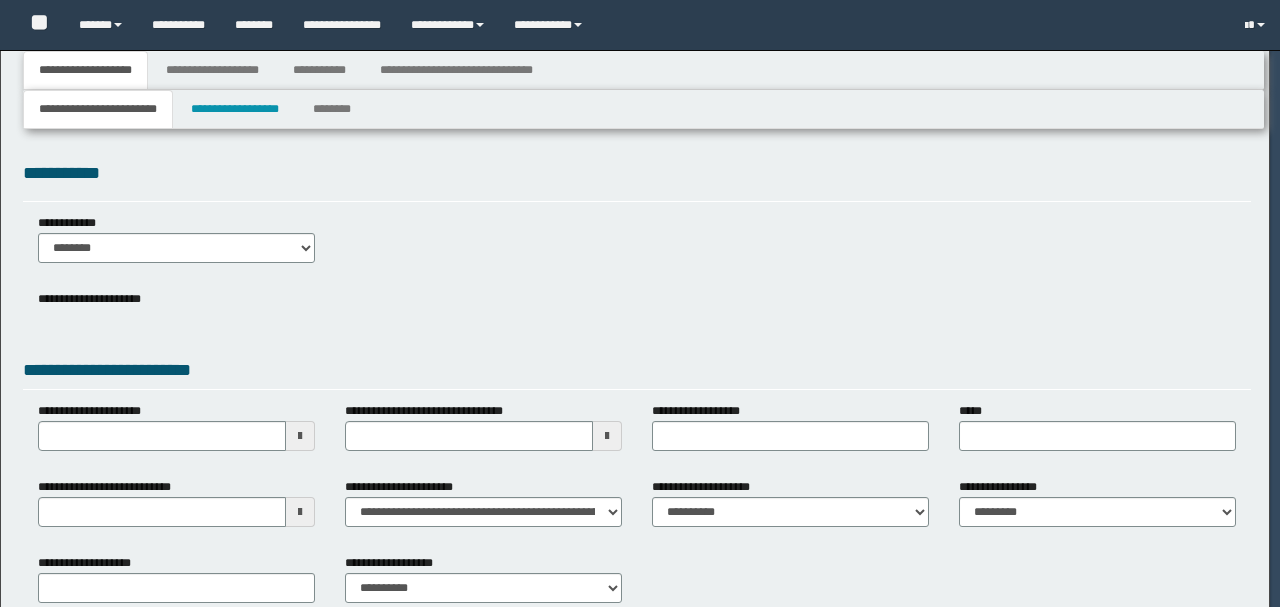 scroll, scrollTop: 0, scrollLeft: 0, axis: both 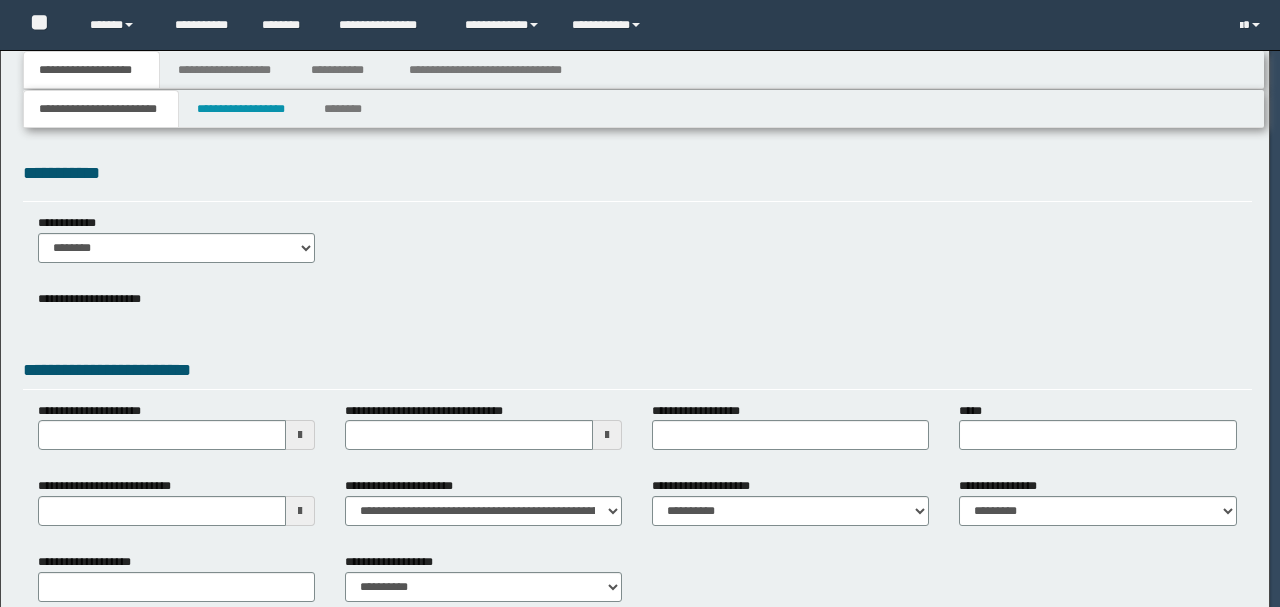 type on "**********" 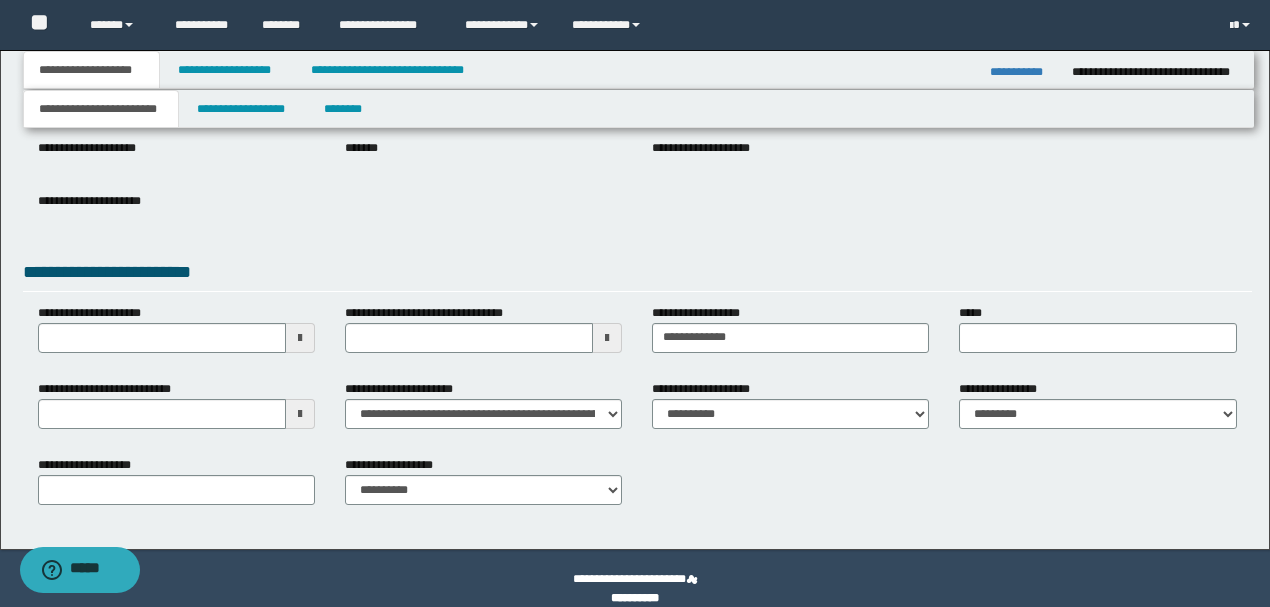 scroll, scrollTop: 275, scrollLeft: 0, axis: vertical 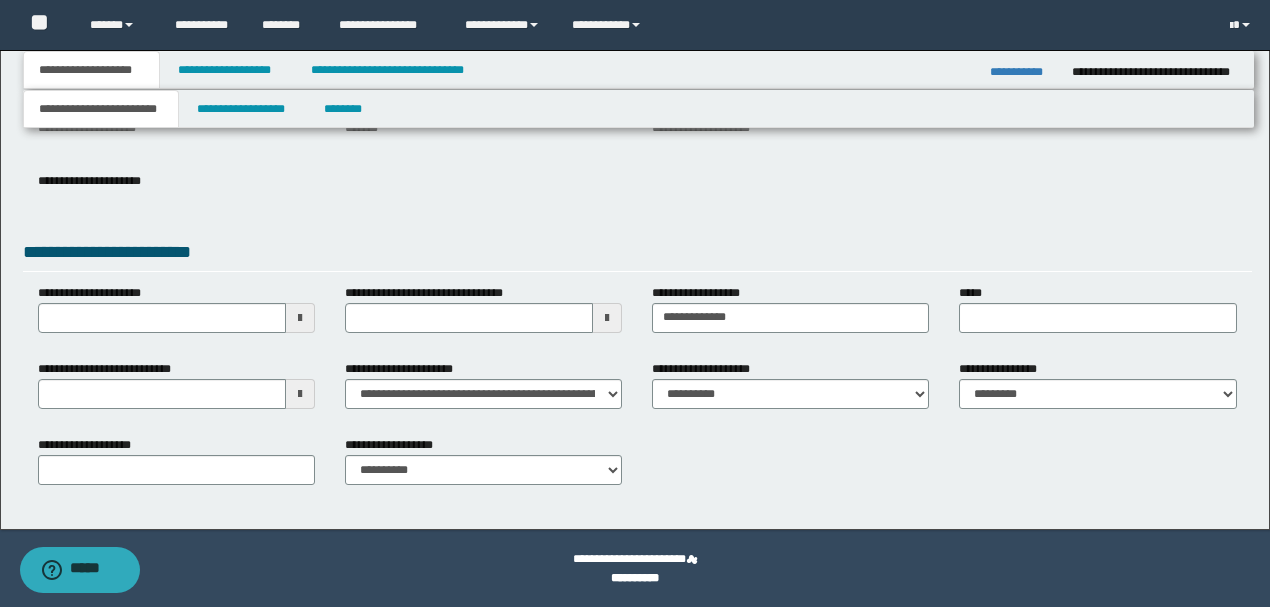 click on "**********" at bounding box center (1023, 72) 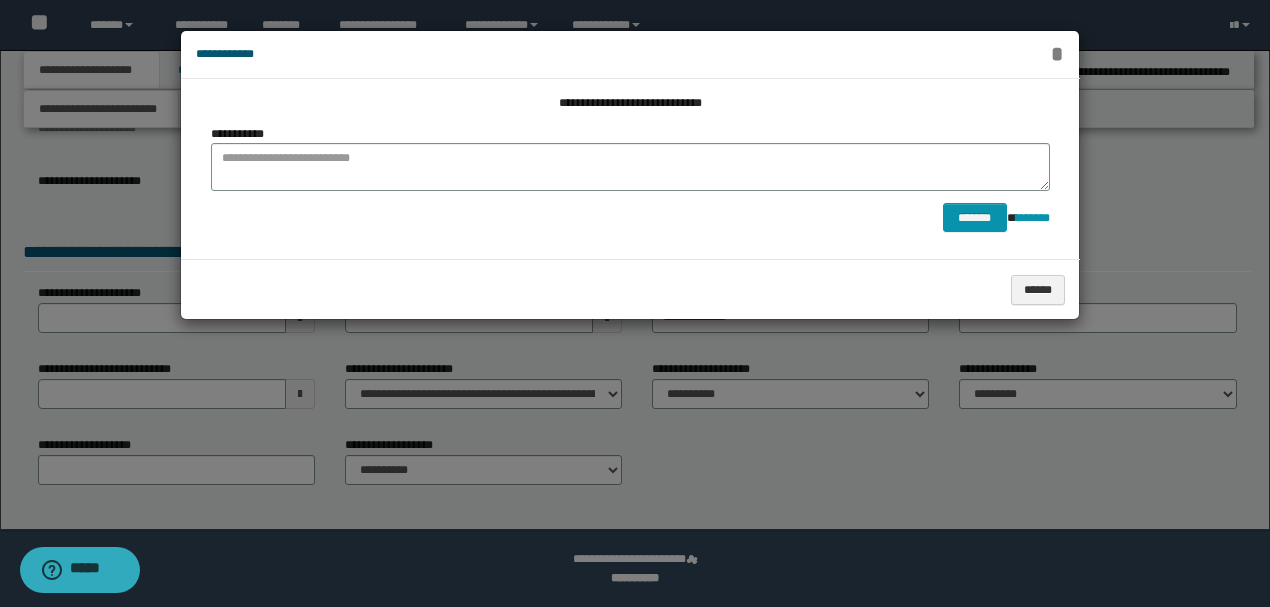 click on "*" at bounding box center [1057, 54] 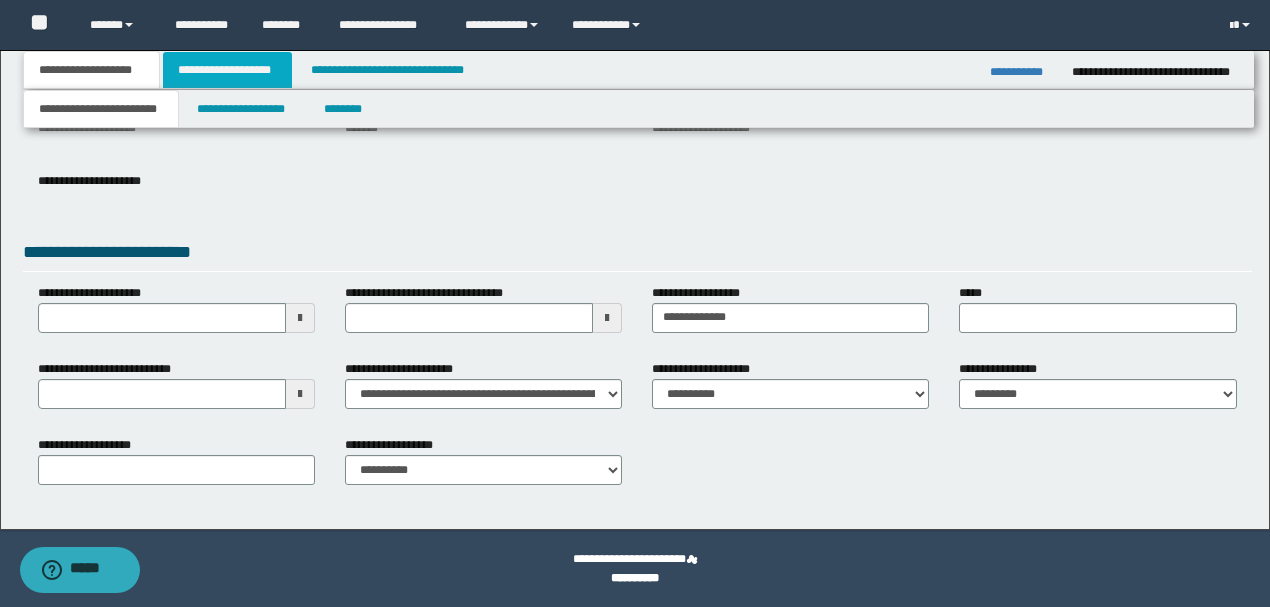 click on "**********" at bounding box center [227, 70] 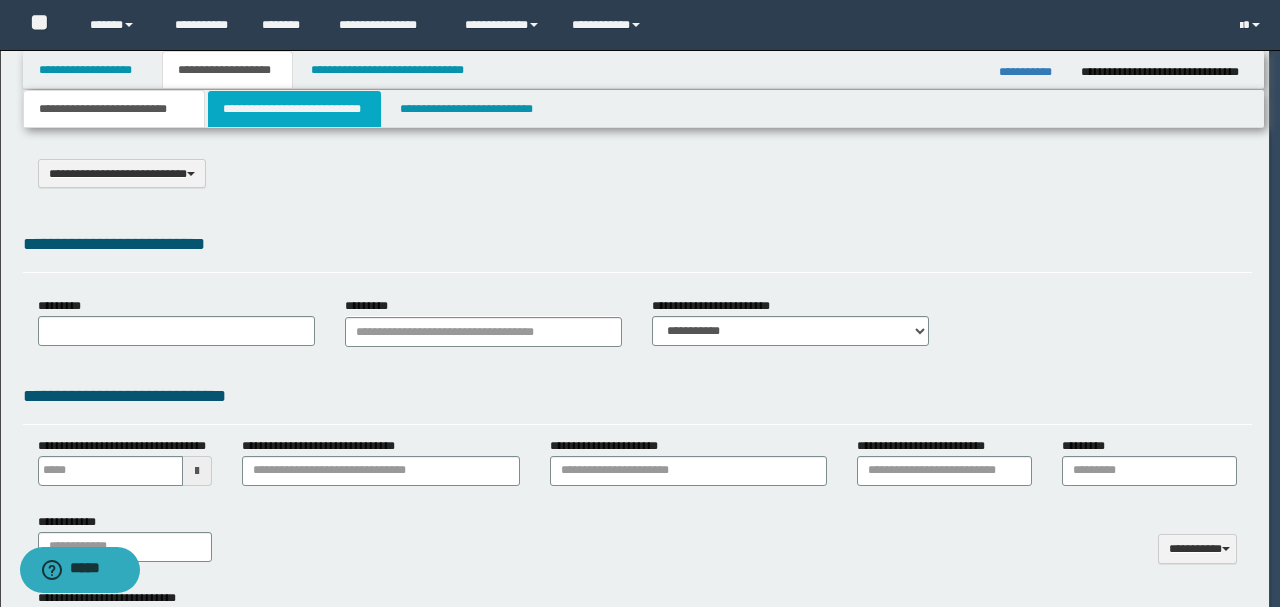 scroll, scrollTop: 0, scrollLeft: 0, axis: both 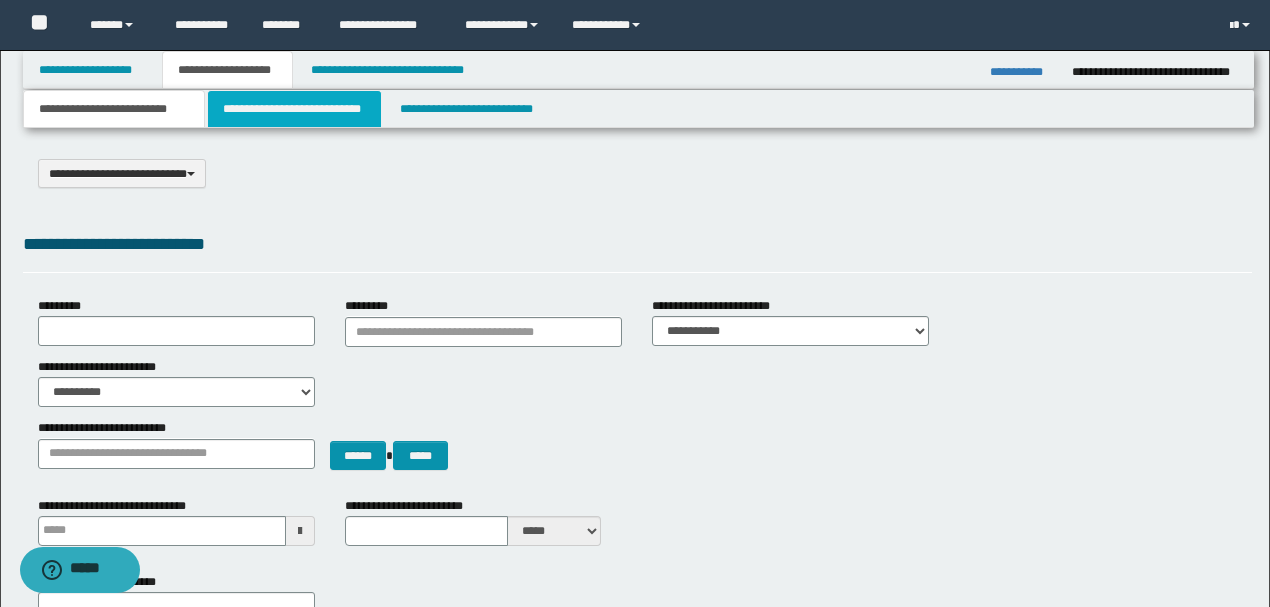 click on "**********" at bounding box center [294, 109] 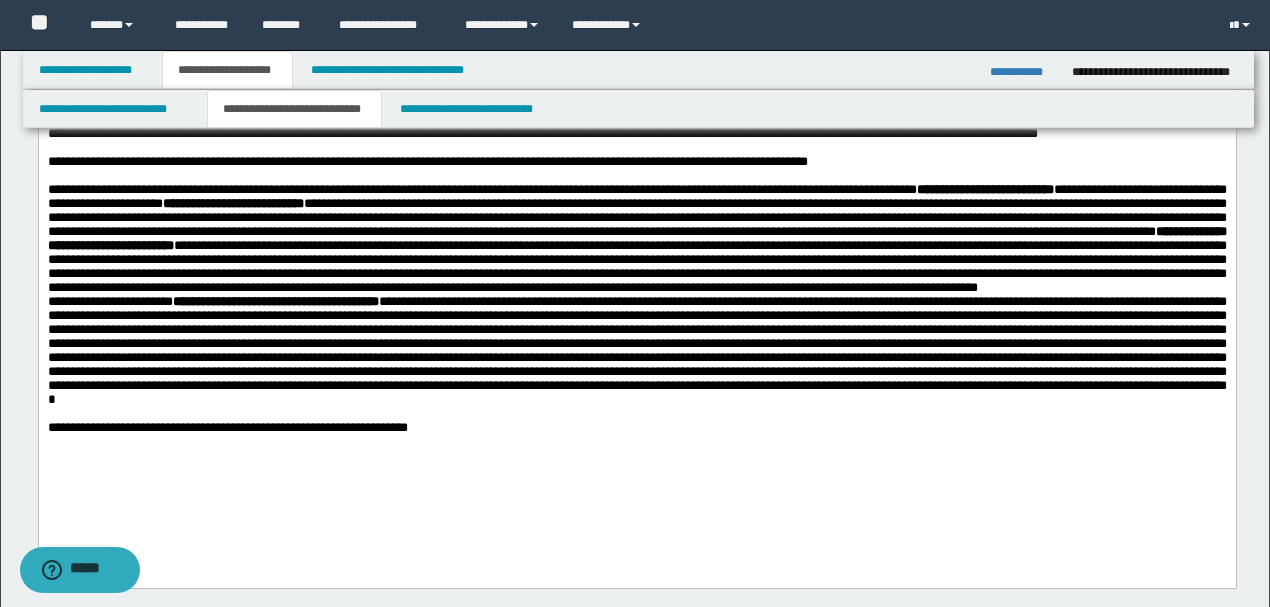 scroll, scrollTop: 1066, scrollLeft: 0, axis: vertical 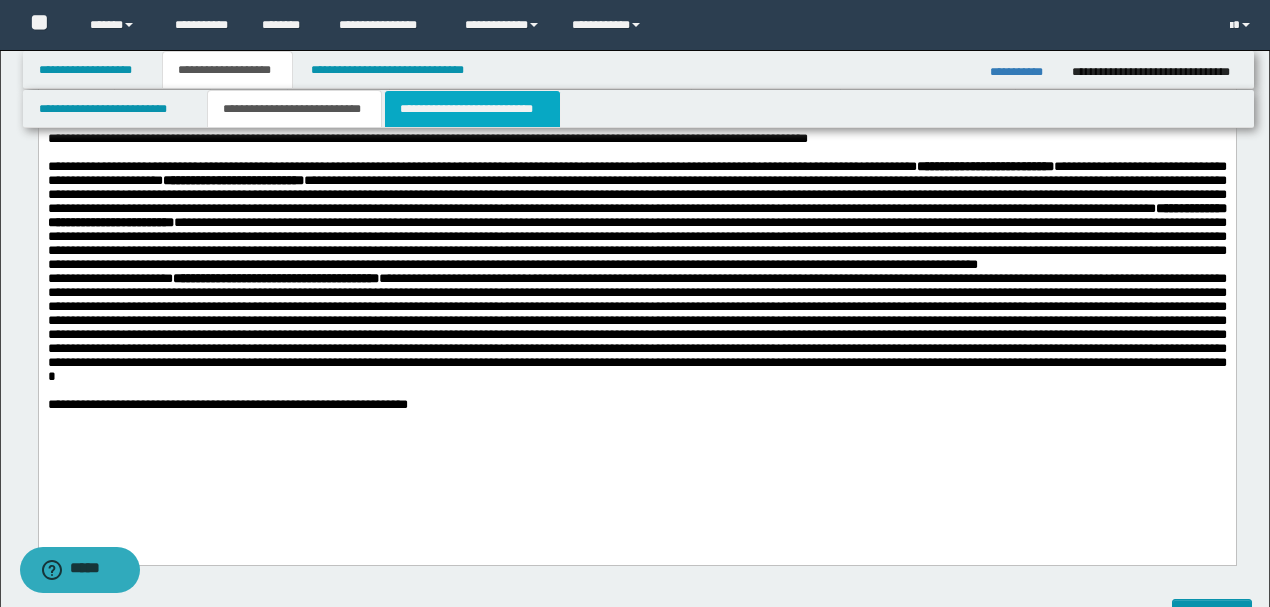 click on "**********" at bounding box center [472, 109] 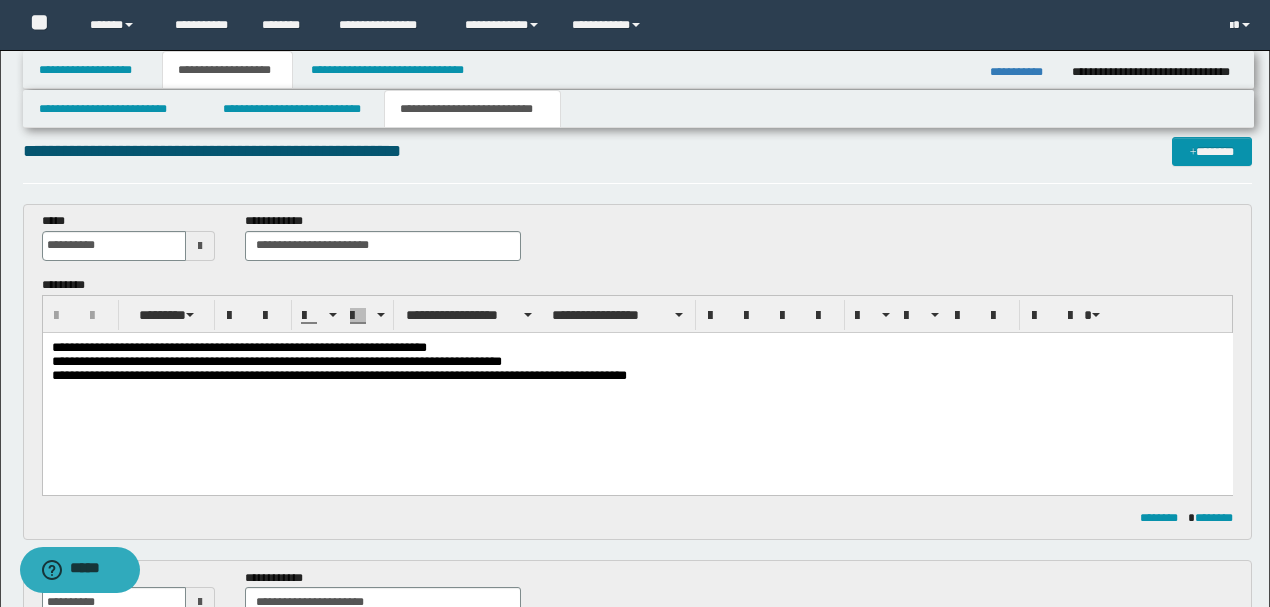 scroll, scrollTop: 0, scrollLeft: 0, axis: both 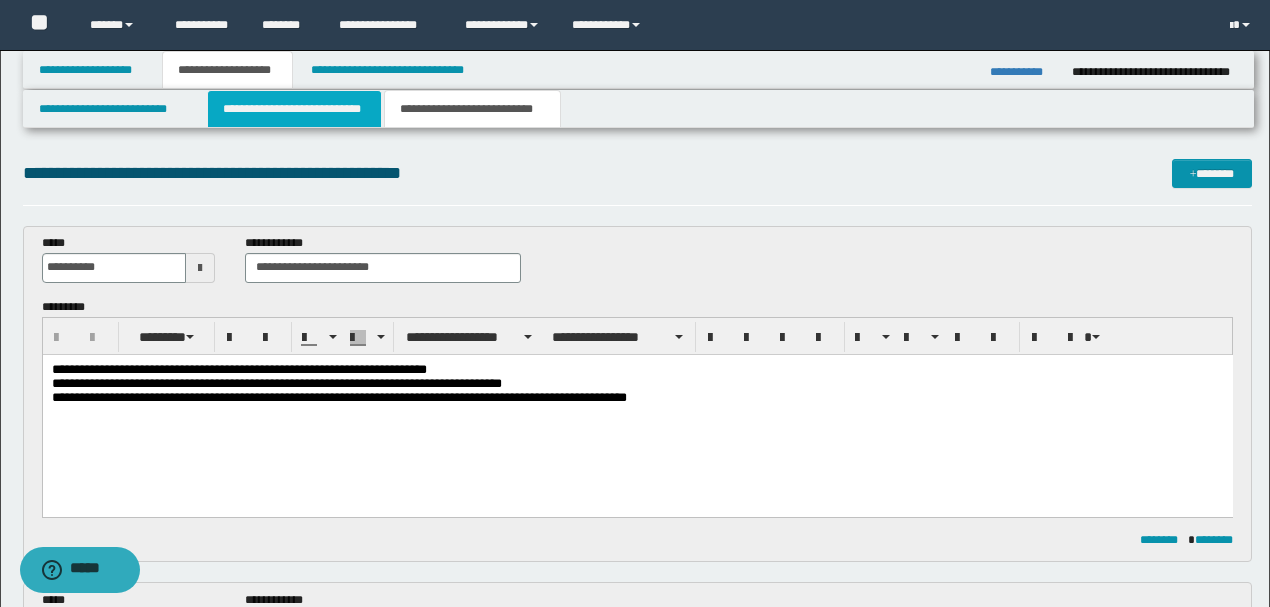 click on "**********" at bounding box center (294, 109) 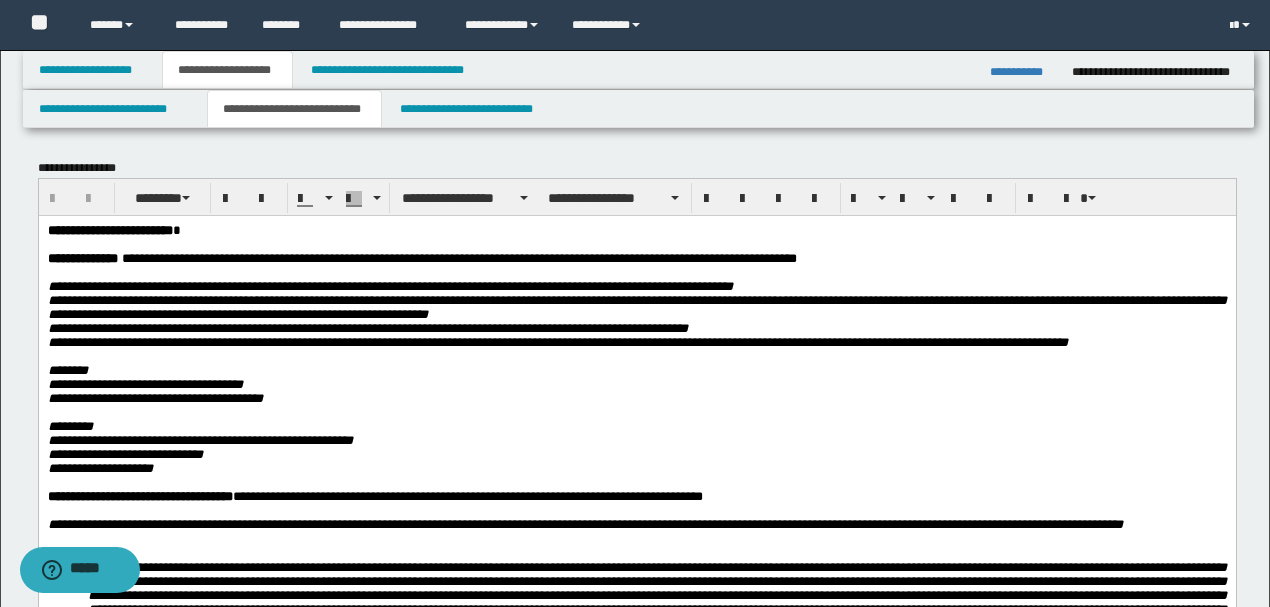 click on "**********" at bounding box center [367, 327] 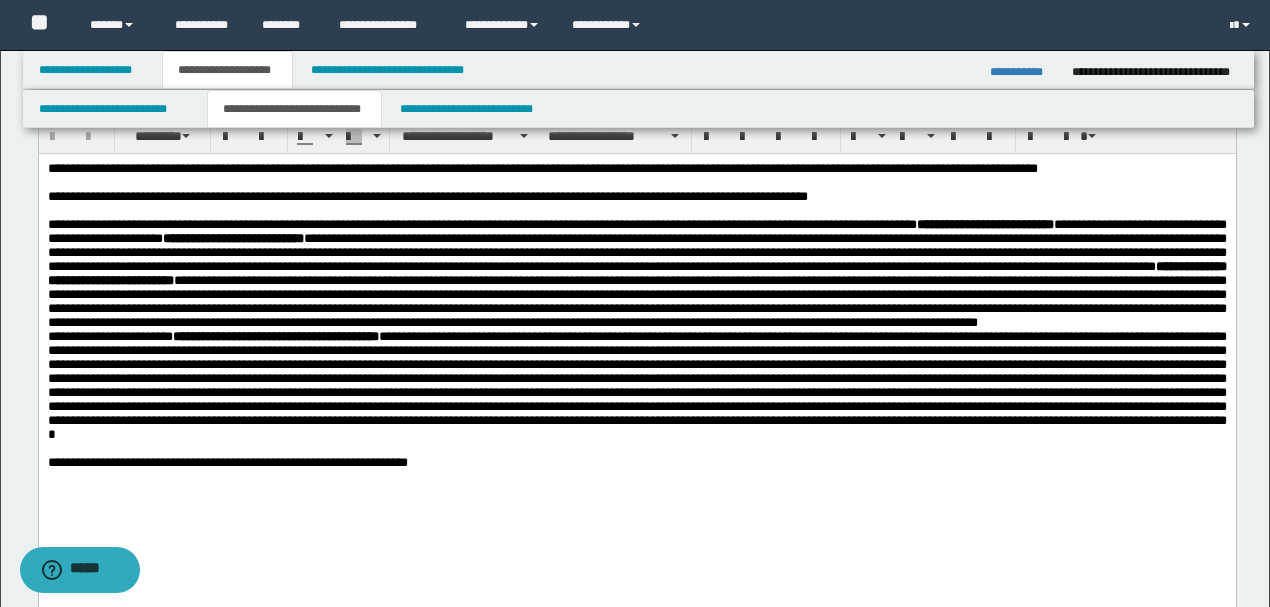 scroll, scrollTop: 1133, scrollLeft: 0, axis: vertical 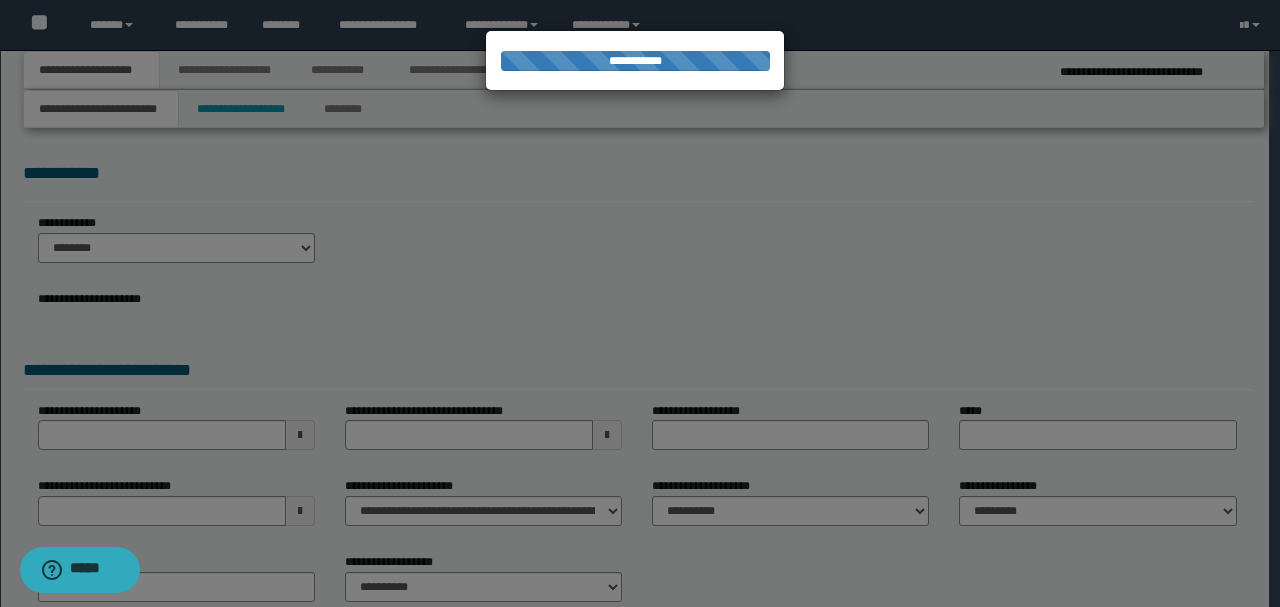 type on "**********" 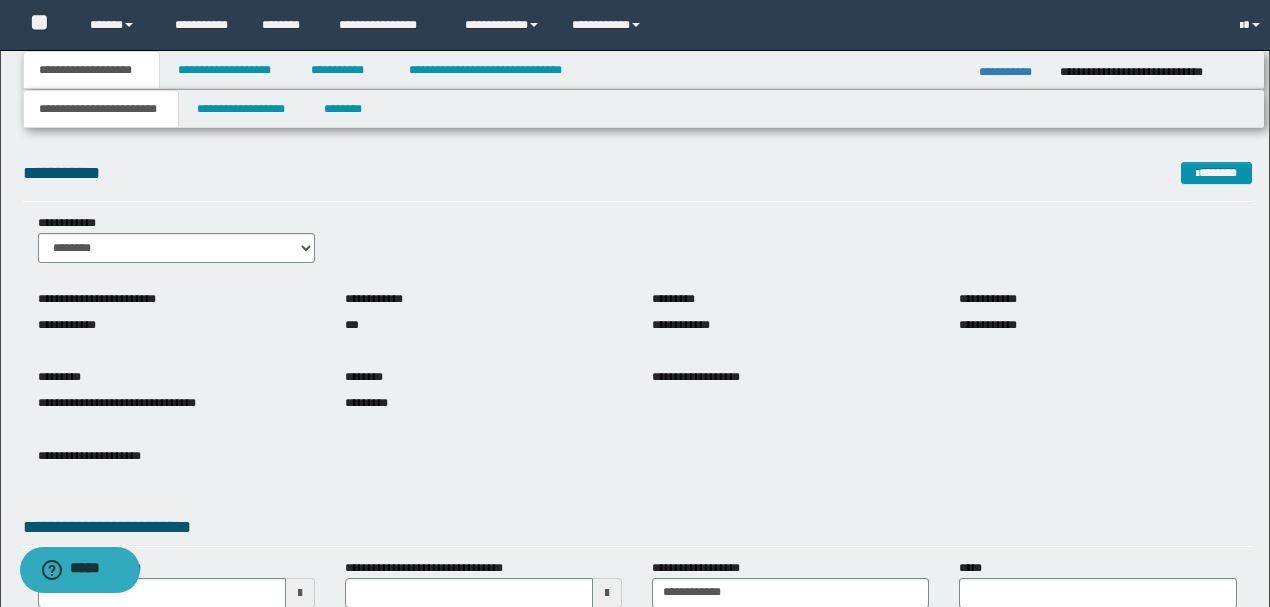 click on "**********" at bounding box center [483, 316] 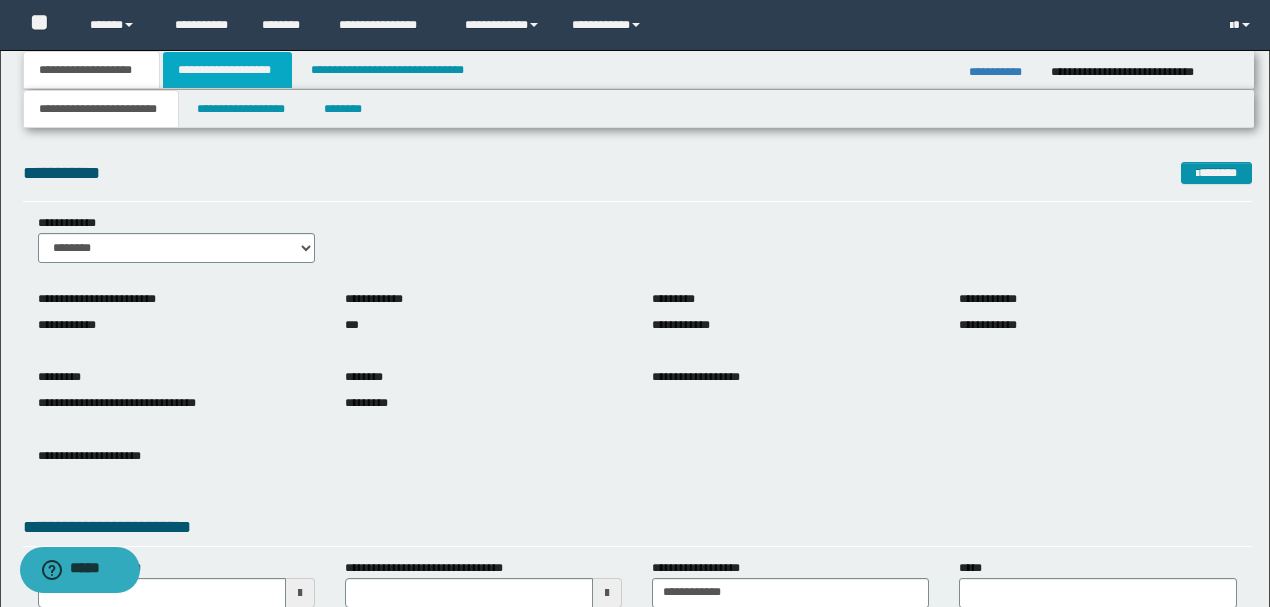 click on "**********" at bounding box center [227, 70] 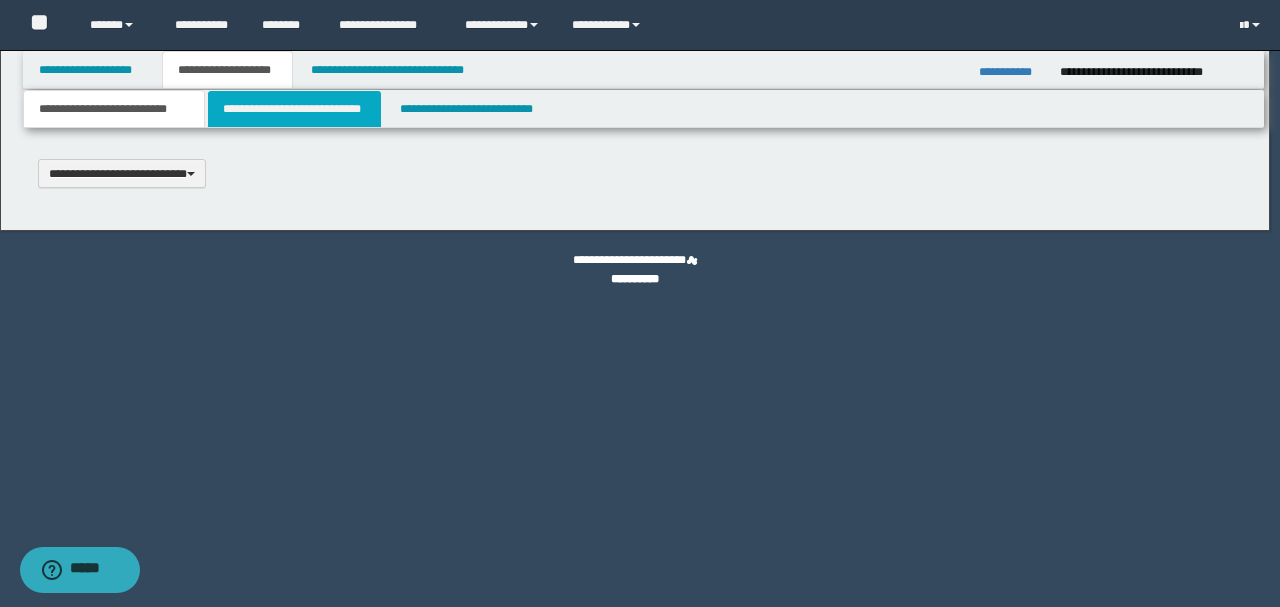 scroll, scrollTop: 0, scrollLeft: 0, axis: both 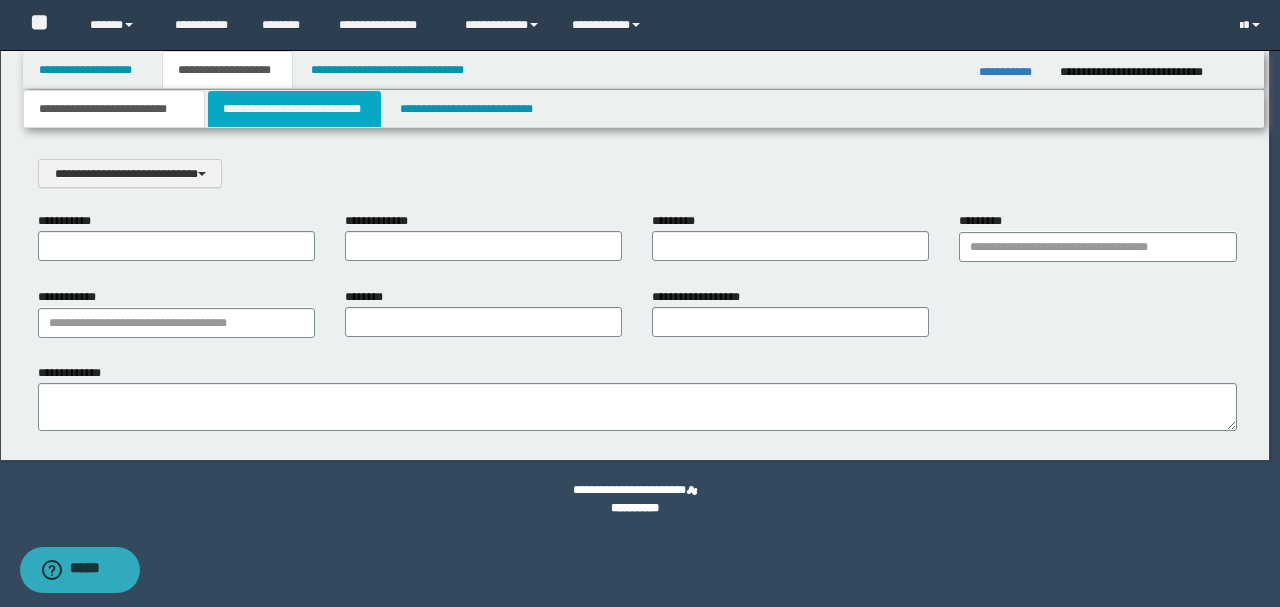 click on "**********" at bounding box center [294, 109] 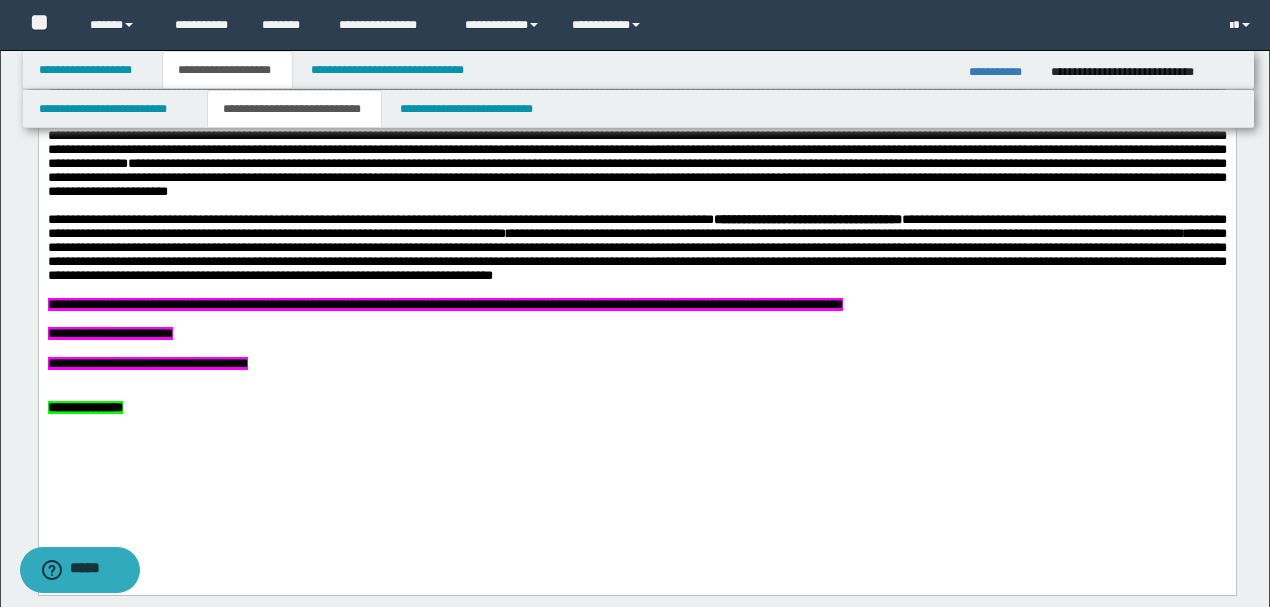 scroll, scrollTop: 3133, scrollLeft: 0, axis: vertical 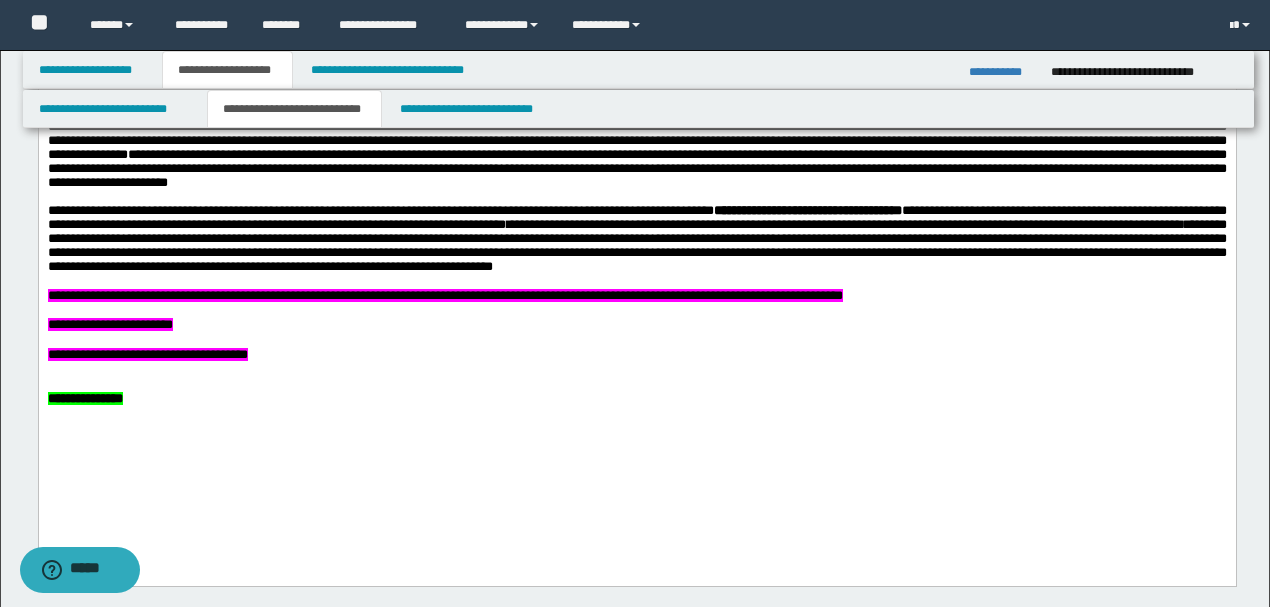 click on "**********" at bounding box center [636, 72] 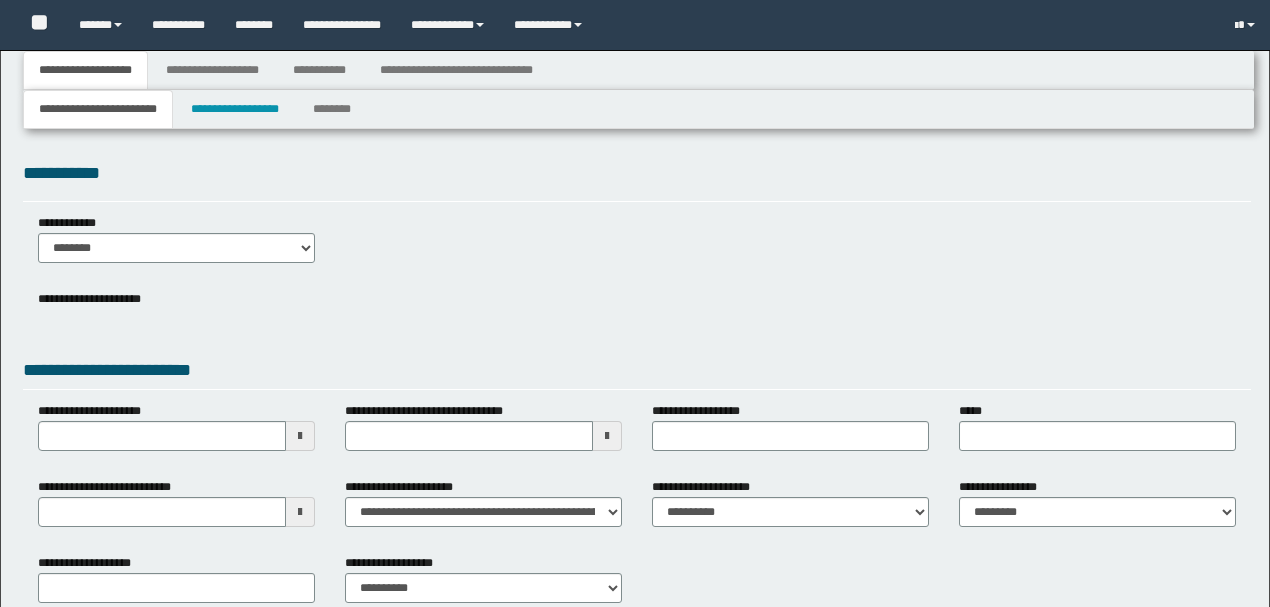 type 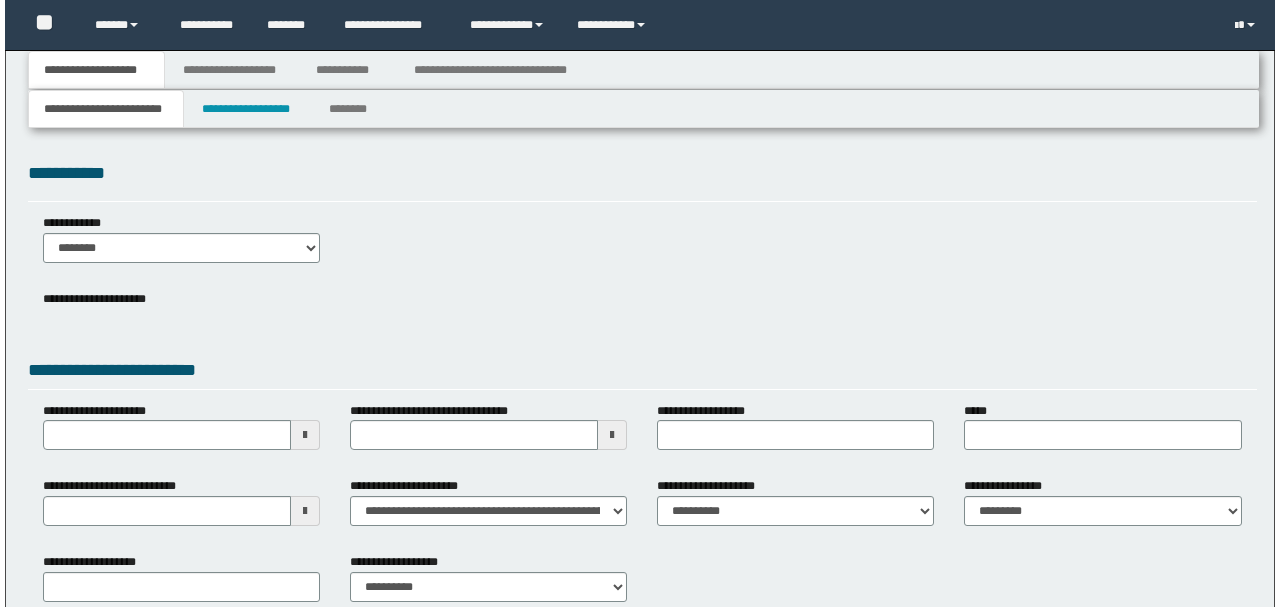scroll, scrollTop: 0, scrollLeft: 0, axis: both 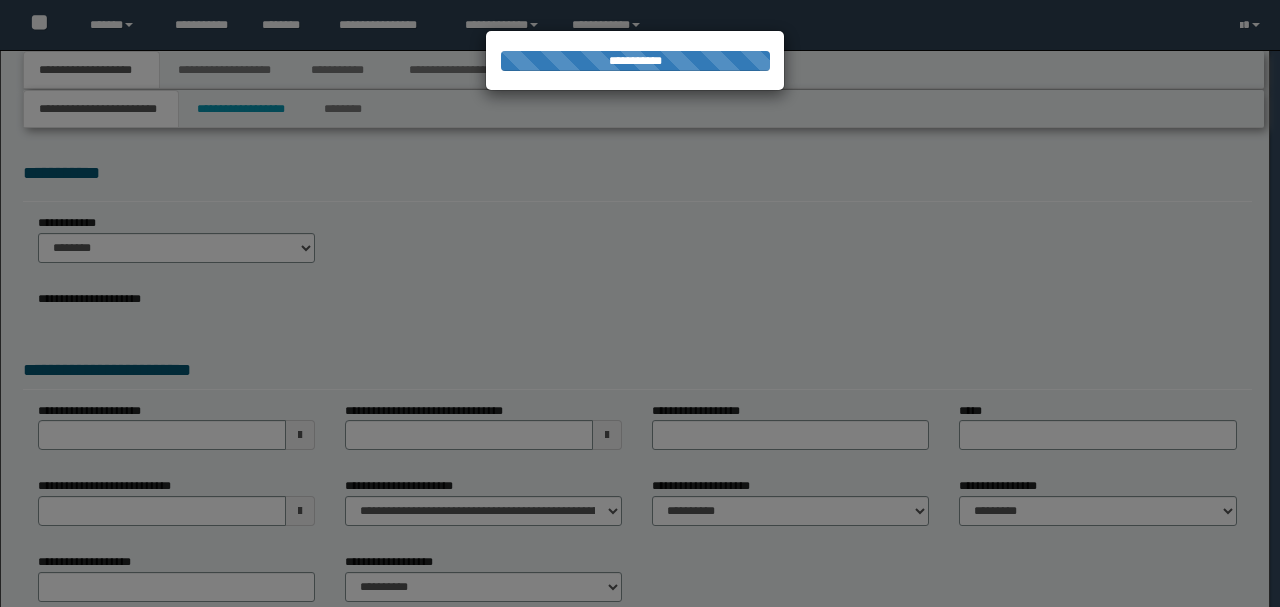 type on "**********" 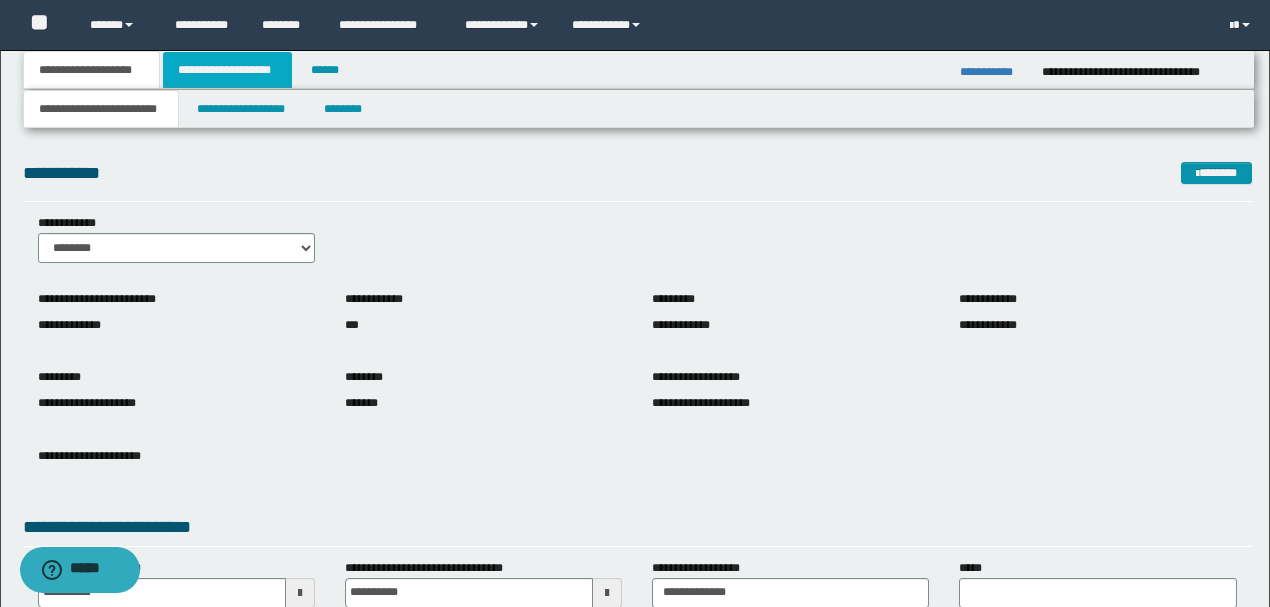 click on "**********" at bounding box center [227, 70] 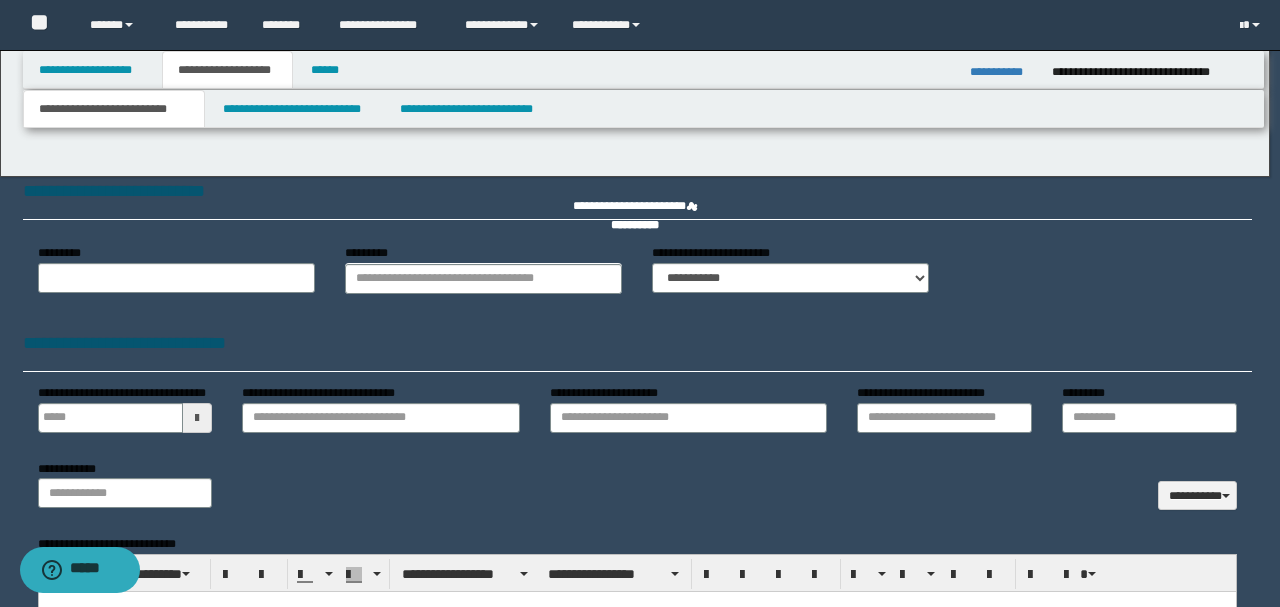 scroll, scrollTop: 0, scrollLeft: 0, axis: both 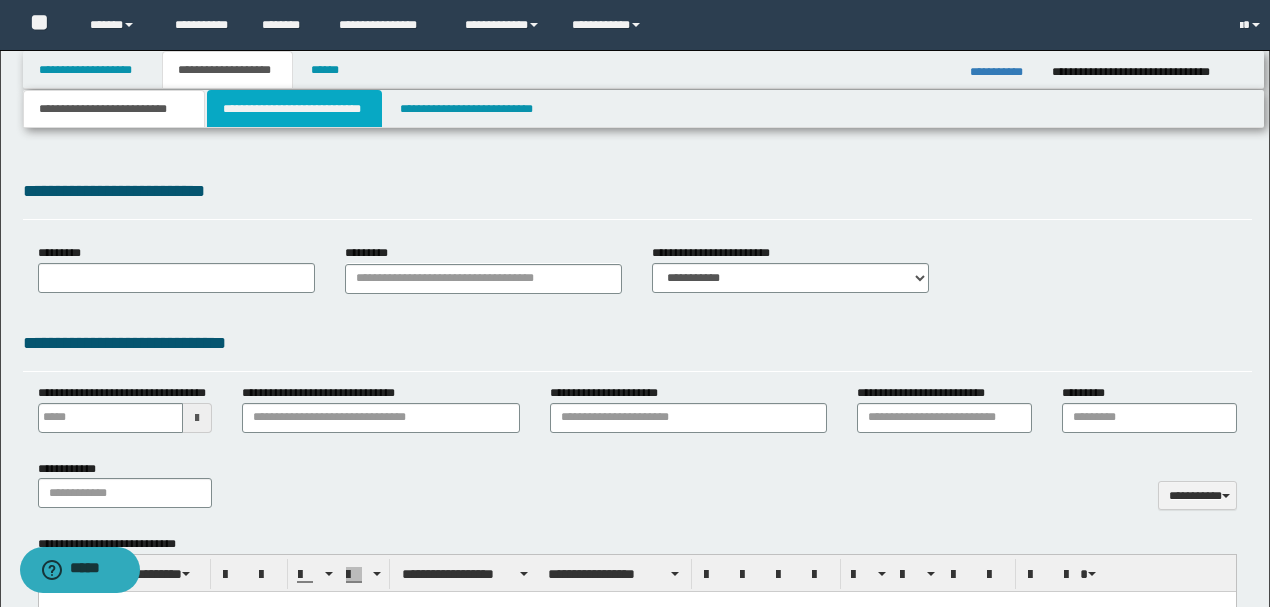 click on "**********" at bounding box center [294, 109] 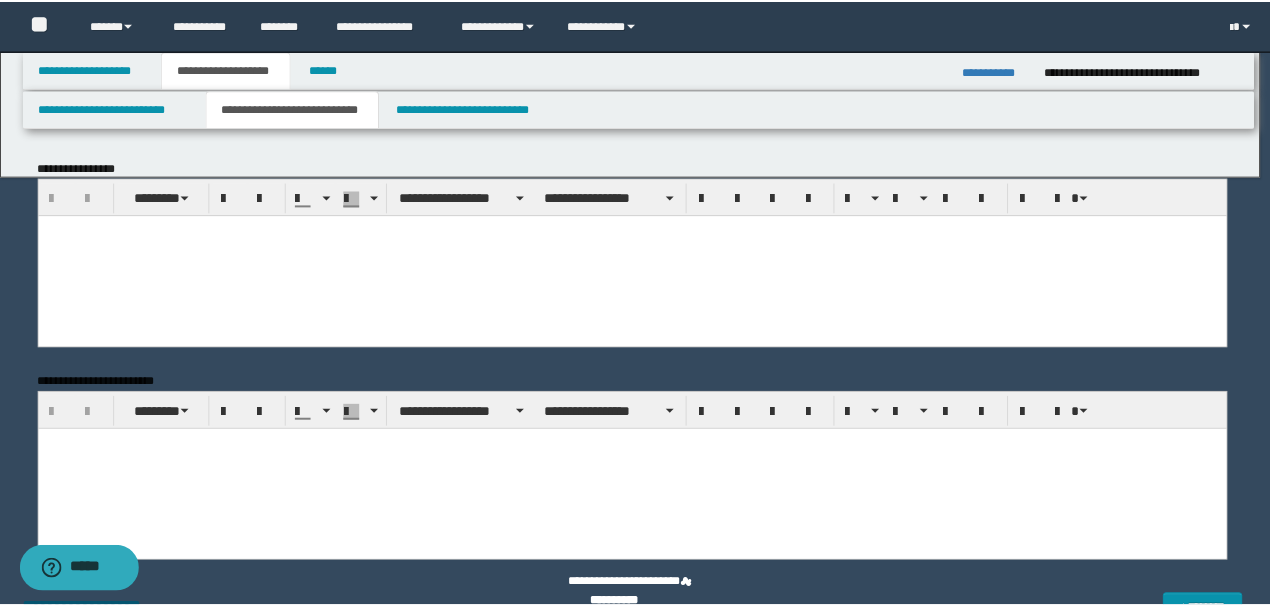 scroll, scrollTop: 0, scrollLeft: 0, axis: both 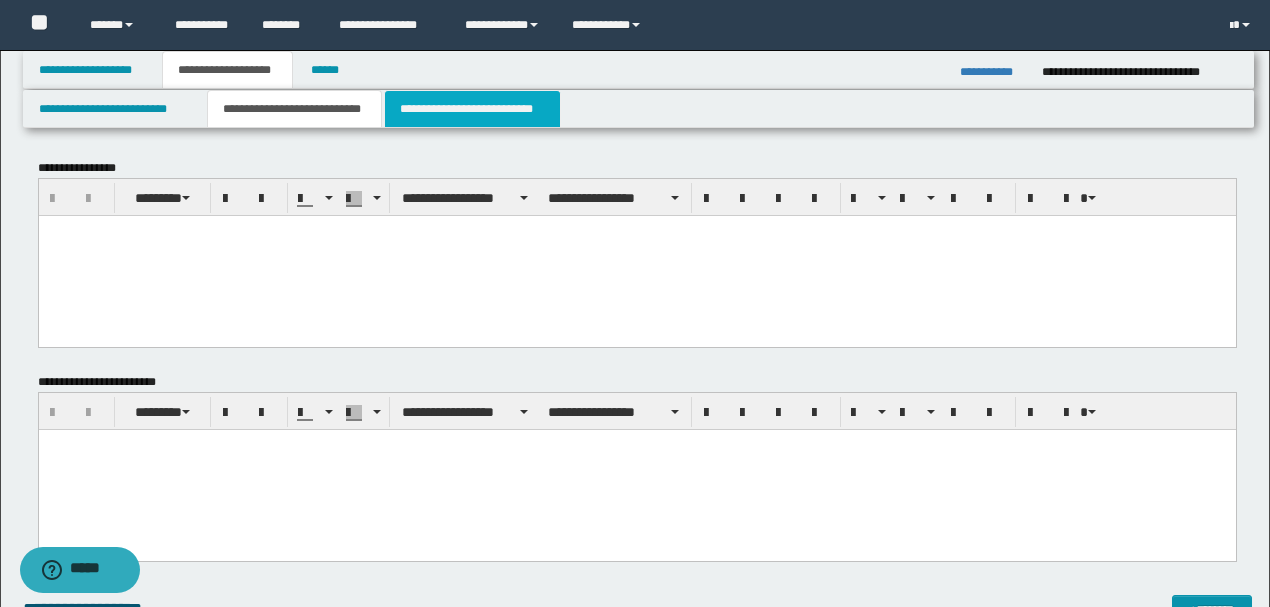 click on "**********" at bounding box center (472, 109) 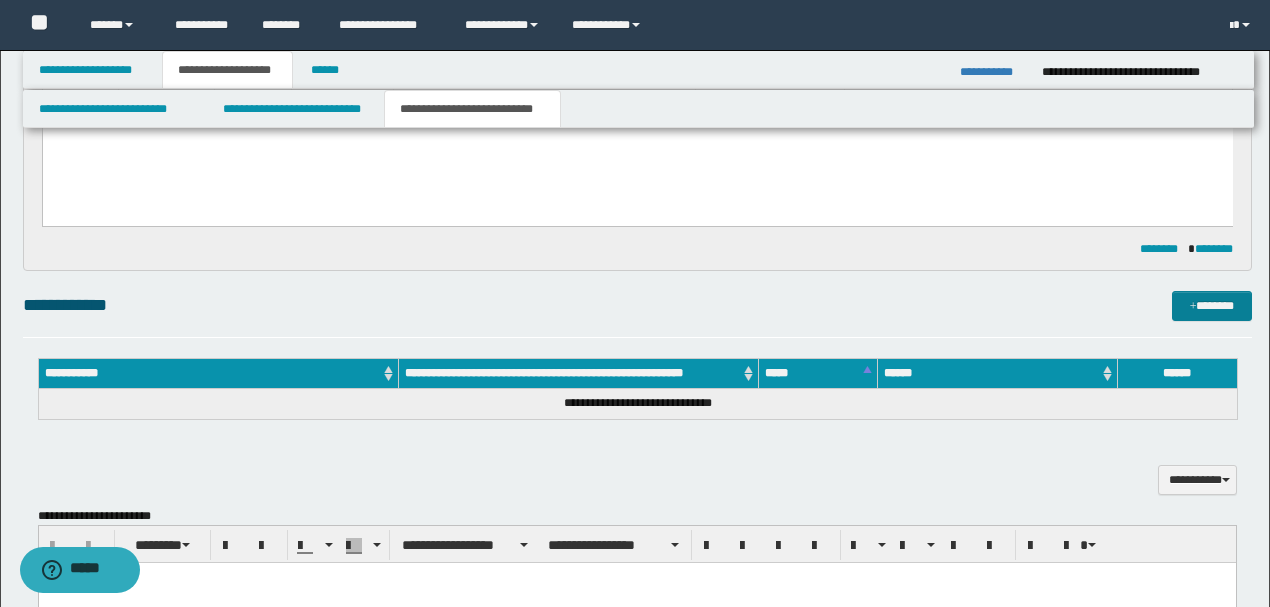 scroll, scrollTop: 266, scrollLeft: 0, axis: vertical 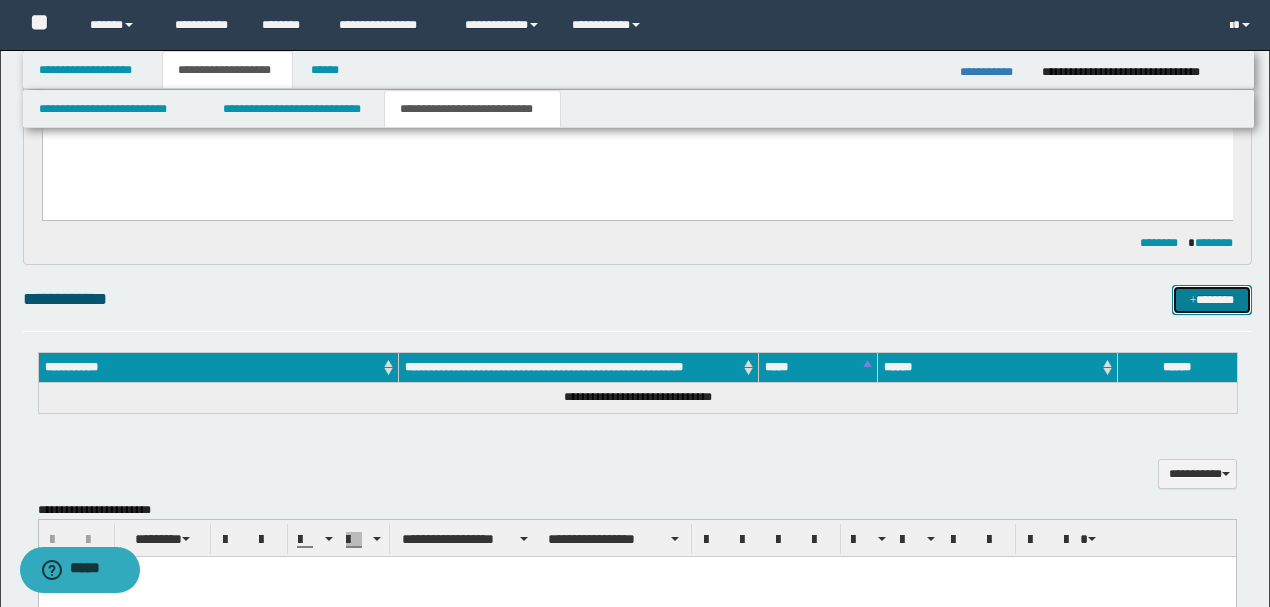 click on "*******" at bounding box center [1211, 299] 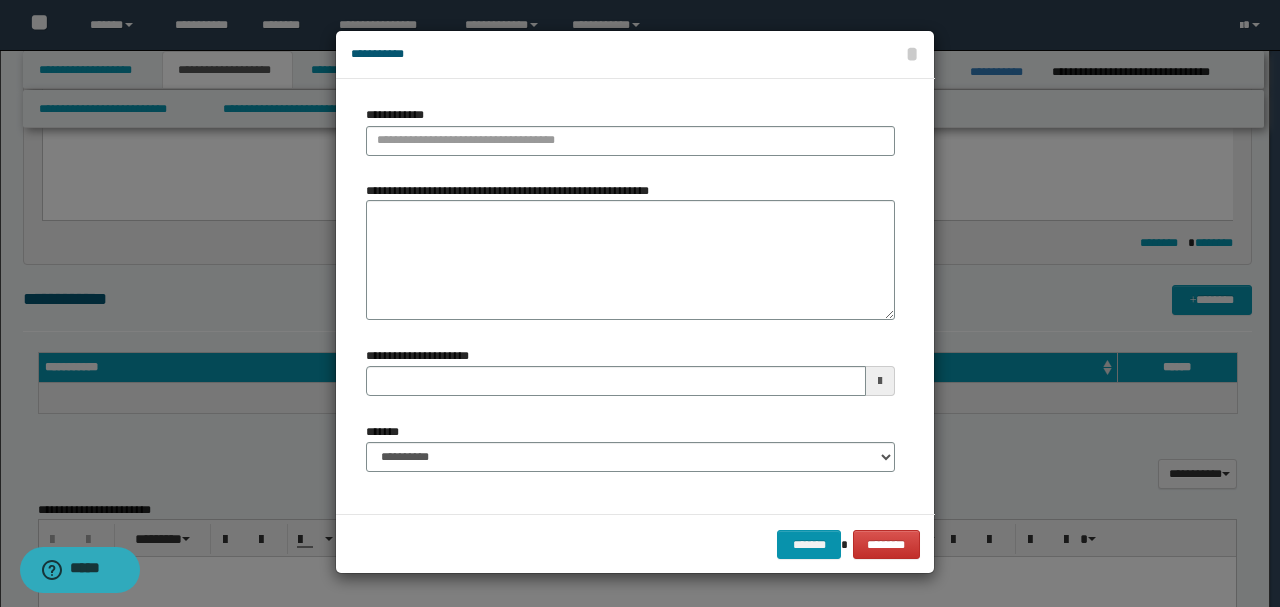 type 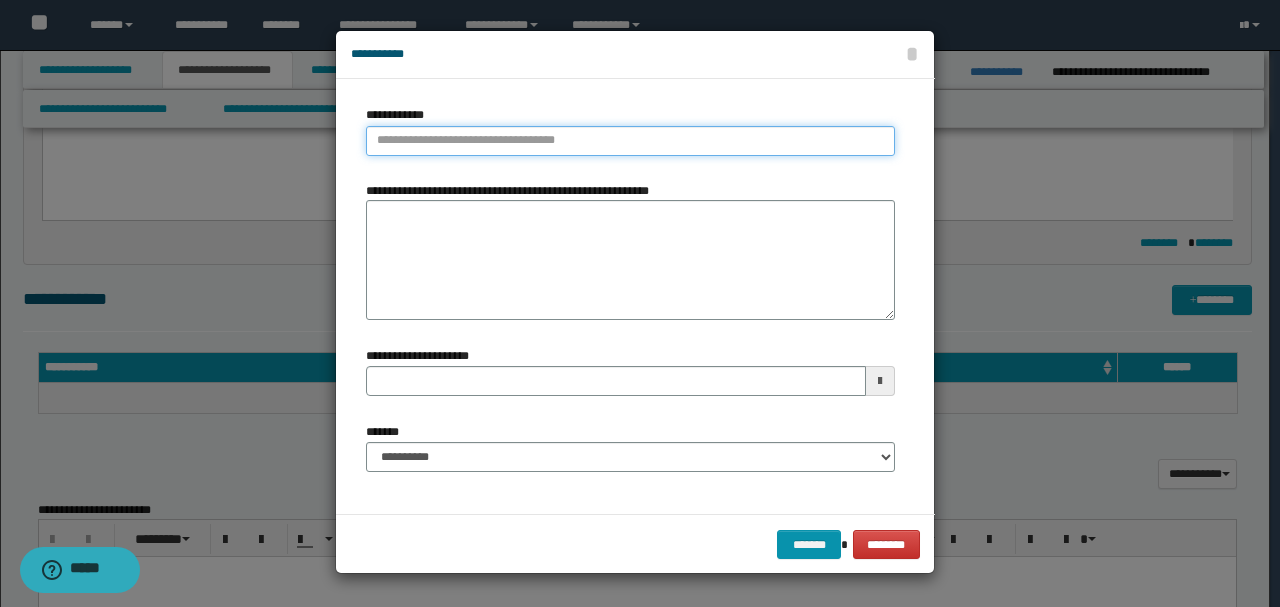 click on "**********" at bounding box center [630, 141] 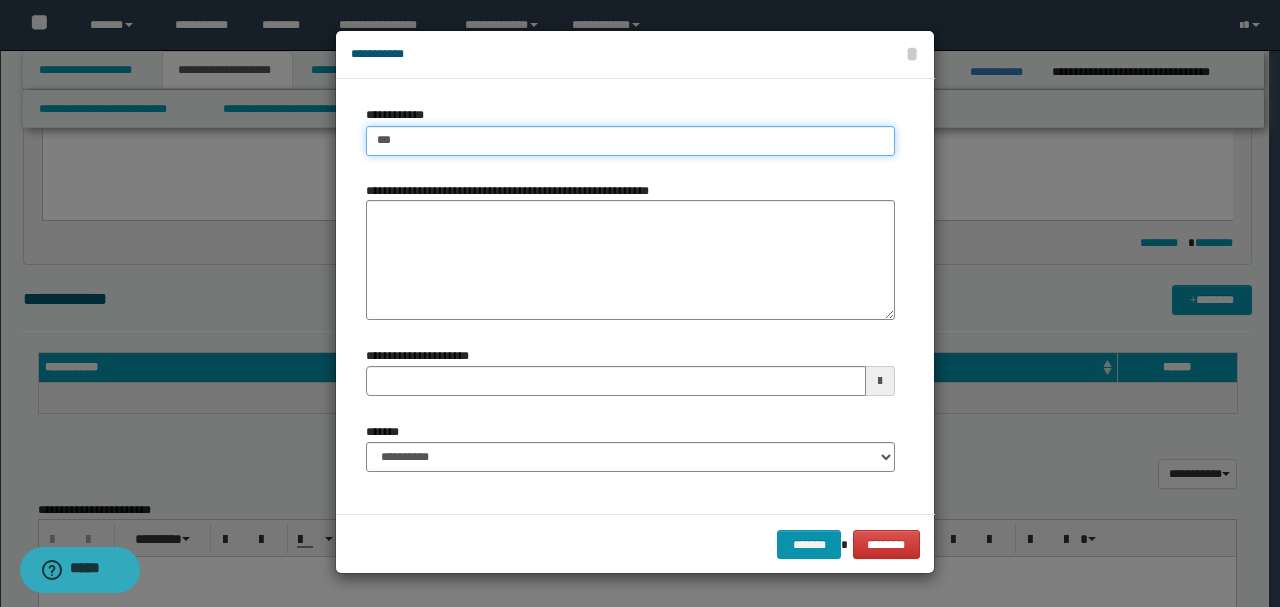 type on "****" 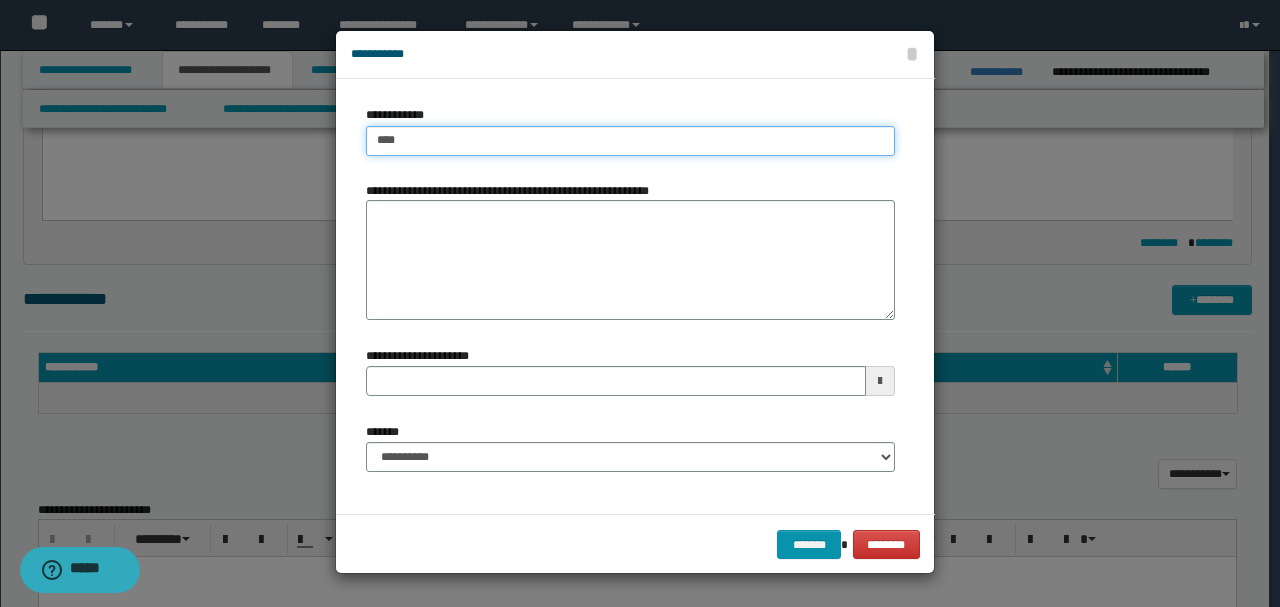 type on "****" 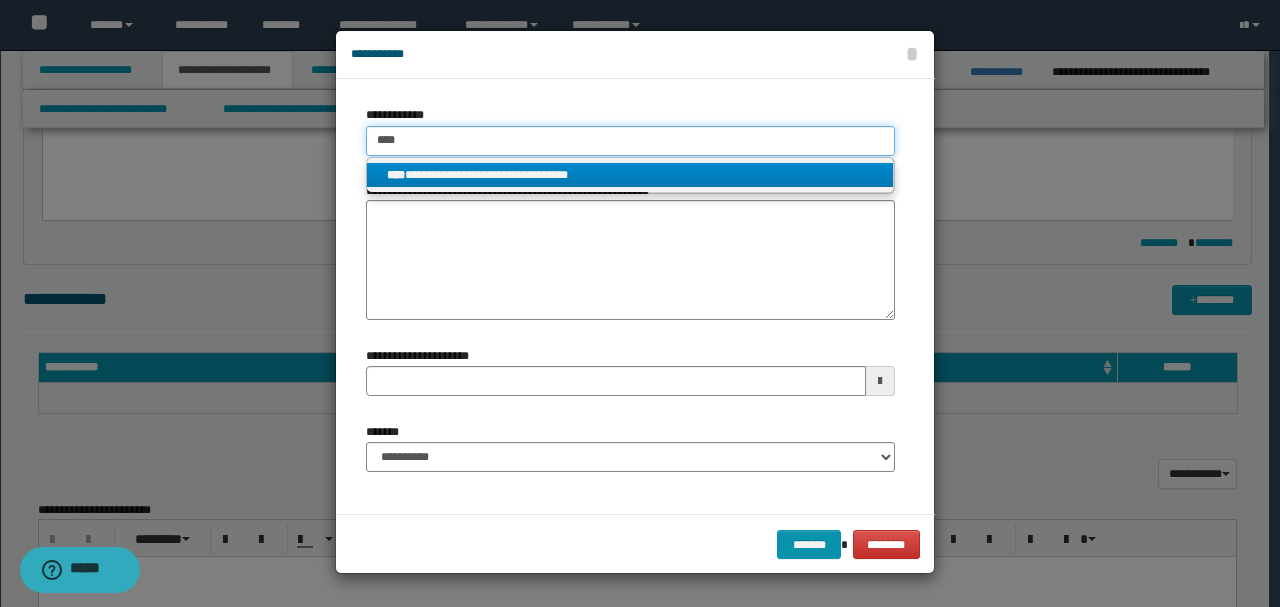 type on "****" 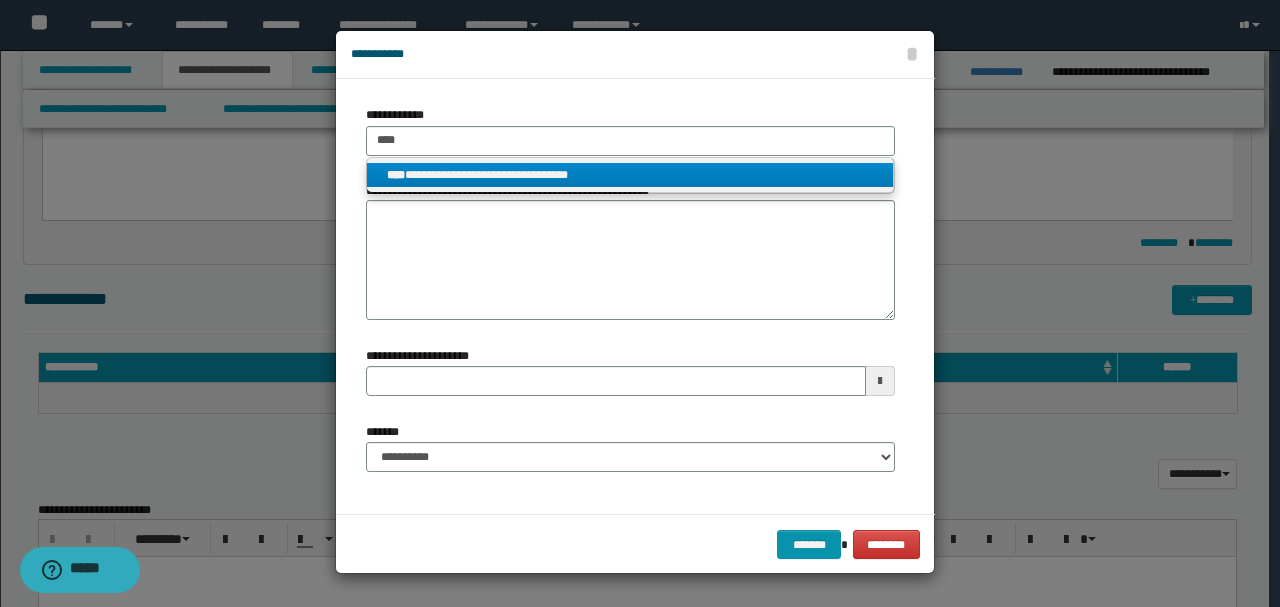 click on "**********" at bounding box center [630, 175] 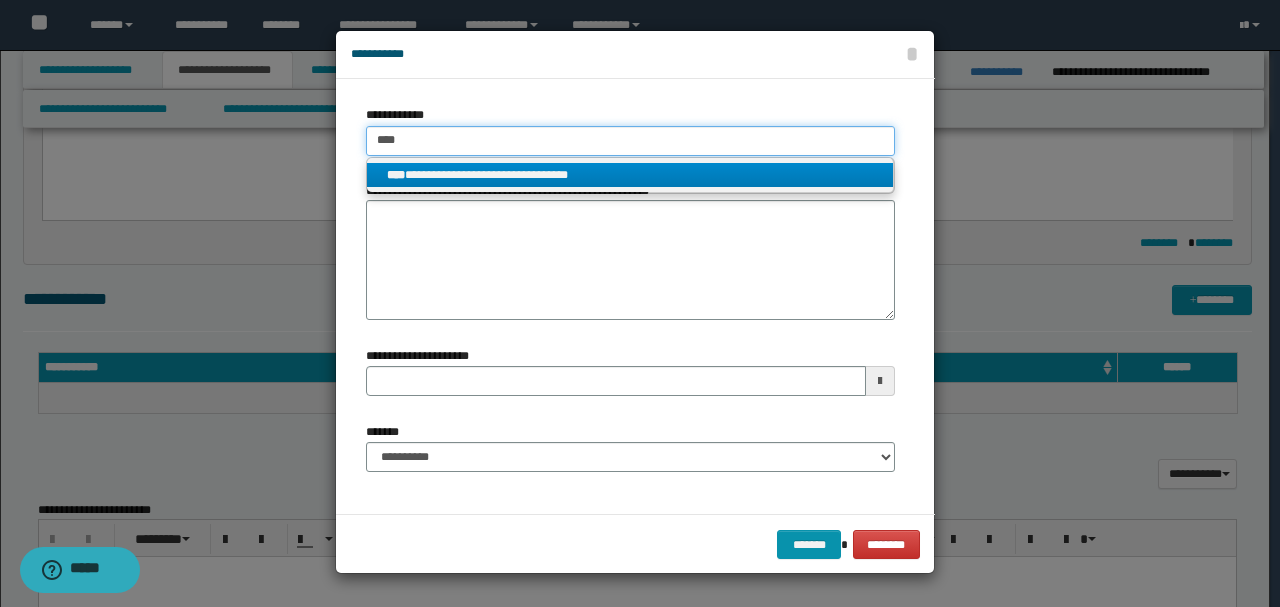 type 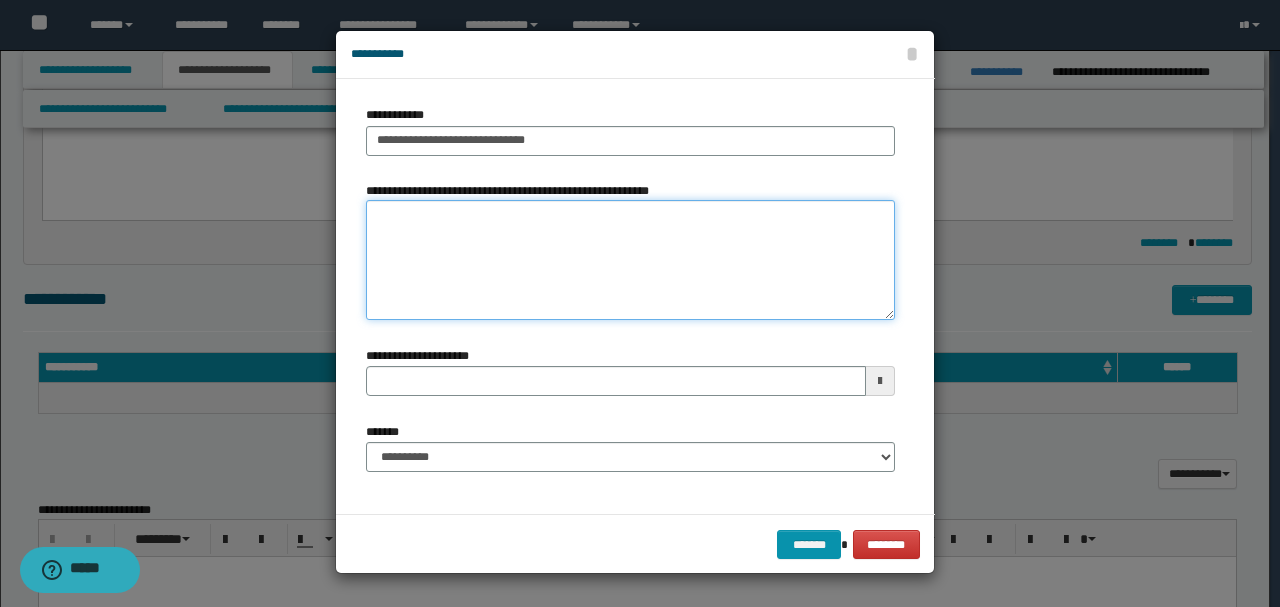 click on "**********" at bounding box center [630, 260] 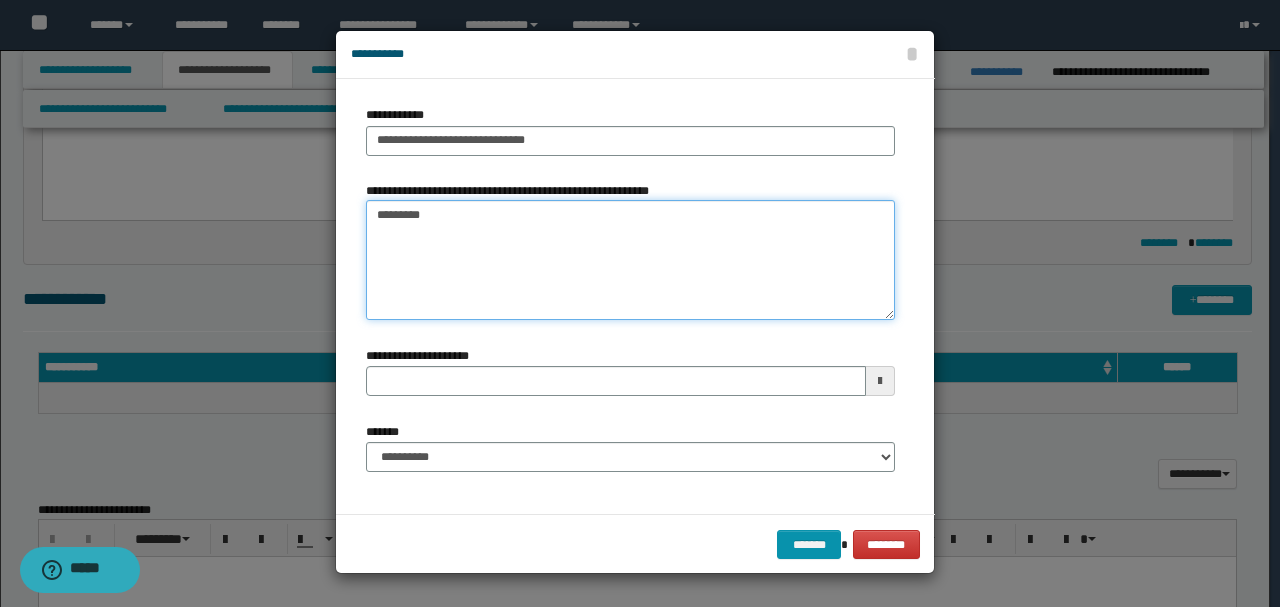 drag, startPoint x: 490, startPoint y: 266, endPoint x: 447, endPoint y: 156, distance: 118.10589 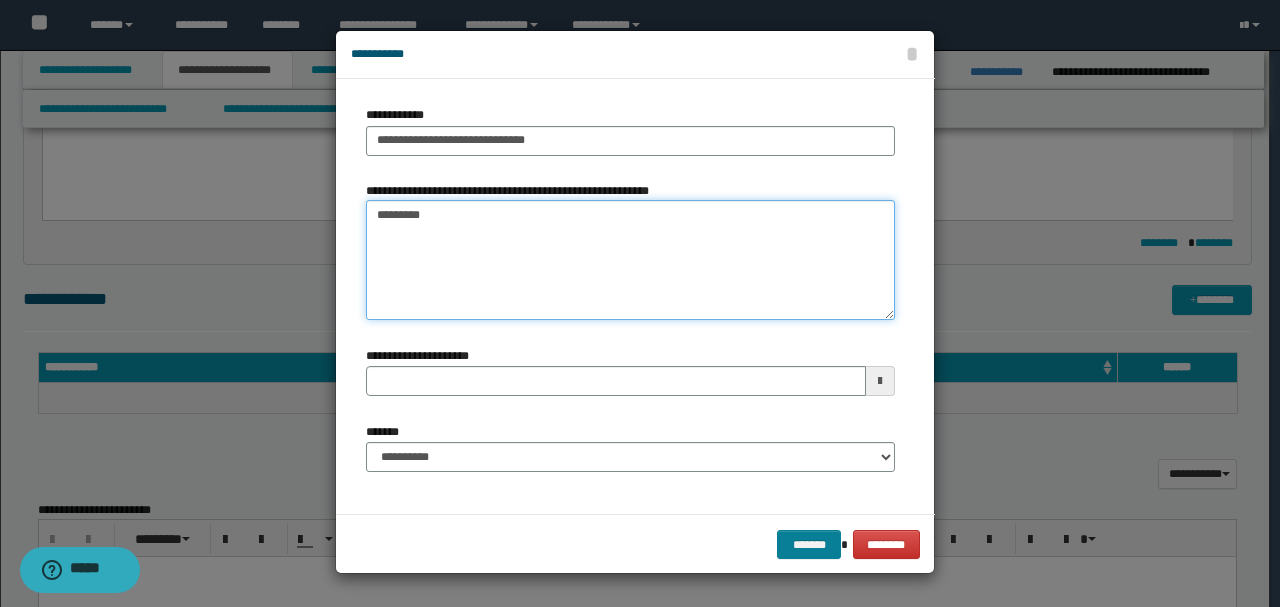 type on "*********" 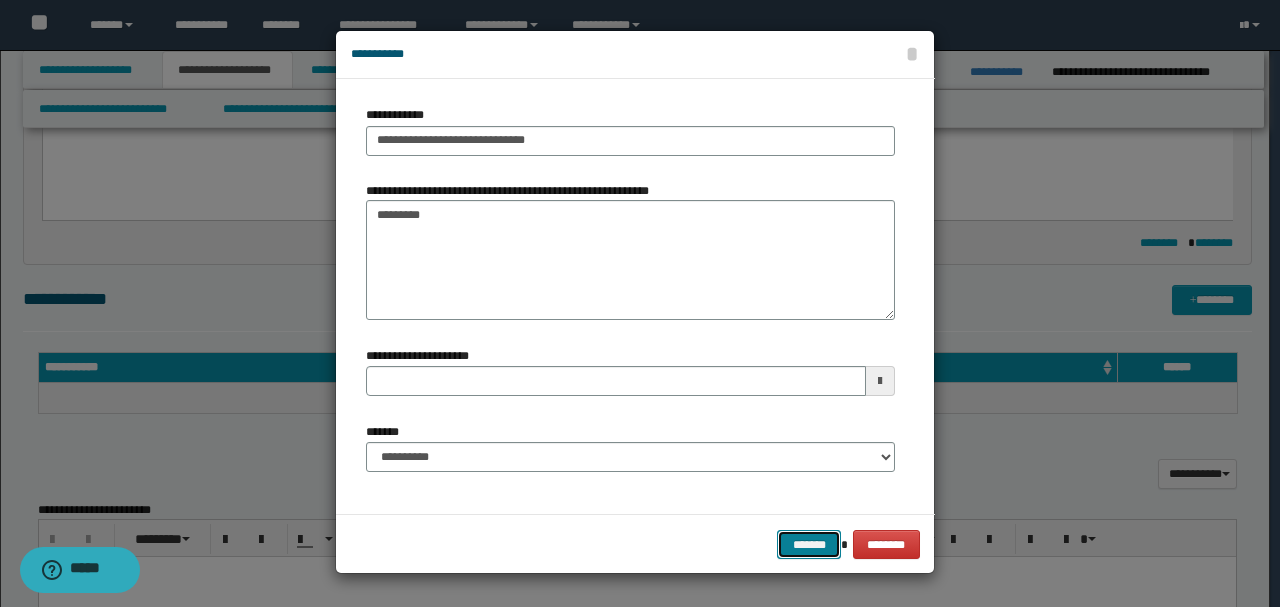 click on "*******" at bounding box center (809, 544) 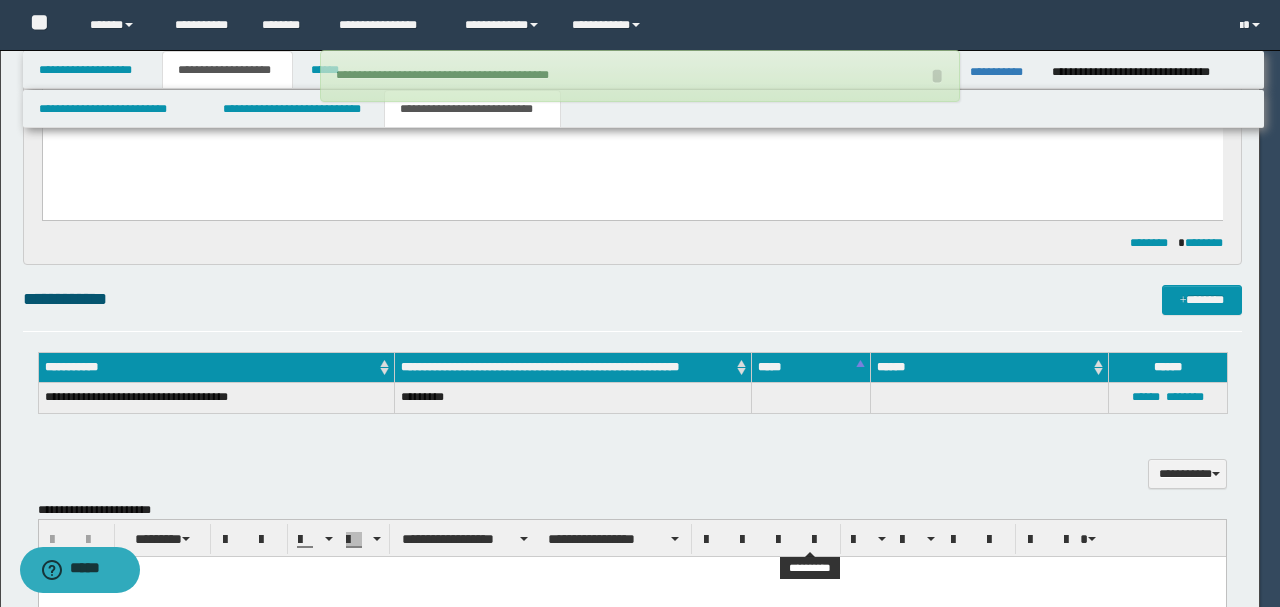type 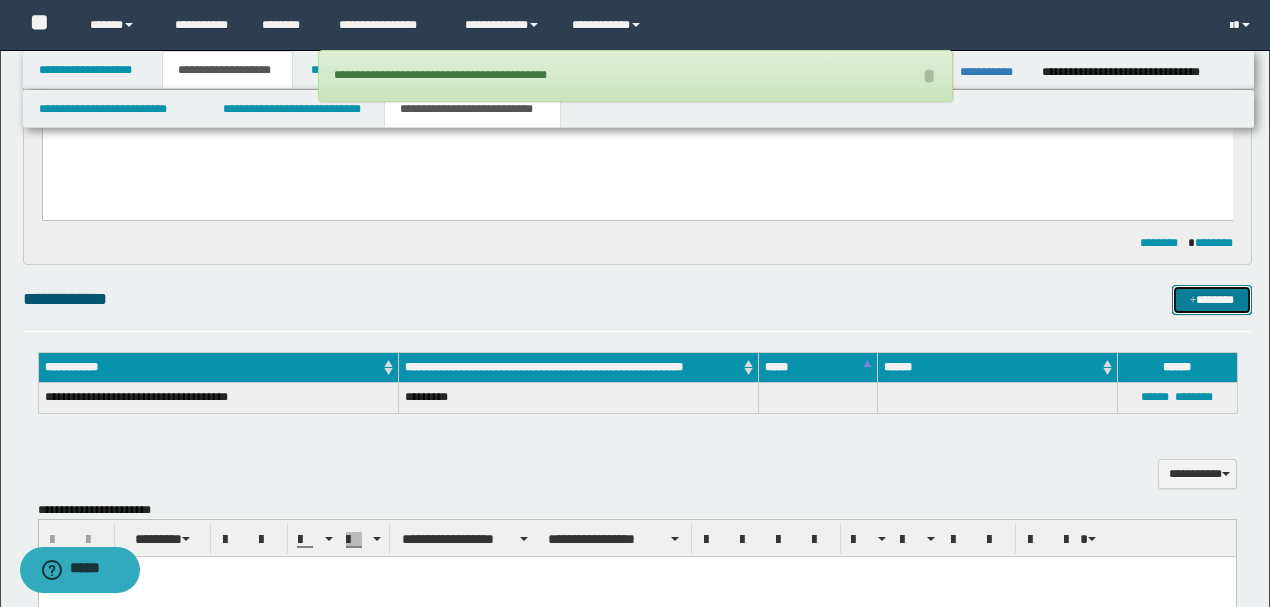 click on "*******" at bounding box center [1211, 299] 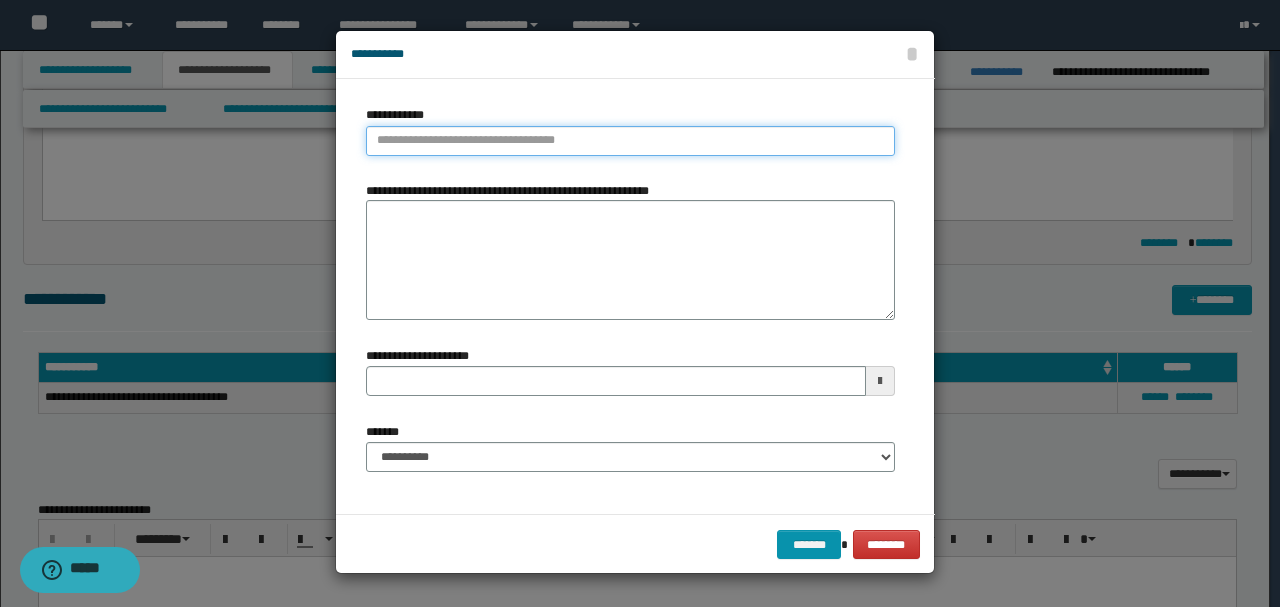 type on "**********" 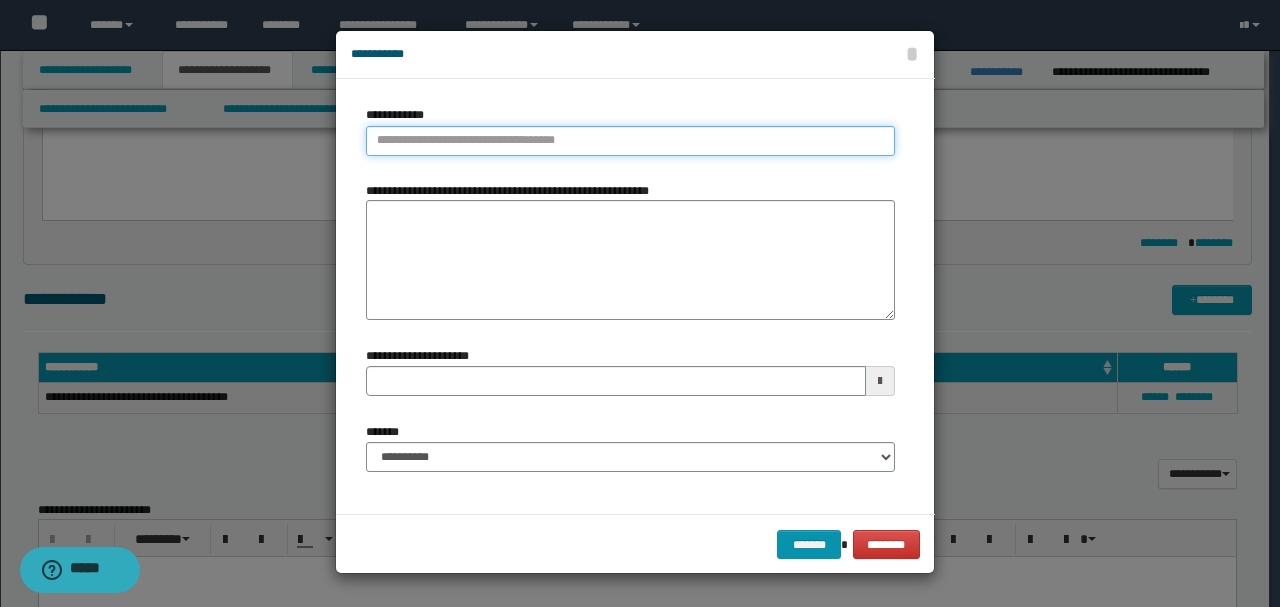 click on "**********" at bounding box center (630, 141) 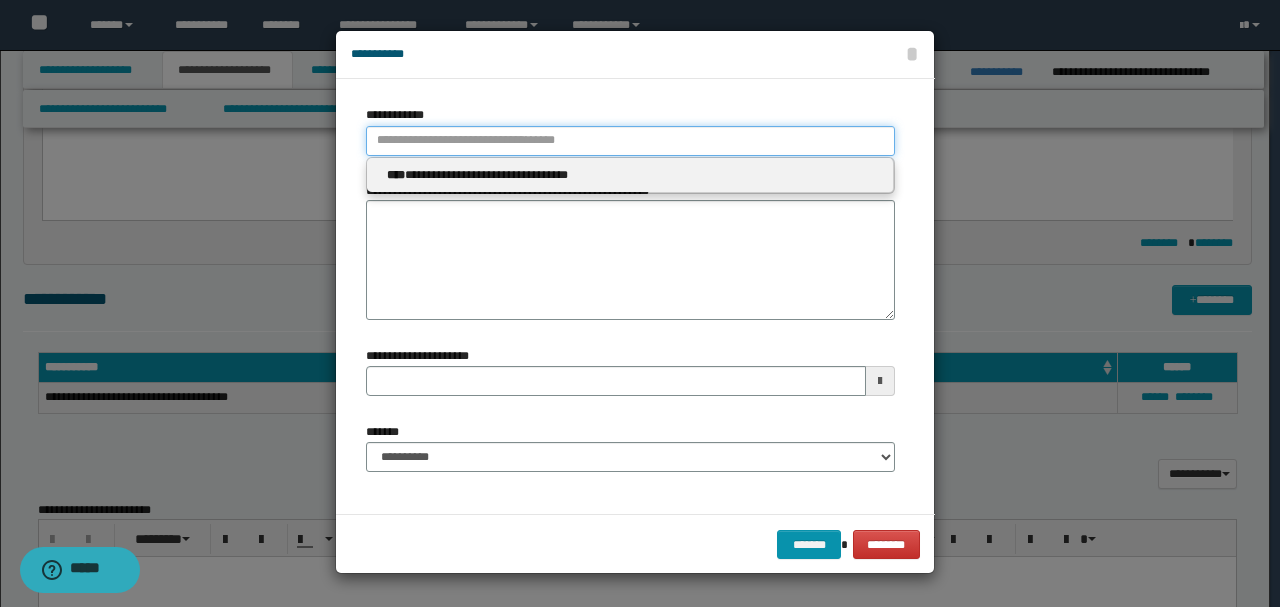 type 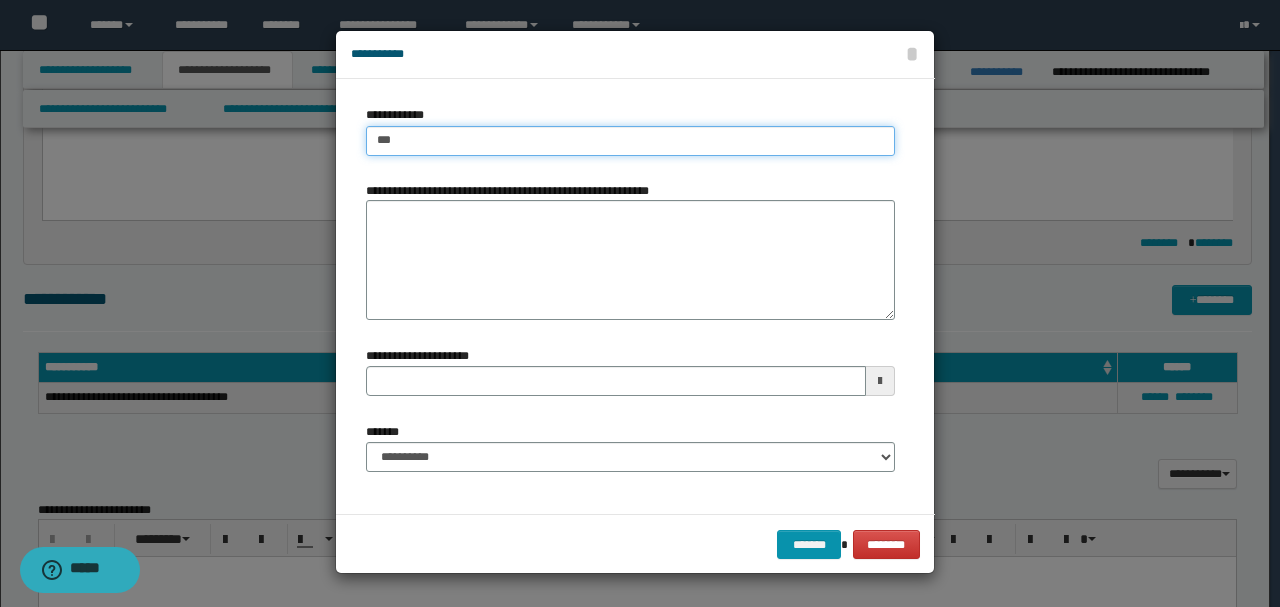type on "****" 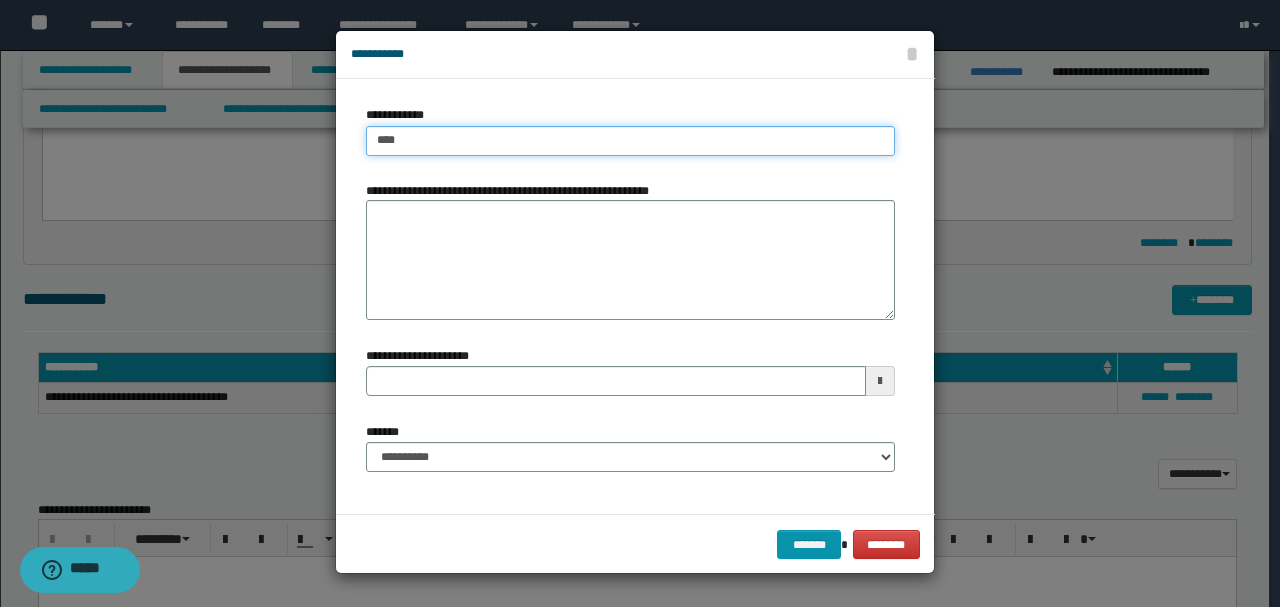 type on "****" 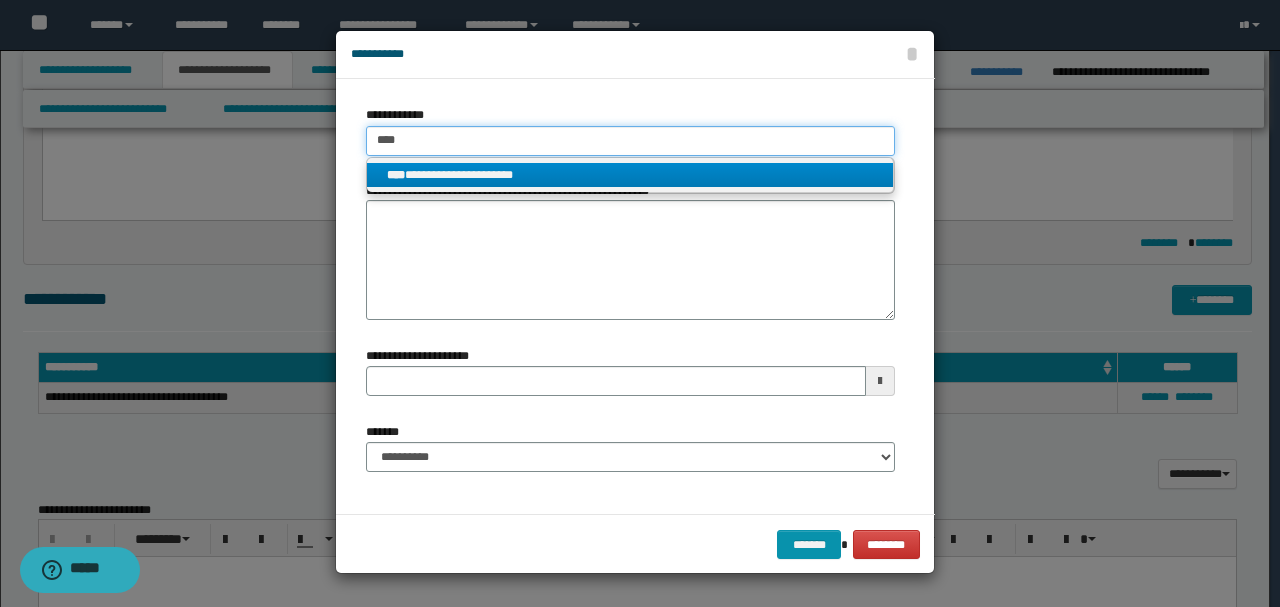 type on "****" 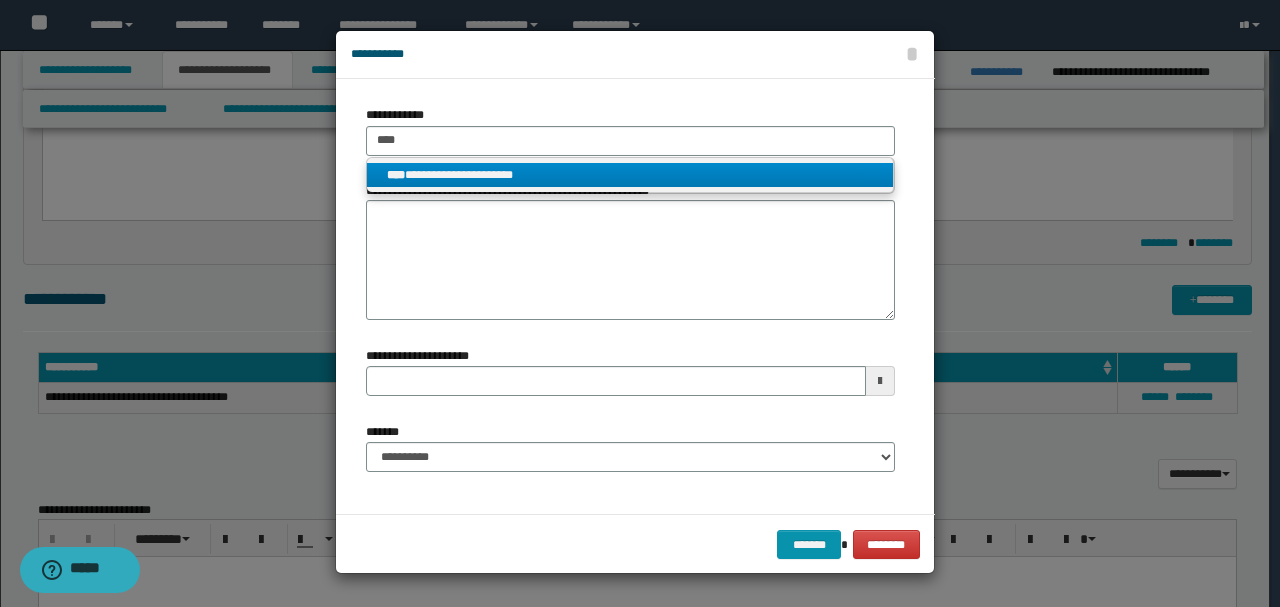 click on "**********" at bounding box center (630, 175) 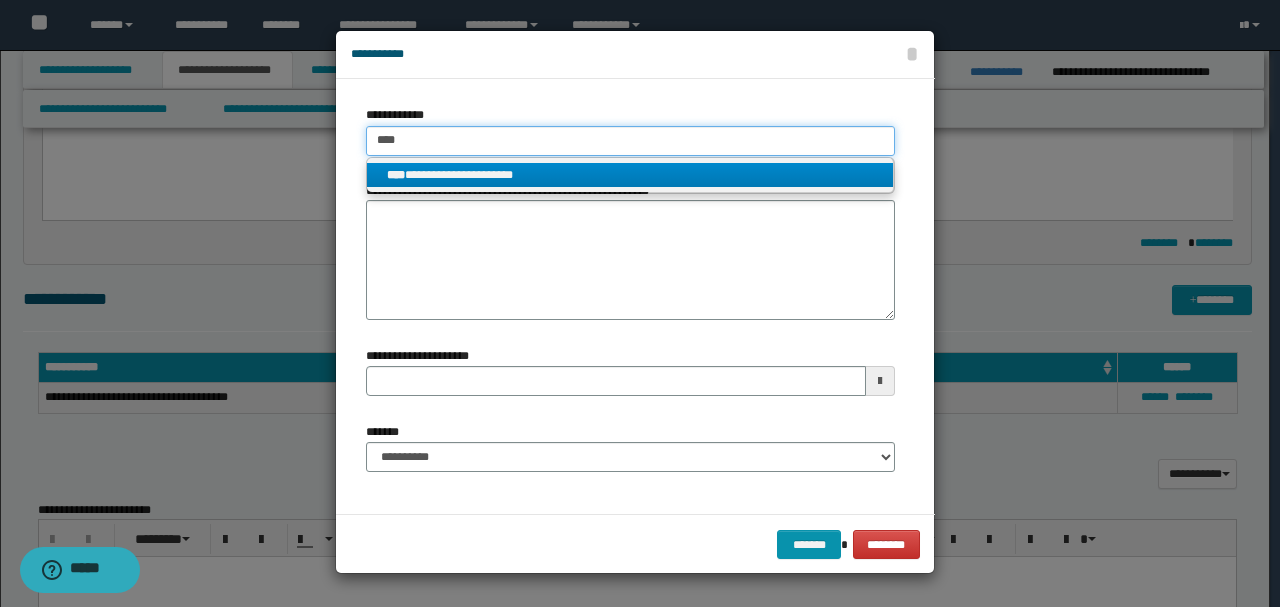 type 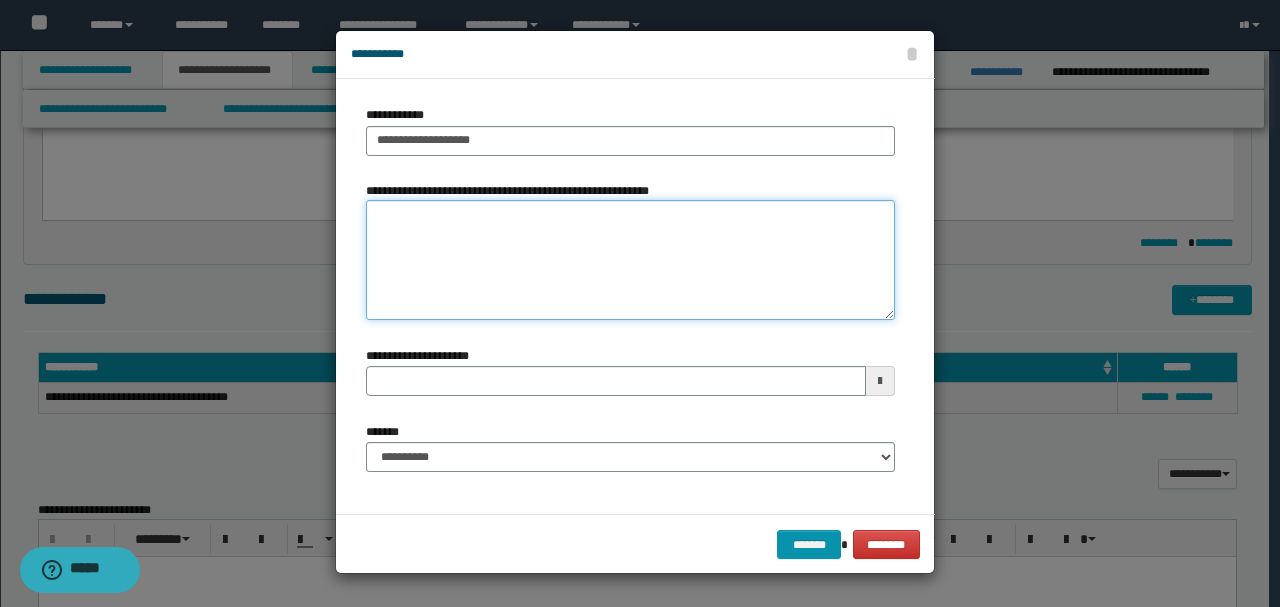 click on "**********" at bounding box center [630, 260] 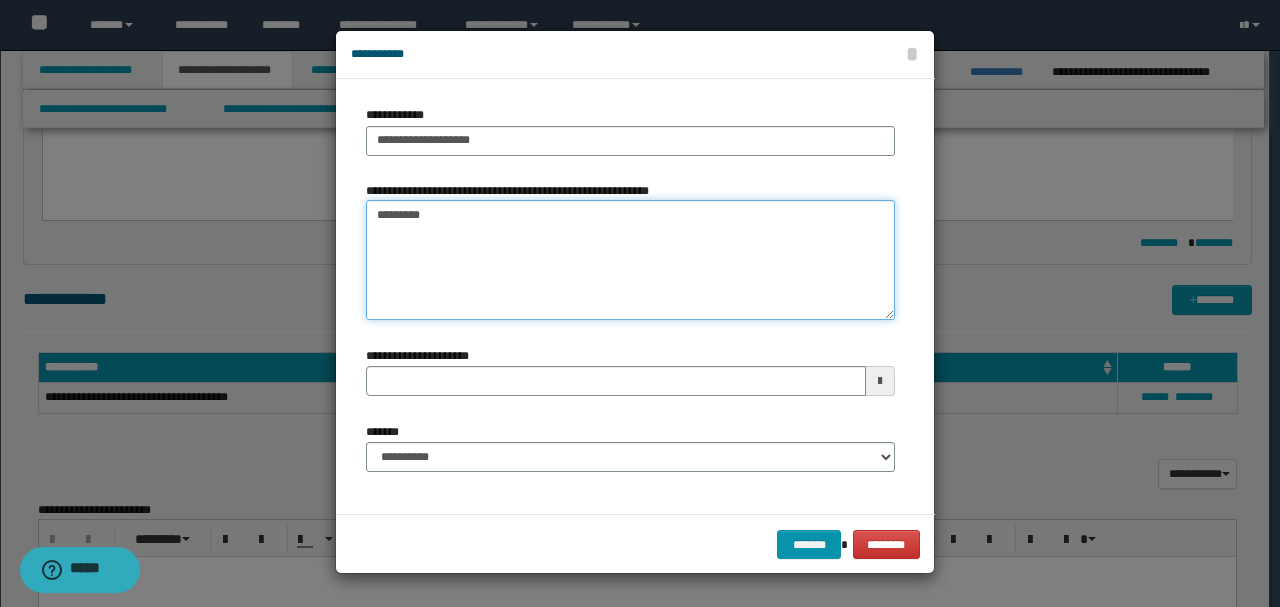 type 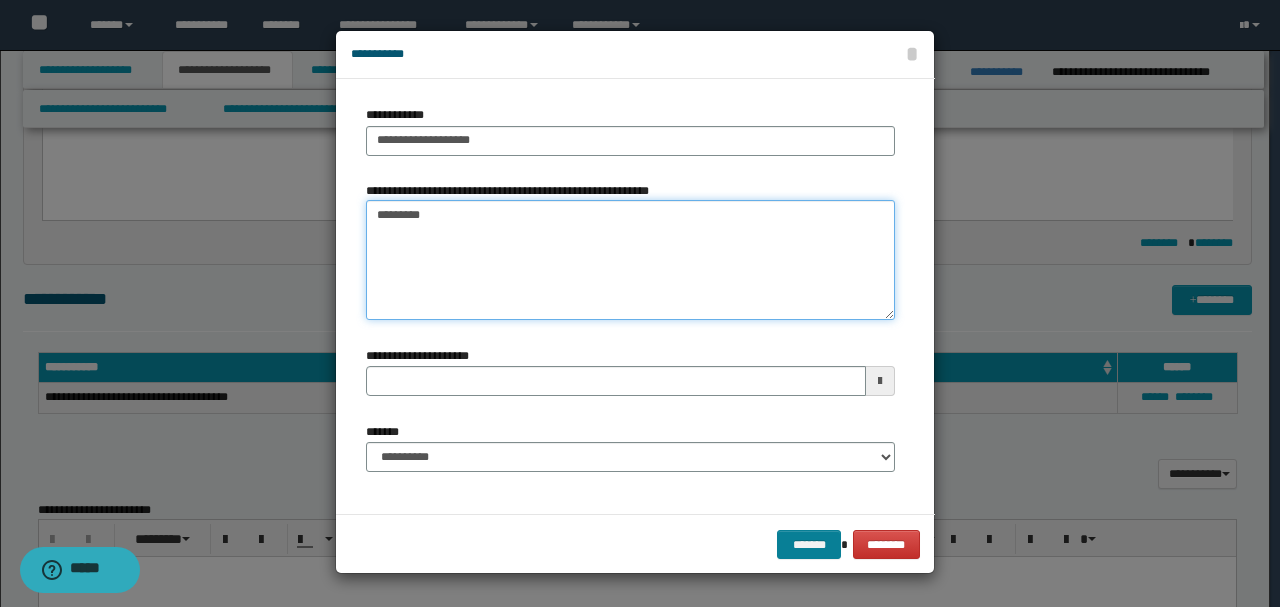 type on "*********" 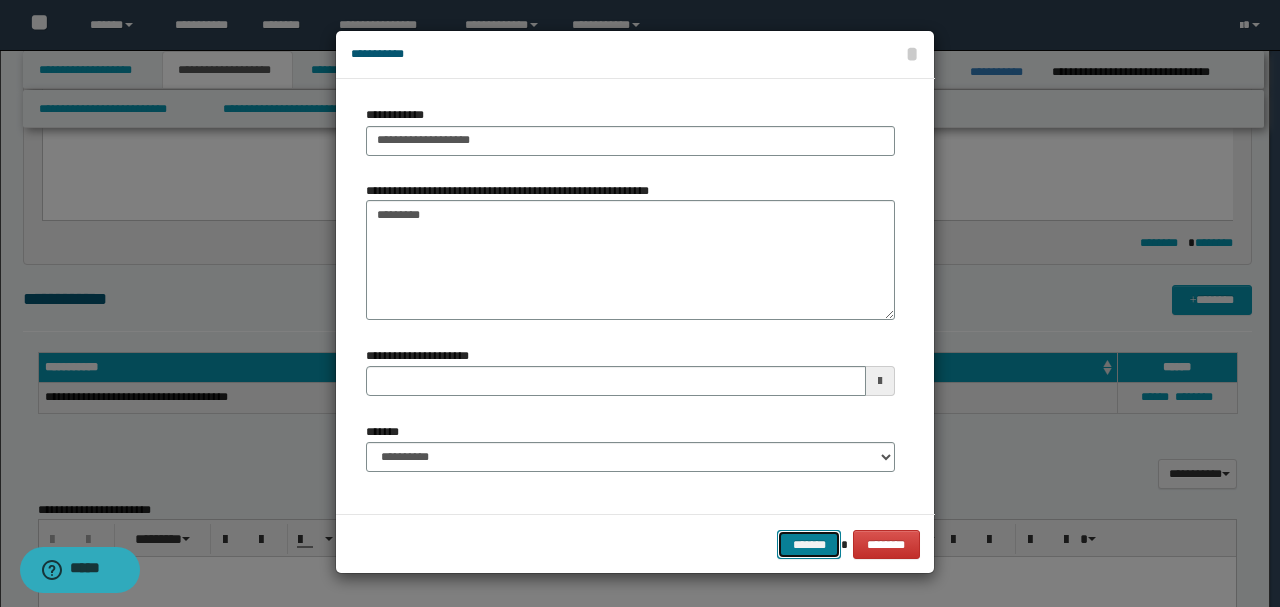 click on "*******" at bounding box center (809, 544) 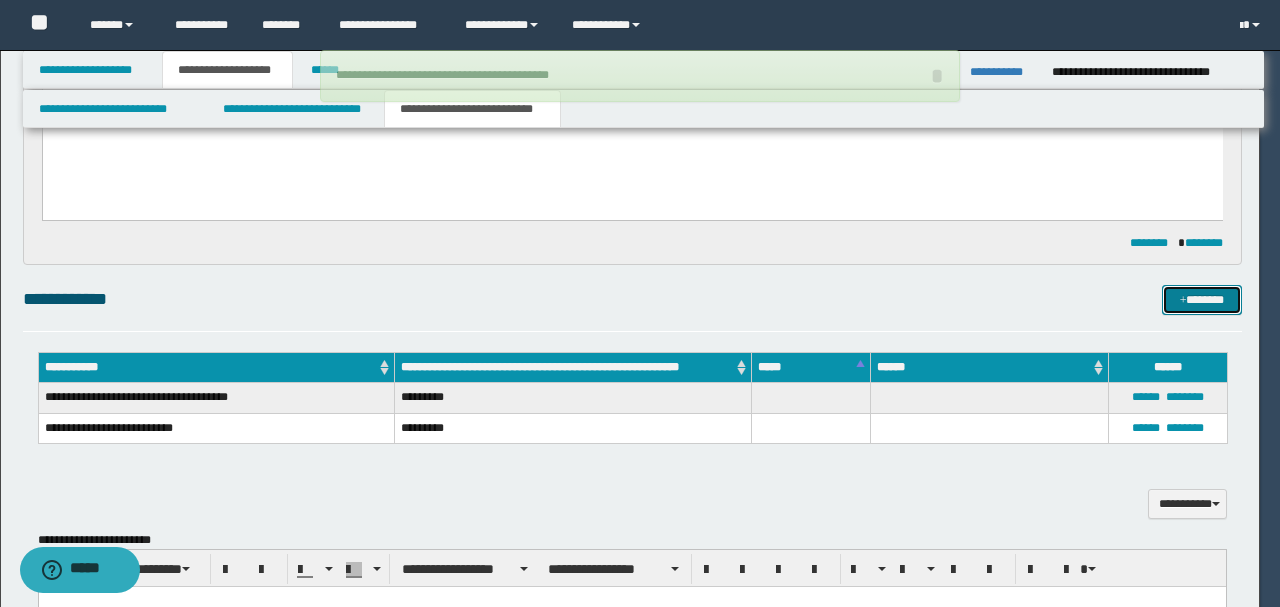 type 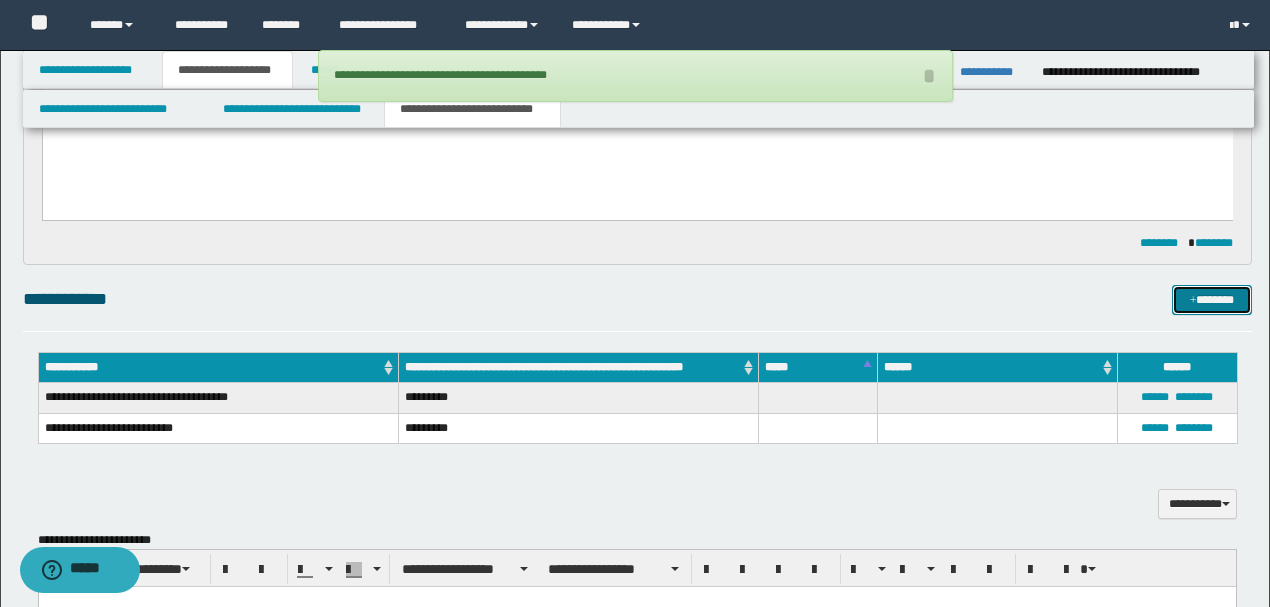 click on "*******" at bounding box center (1211, 299) 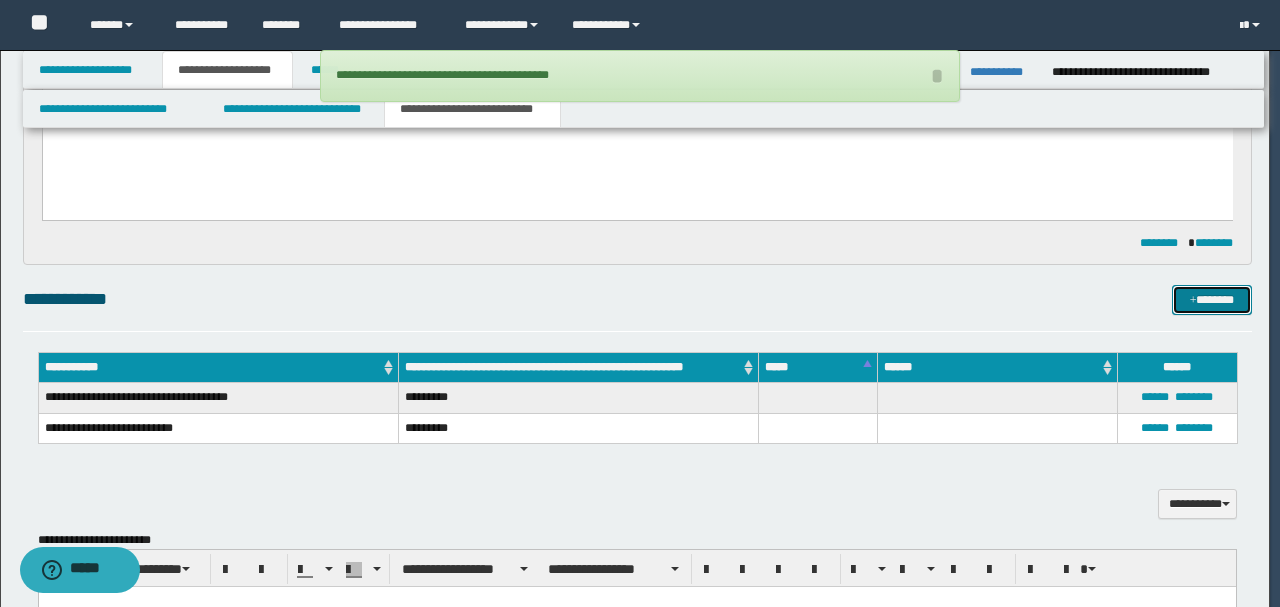 type 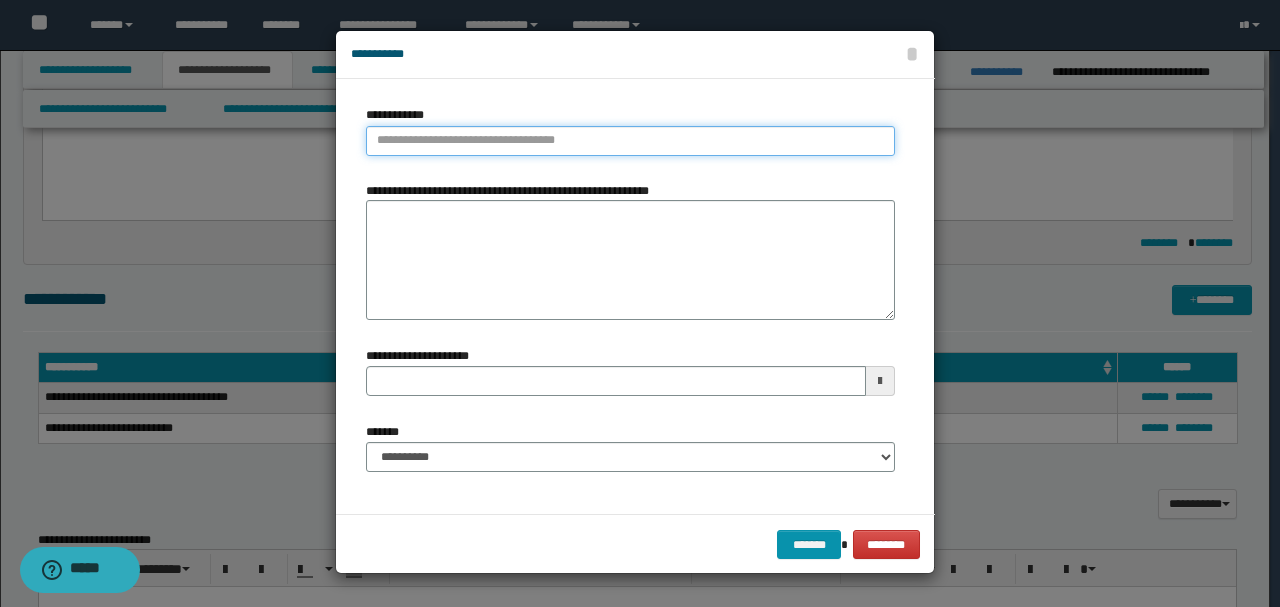 type on "**********" 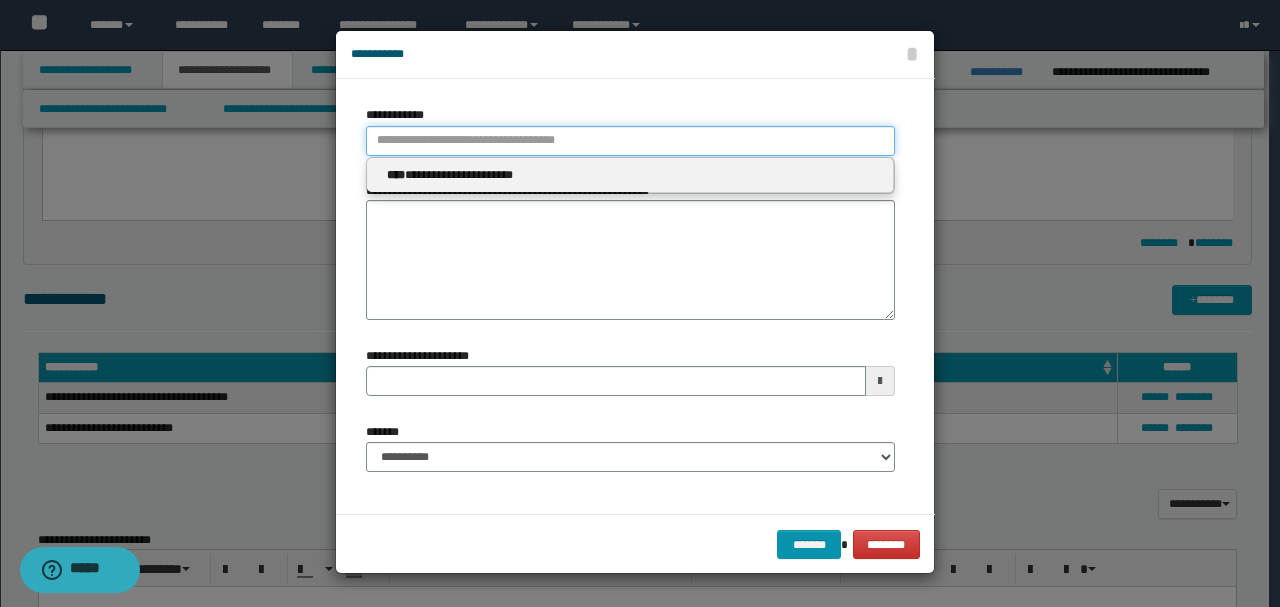 click on "**********" at bounding box center (630, 141) 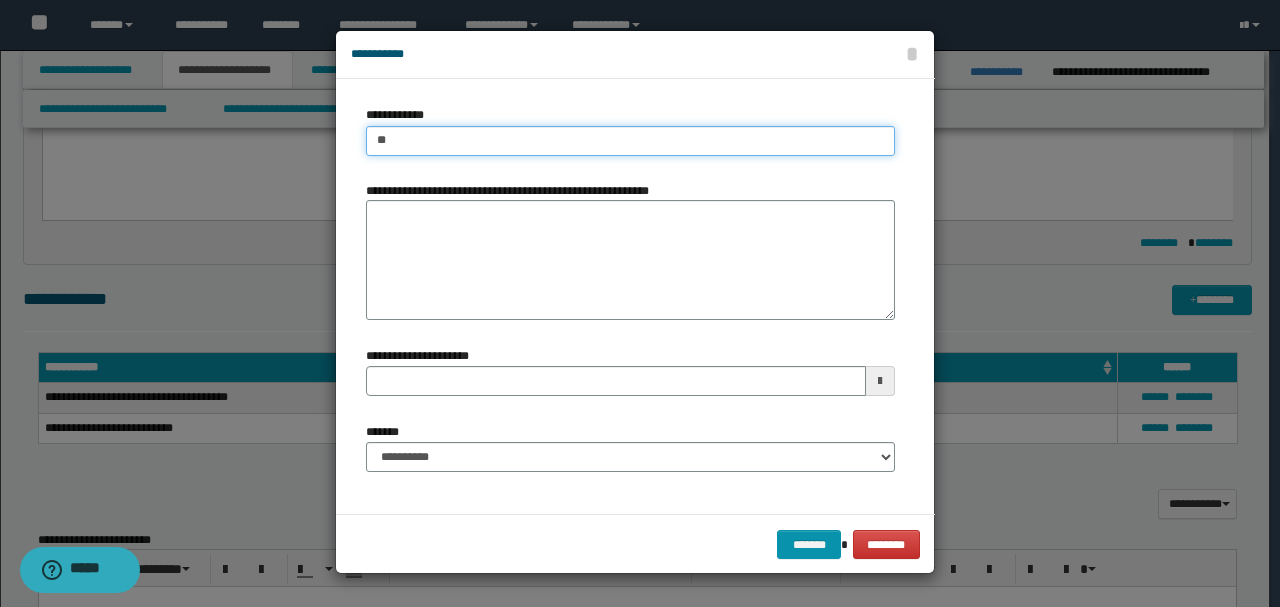 type on "***" 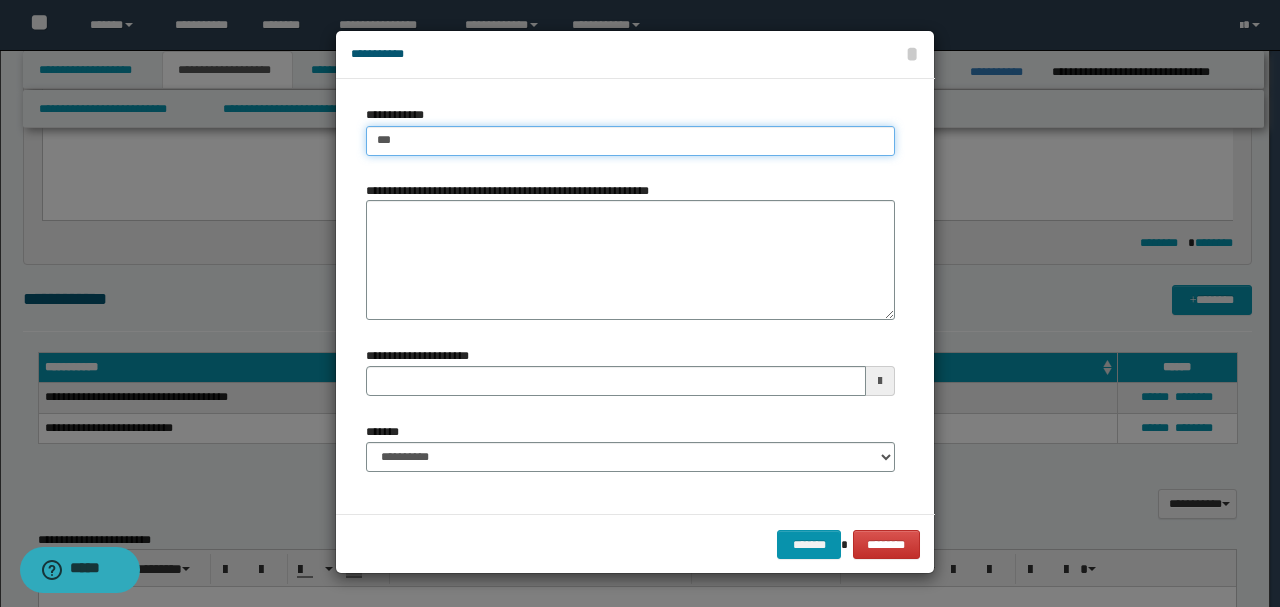 type on "***" 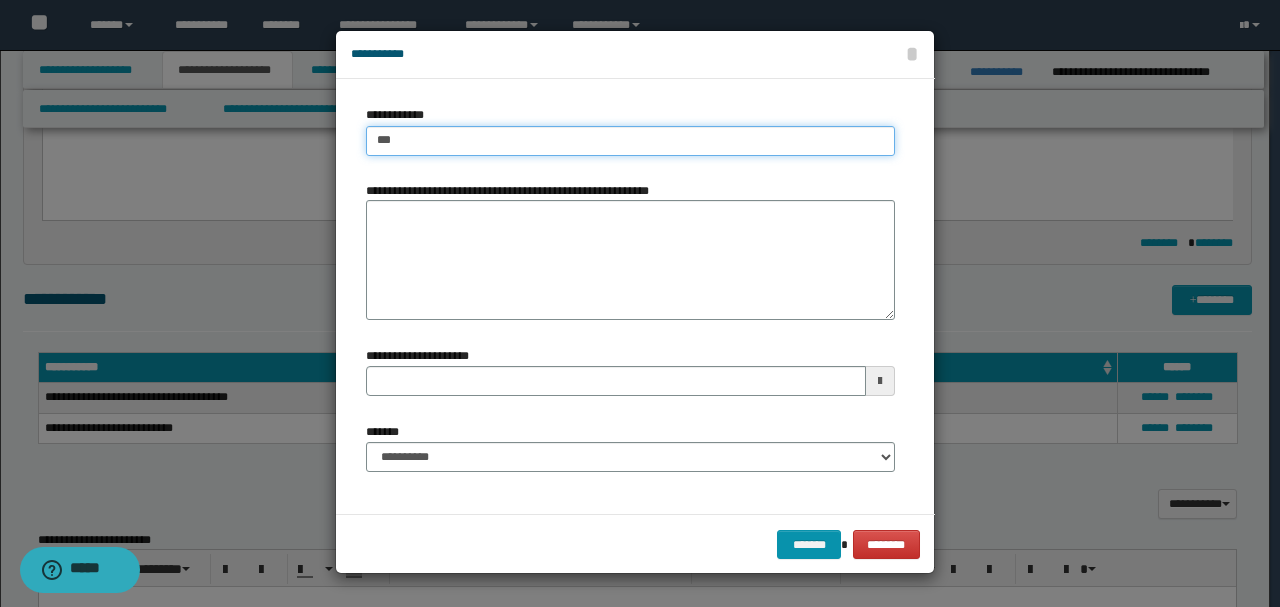 type 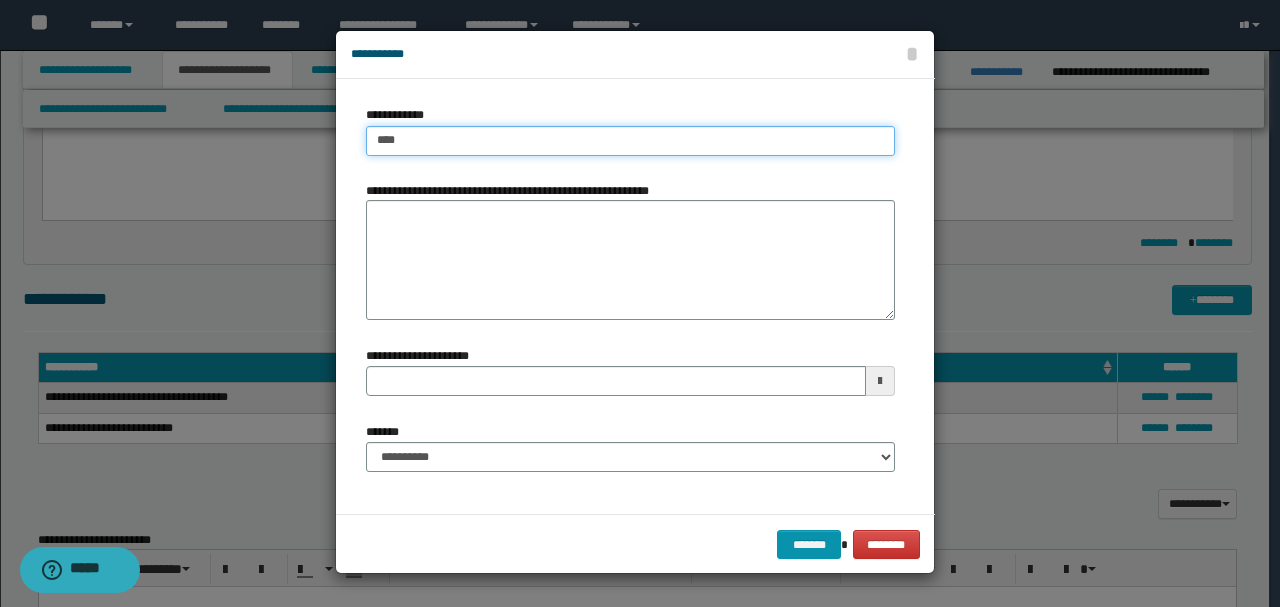 type on "****" 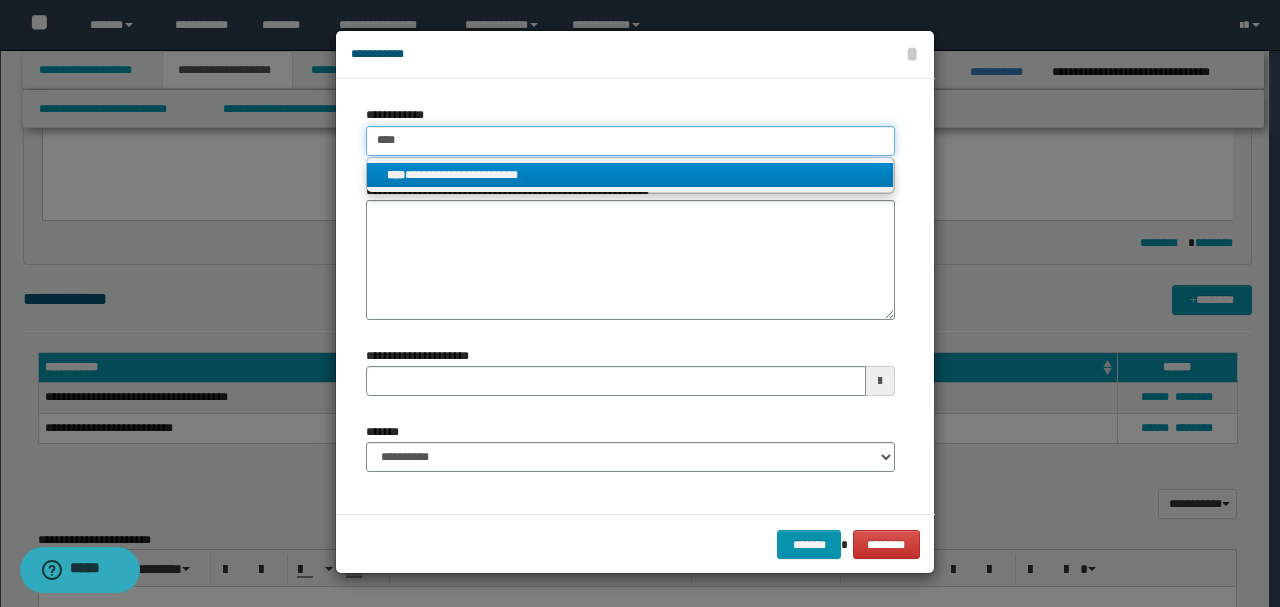 type on "****" 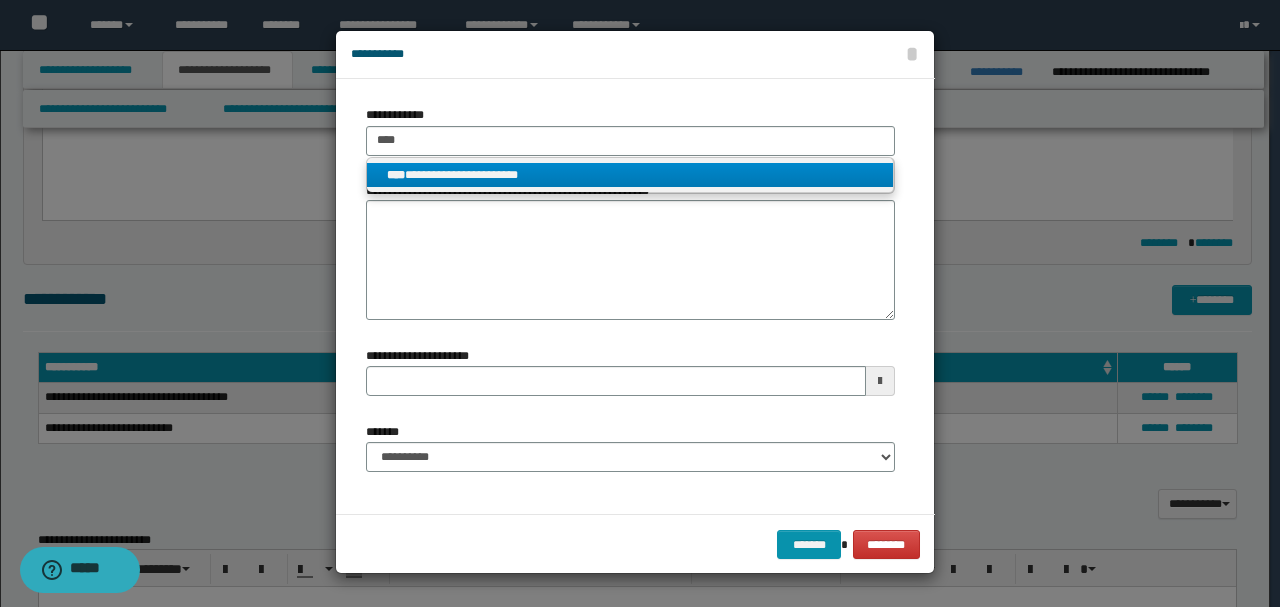 click on "**********" at bounding box center [630, 175] 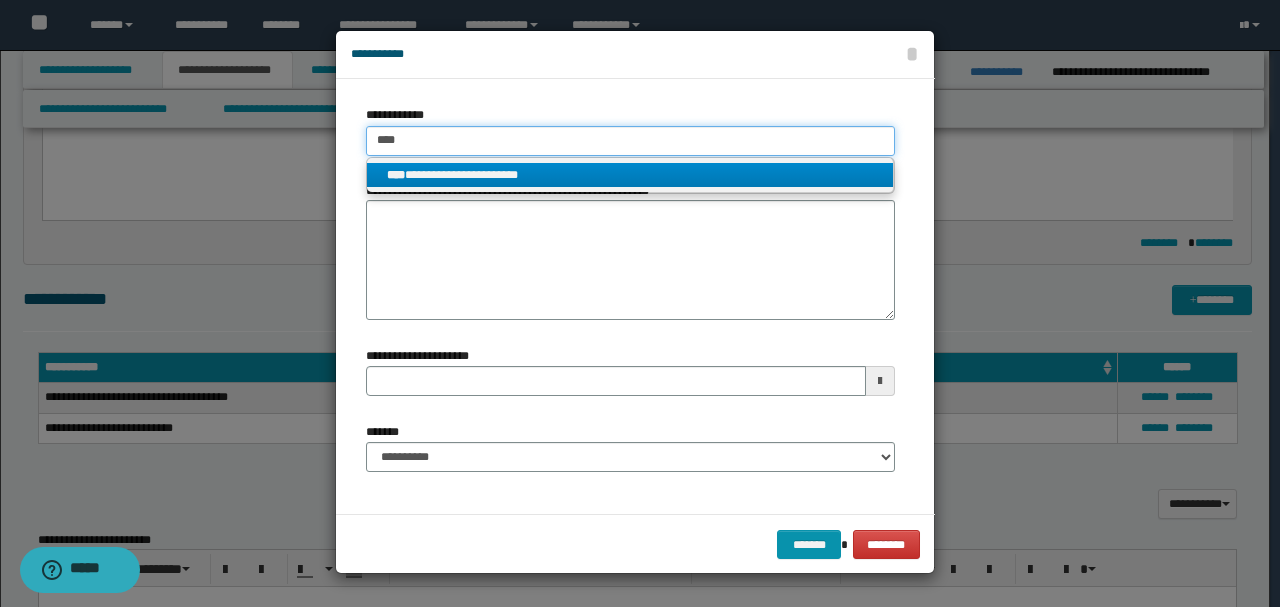type 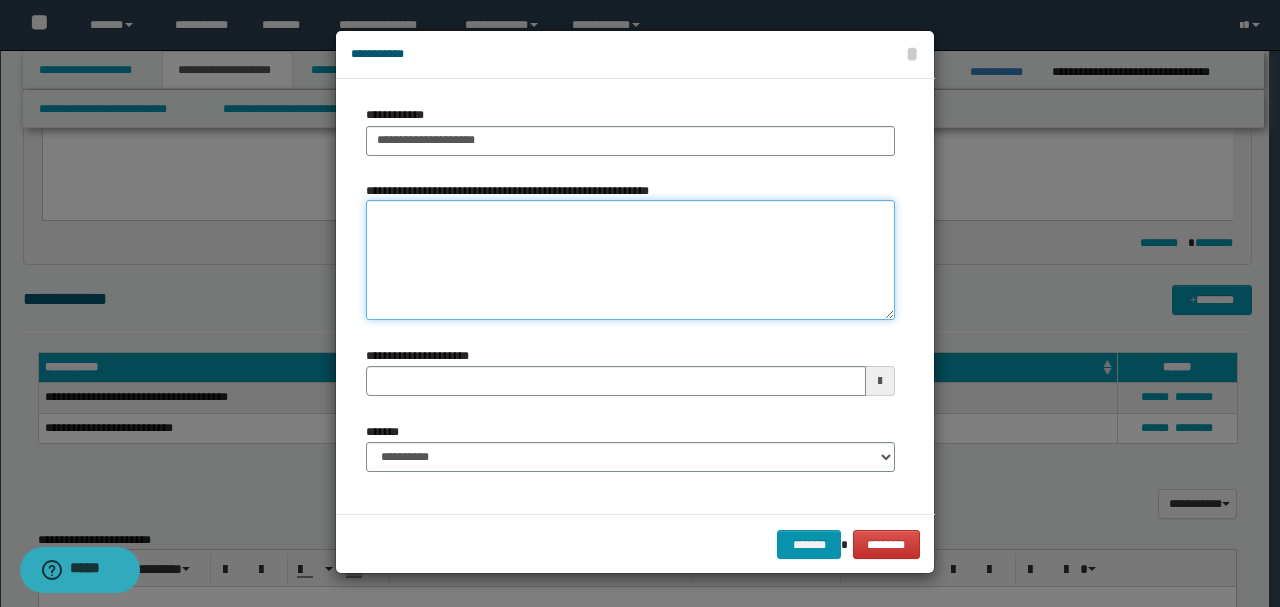 click on "**********" at bounding box center (630, 260) 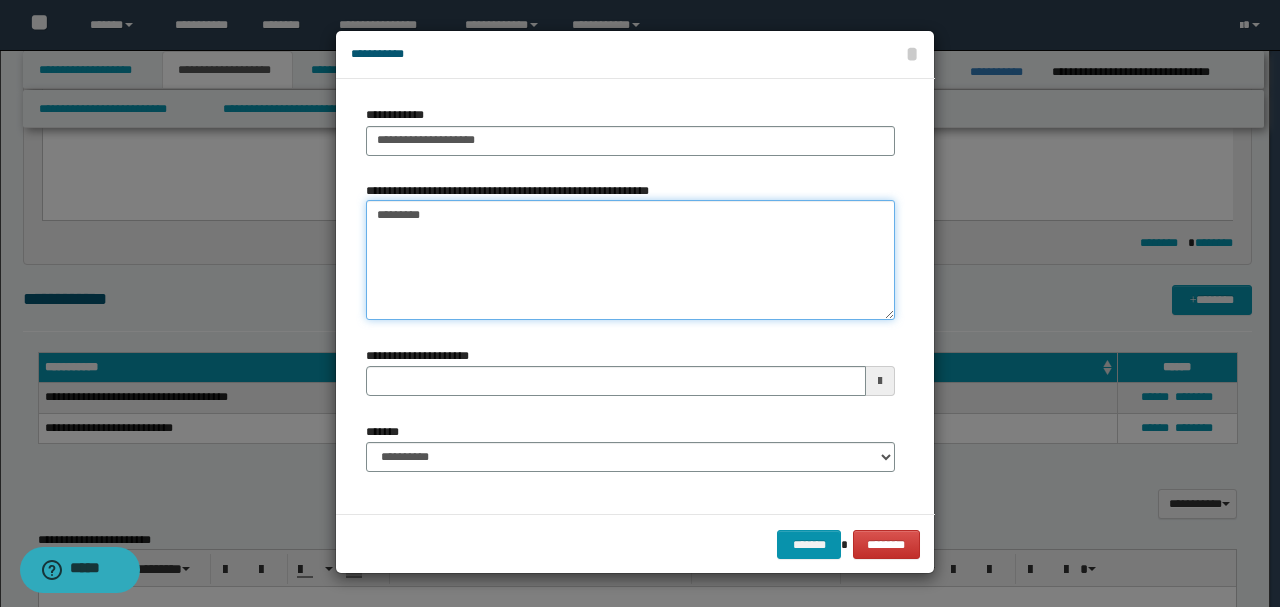 type 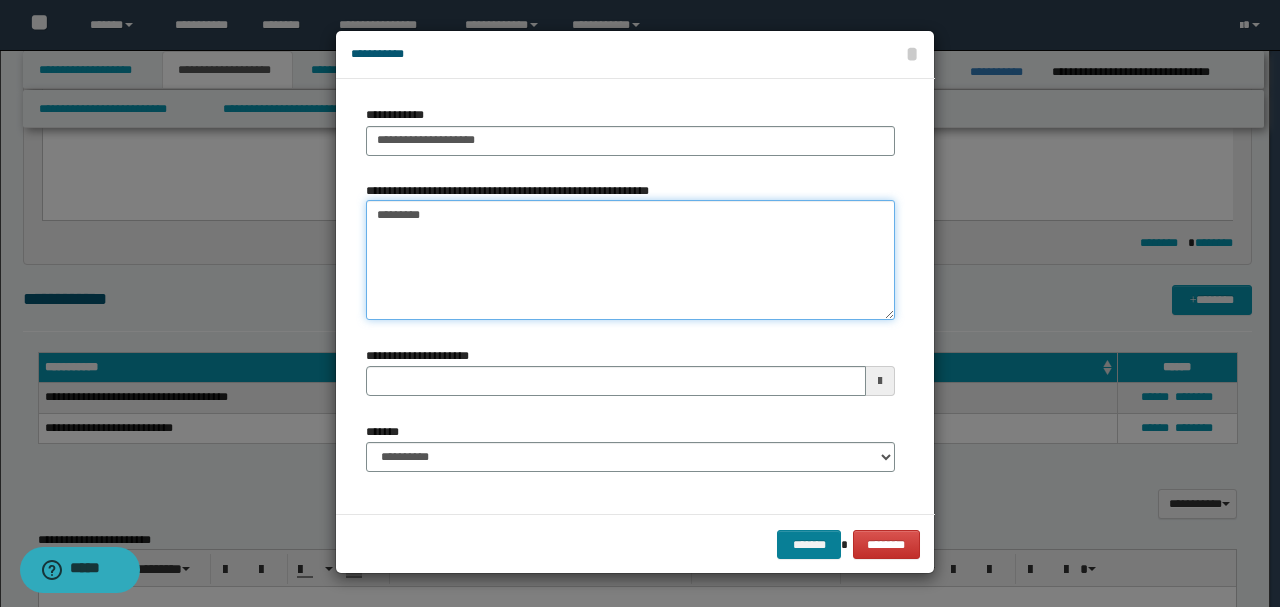 type on "*********" 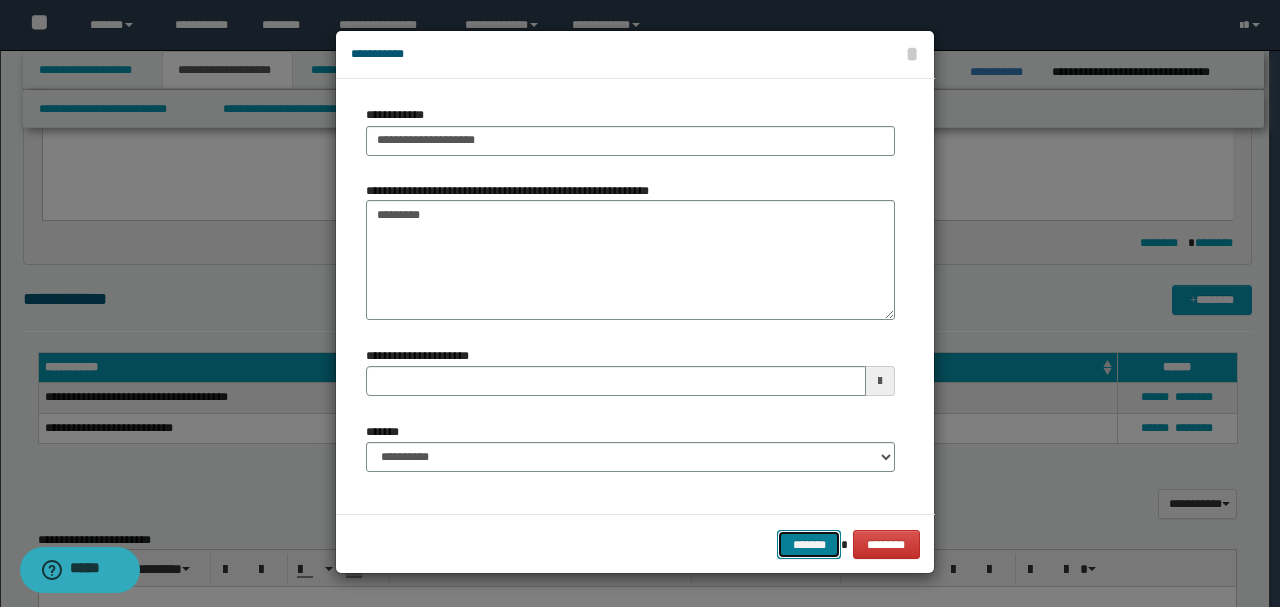 click on "*******" at bounding box center (809, 544) 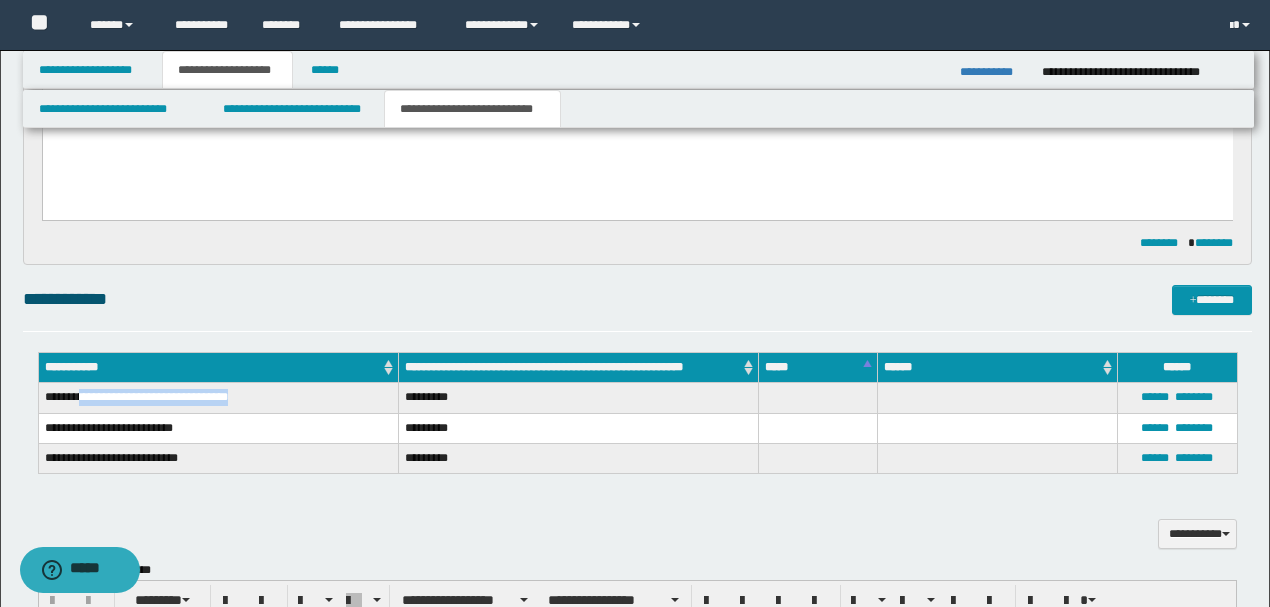 drag, startPoint x: 257, startPoint y: 396, endPoint x: 88, endPoint y: 400, distance: 169.04733 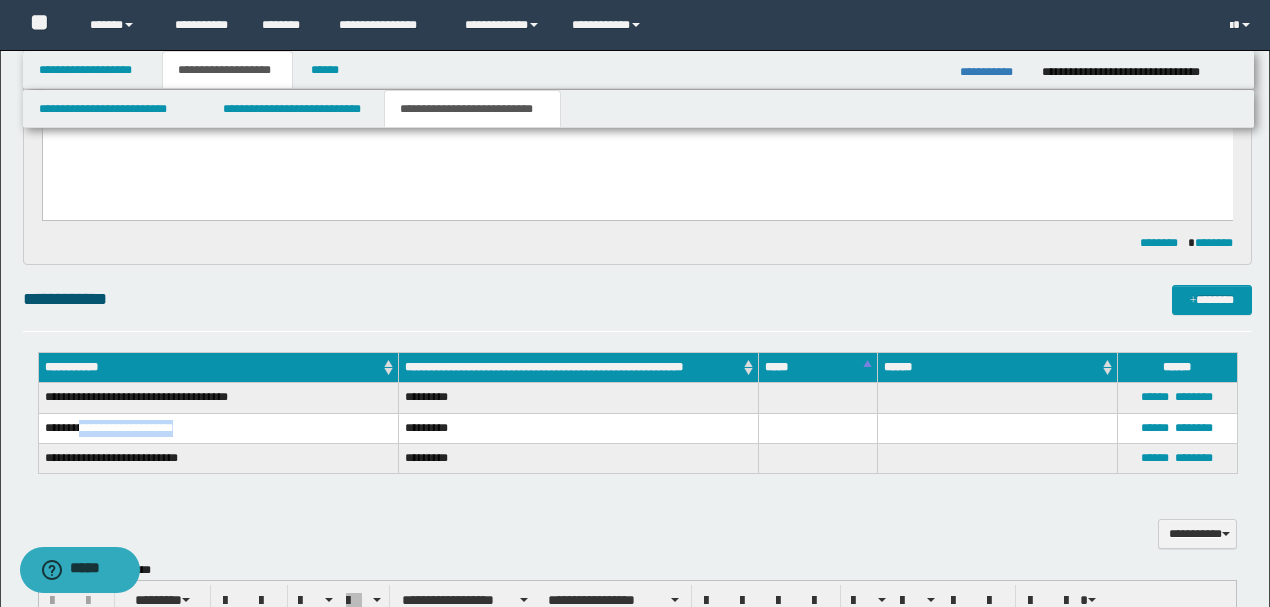 drag, startPoint x: 191, startPoint y: 434, endPoint x: 88, endPoint y: 430, distance: 103.077644 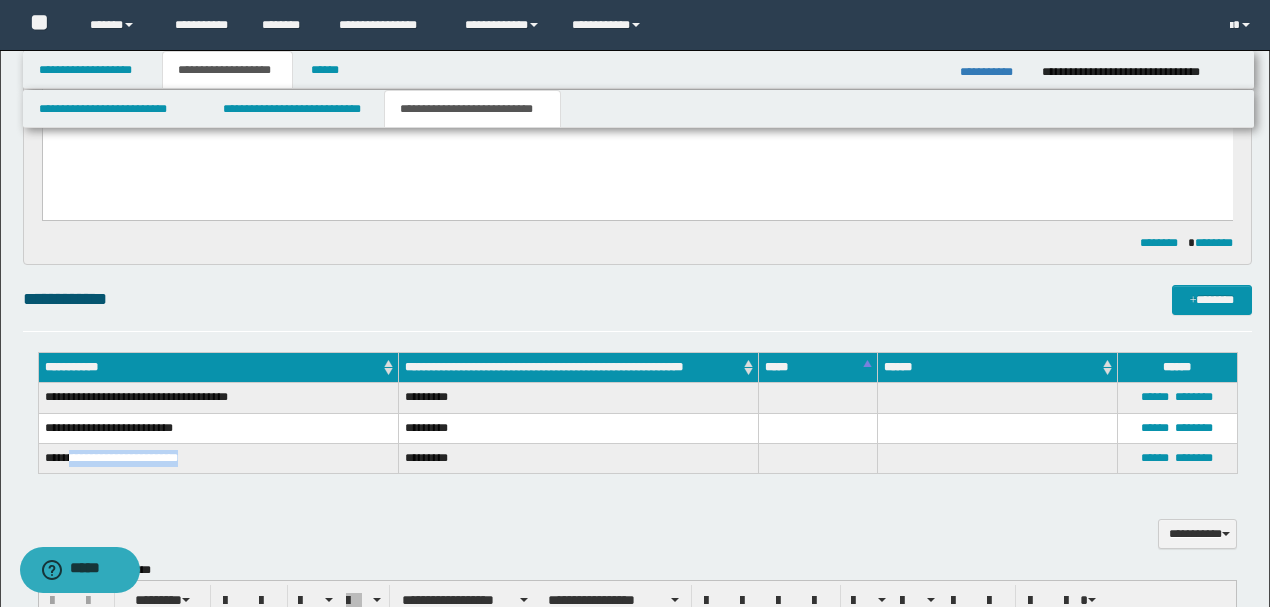 drag, startPoint x: 201, startPoint y: 462, endPoint x: 84, endPoint y: 459, distance: 117.03845 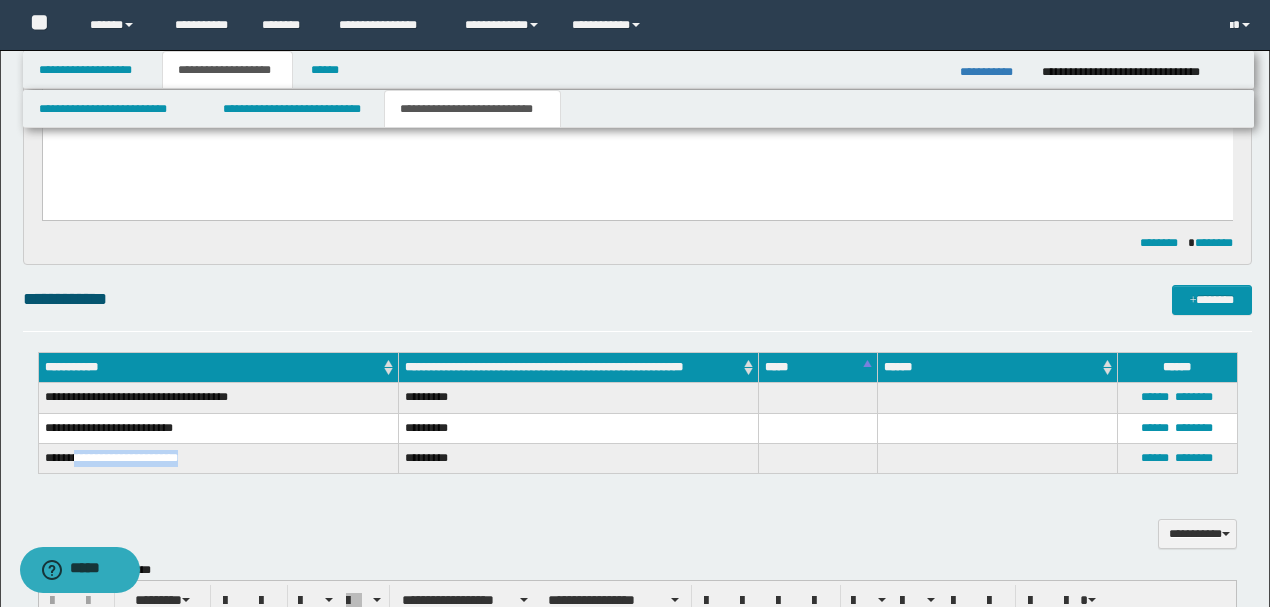 click on "**********" at bounding box center (218, 458) 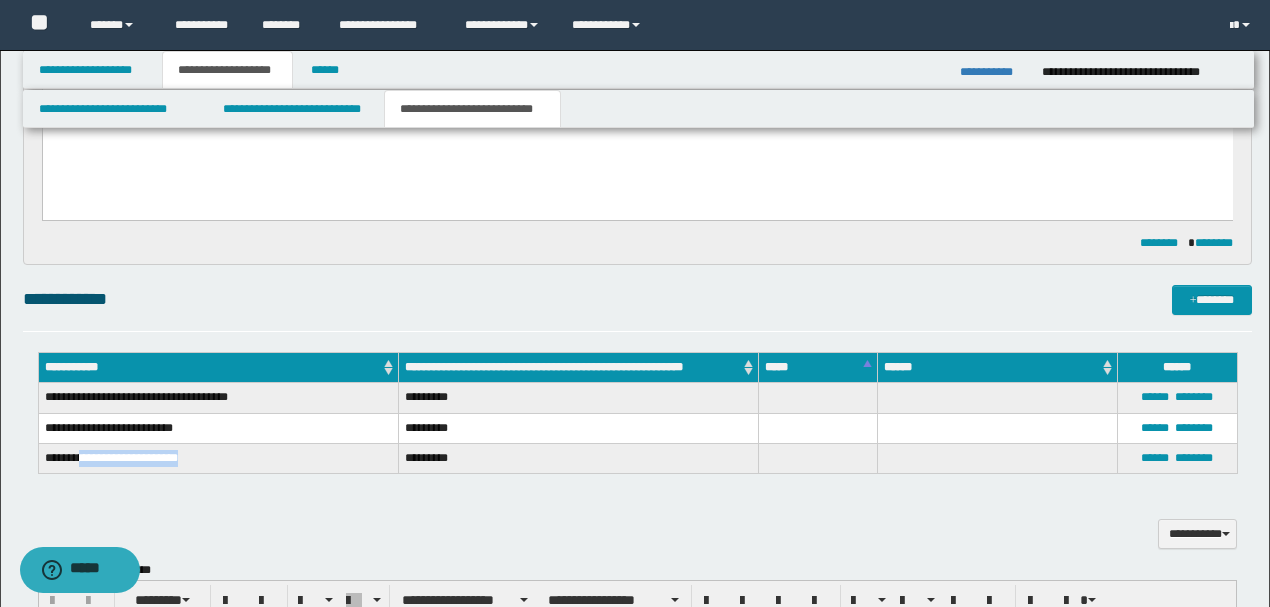 drag, startPoint x: 194, startPoint y: 460, endPoint x: 86, endPoint y: 458, distance: 108.01852 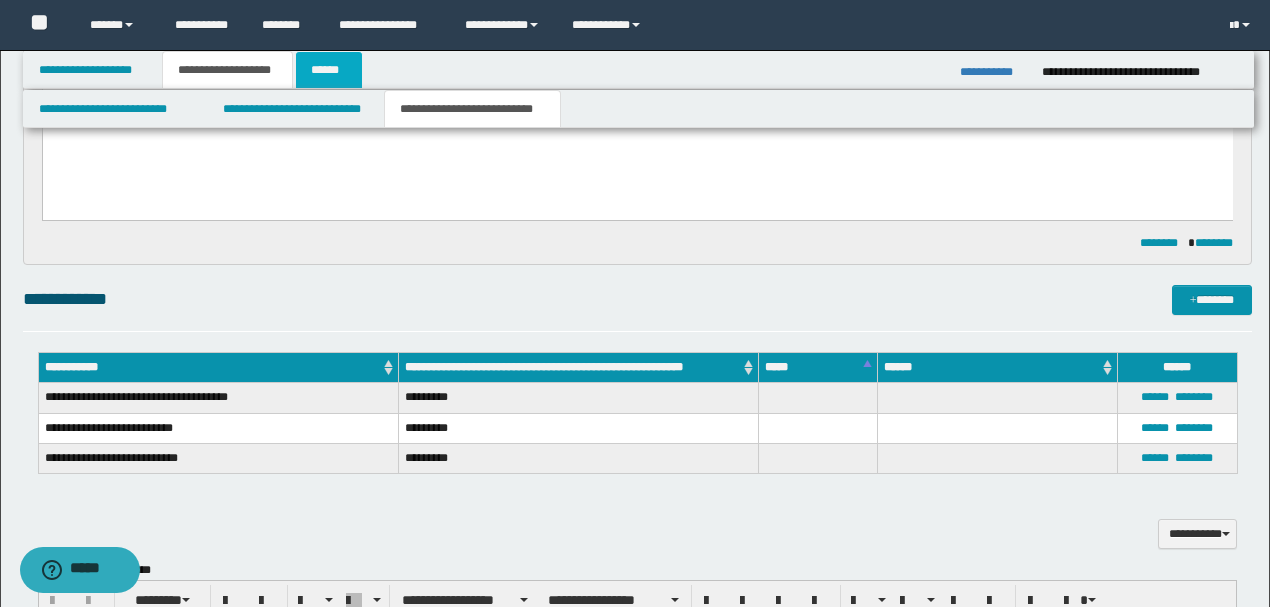 click on "******" at bounding box center (329, 70) 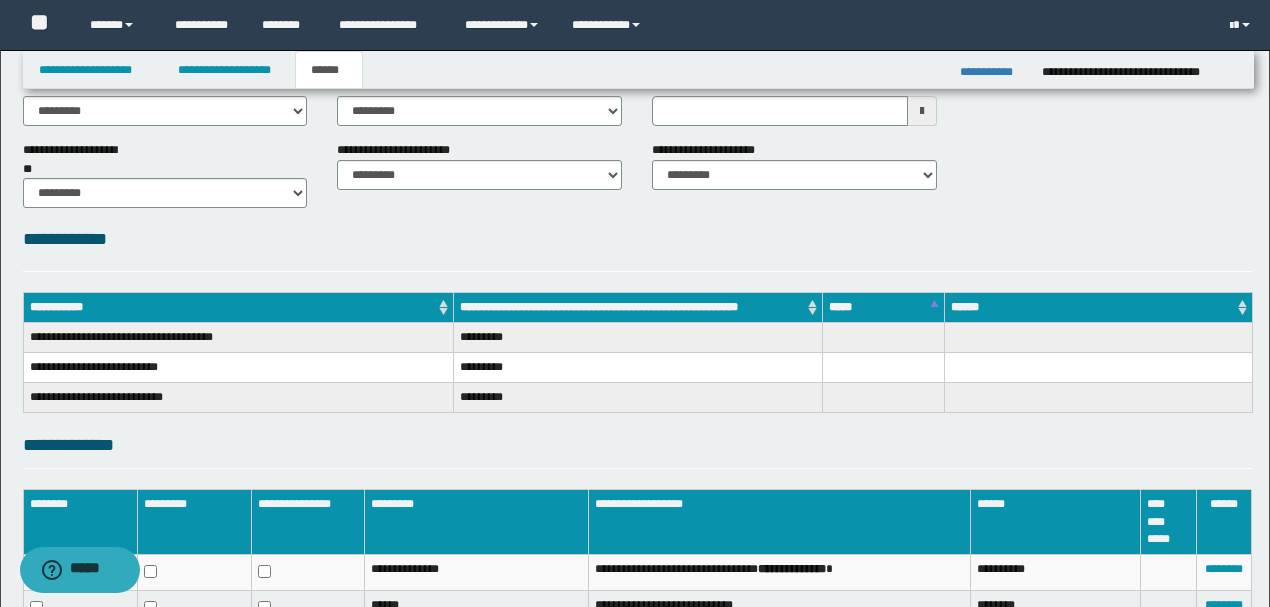 scroll, scrollTop: 314, scrollLeft: 0, axis: vertical 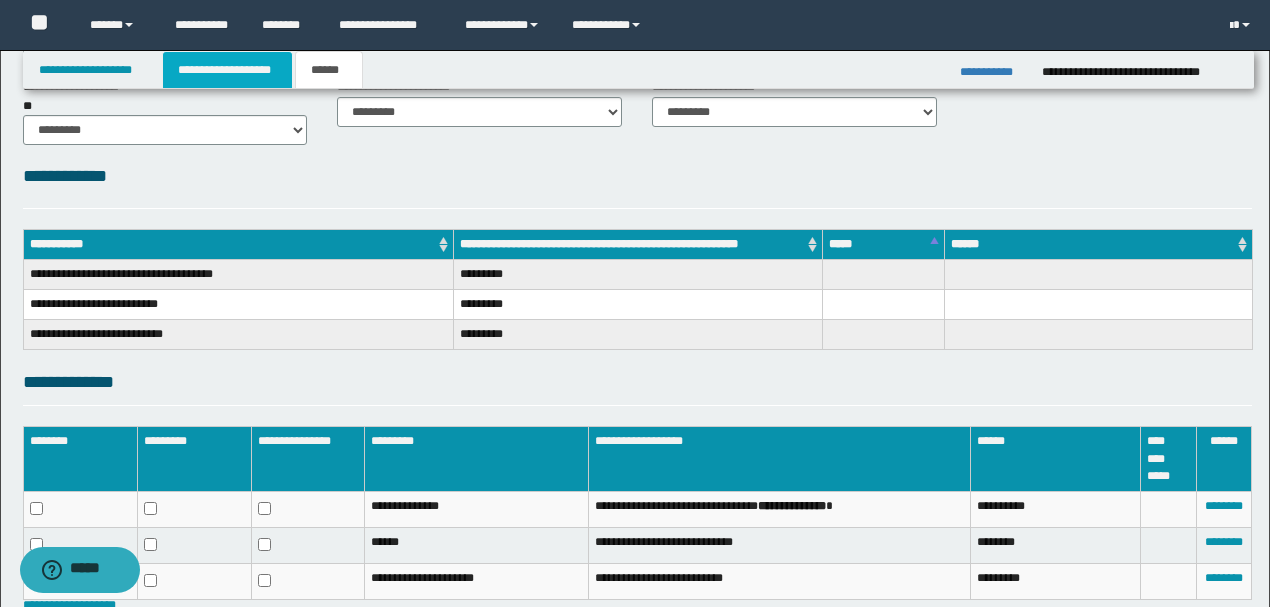 click on "**********" at bounding box center [227, 70] 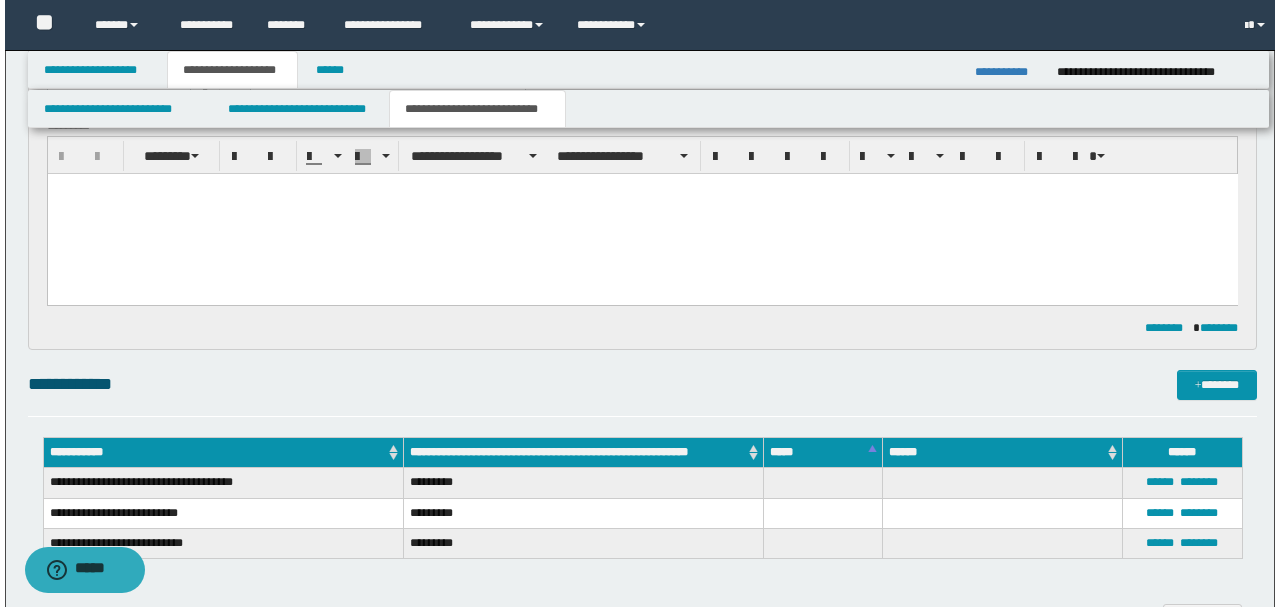 scroll, scrollTop: 212, scrollLeft: 0, axis: vertical 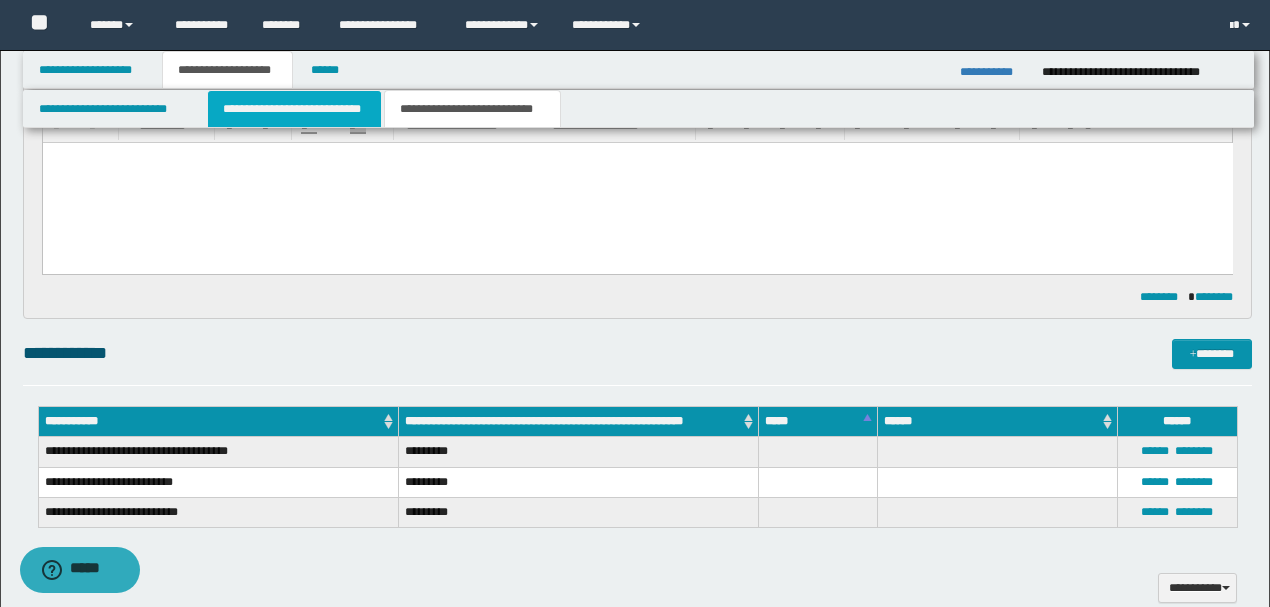 click on "**********" at bounding box center (294, 109) 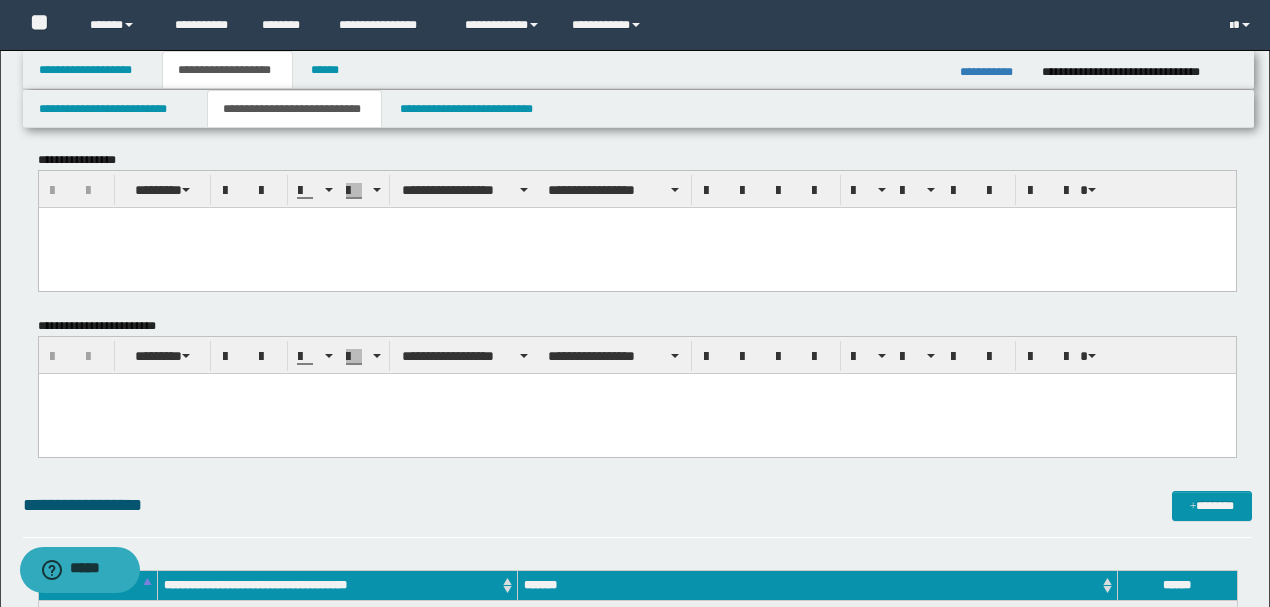 scroll, scrollTop: 0, scrollLeft: 0, axis: both 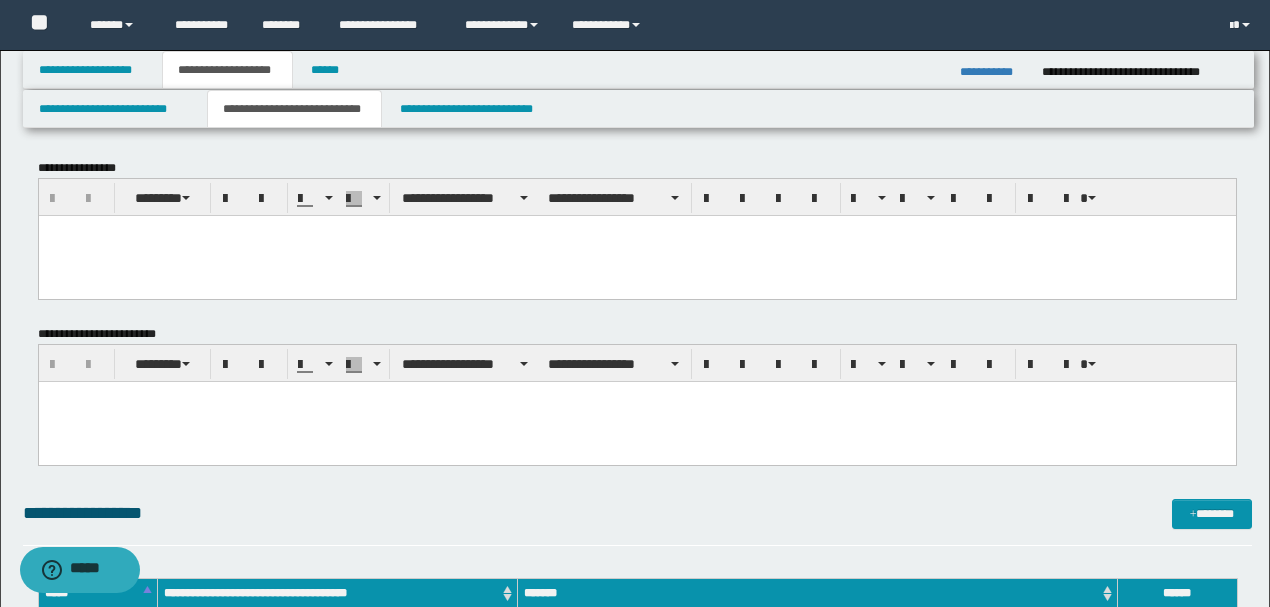 drag, startPoint x: 248, startPoint y: 258, endPoint x: 248, endPoint y: 282, distance: 24 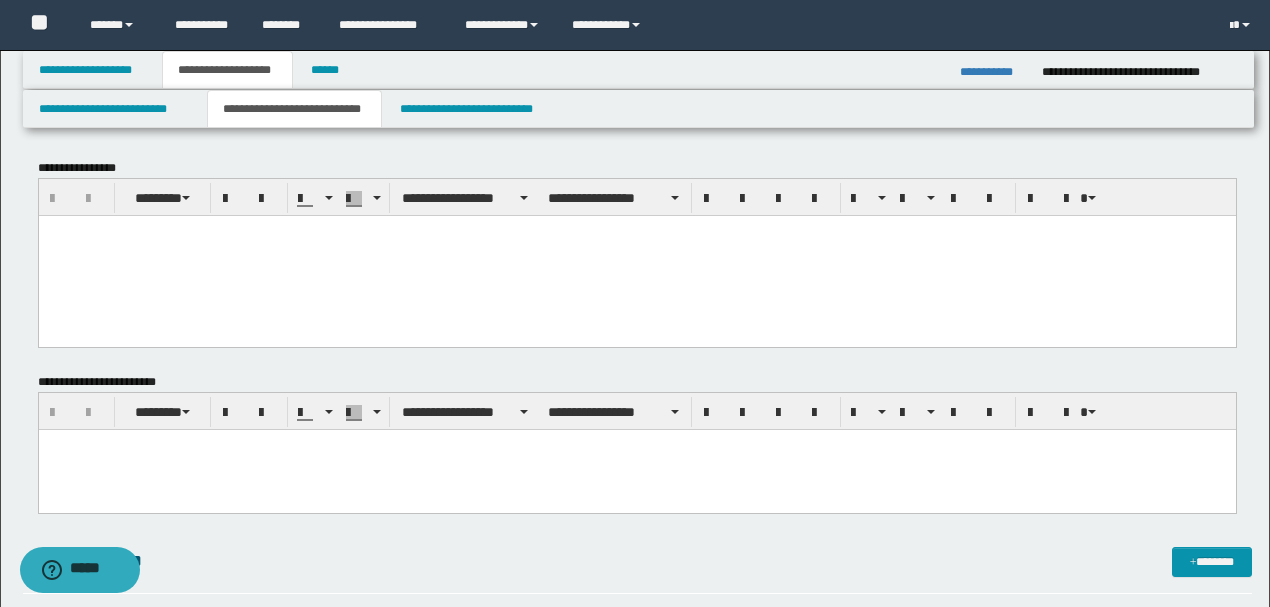click at bounding box center [636, 470] 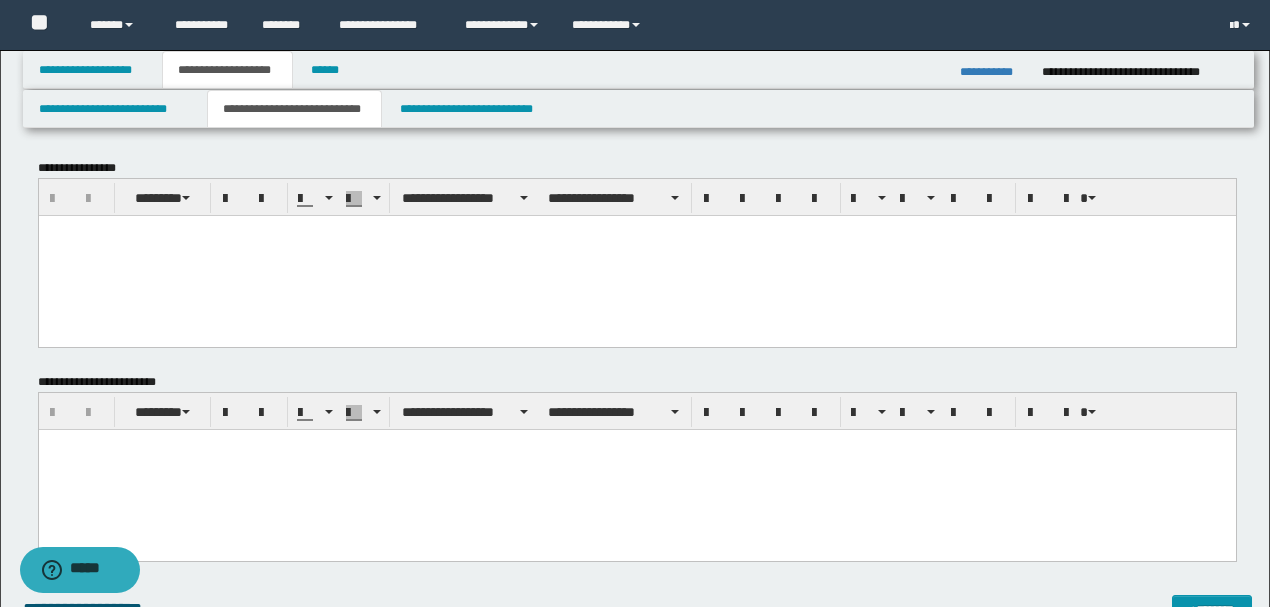 click at bounding box center (636, 255) 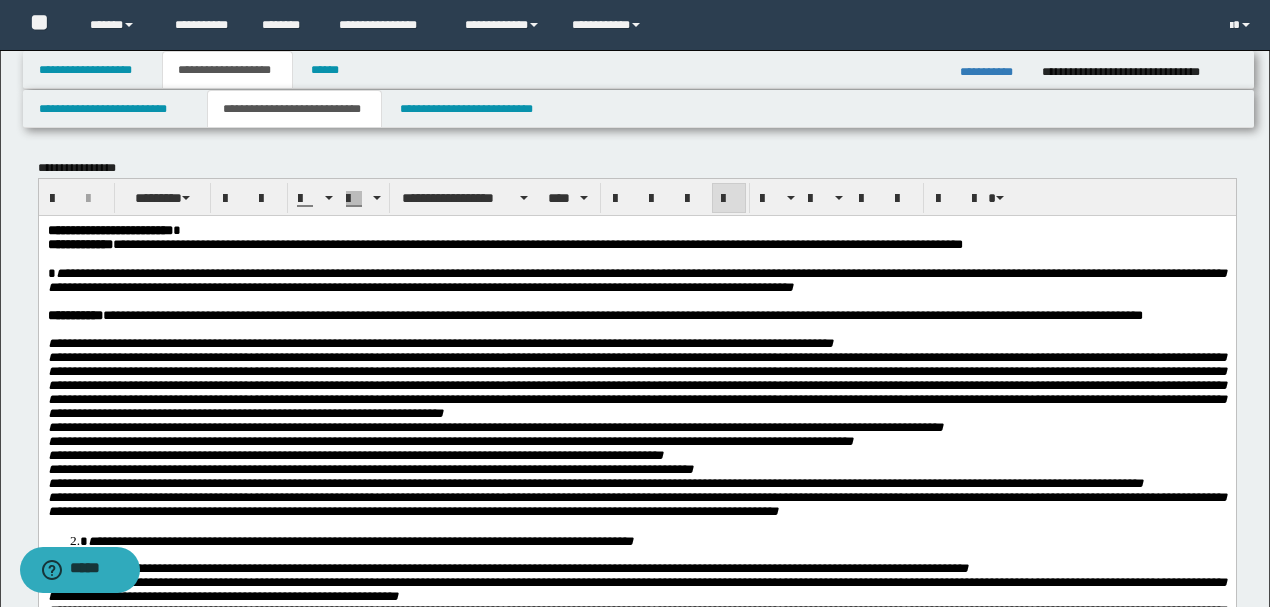 click on "**********" at bounding box center [636, 230] 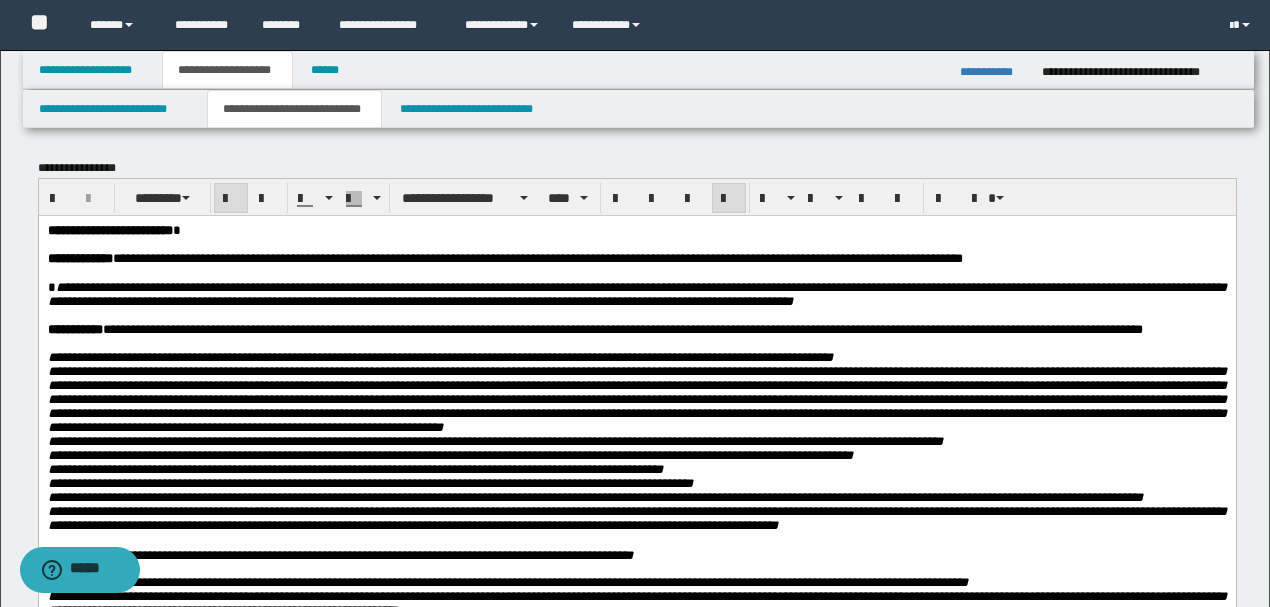 click on "**********" at bounding box center (109, 229) 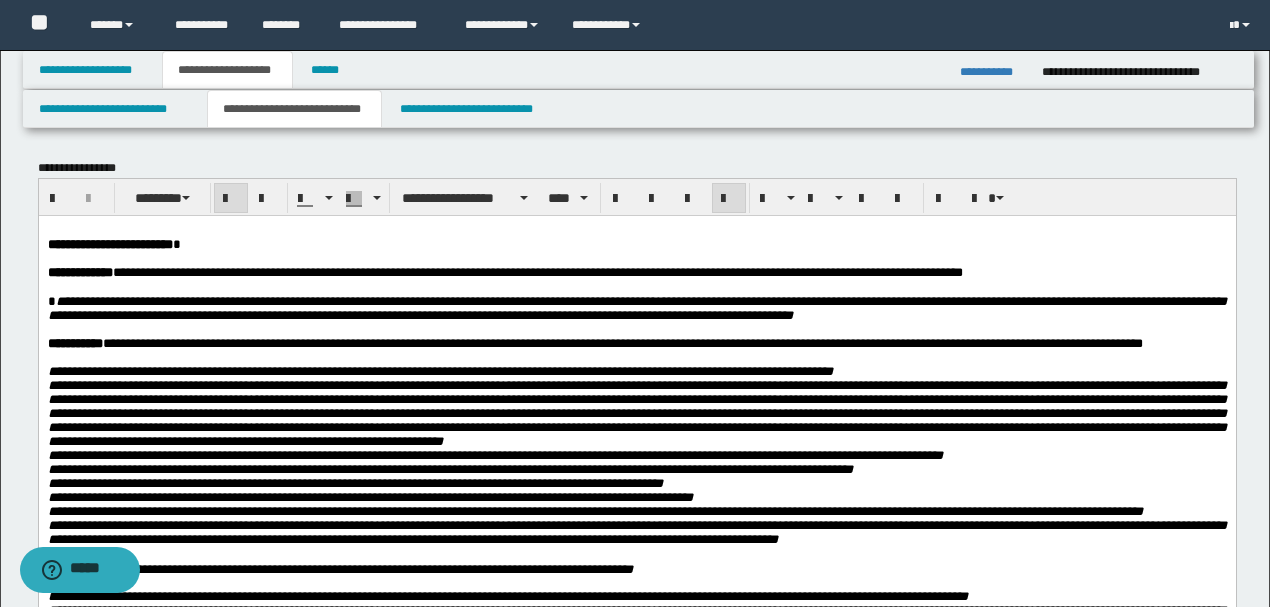 click on "**********" at bounding box center (542, 271) 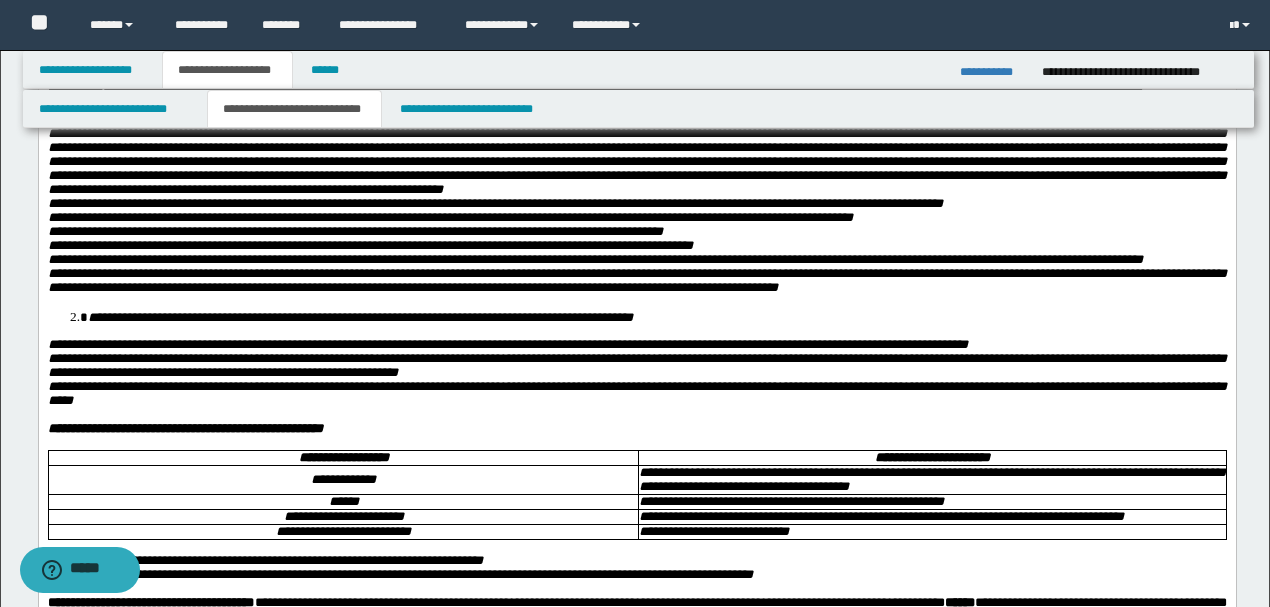 scroll, scrollTop: 333, scrollLeft: 0, axis: vertical 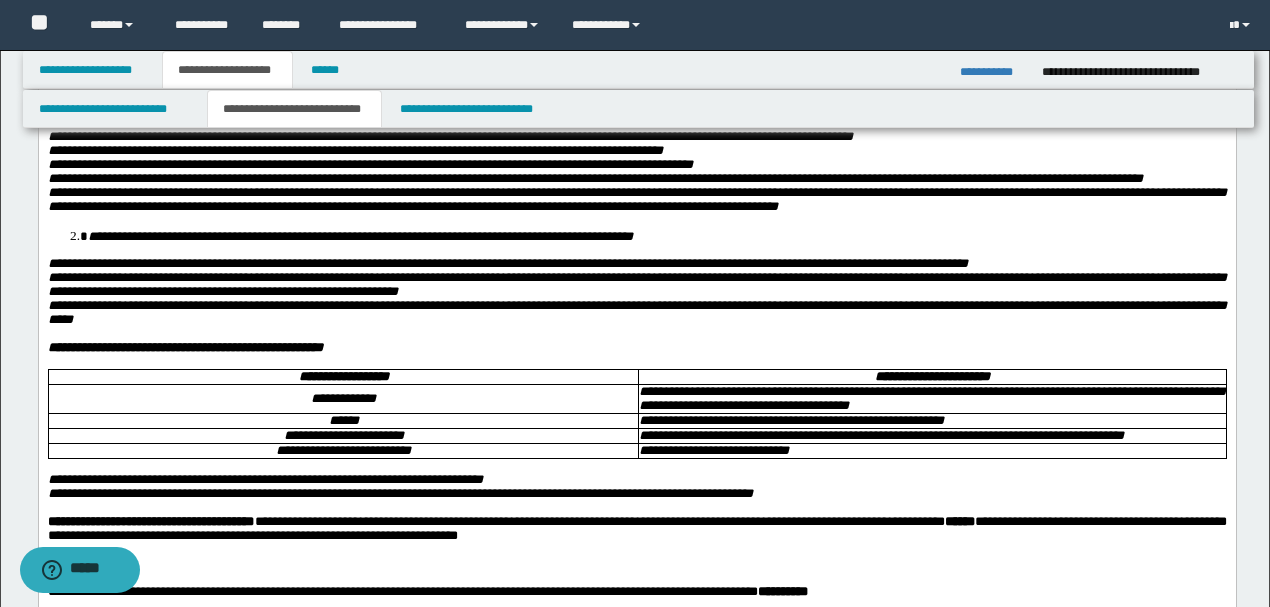 click on "**********" at bounding box center [656, 236] 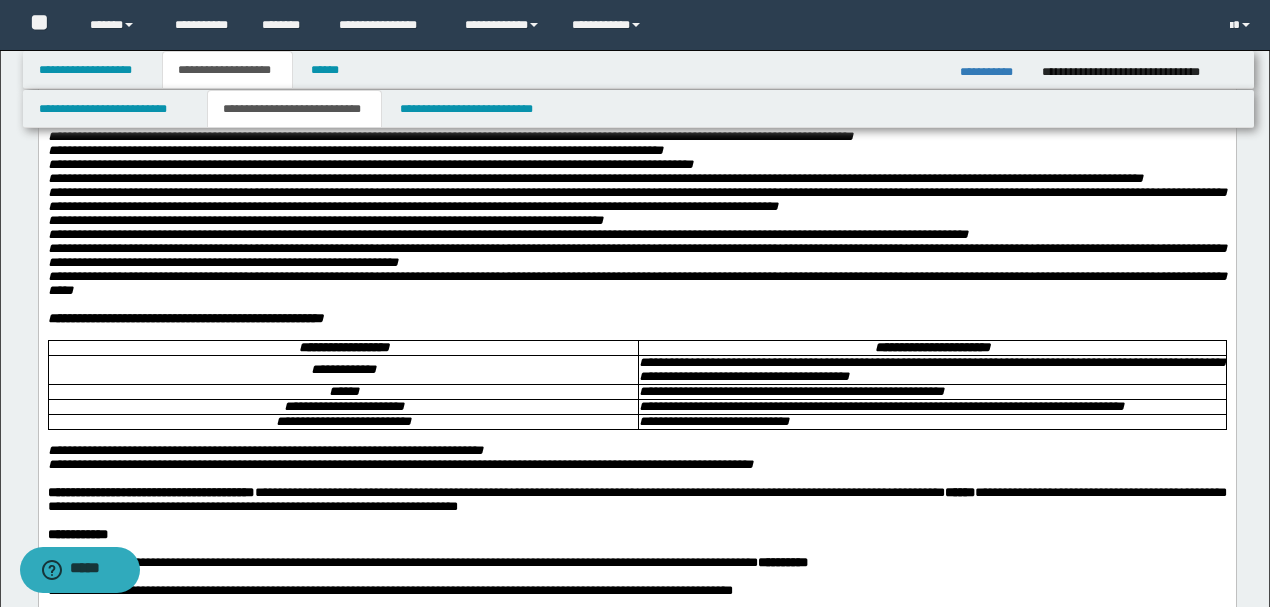 click on "**********" at bounding box center (636, 179) 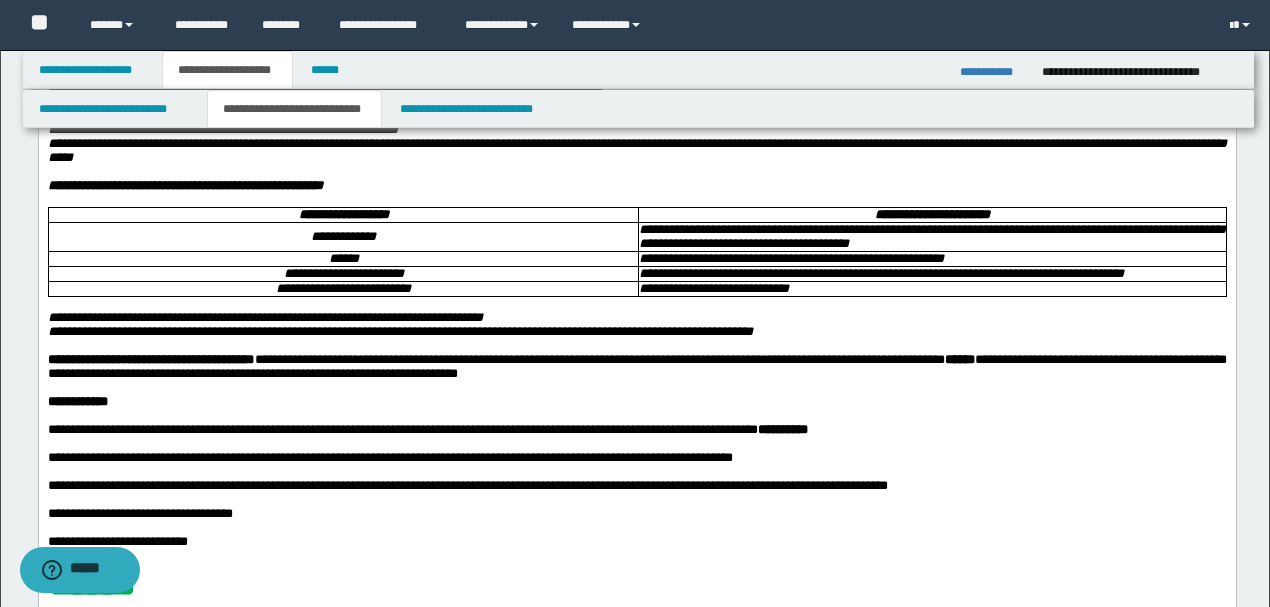 scroll, scrollTop: 666, scrollLeft: 0, axis: vertical 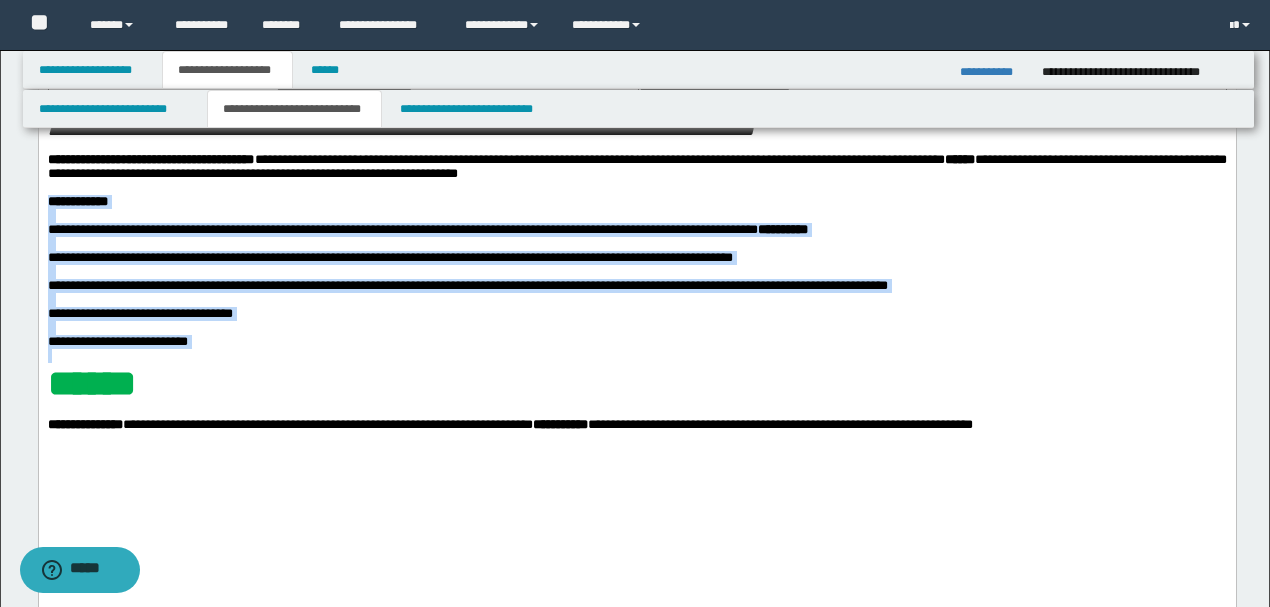 drag, startPoint x: 49, startPoint y: 291, endPoint x: 268, endPoint y: 465, distance: 279.70877 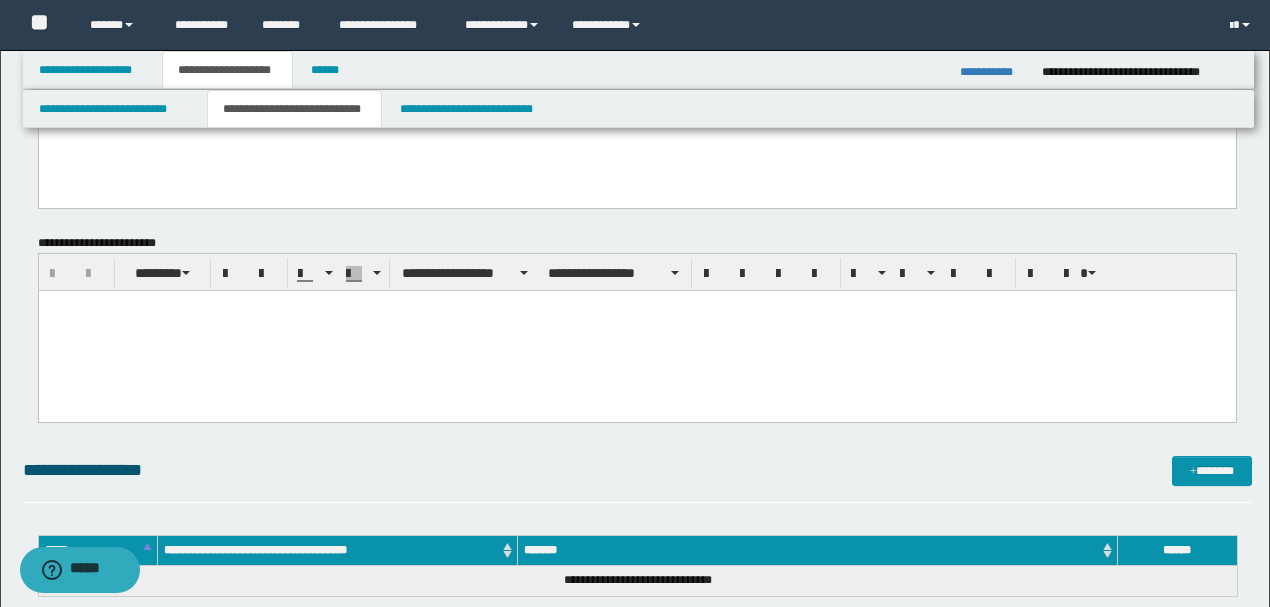 scroll, scrollTop: 933, scrollLeft: 0, axis: vertical 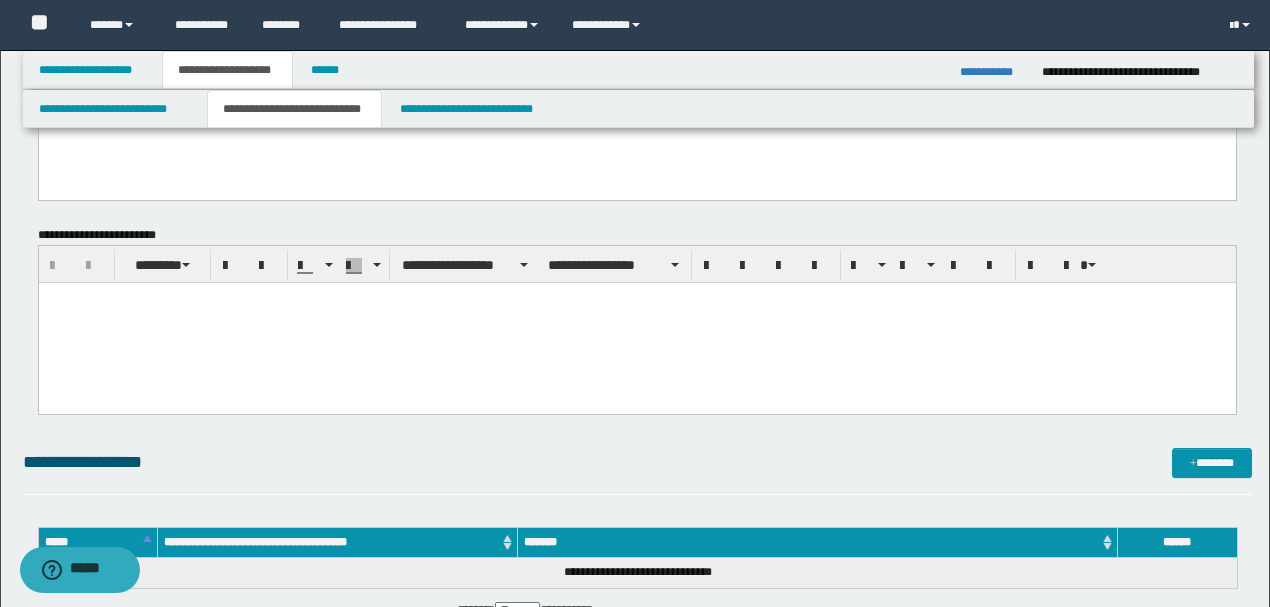 click at bounding box center (636, 323) 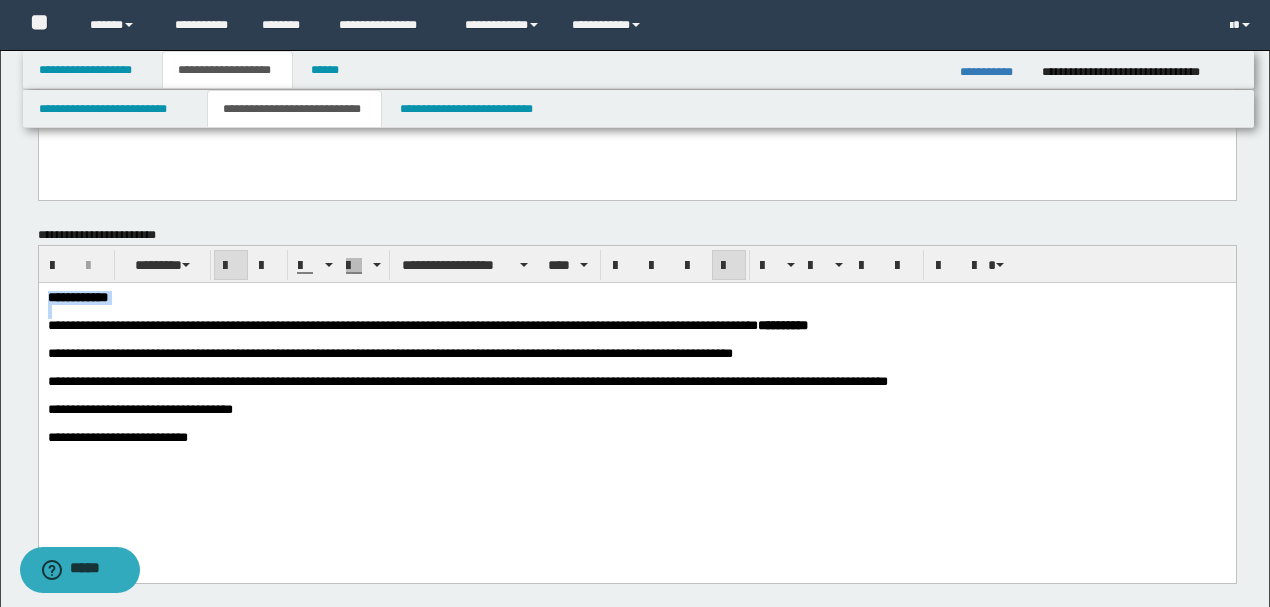drag, startPoint x: 176, startPoint y: 306, endPoint x: 8, endPoint y: 302, distance: 168.0476 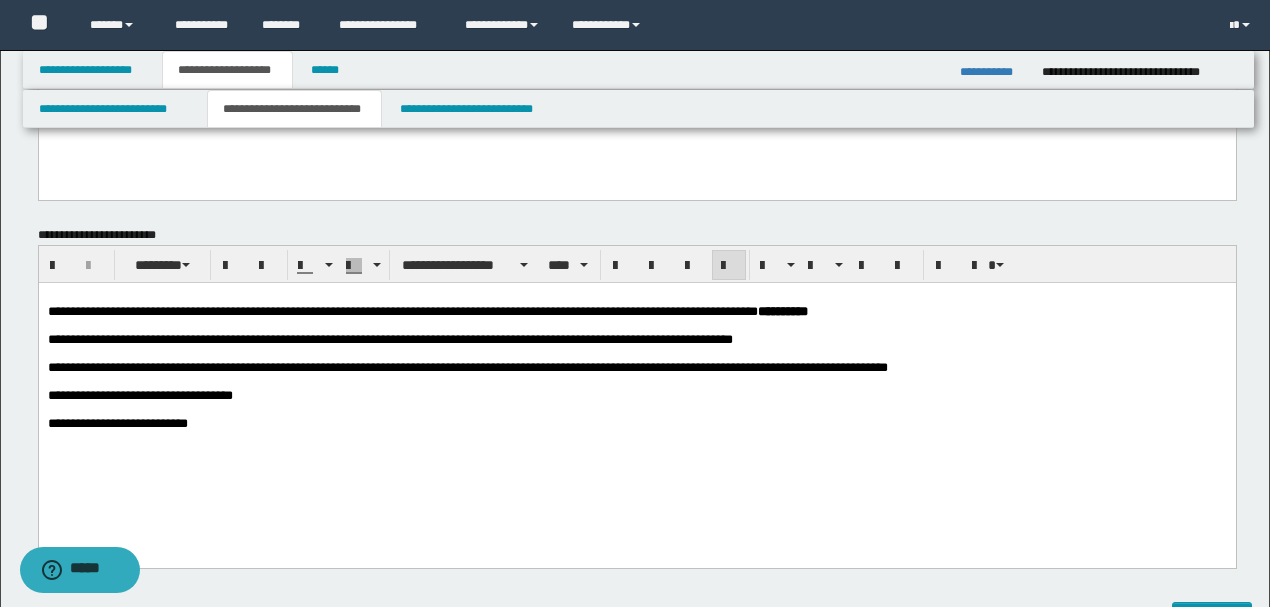 click on "**********" at bounding box center [636, 424] 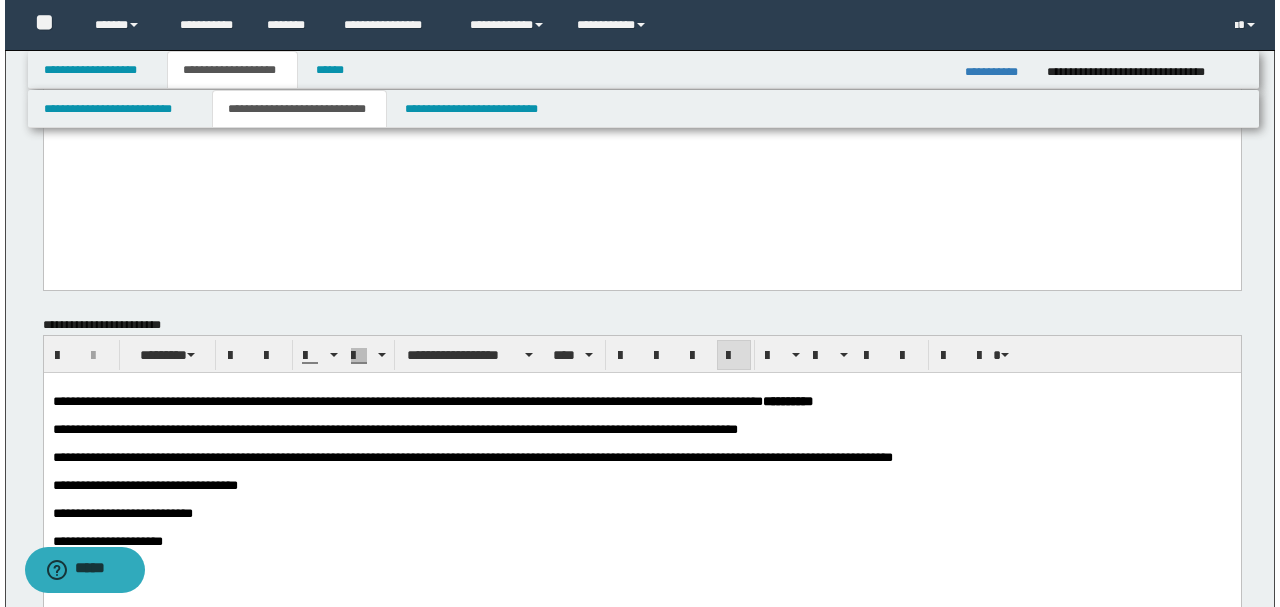 scroll, scrollTop: 733, scrollLeft: 0, axis: vertical 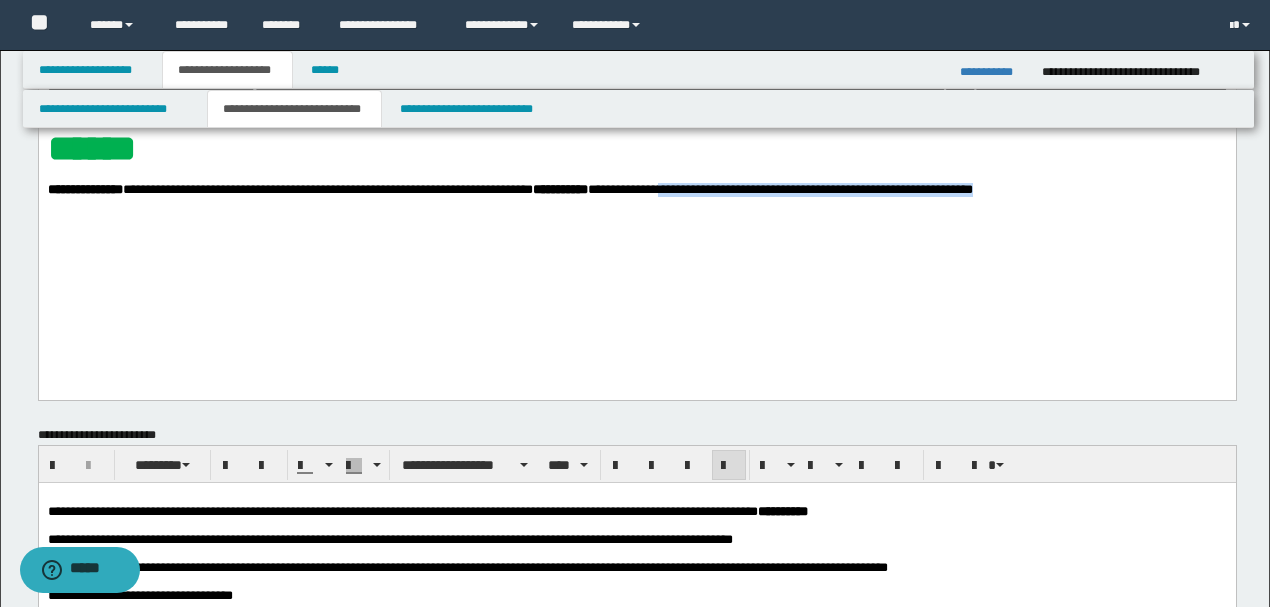 drag, startPoint x: 1074, startPoint y: 283, endPoint x: 746, endPoint y: 282, distance: 328.00153 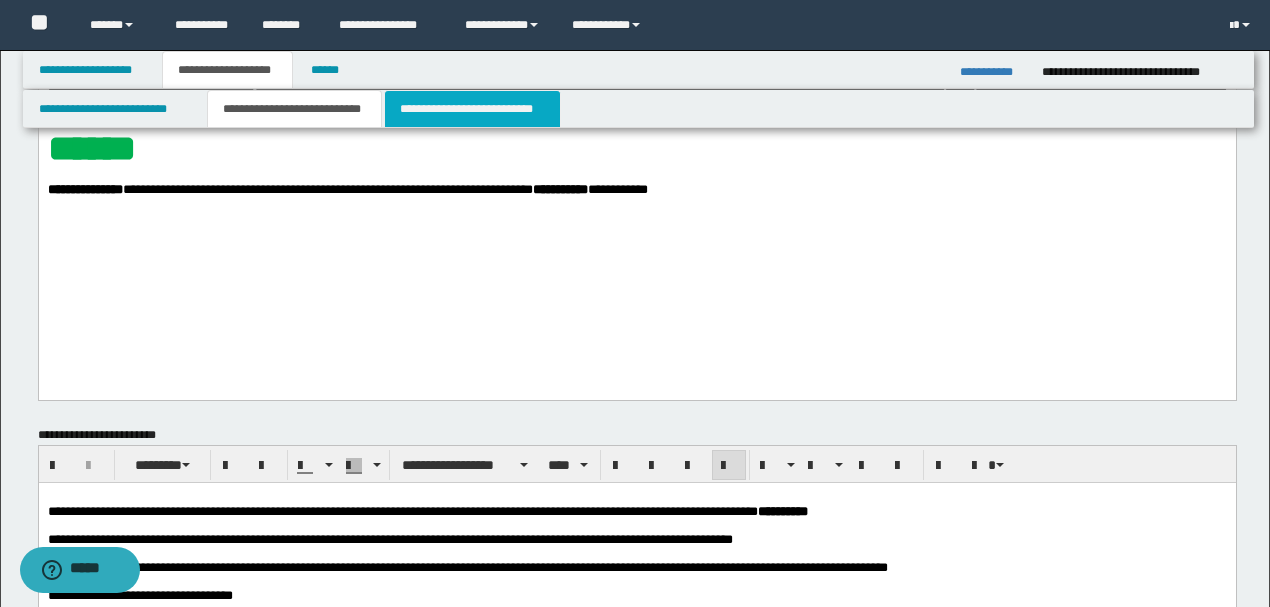click on "**********" at bounding box center [472, 109] 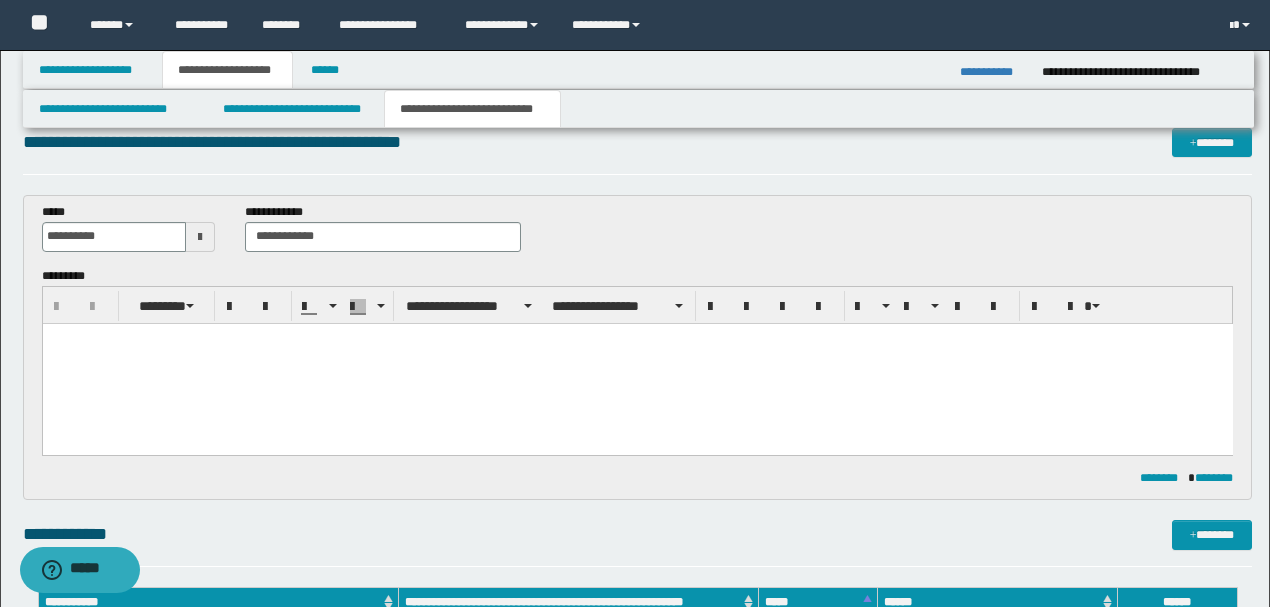 scroll, scrollTop: 0, scrollLeft: 0, axis: both 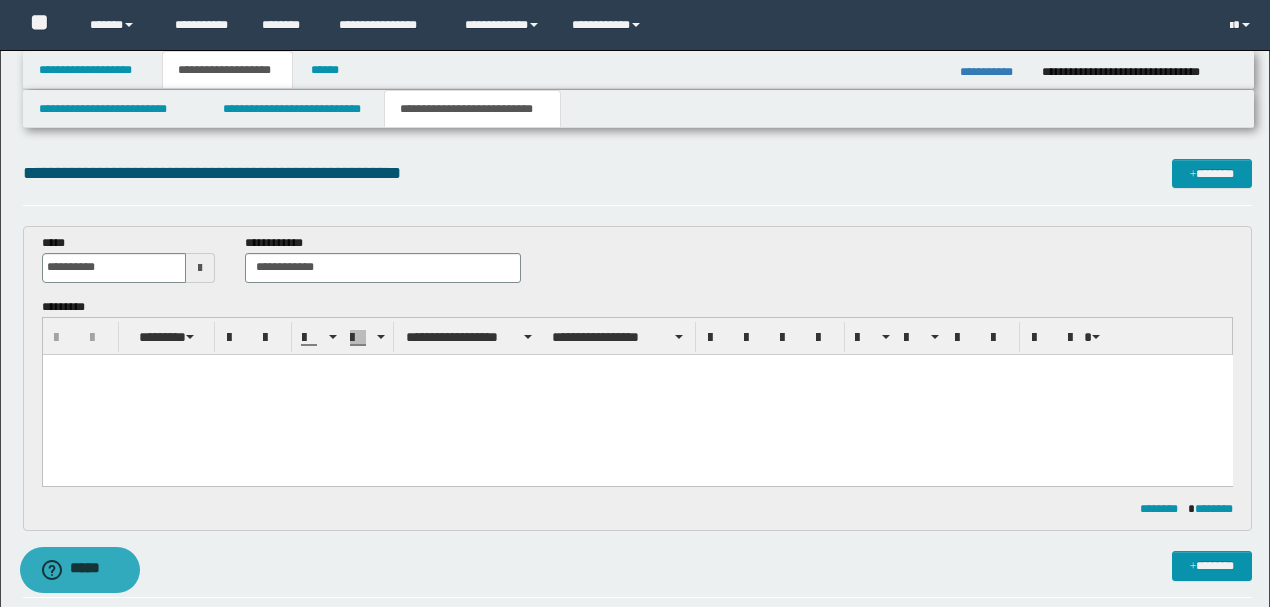 click at bounding box center (637, 394) 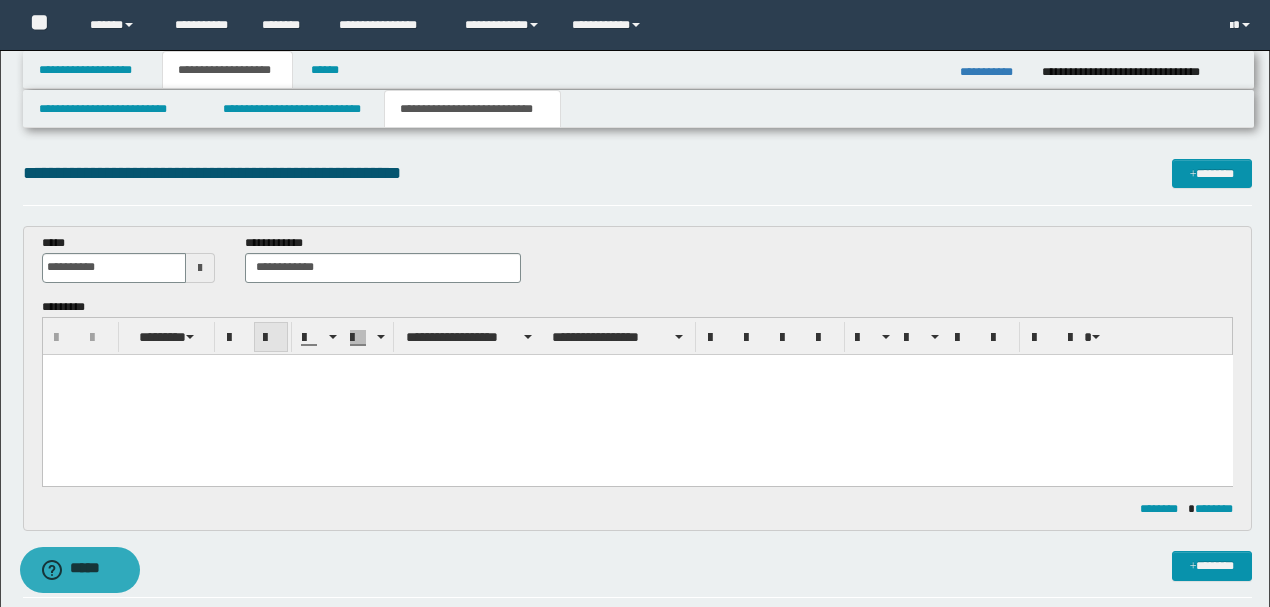 type 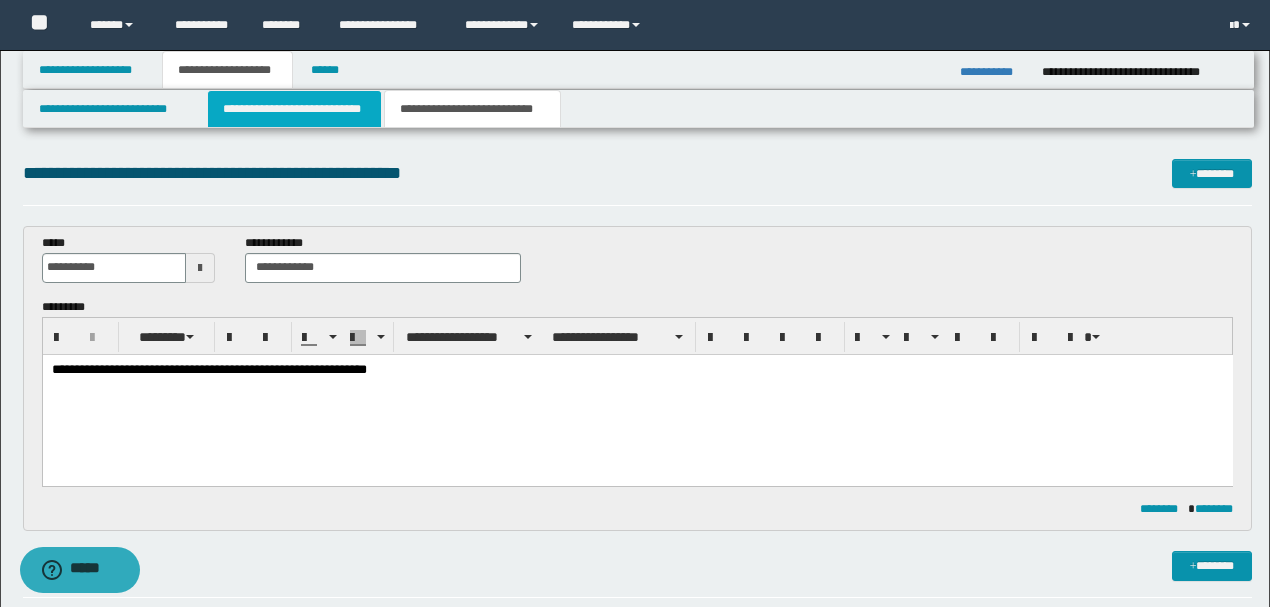 click on "**********" at bounding box center (294, 109) 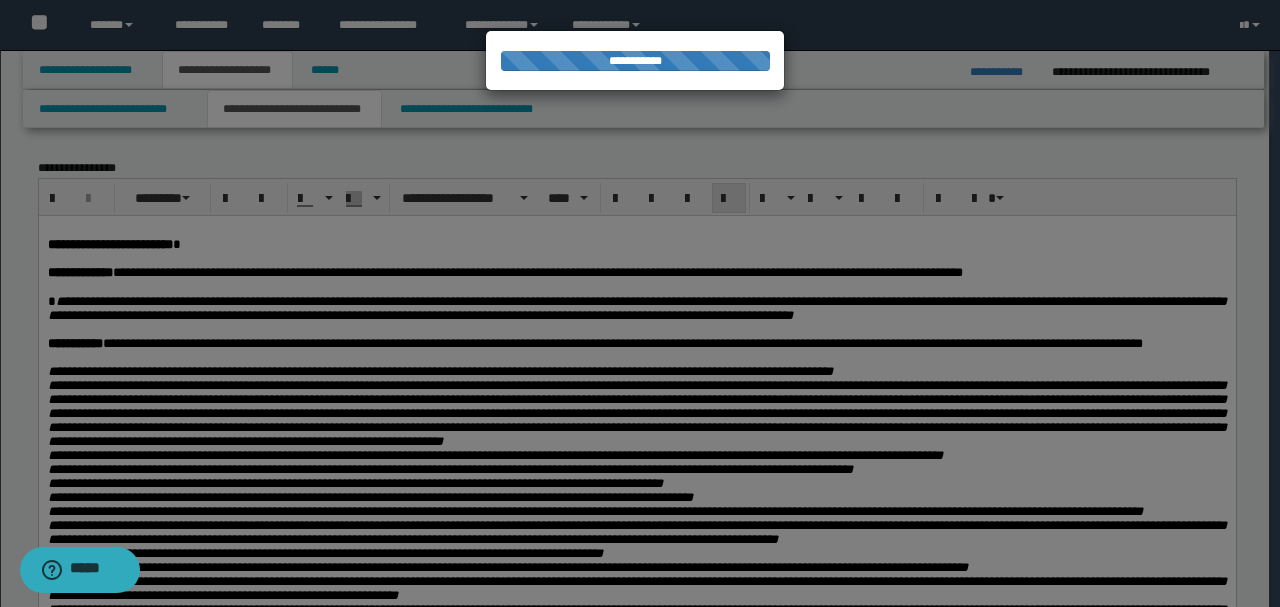 click on "**********" at bounding box center (636, 412) 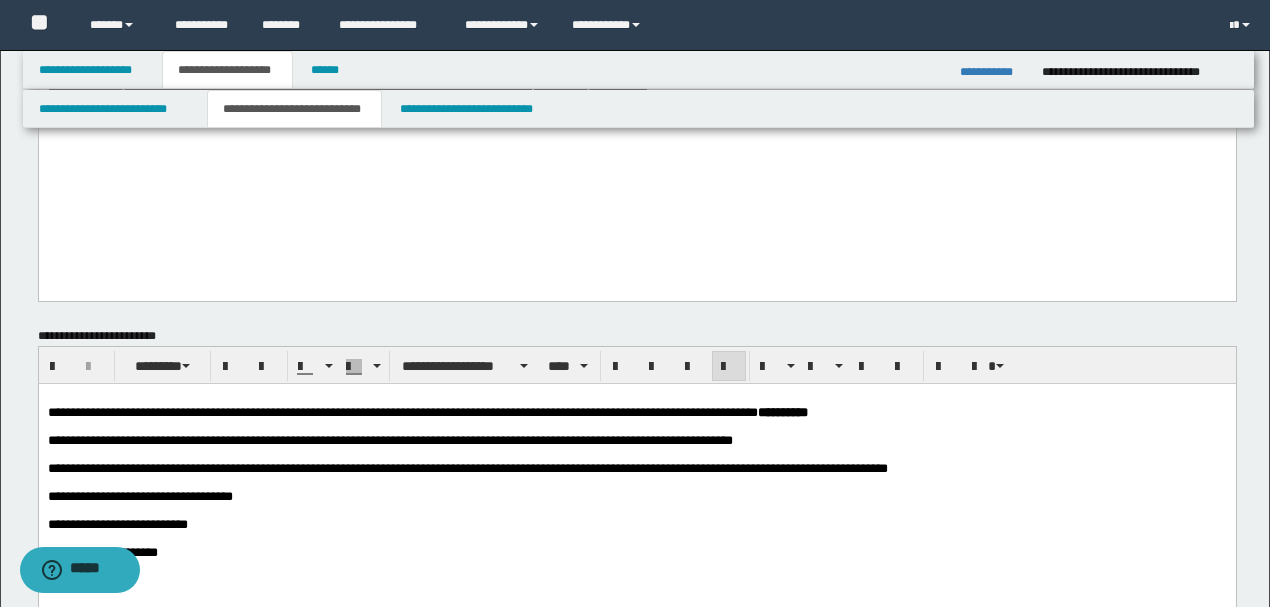 scroll, scrollTop: 733, scrollLeft: 0, axis: vertical 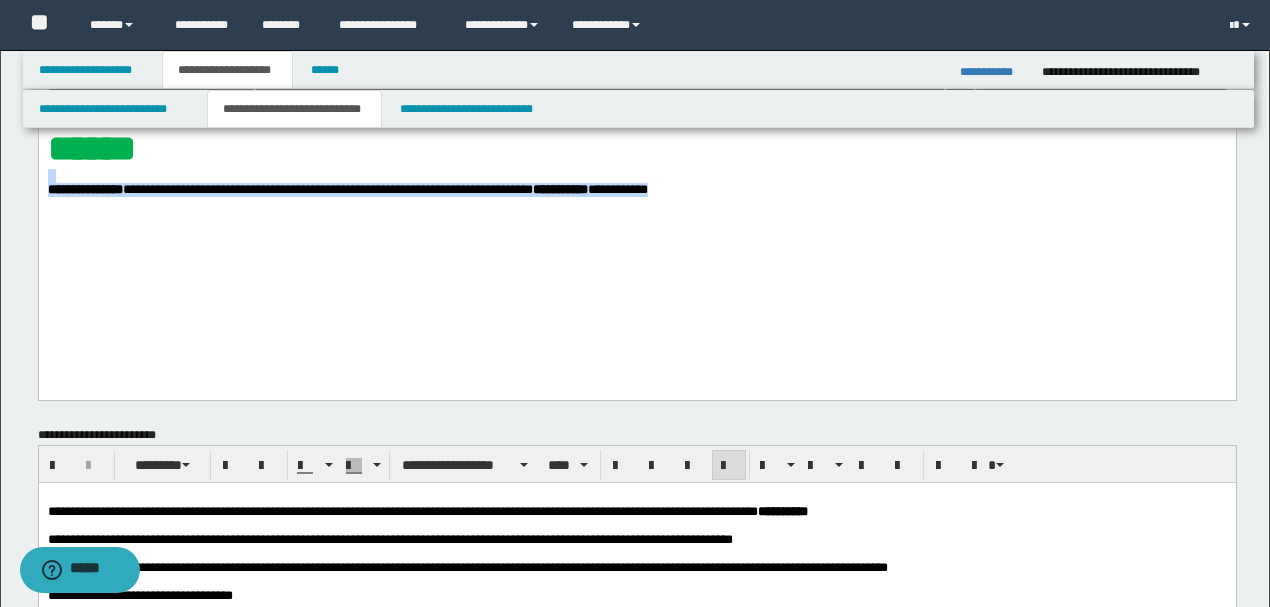 drag, startPoint x: 752, startPoint y: 286, endPoint x: 38, endPoint y: -251, distance: 893.4008 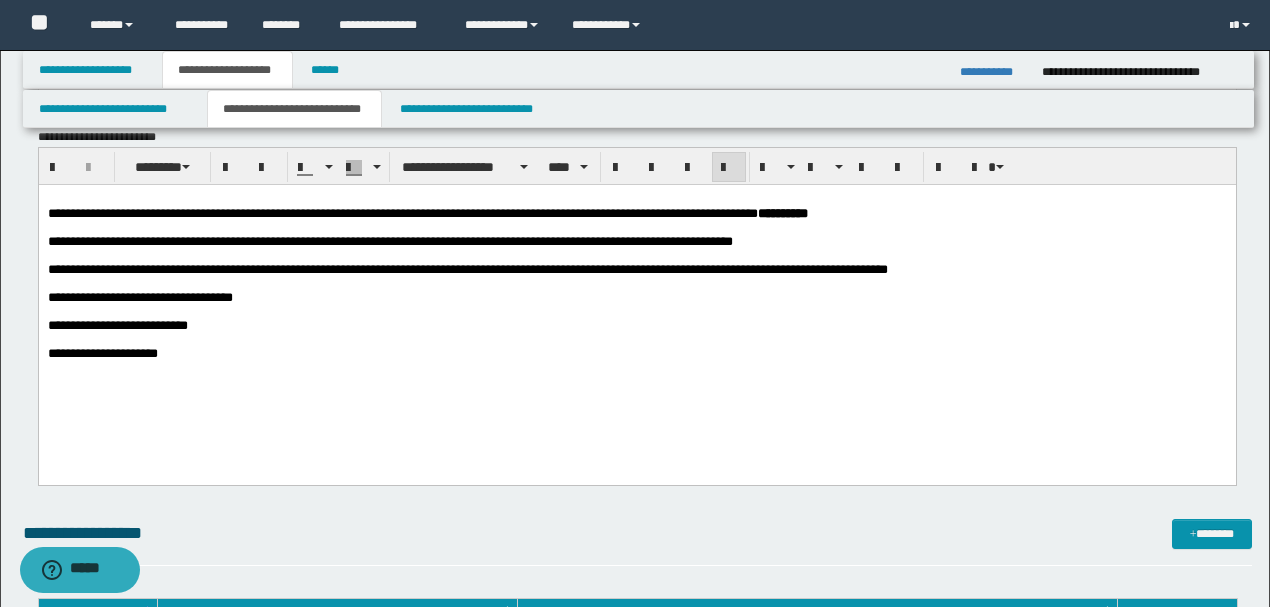 scroll, scrollTop: 1333, scrollLeft: 0, axis: vertical 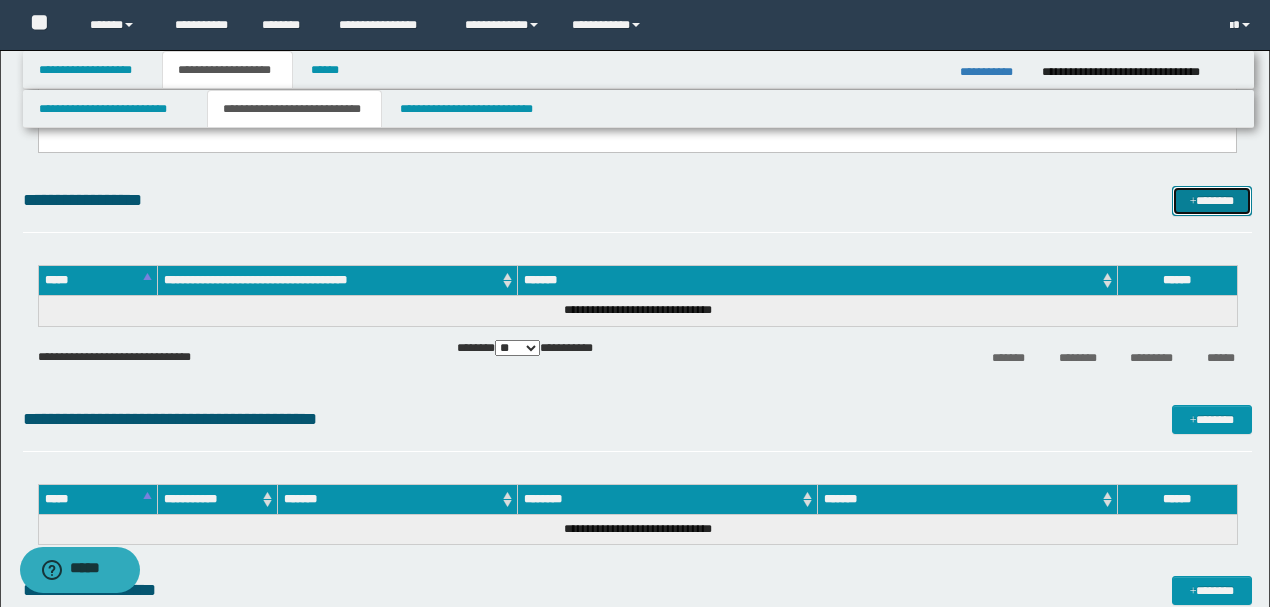 click on "*******" at bounding box center [1211, 200] 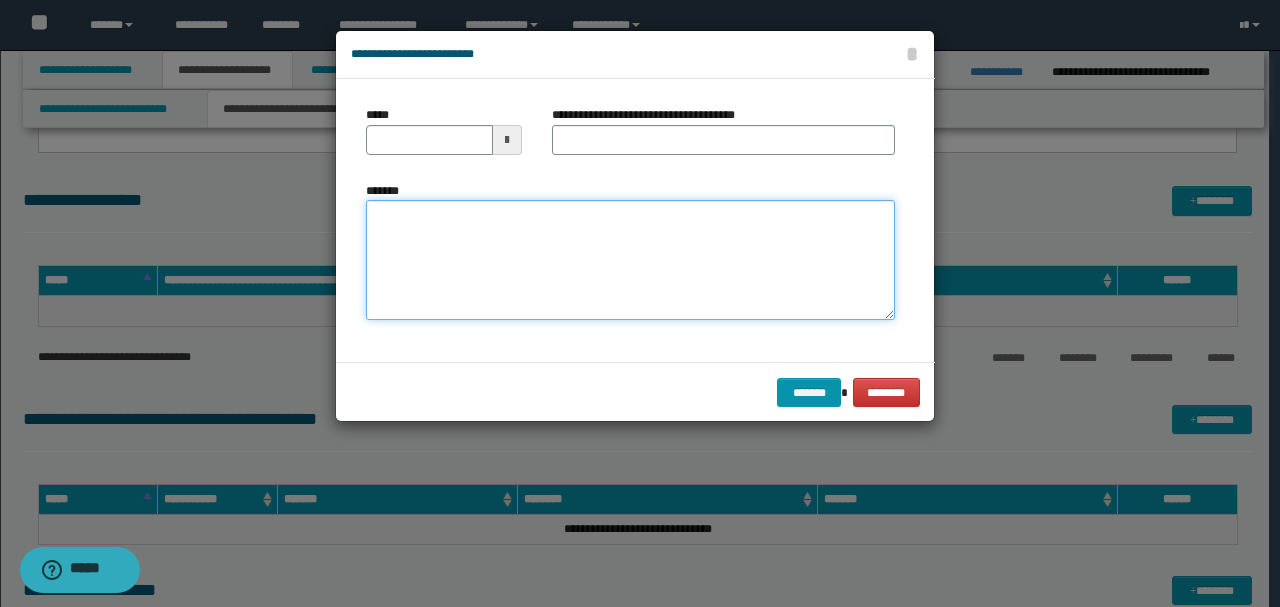 click on "*******" at bounding box center (630, 260) 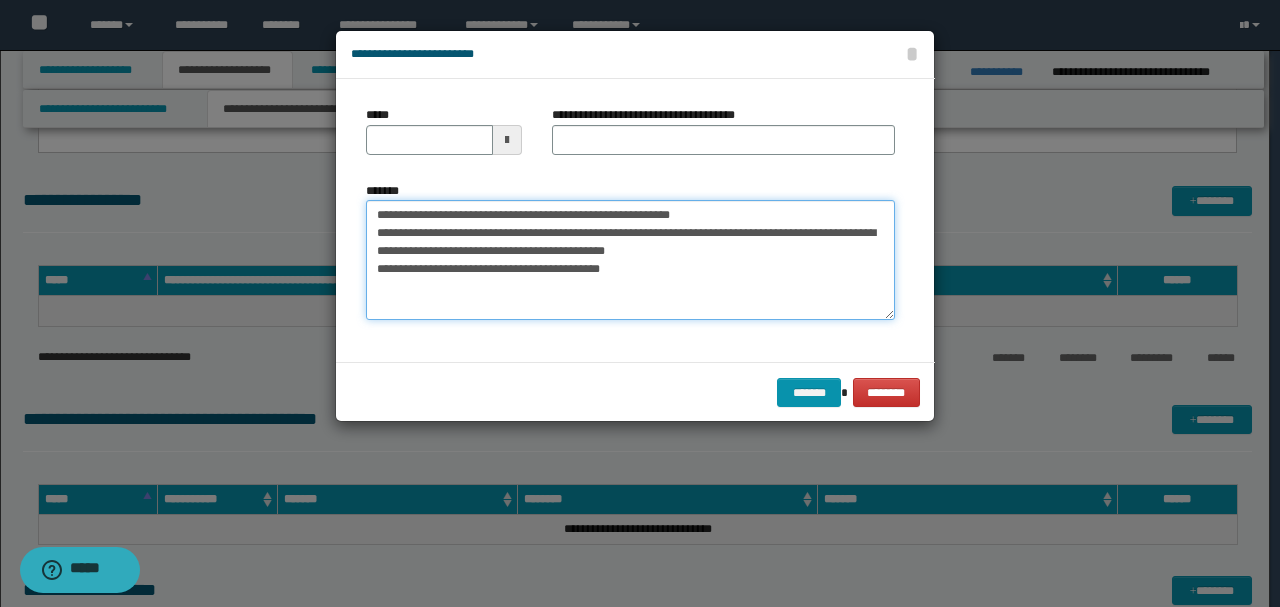 click on "**********" at bounding box center (630, 260) 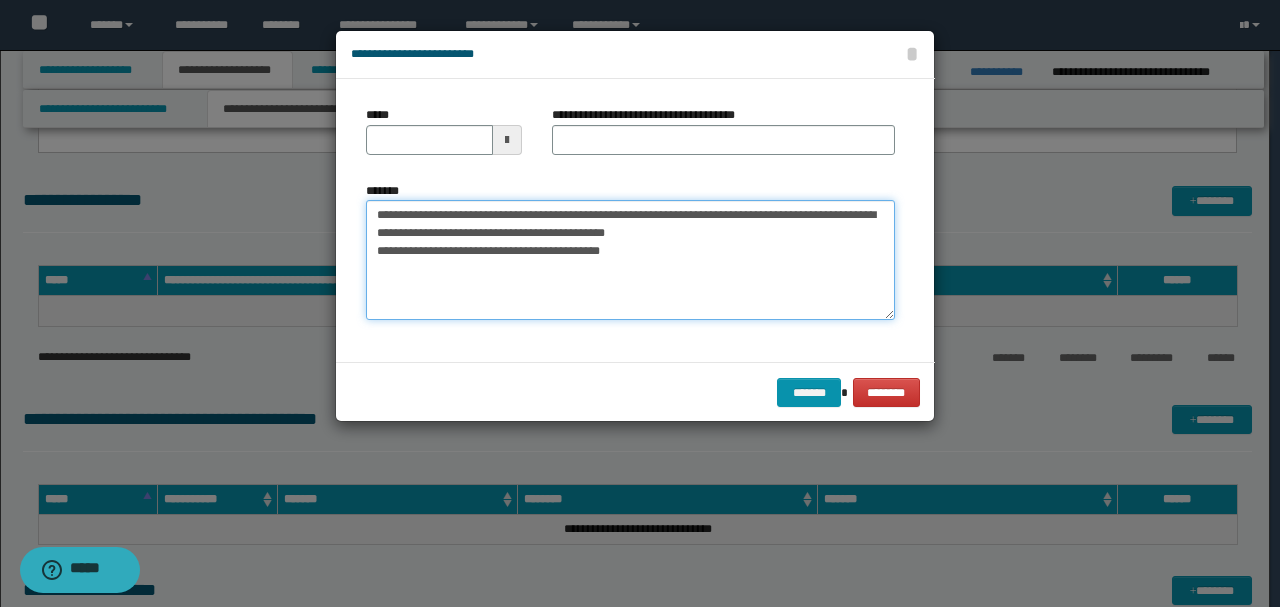 type on "**********" 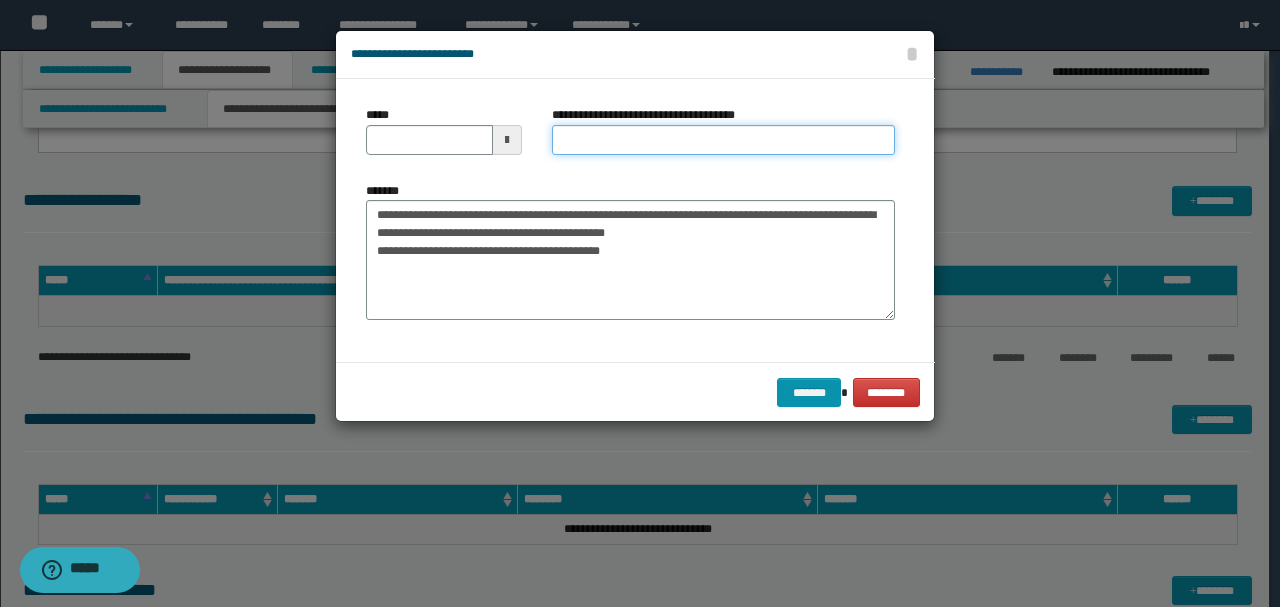 click on "**********" at bounding box center [723, 140] 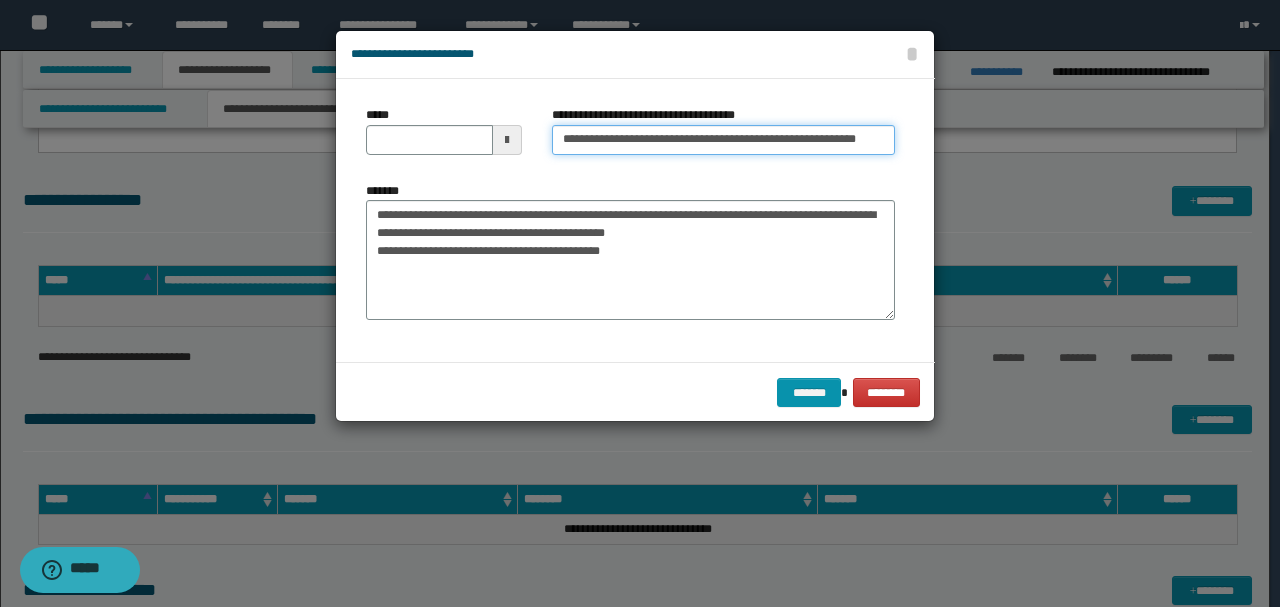 drag, startPoint x: 809, startPoint y: 144, endPoint x: 904, endPoint y: 140, distance: 95.084175 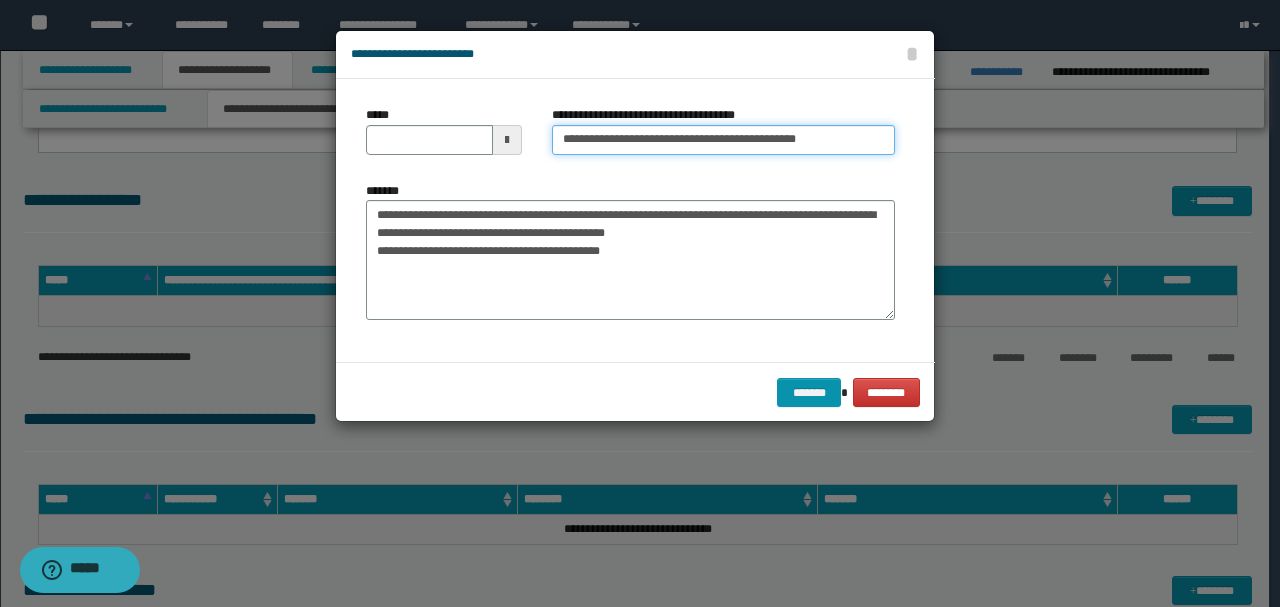 type 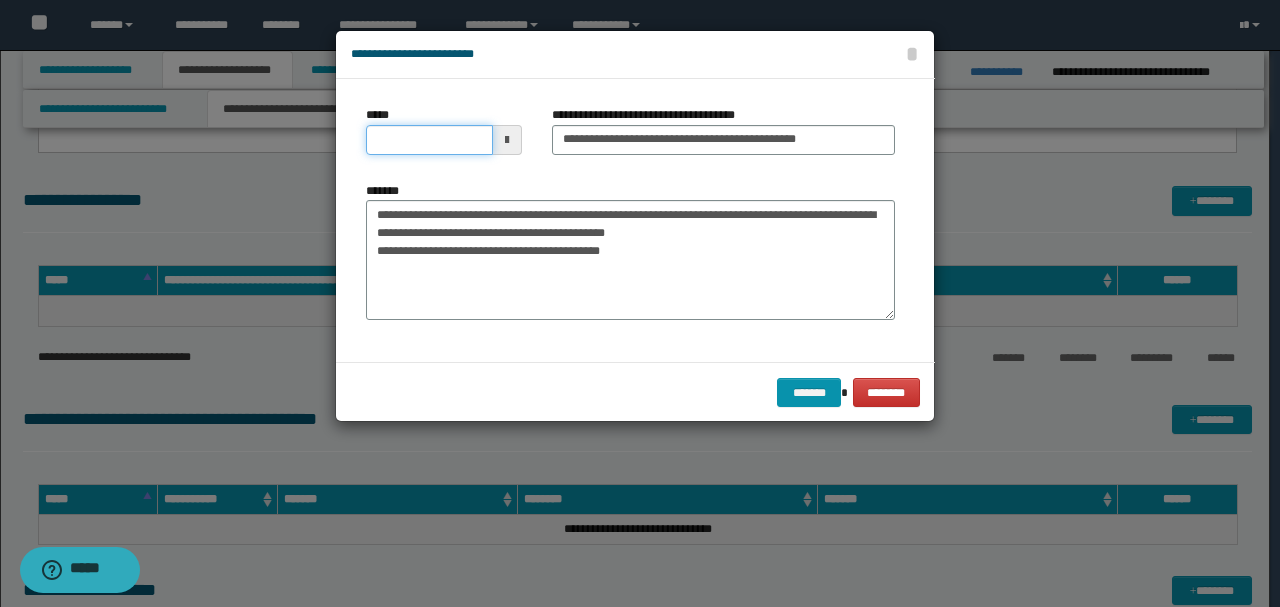 click on "*****" at bounding box center (429, 140) 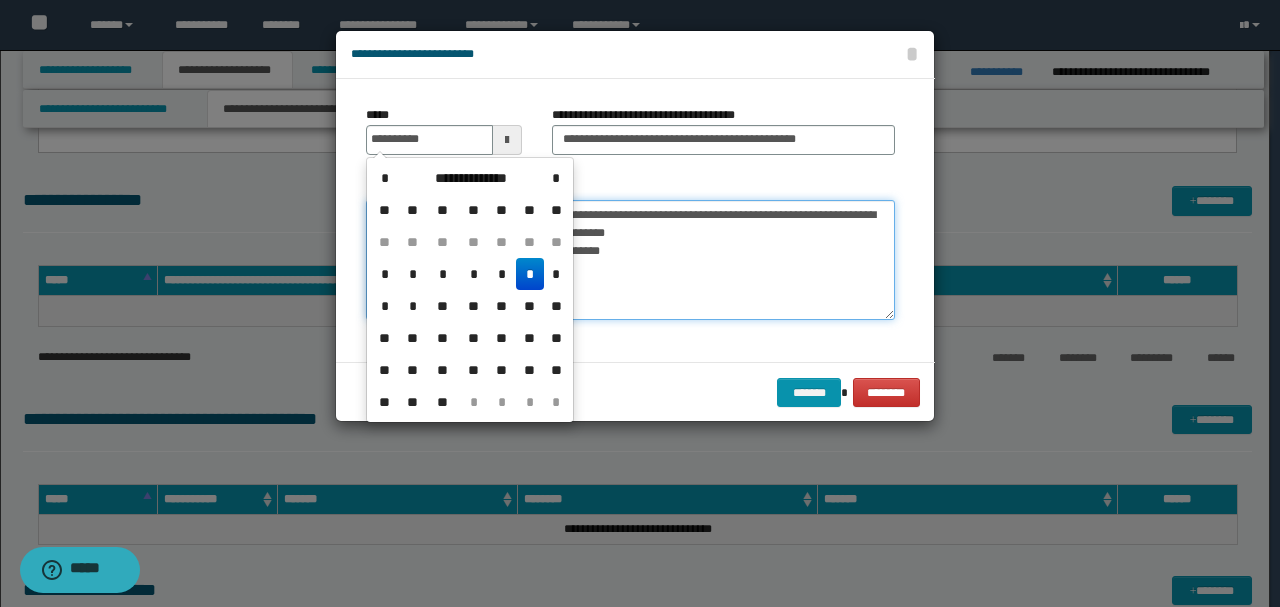 type on "**********" 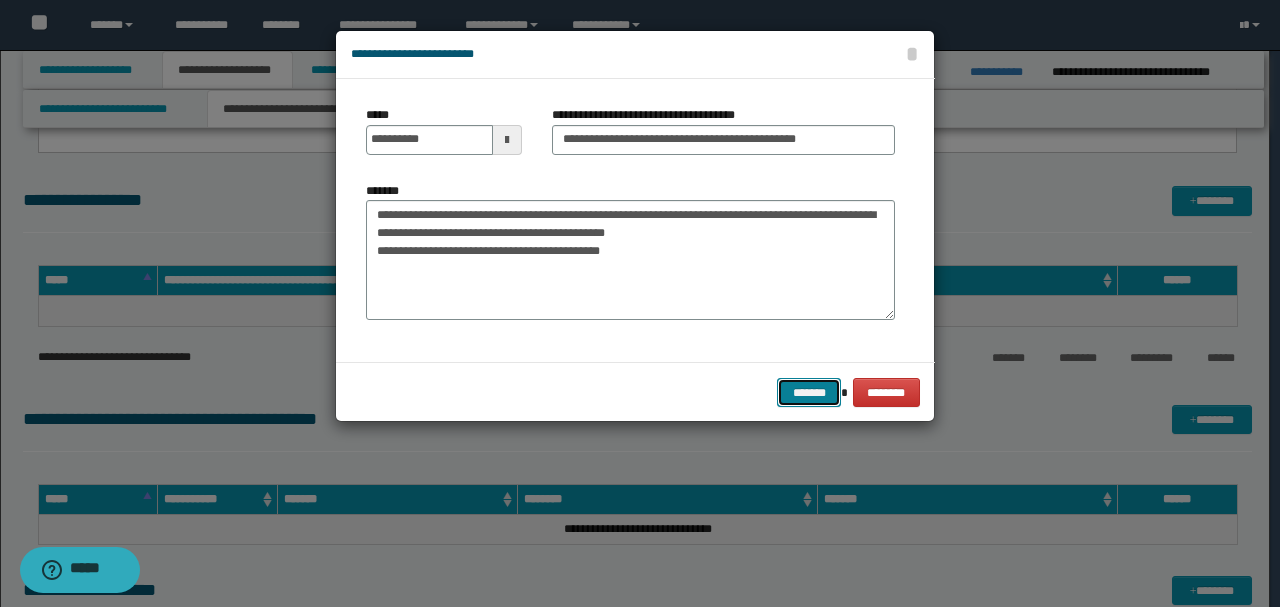 click on "*******" at bounding box center (809, 392) 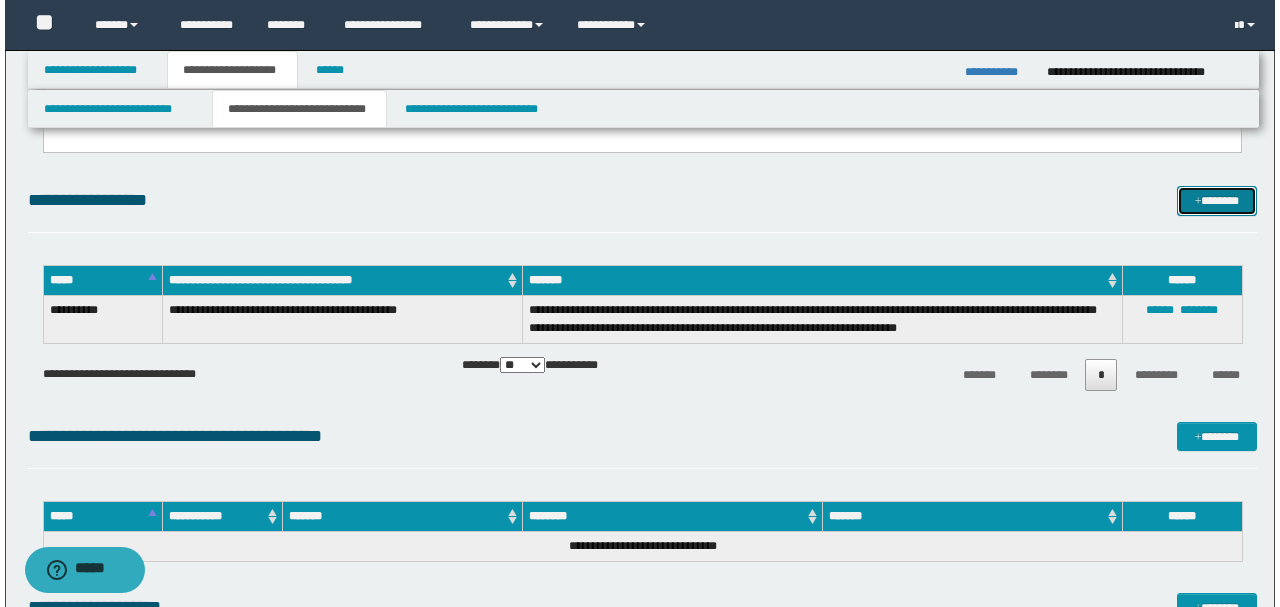 scroll, scrollTop: 1733, scrollLeft: 0, axis: vertical 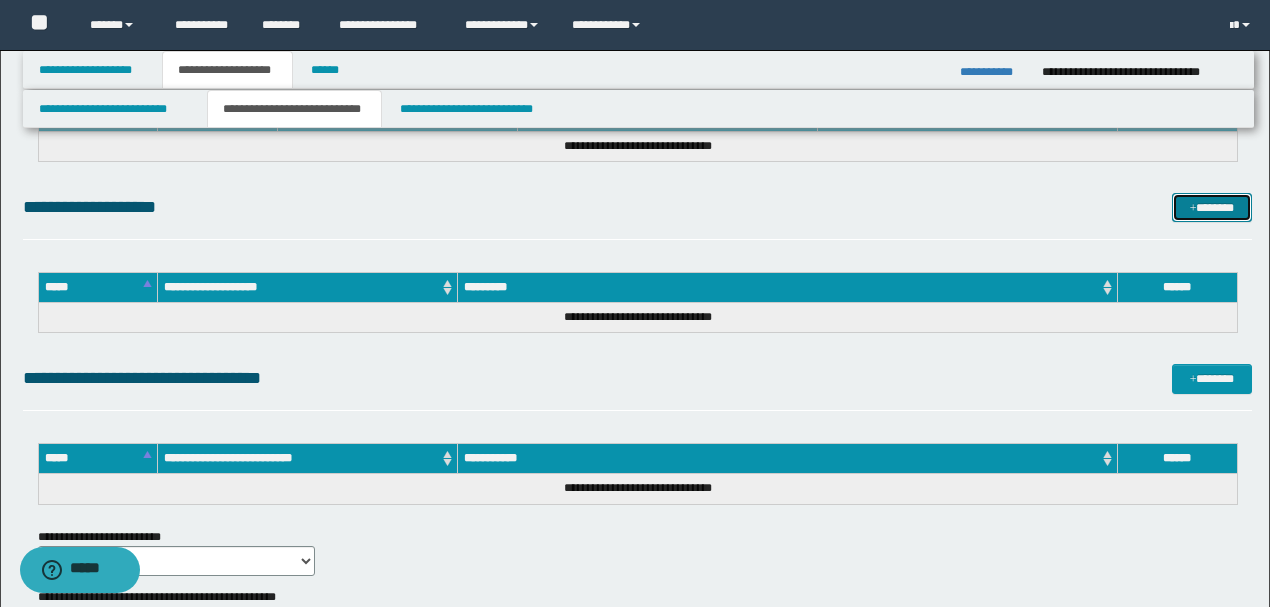 click on "*******" at bounding box center (1211, 207) 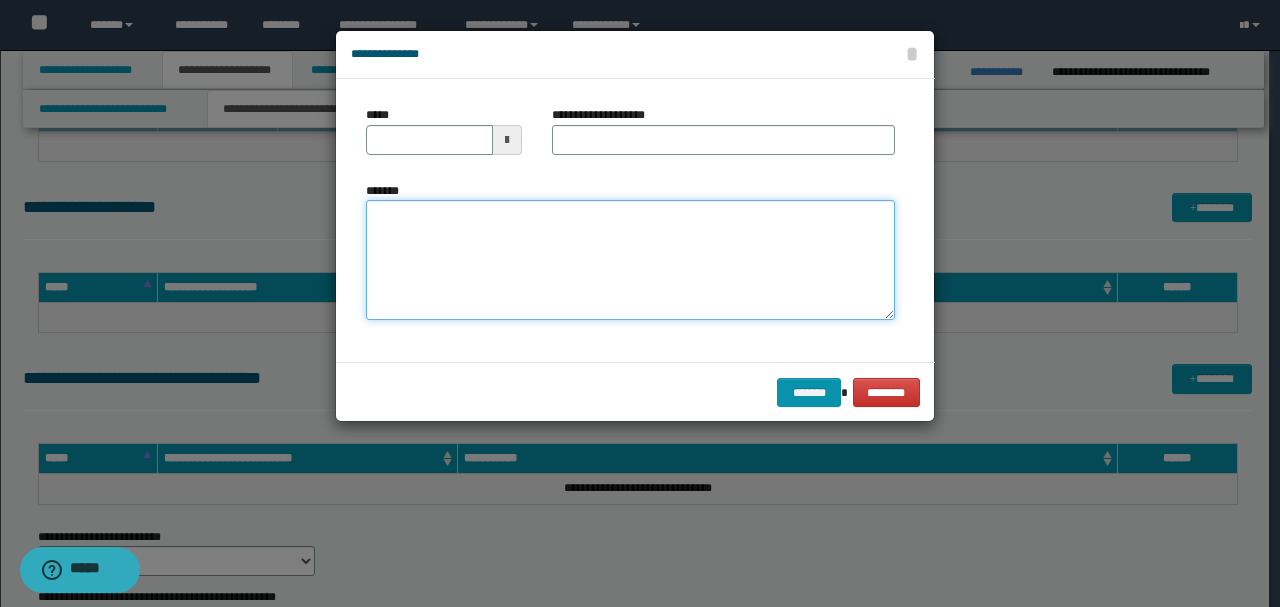 click on "*******" at bounding box center (630, 260) 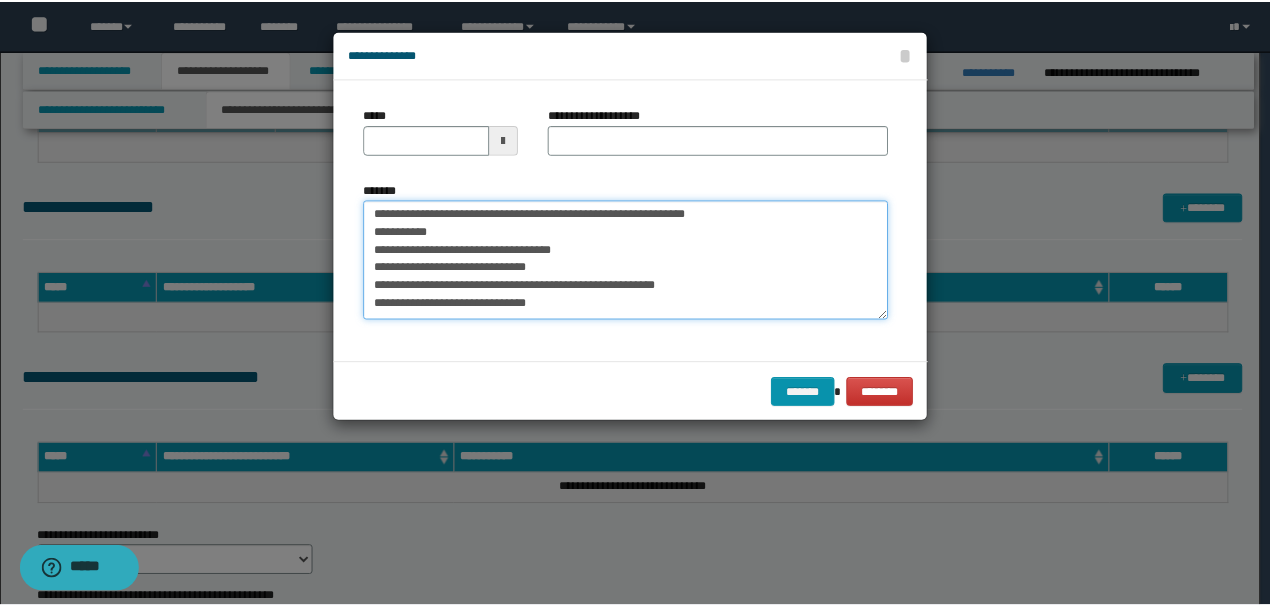 scroll, scrollTop: 0, scrollLeft: 0, axis: both 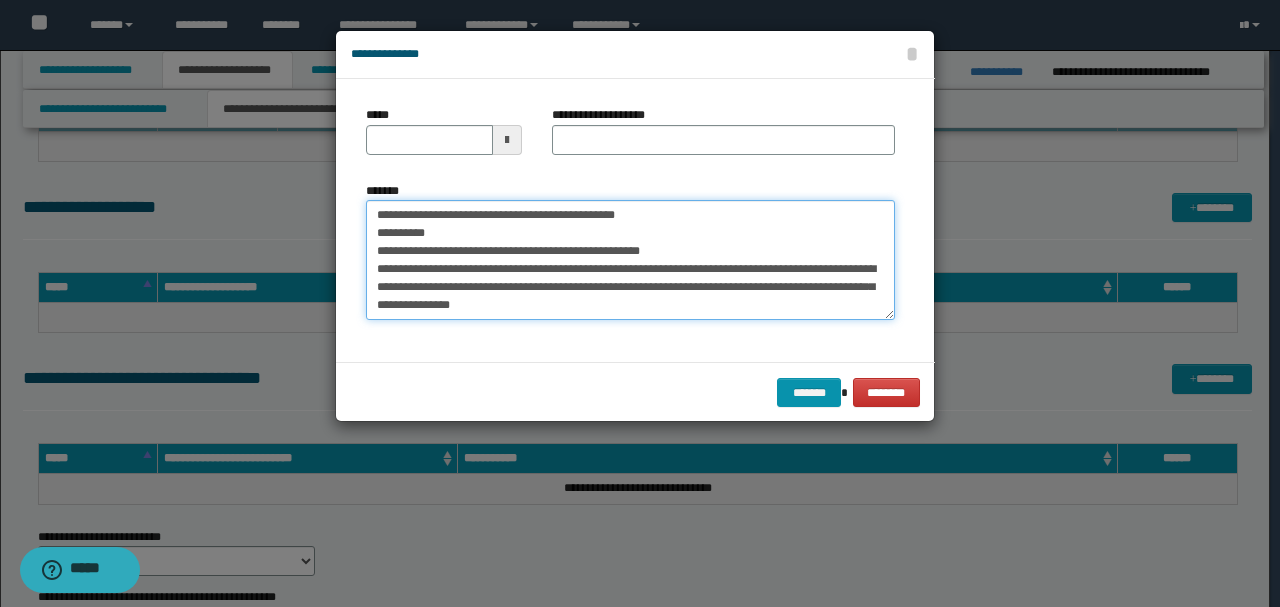 click on "*******" at bounding box center [630, 259] 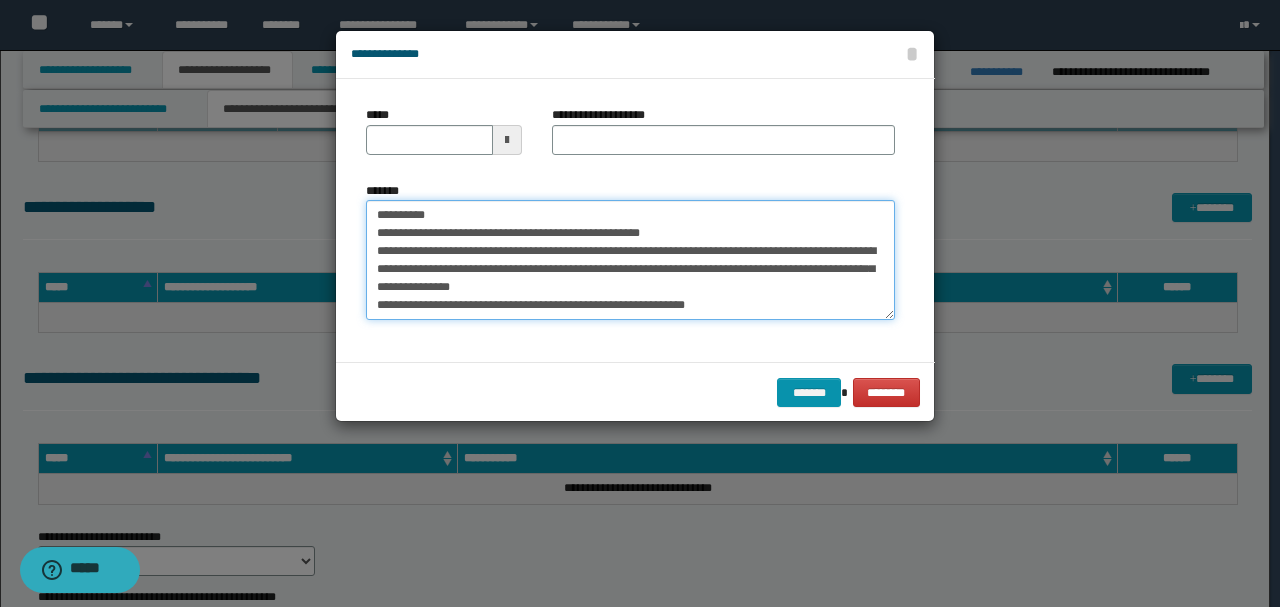 type 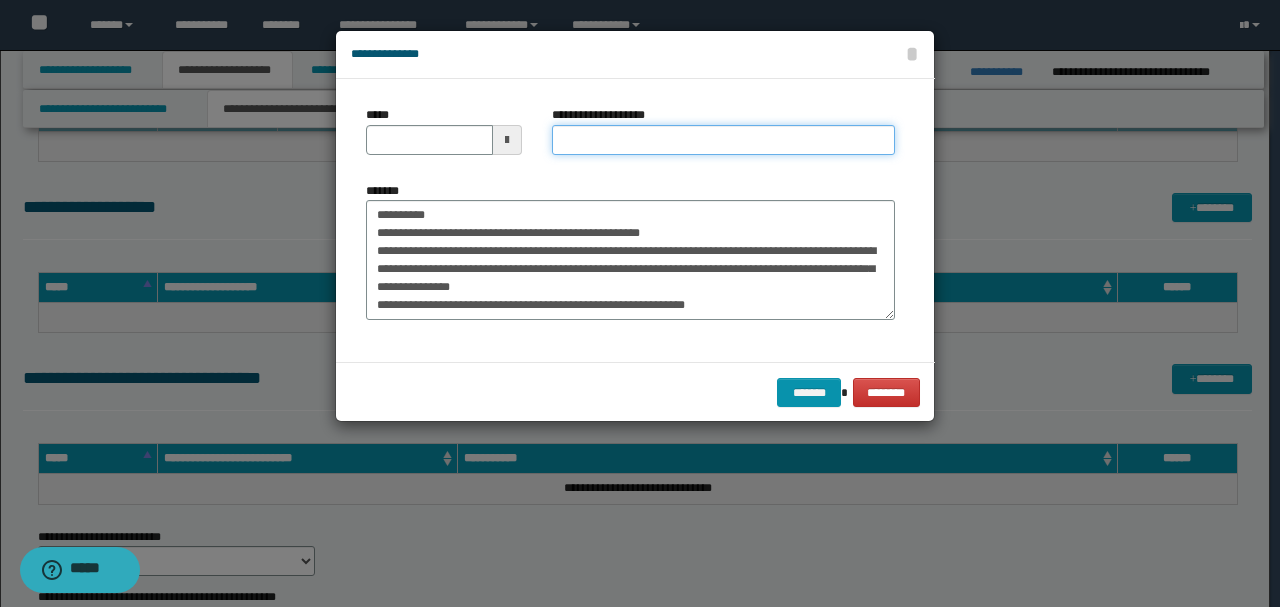 click on "**********" at bounding box center (723, 140) 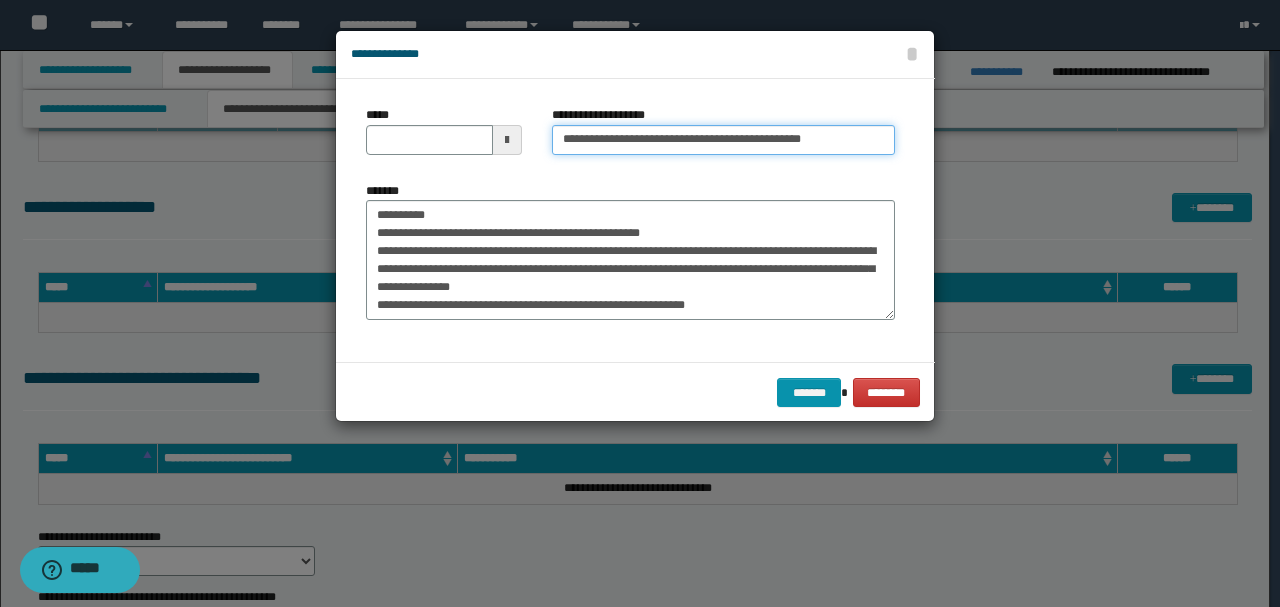 drag, startPoint x: 854, startPoint y: 139, endPoint x: 770, endPoint y: 144, distance: 84.14868 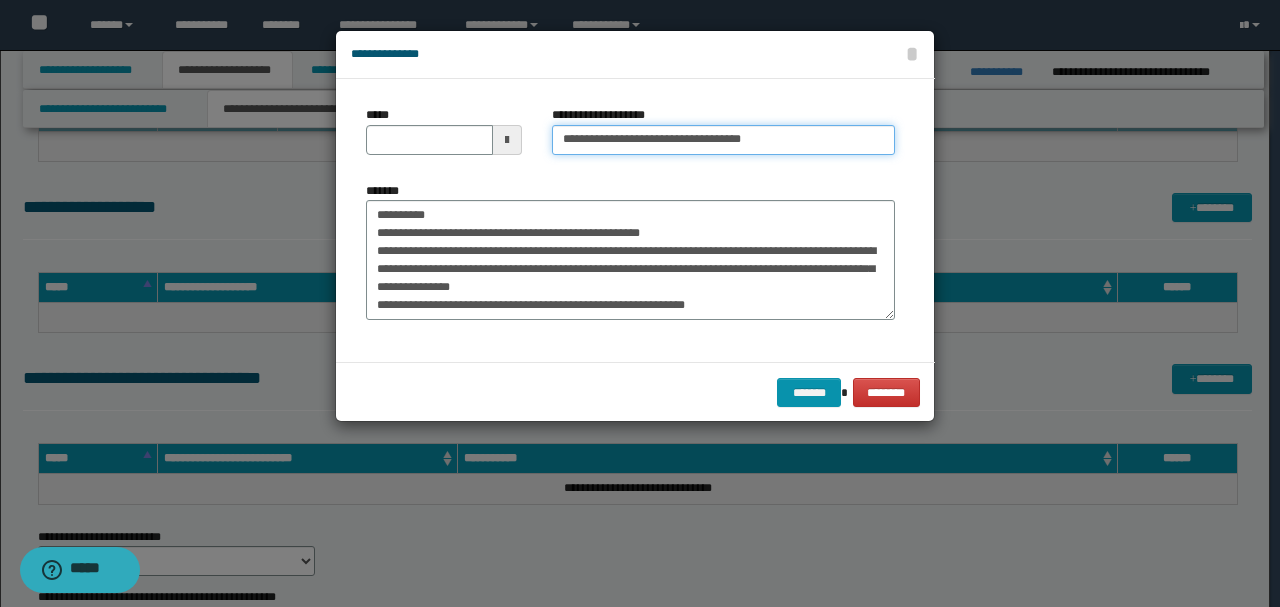 type 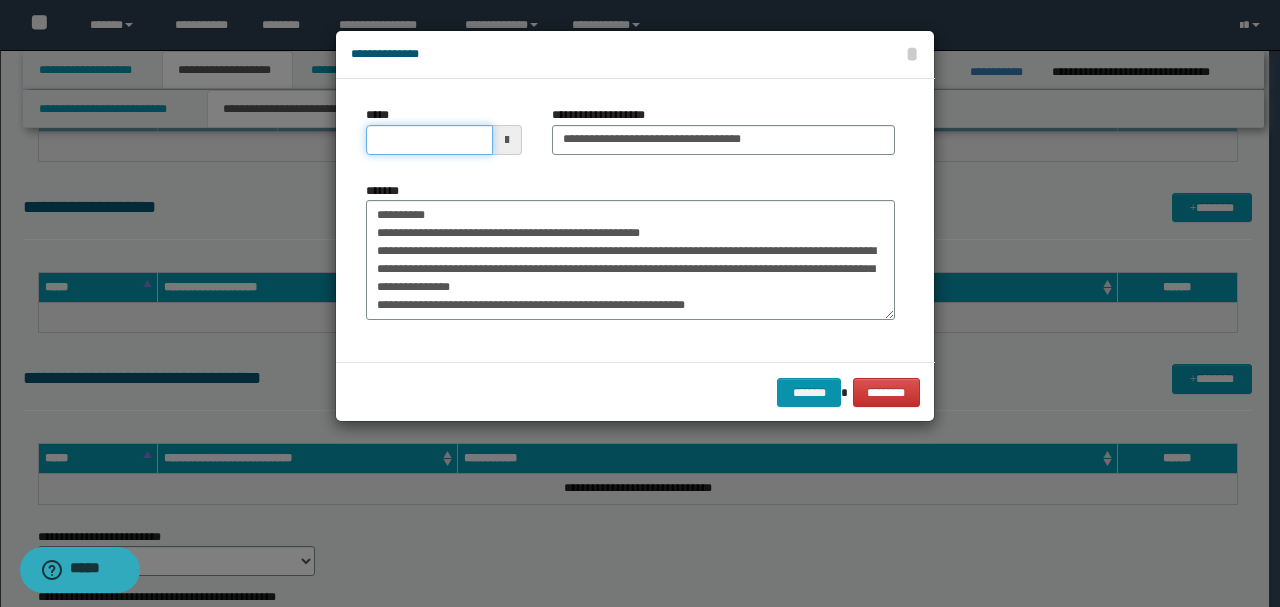 click on "*****" at bounding box center [429, 140] 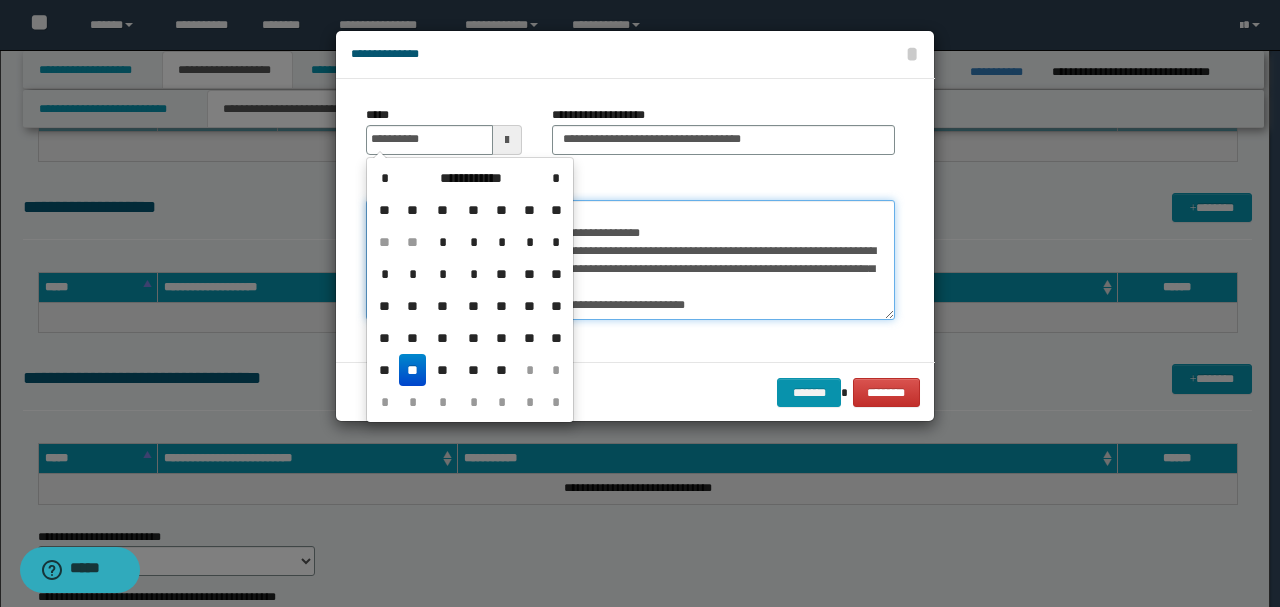 type on "**********" 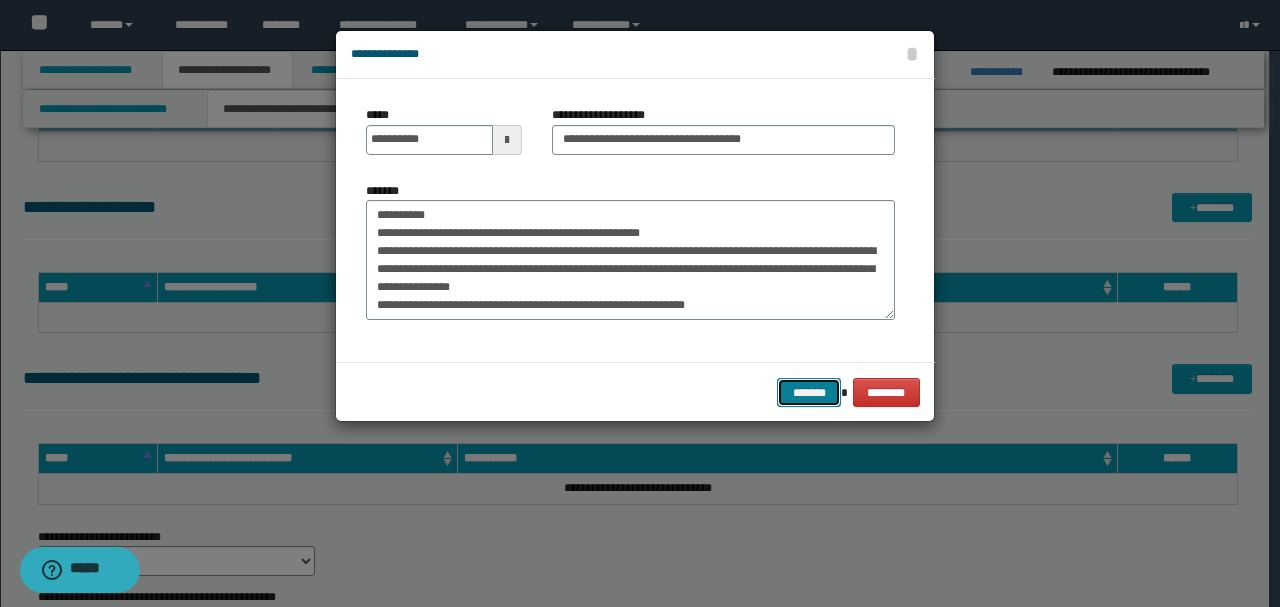 click on "*******" at bounding box center (809, 392) 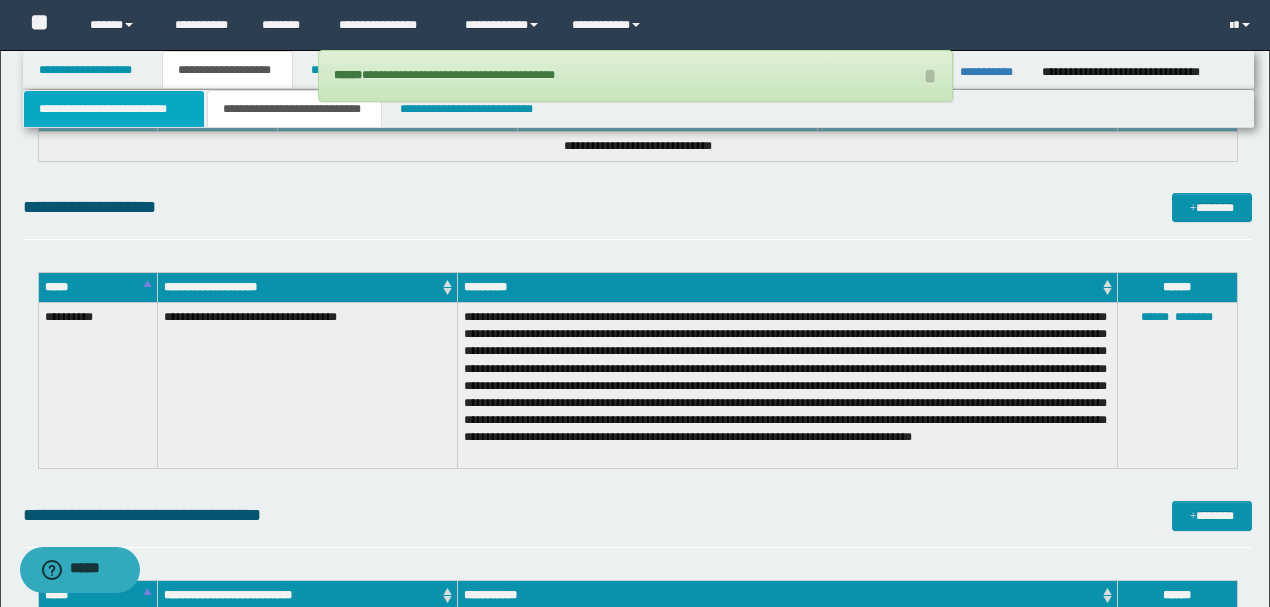 click on "**********" at bounding box center [114, 109] 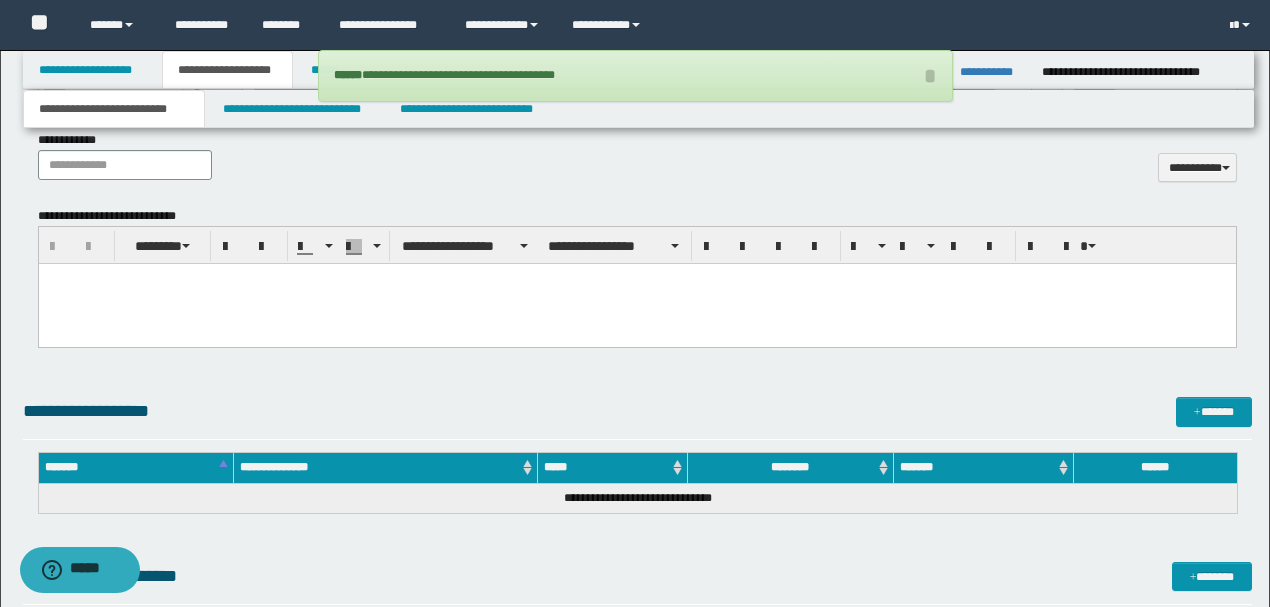 scroll, scrollTop: 751, scrollLeft: 0, axis: vertical 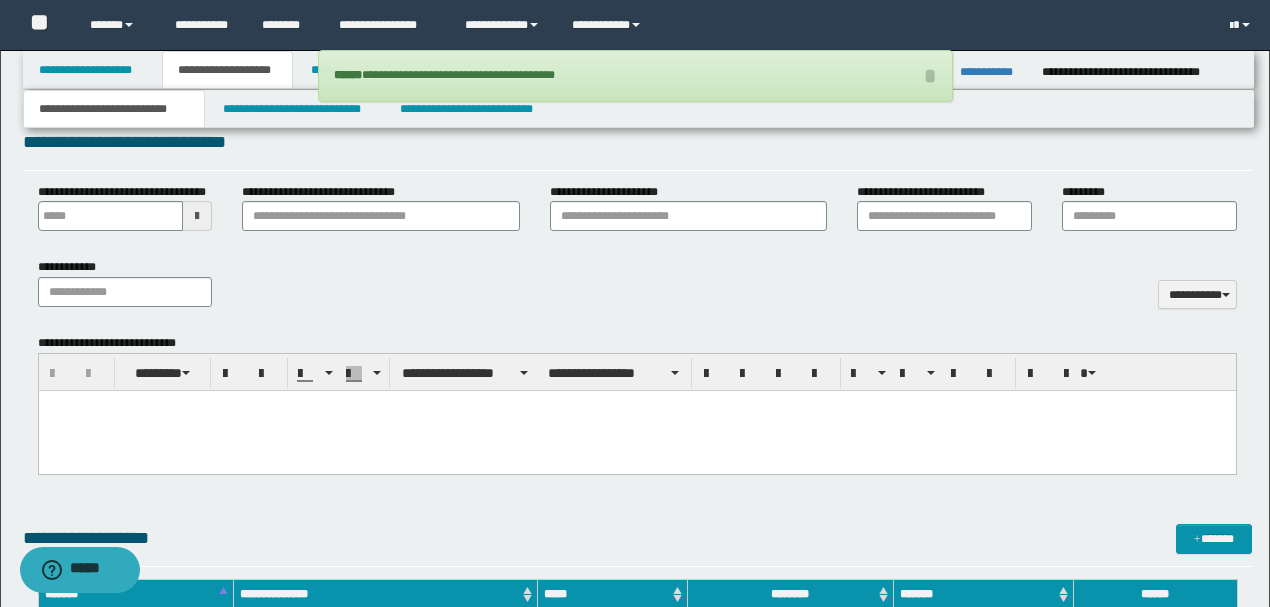 click at bounding box center [636, 406] 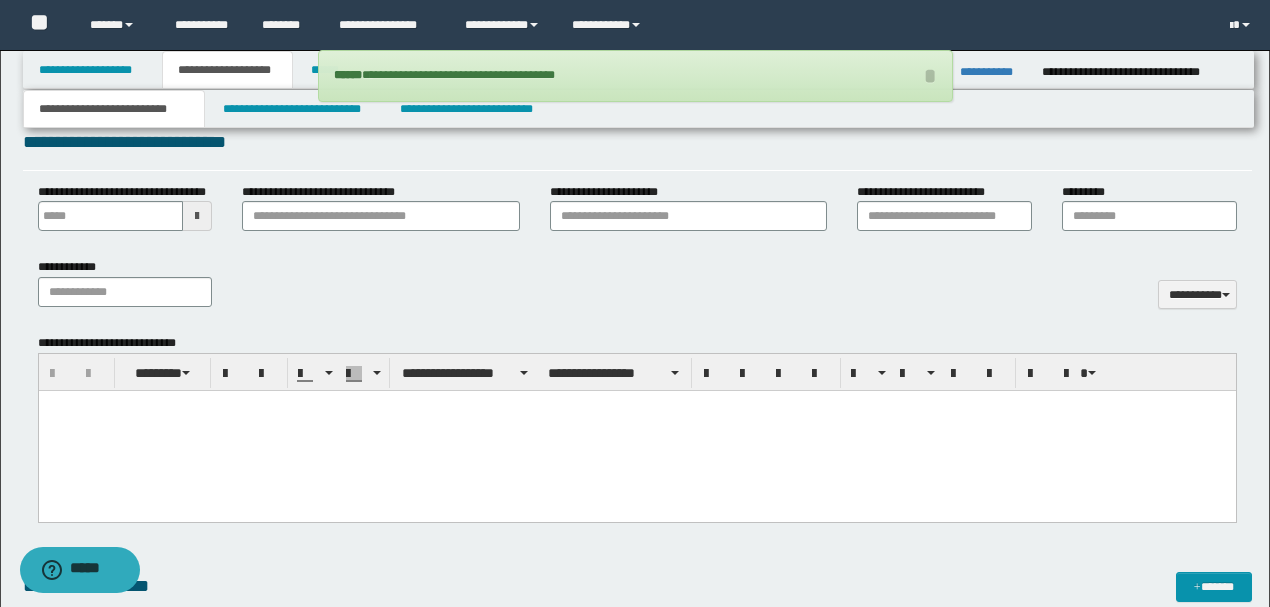 paste 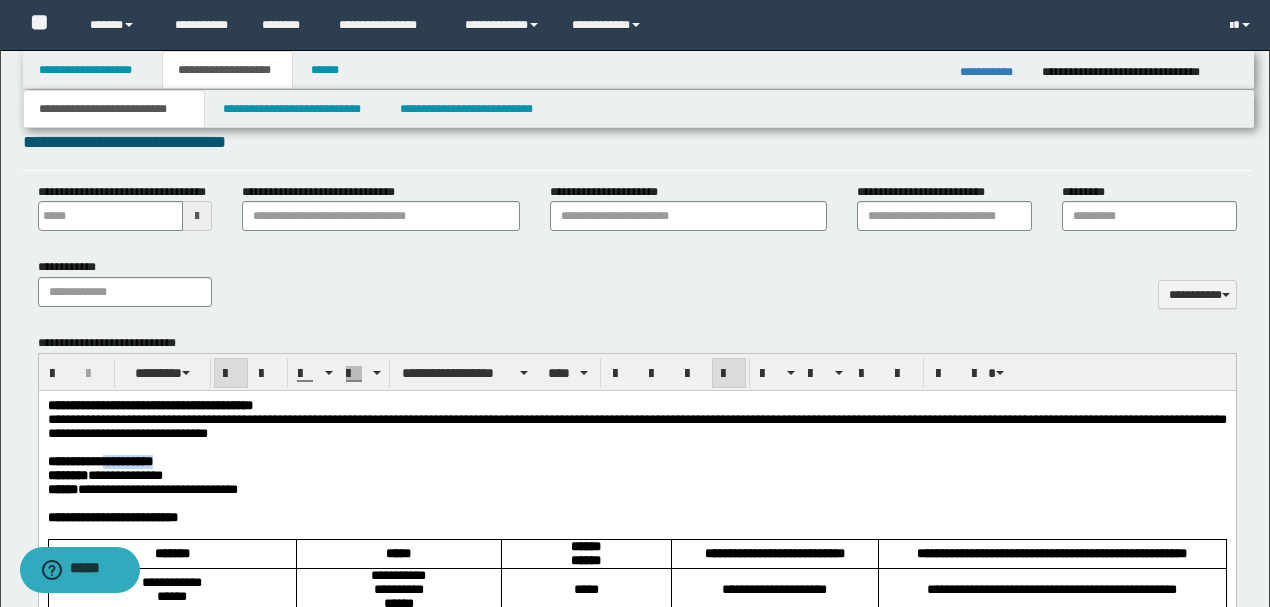 drag, startPoint x: 196, startPoint y: 469, endPoint x: 134, endPoint y: 465, distance: 62.1289 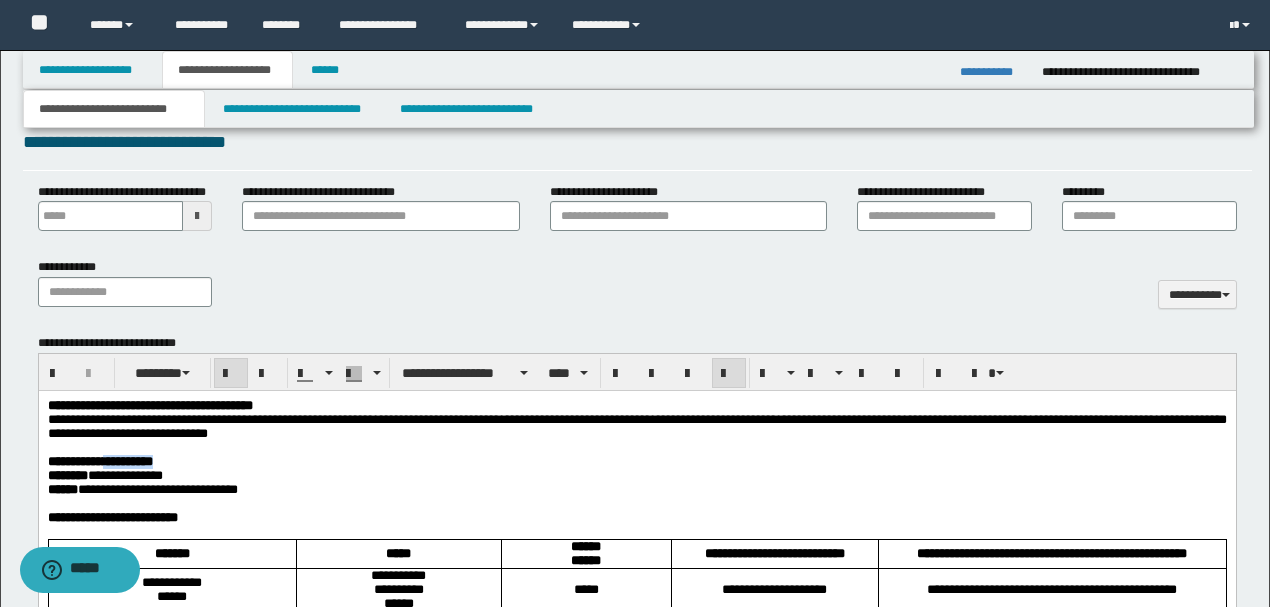 click on "**********" at bounding box center (636, 462) 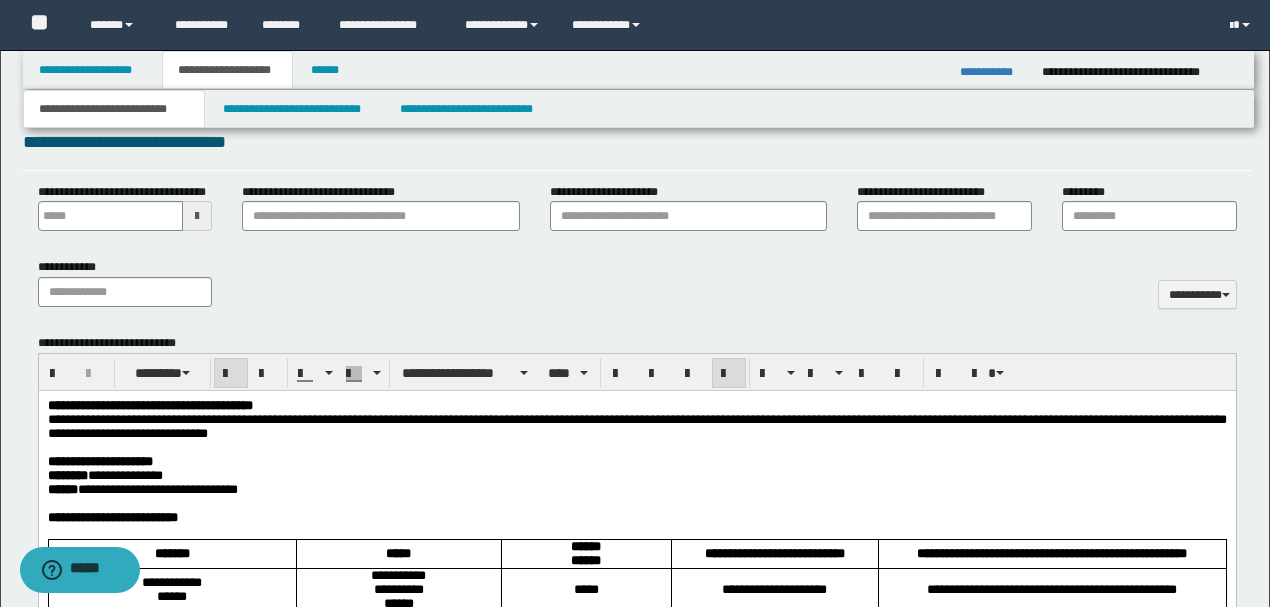 click on "**********" at bounding box center [636, 476] 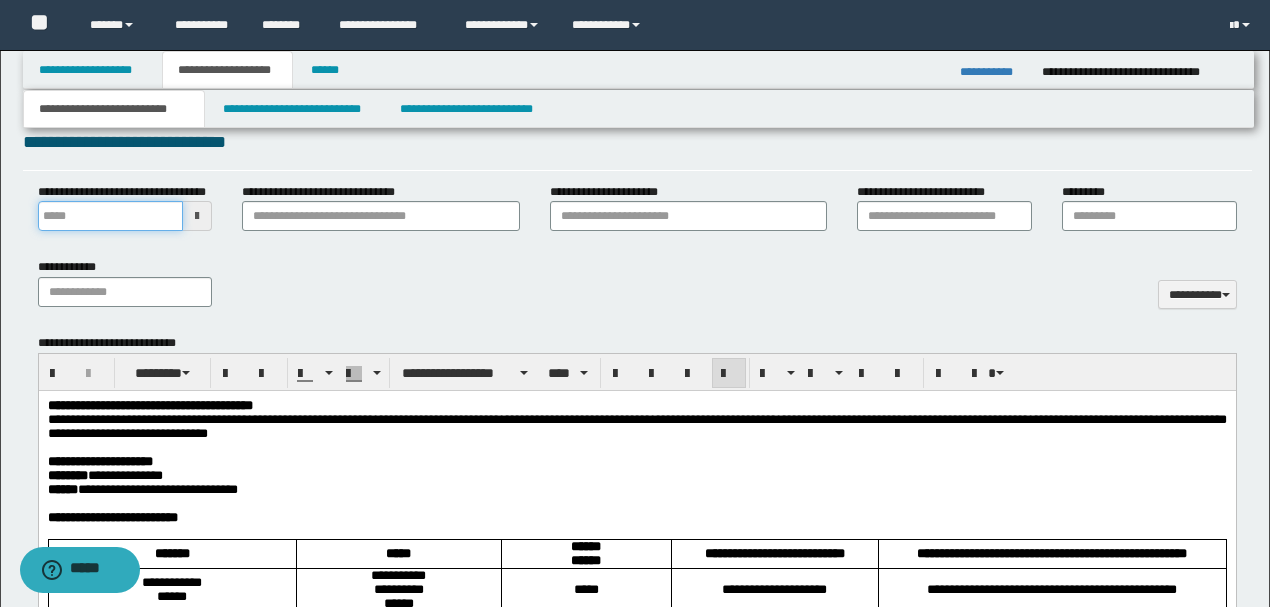 click on "**********" at bounding box center [111, 216] 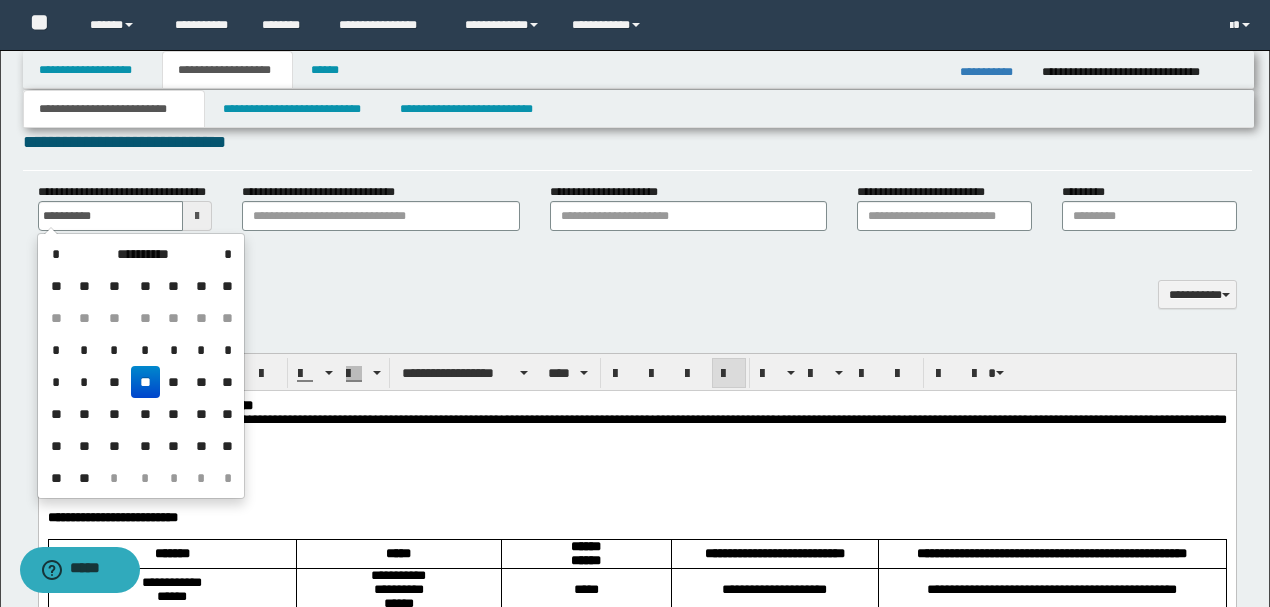 type on "**********" 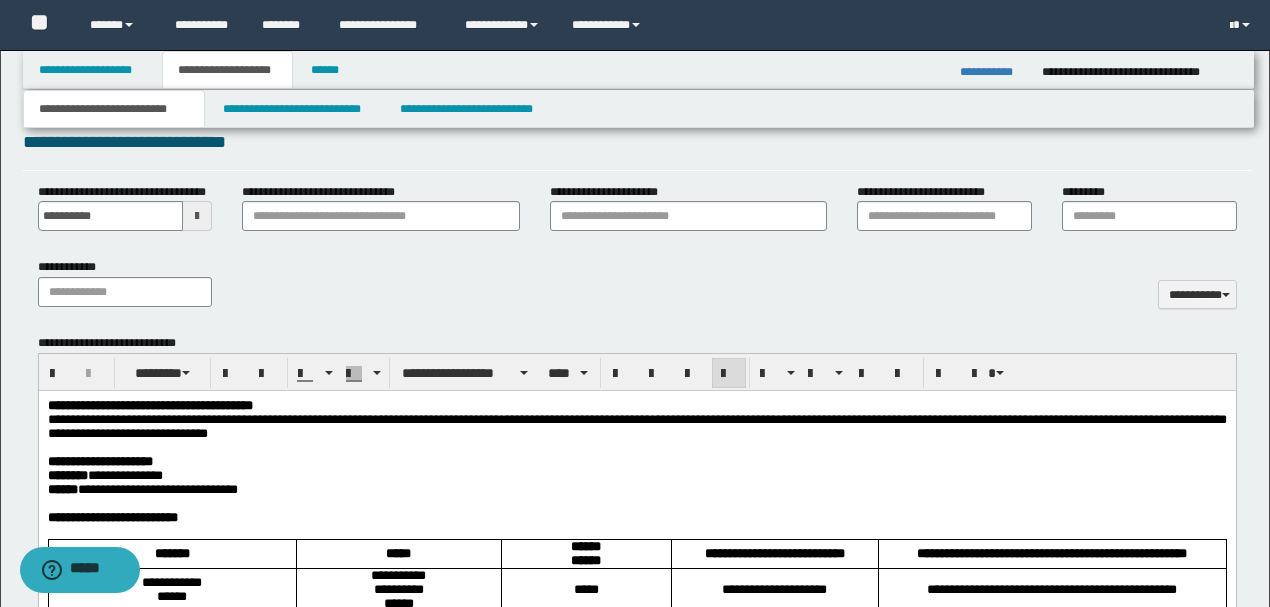 drag, startPoint x: 536, startPoint y: 514, endPoint x: 436, endPoint y: 459, distance: 114.12712 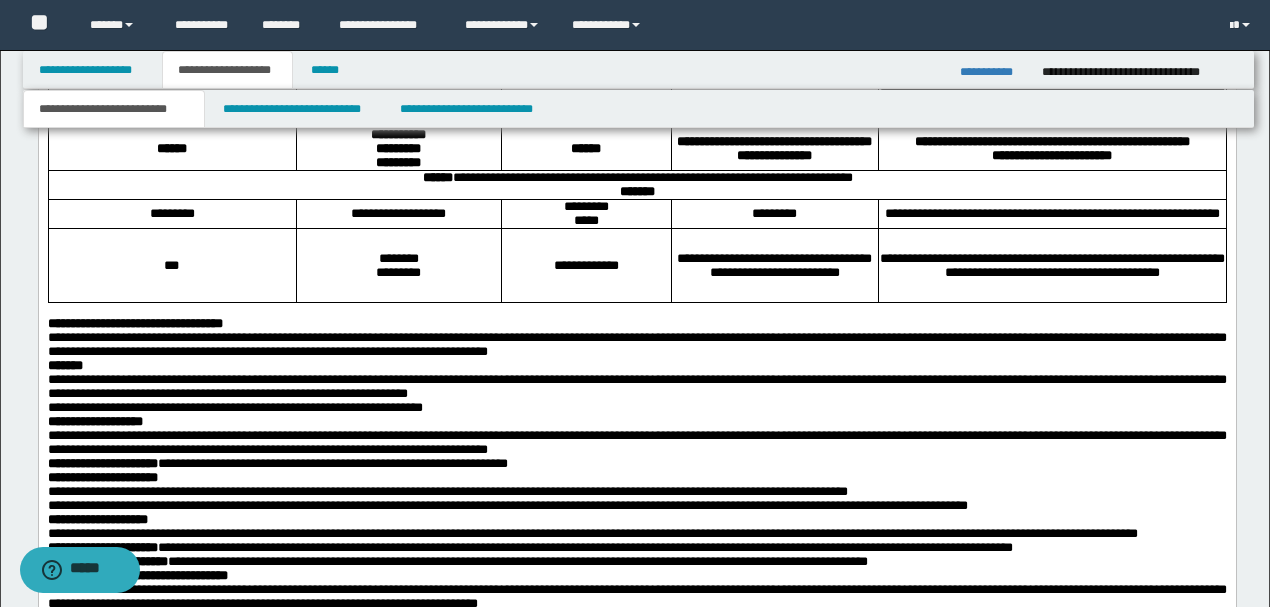 scroll, scrollTop: 1151, scrollLeft: 0, axis: vertical 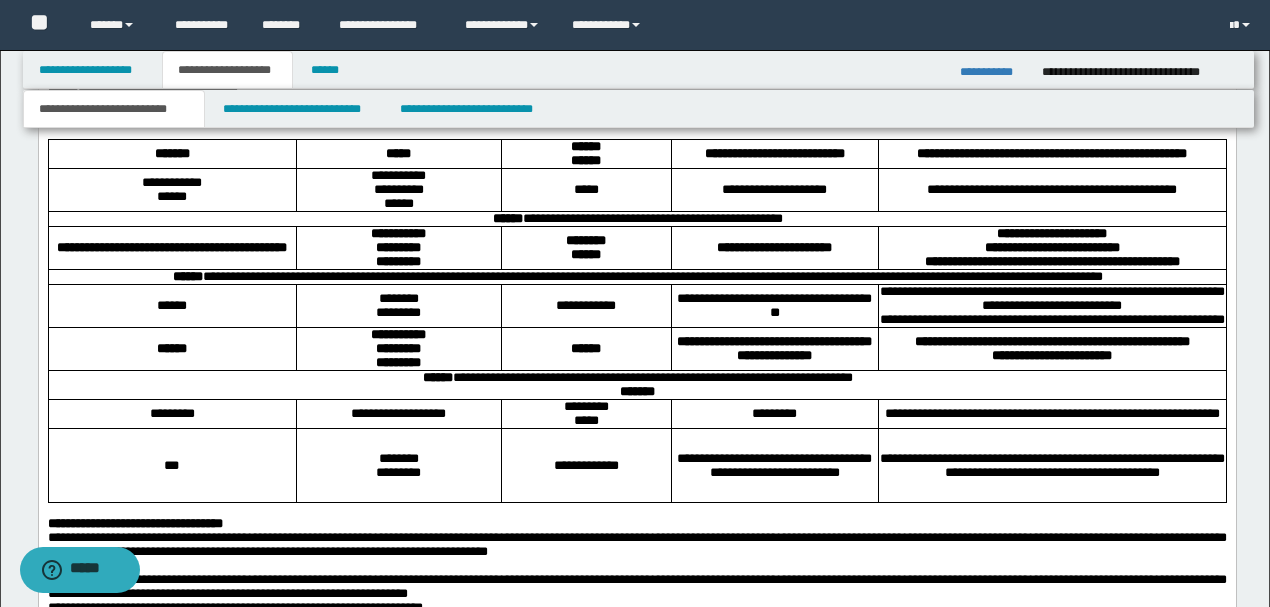 click on "**********" at bounding box center (1051, 234) 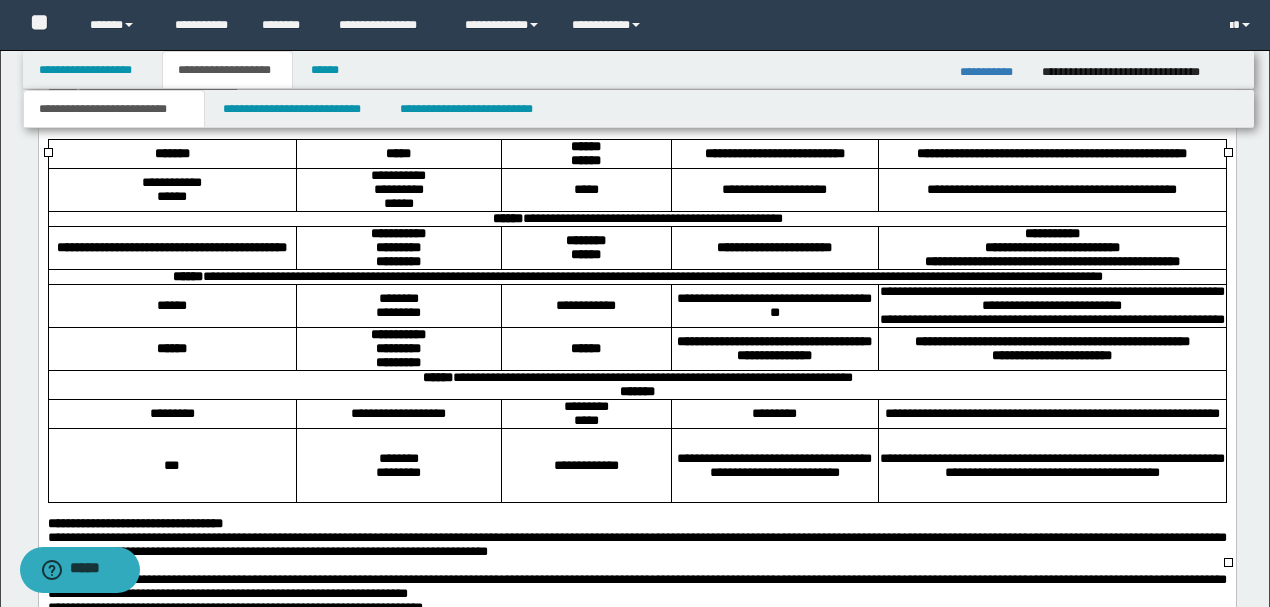 click on "**********" at bounding box center [1051, 248] 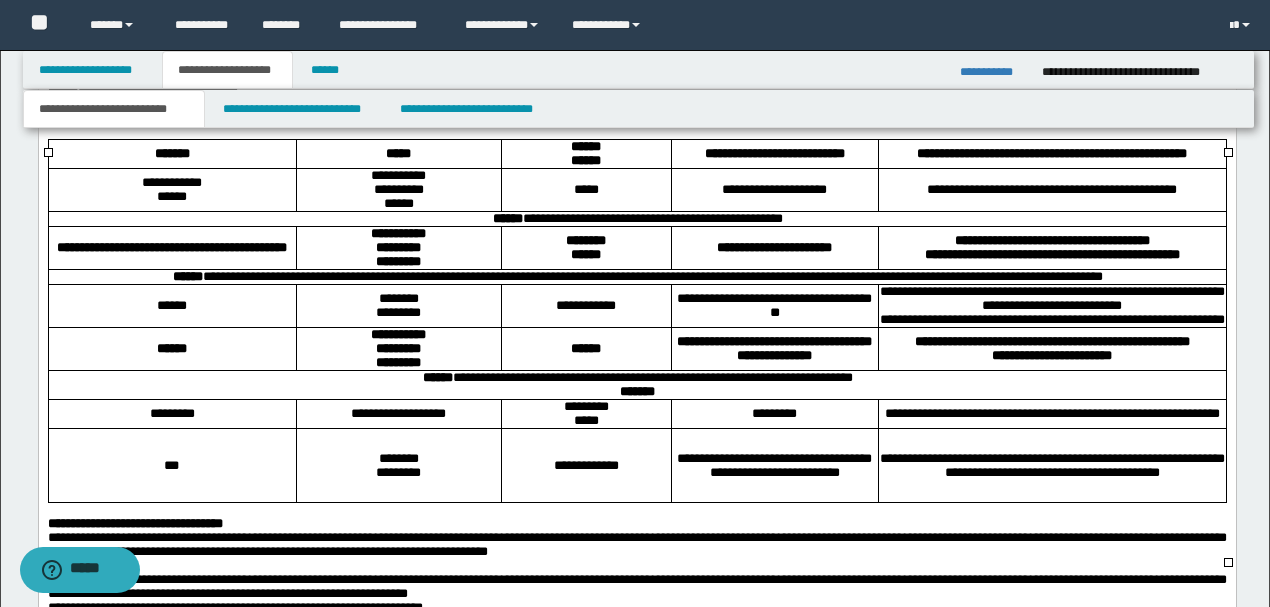 click on "**********" at bounding box center (1081, 241) 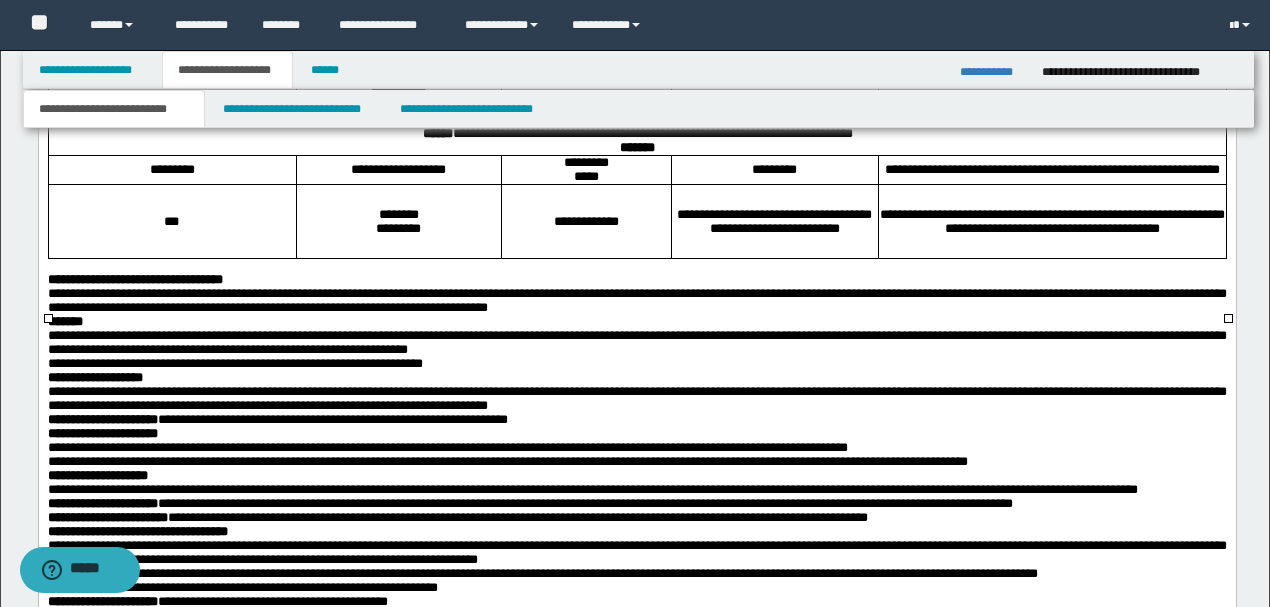 scroll, scrollTop: 1418, scrollLeft: 0, axis: vertical 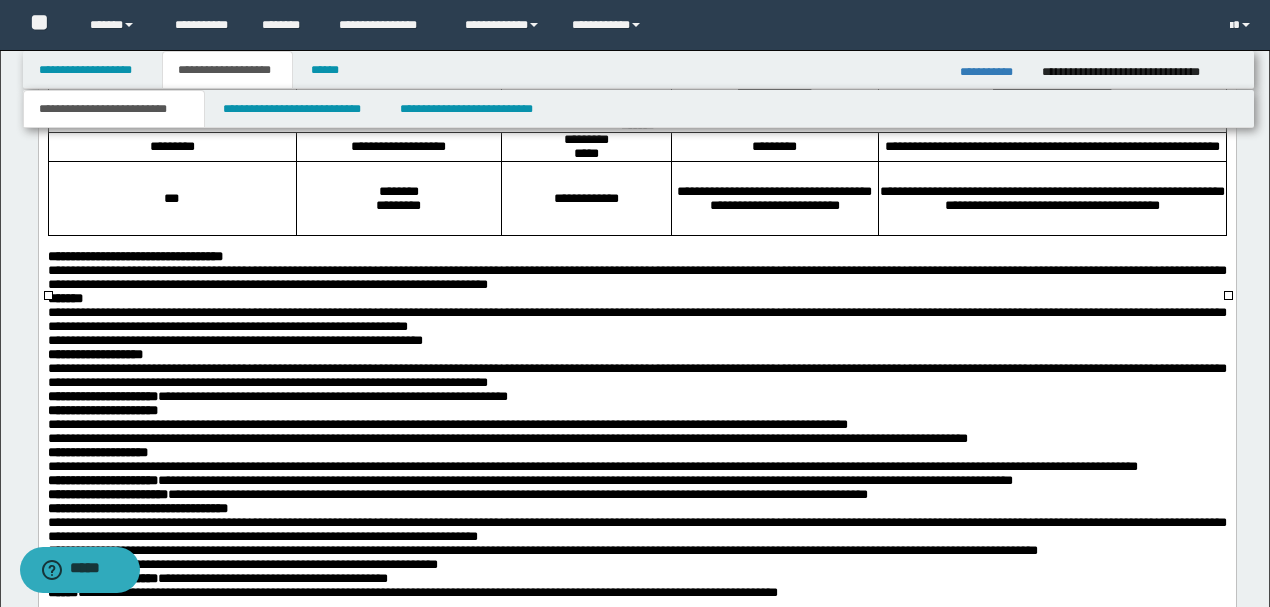 click on "*********" at bounding box center (398, 207) 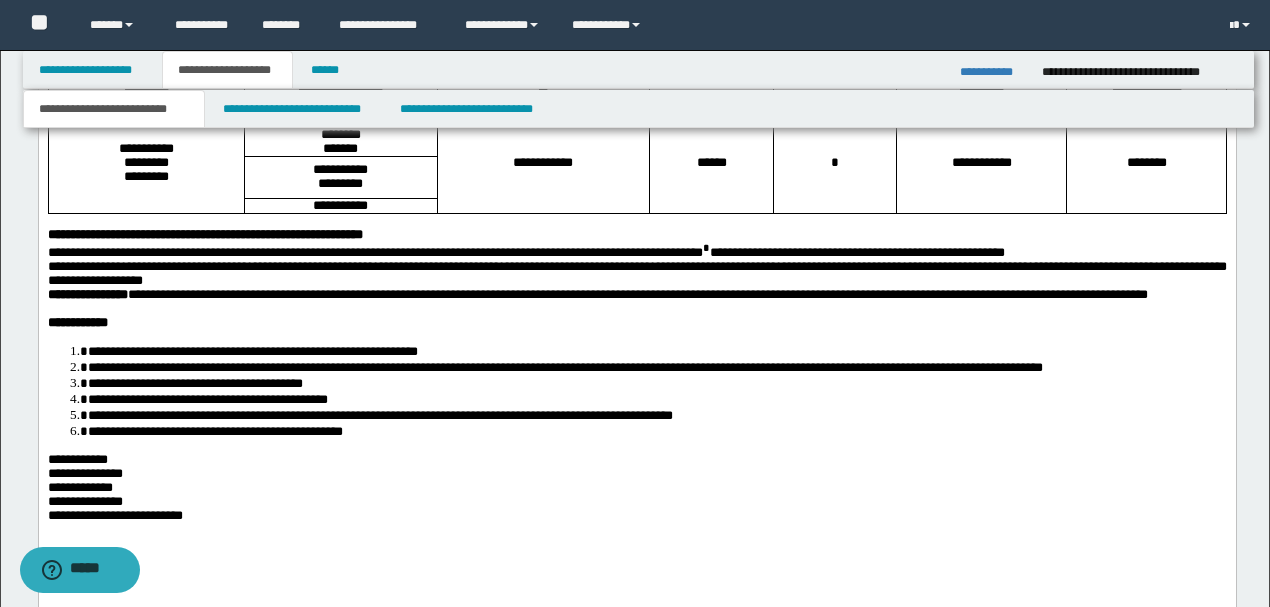 scroll, scrollTop: 2284, scrollLeft: 0, axis: vertical 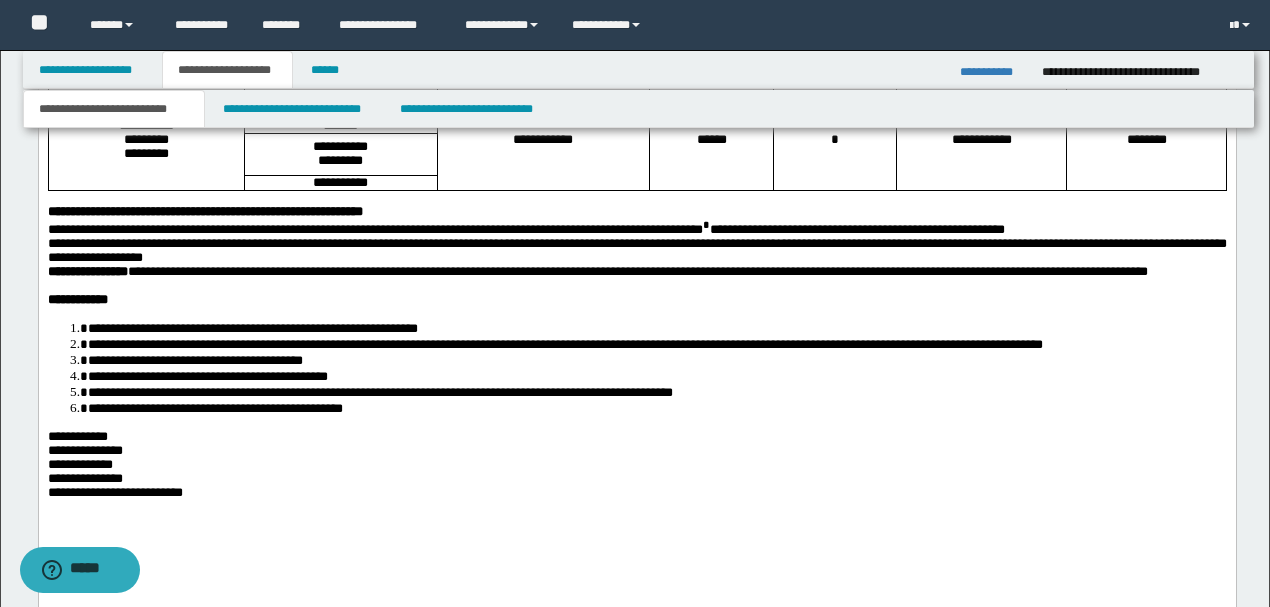 click on "*********" at bounding box center [145, 141] 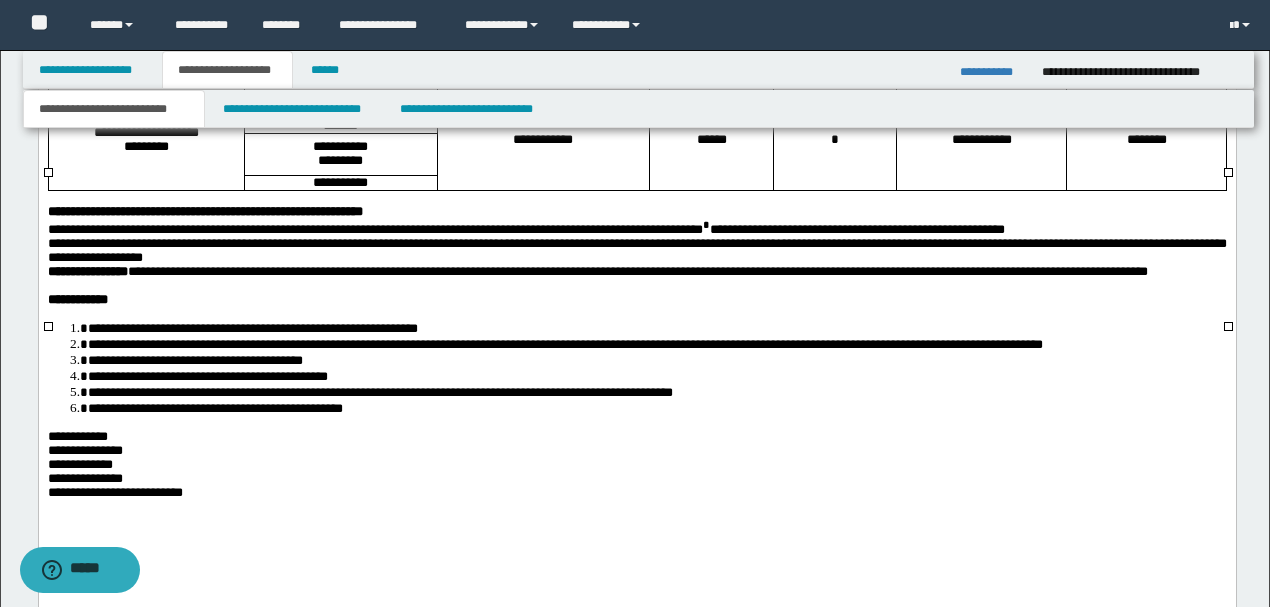 click on "*********" at bounding box center (145, 148) 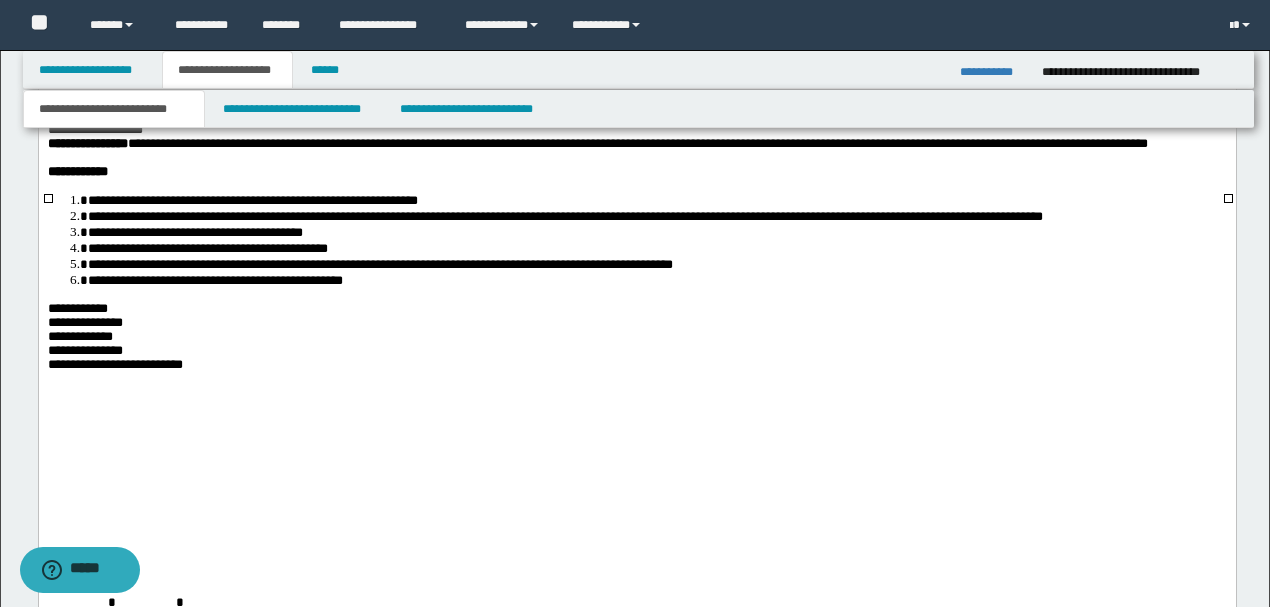 scroll, scrollTop: 2418, scrollLeft: 0, axis: vertical 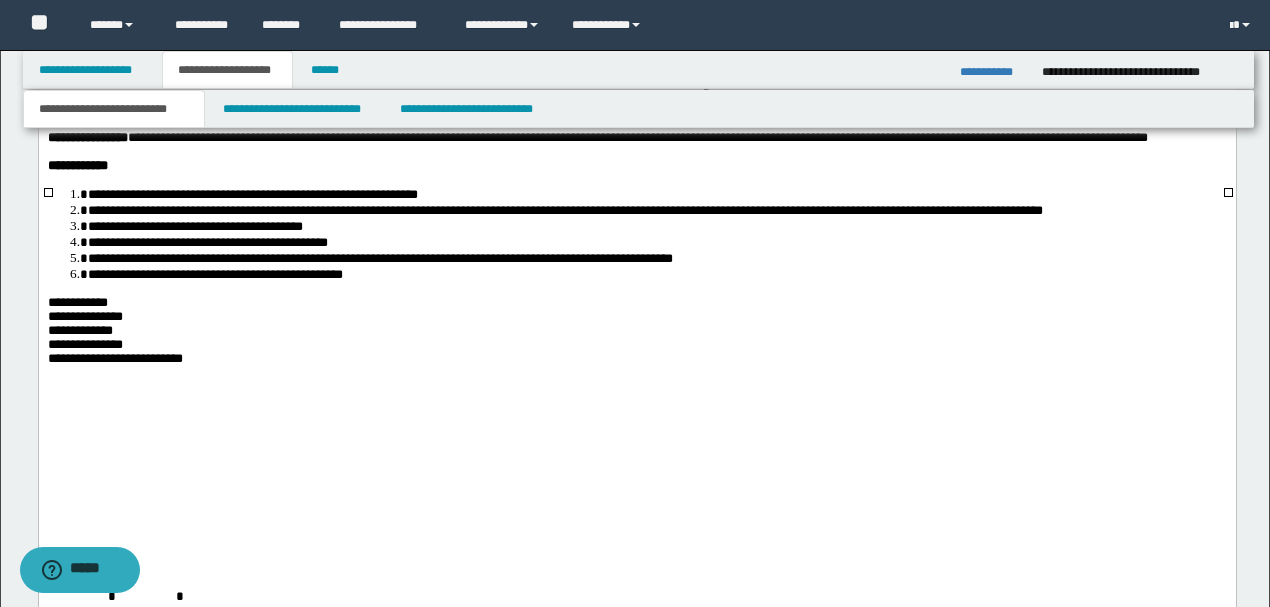 click on "**********" at bounding box center [252, 195] 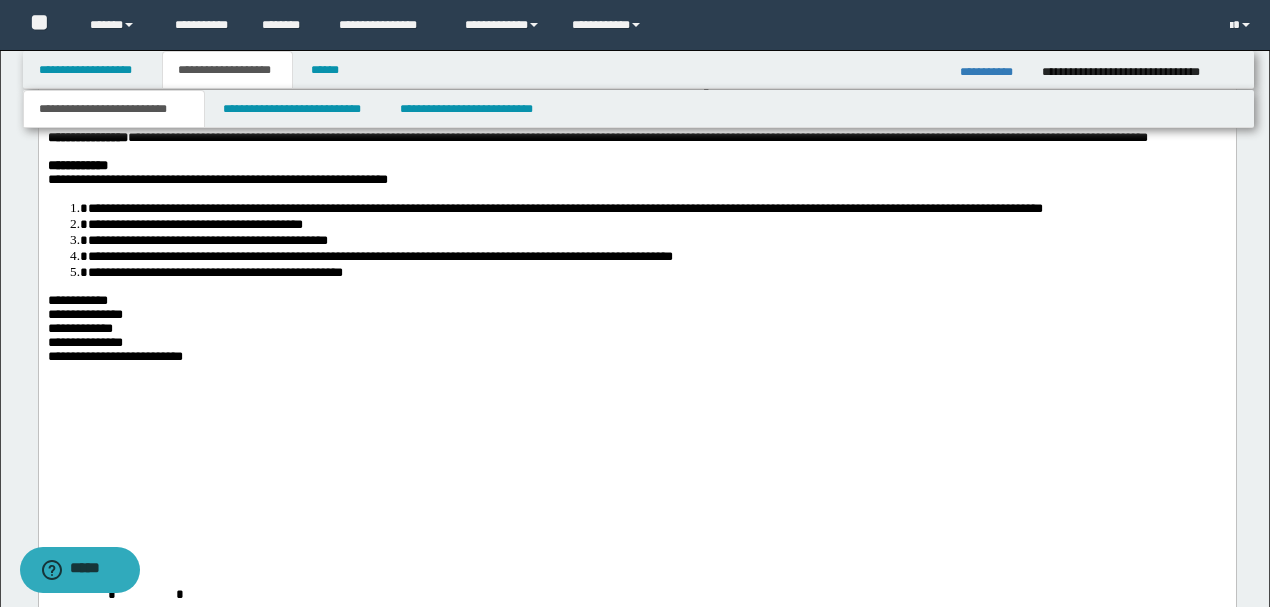 click on "**********" at bounding box center [564, 209] 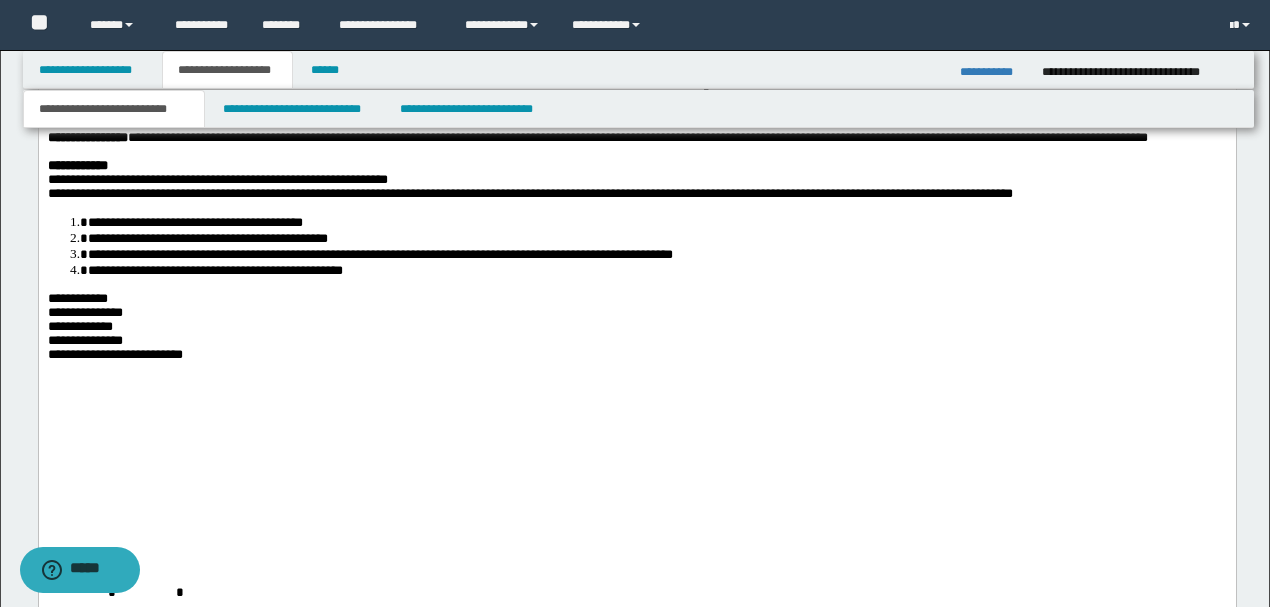 click on "**********" at bounding box center (194, 223) 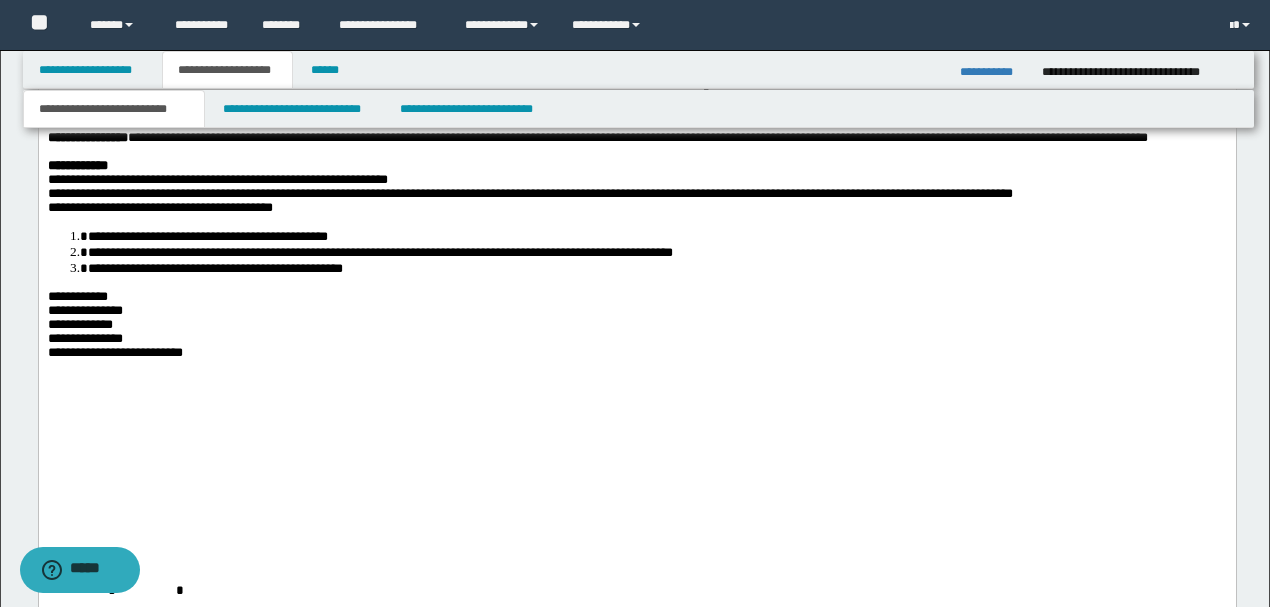 click on "**********" at bounding box center [656, 237] 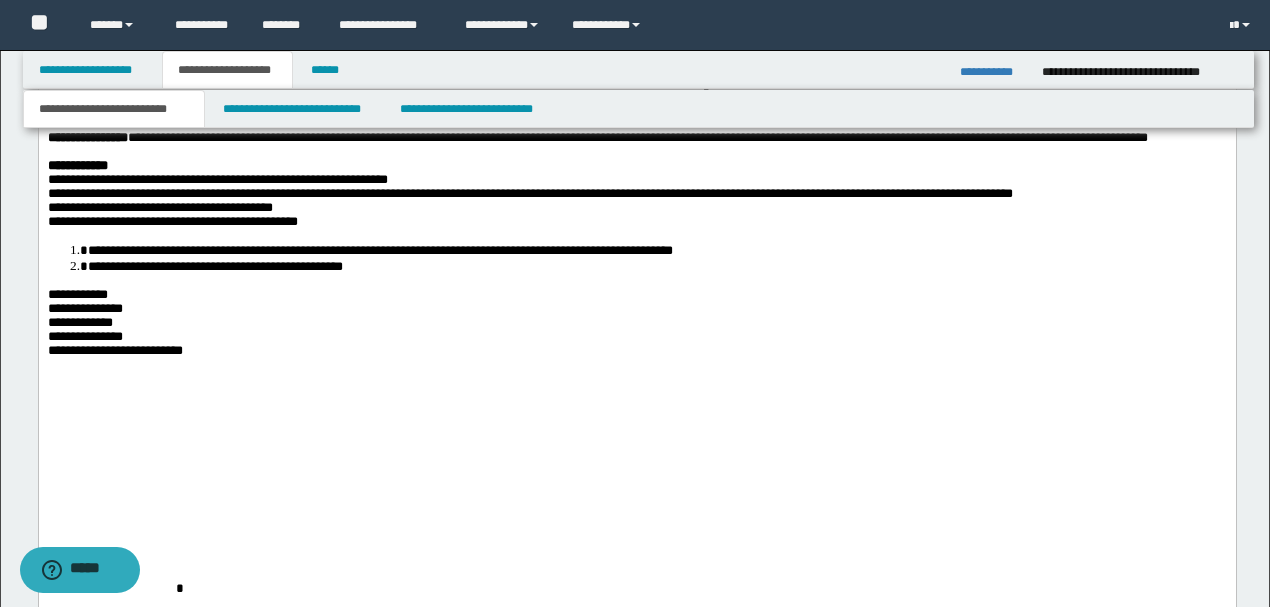 click on "**********" at bounding box center [379, 251] 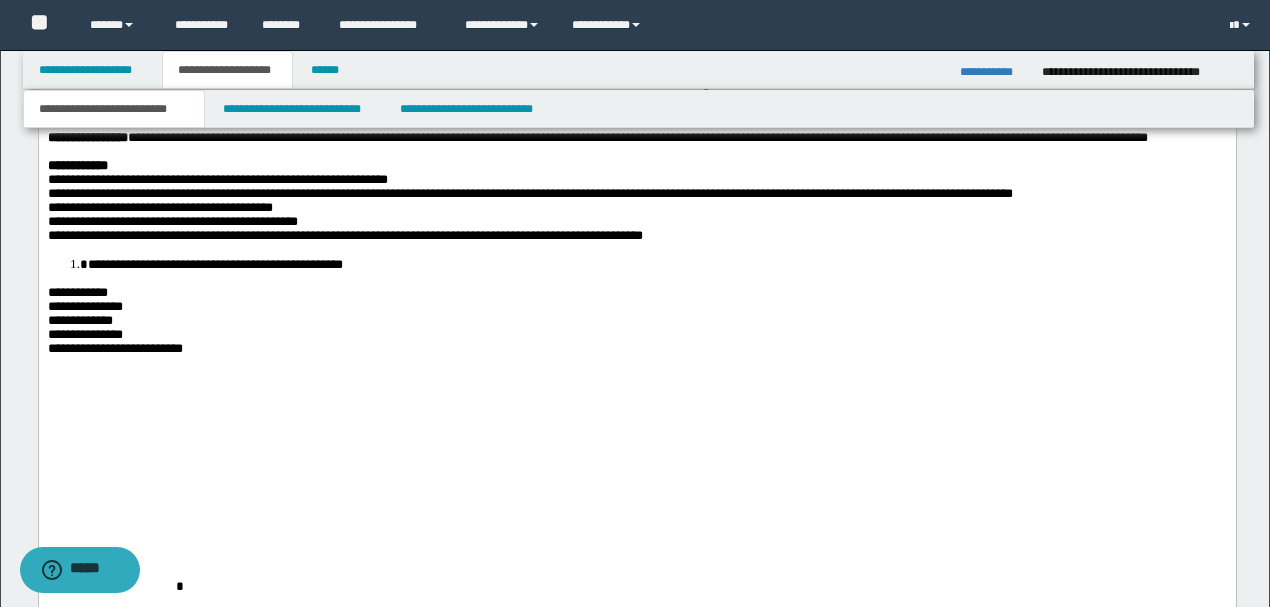 click on "**********" at bounding box center [656, 265] 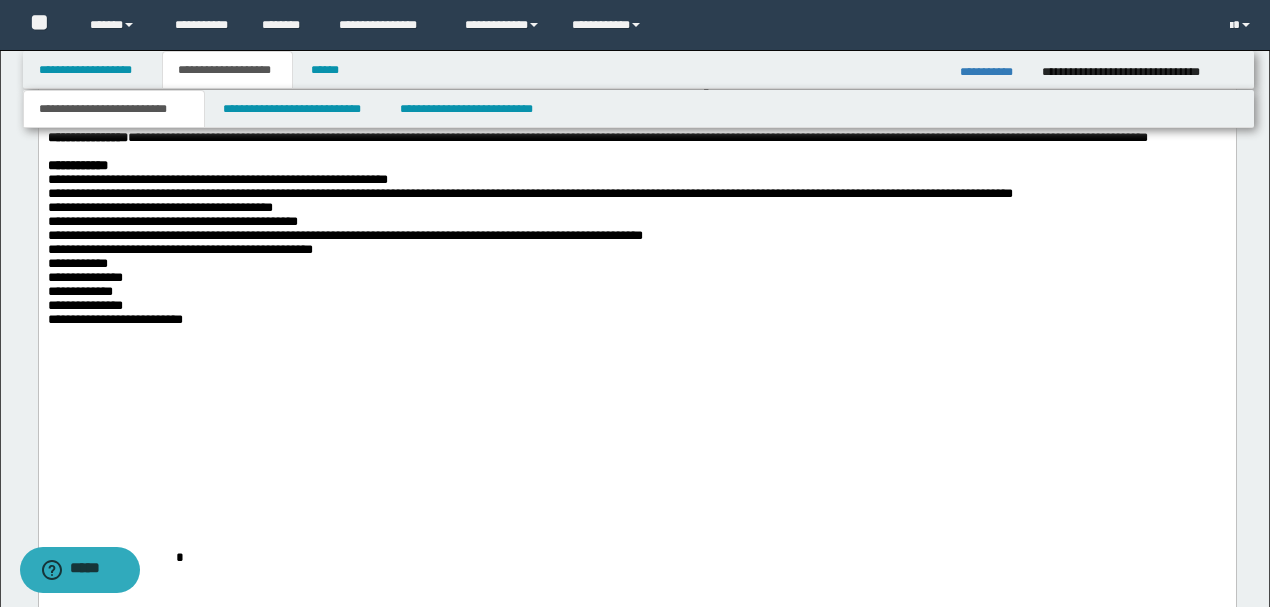 click on "**********" at bounding box center (636, 307) 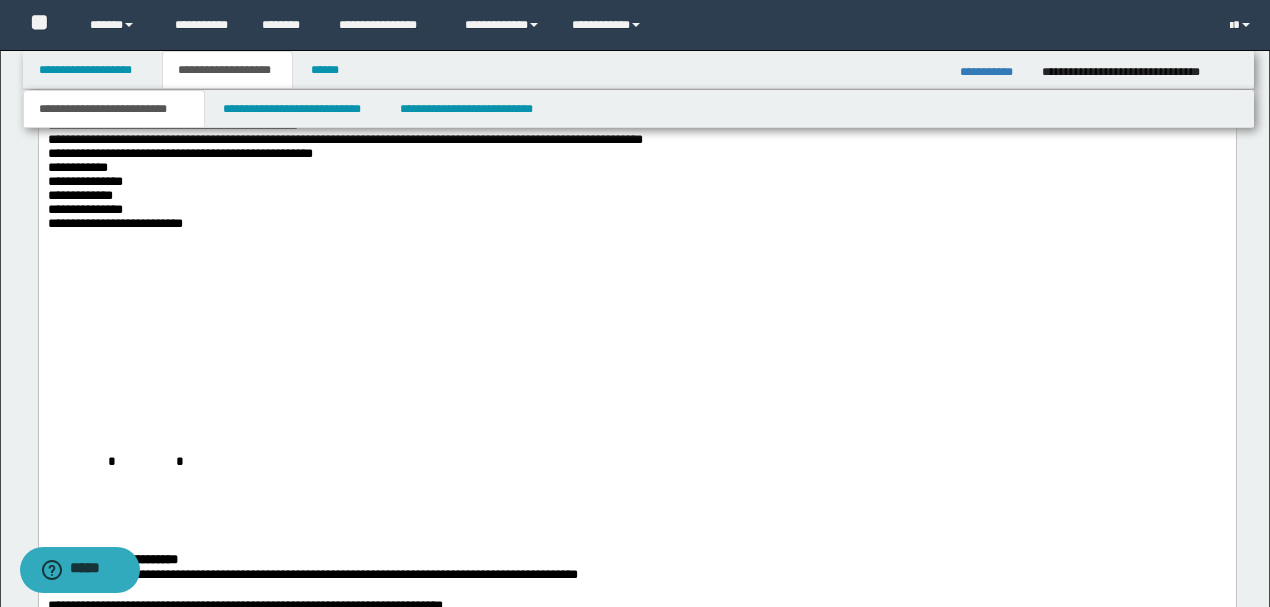 scroll, scrollTop: 2618, scrollLeft: 0, axis: vertical 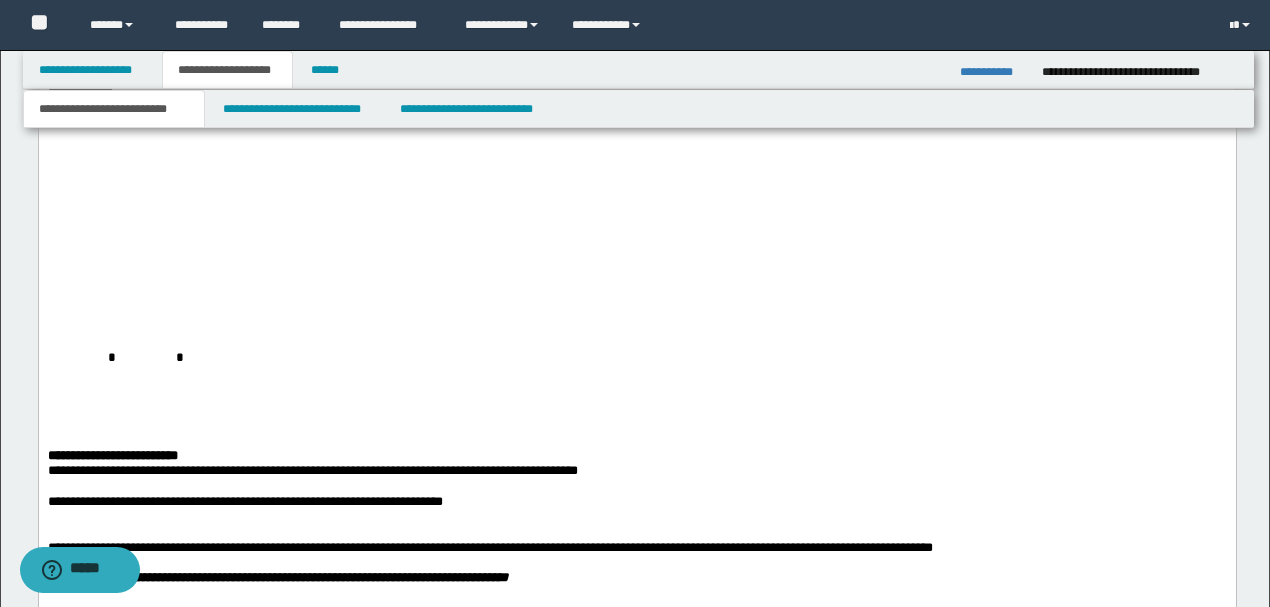 click on "**********" at bounding box center [636, 121] 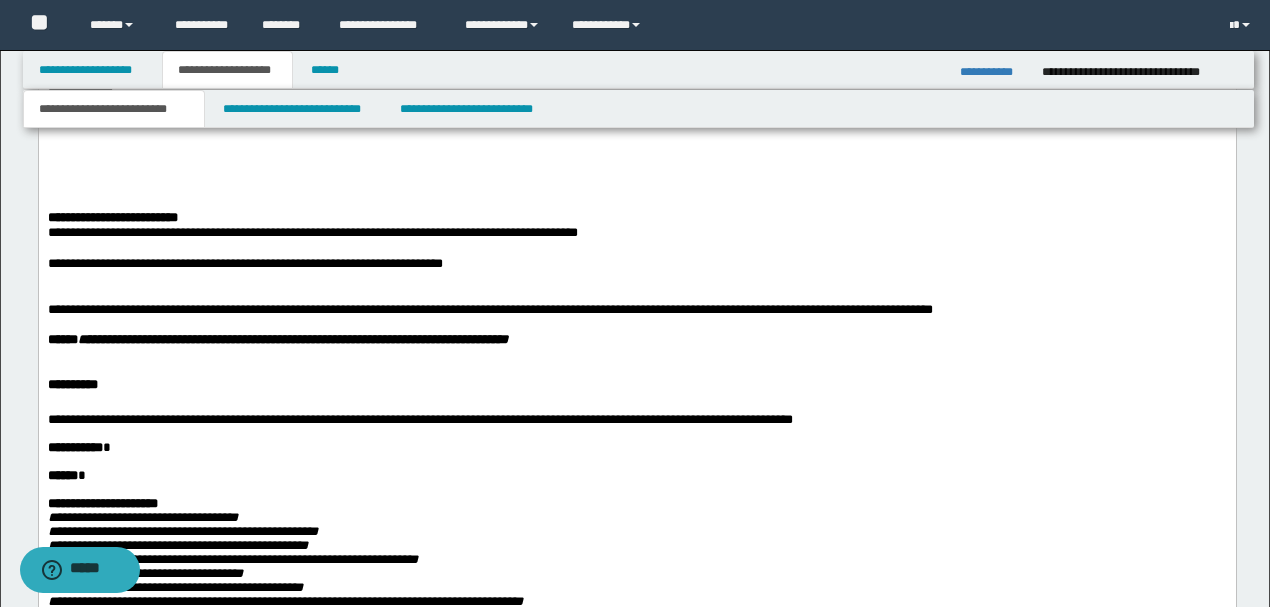 click on "**********" at bounding box center [244, 264] 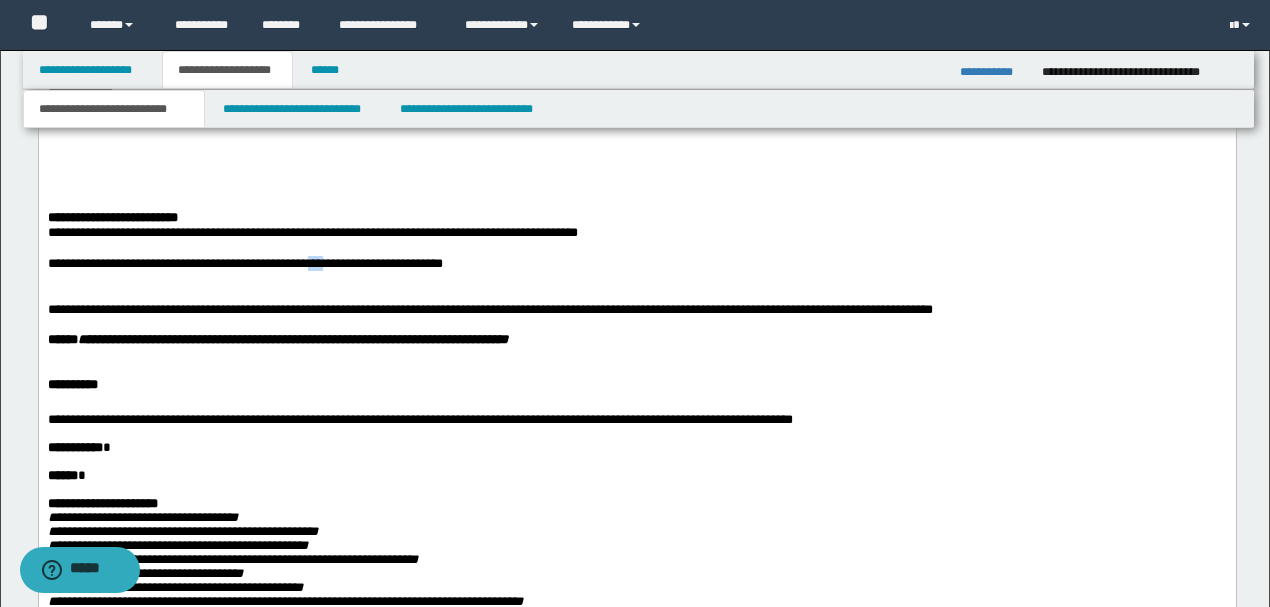click on "**********" at bounding box center (244, 264) 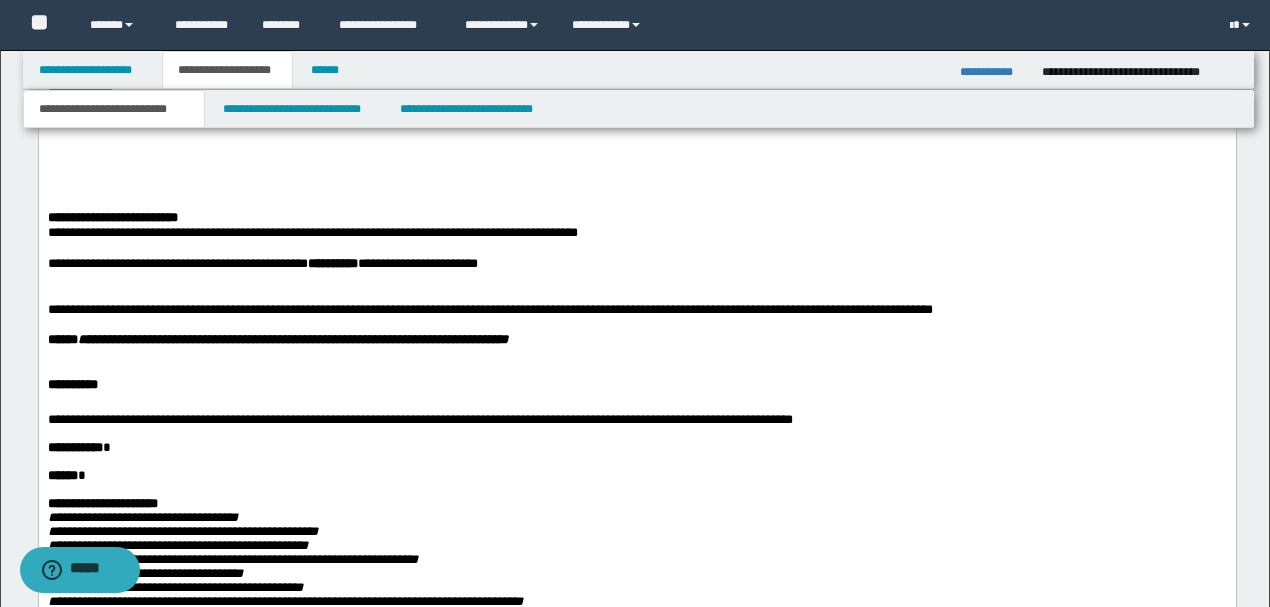 click on "**********" at bounding box center (112, 218) 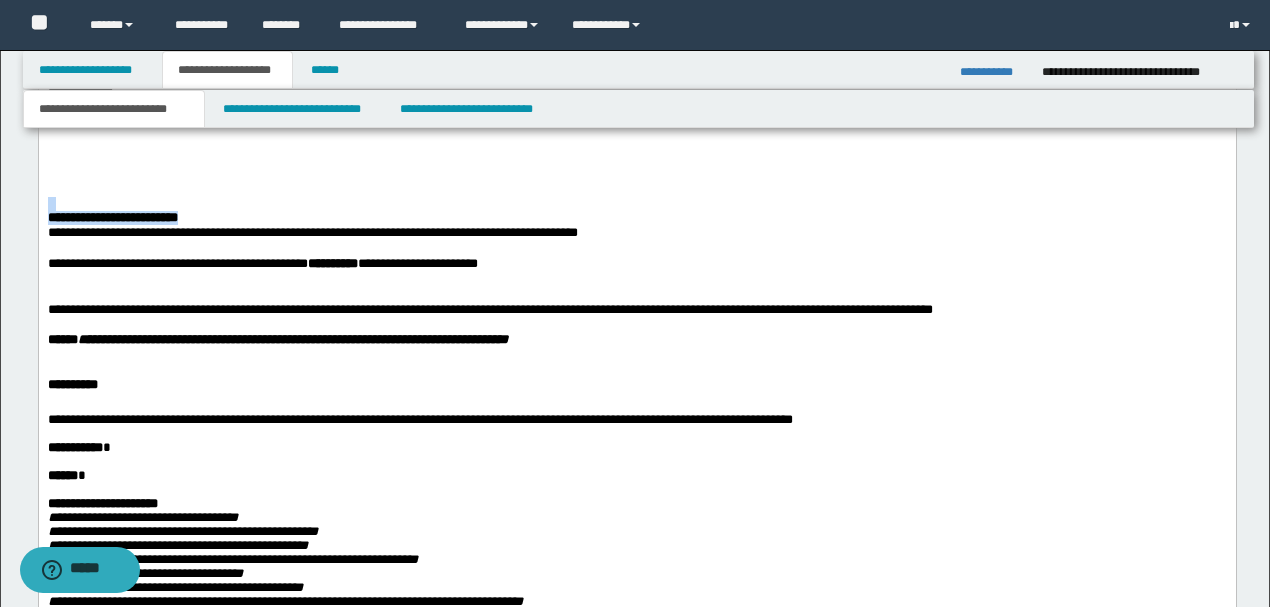 drag, startPoint x: 267, startPoint y: 399, endPoint x: 40, endPoint y: -1083, distance: 1499.2842 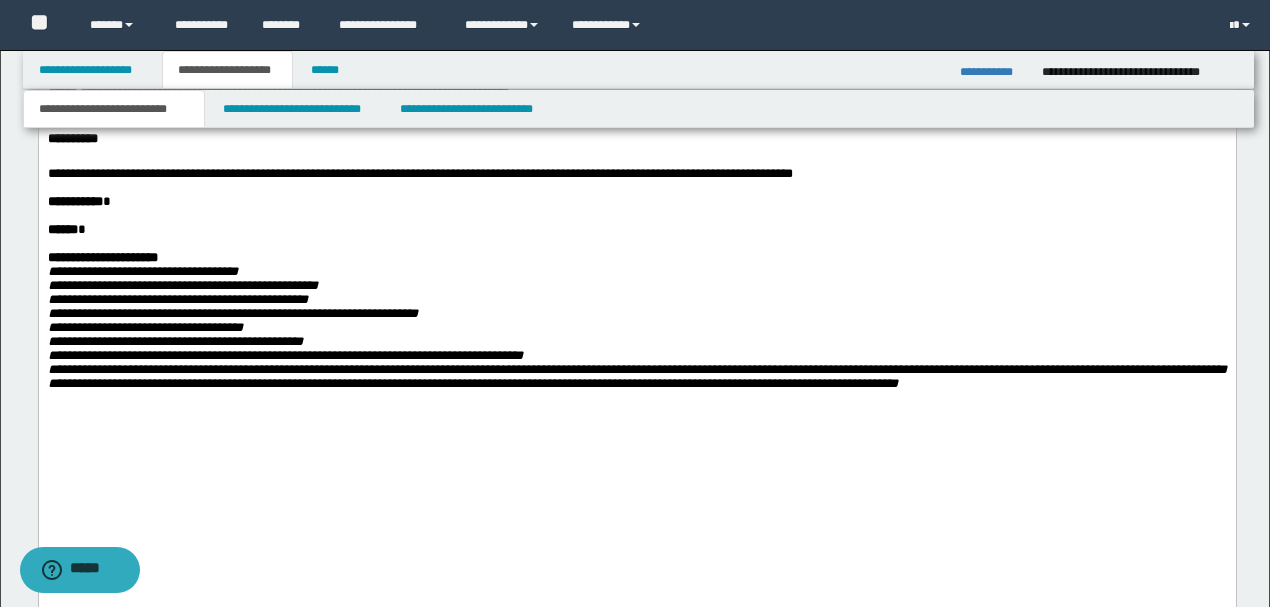 scroll, scrollTop: 2818, scrollLeft: 0, axis: vertical 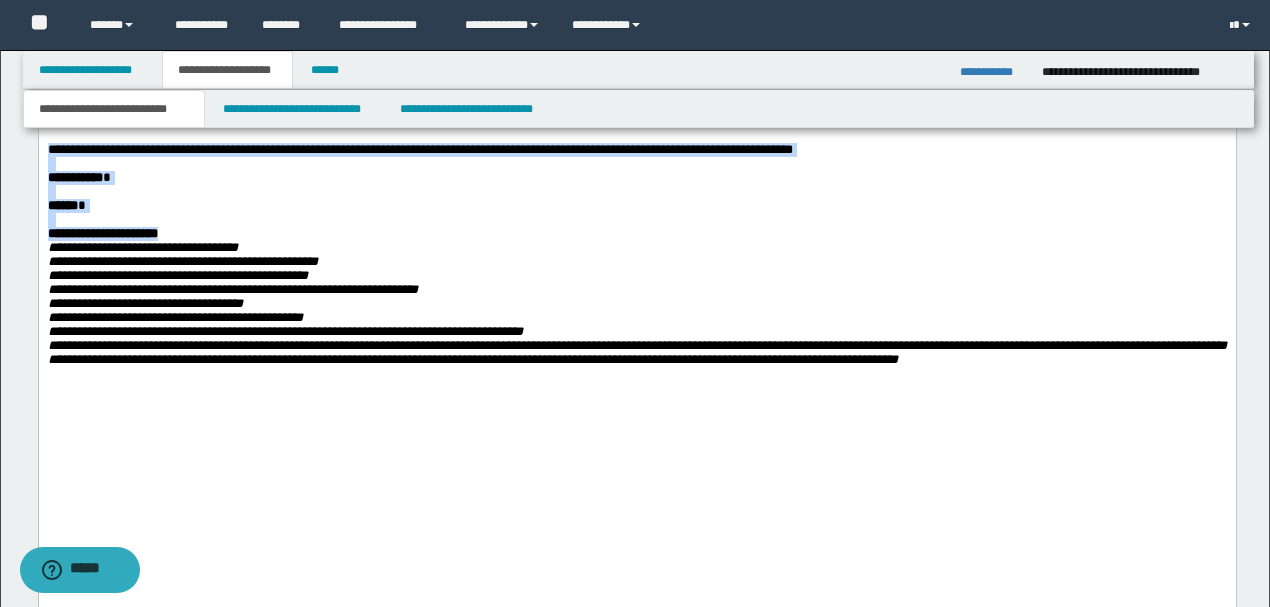 drag, startPoint x: 258, startPoint y: 423, endPoint x: 70, endPoint y: -1404, distance: 1836.6472 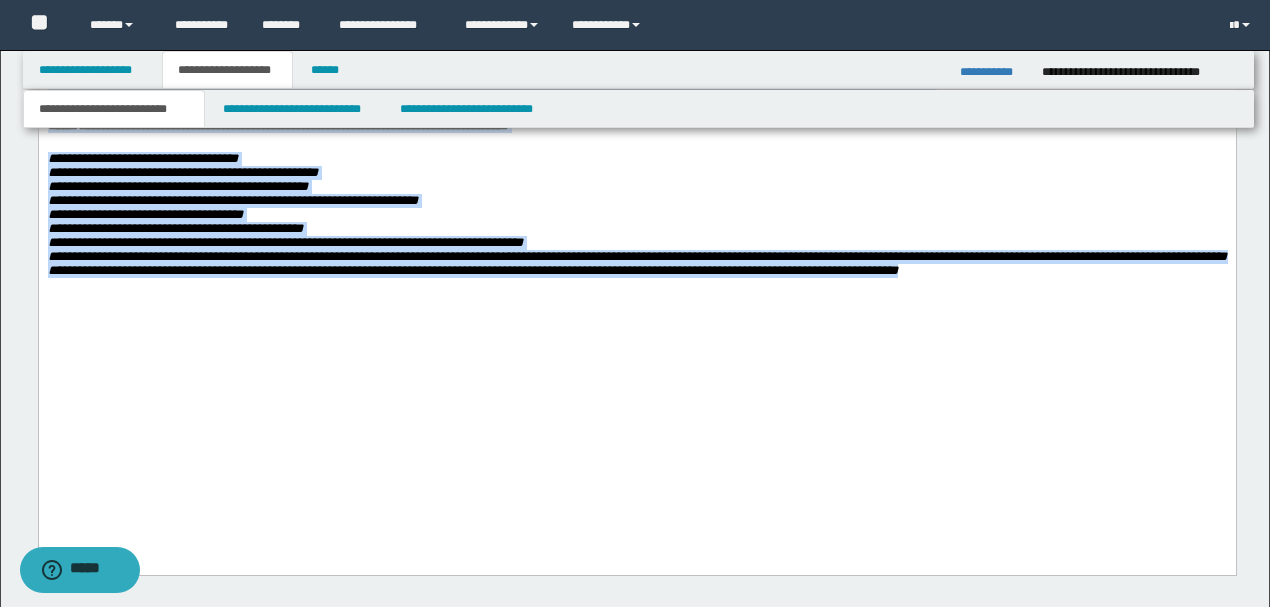 scroll, scrollTop: 2684, scrollLeft: 0, axis: vertical 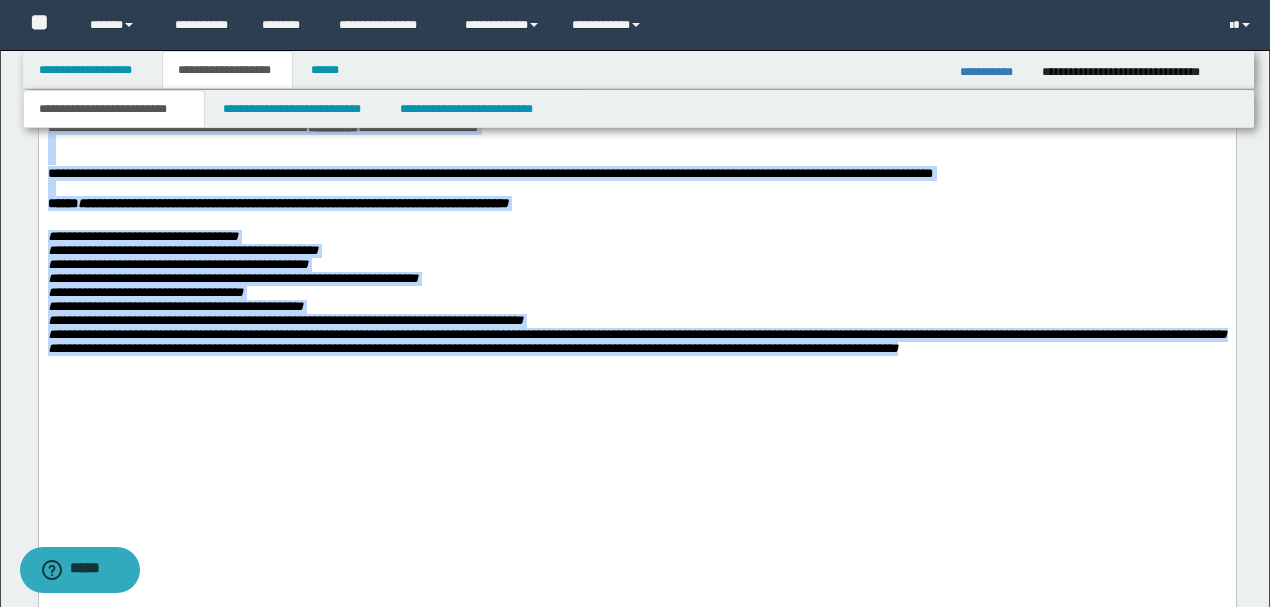 drag, startPoint x: 1076, startPoint y: 543, endPoint x: 40, endPoint y: 270, distance: 1071.366 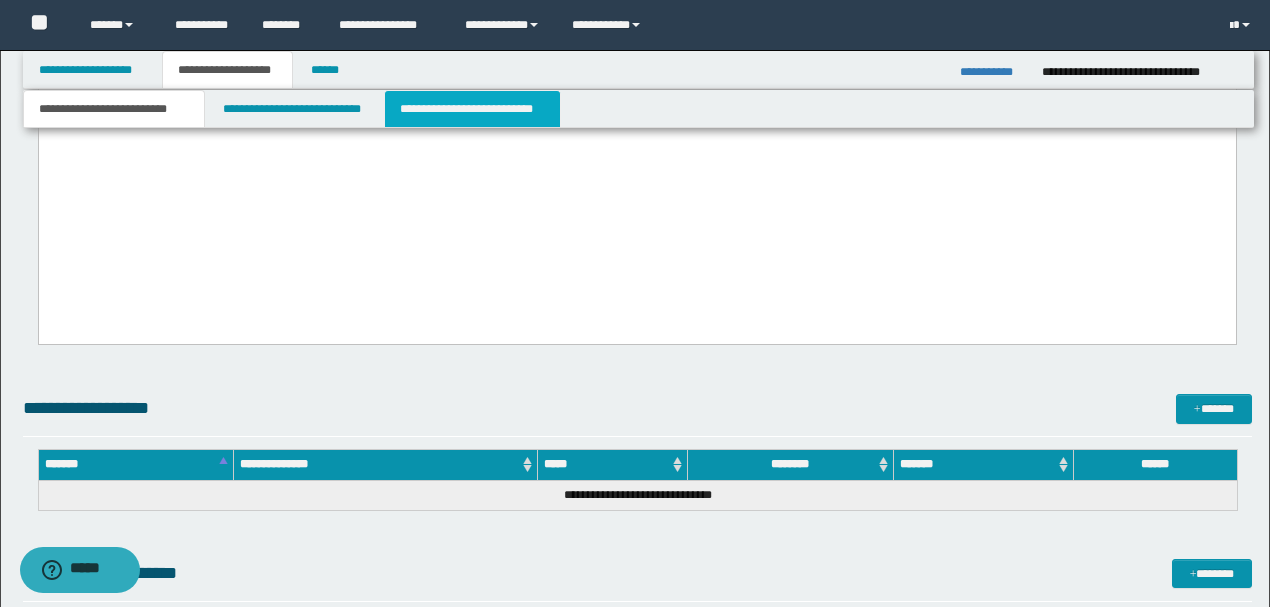 click on "**********" at bounding box center [472, 109] 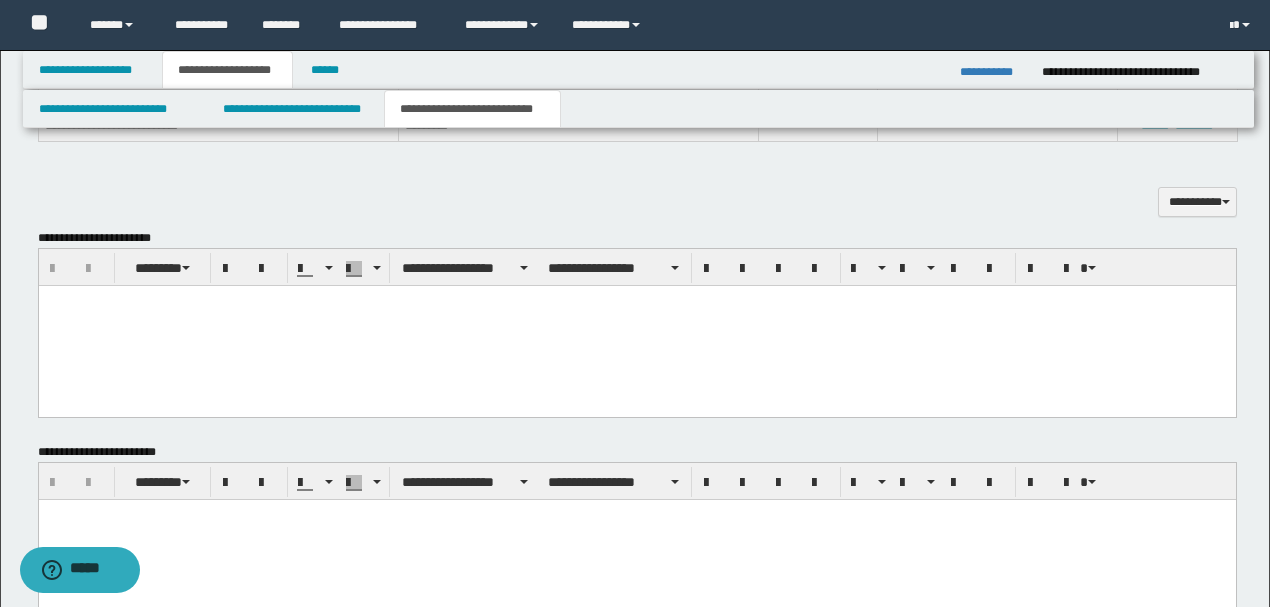 scroll, scrollTop: 575, scrollLeft: 0, axis: vertical 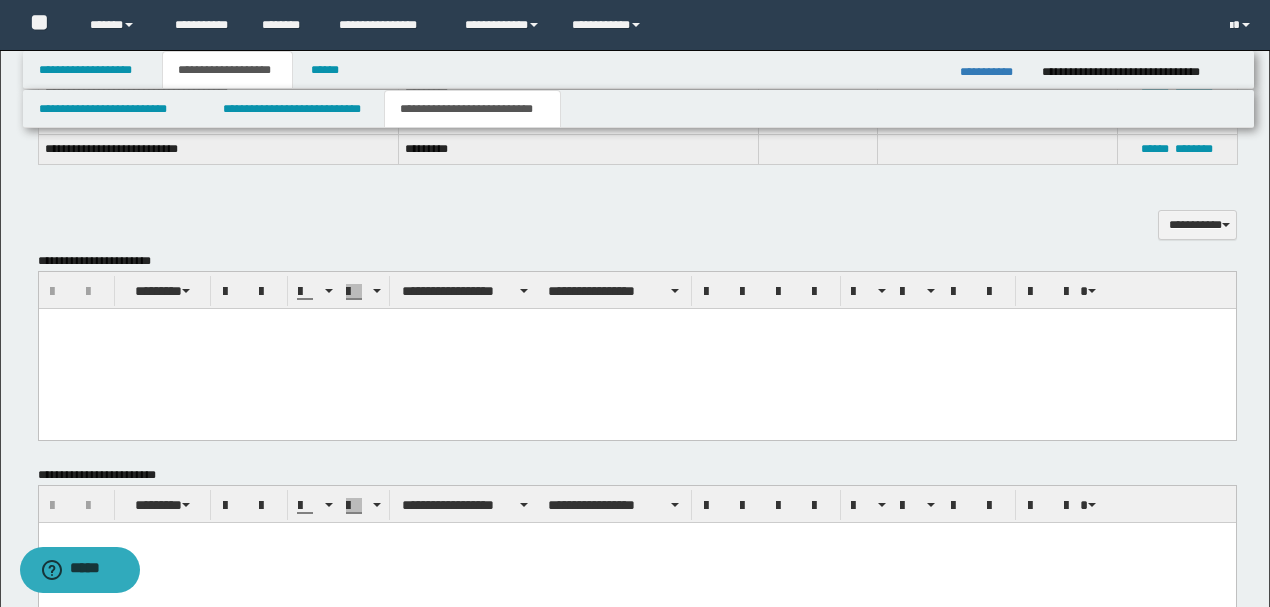 click at bounding box center (636, 348) 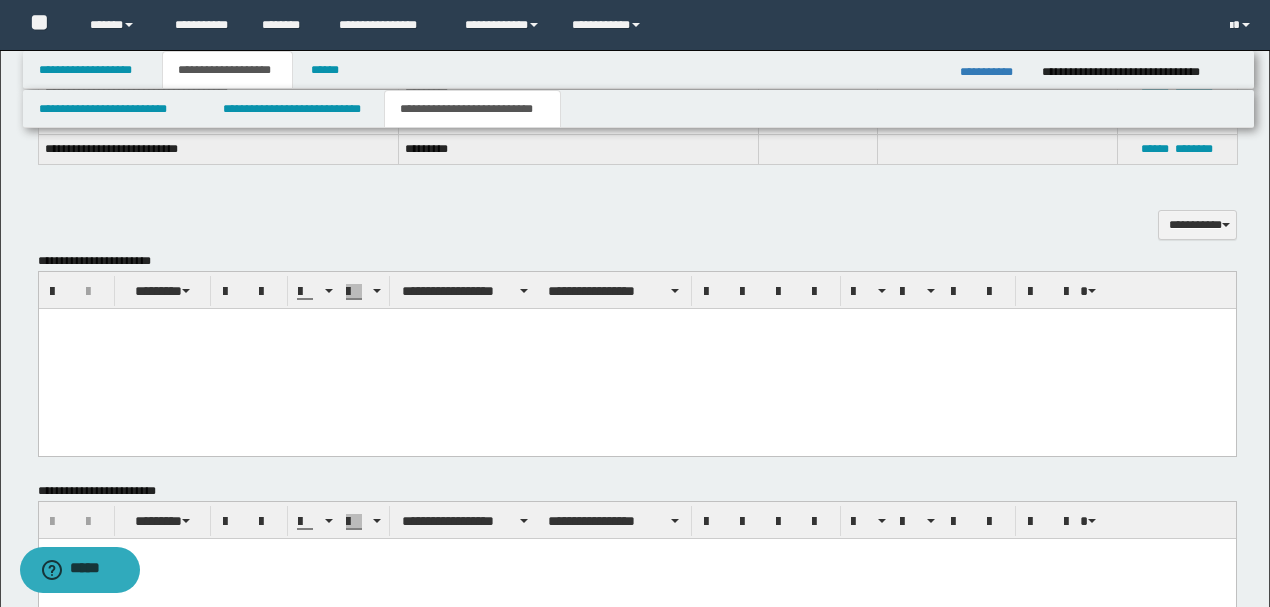 paste 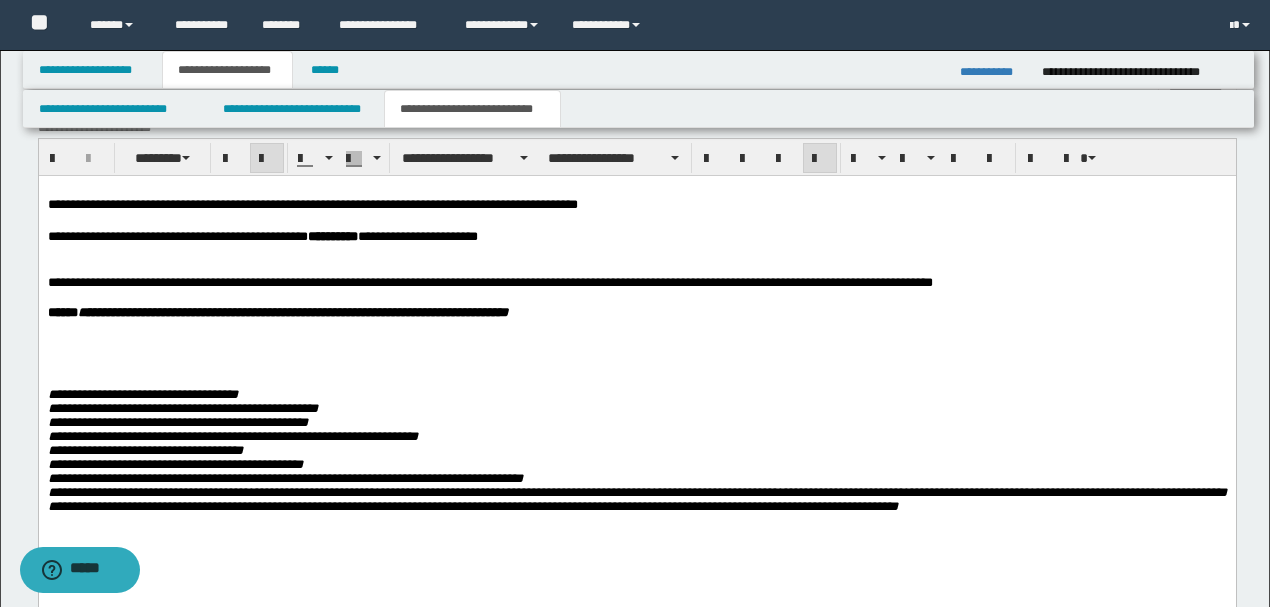 scroll, scrollTop: 708, scrollLeft: 0, axis: vertical 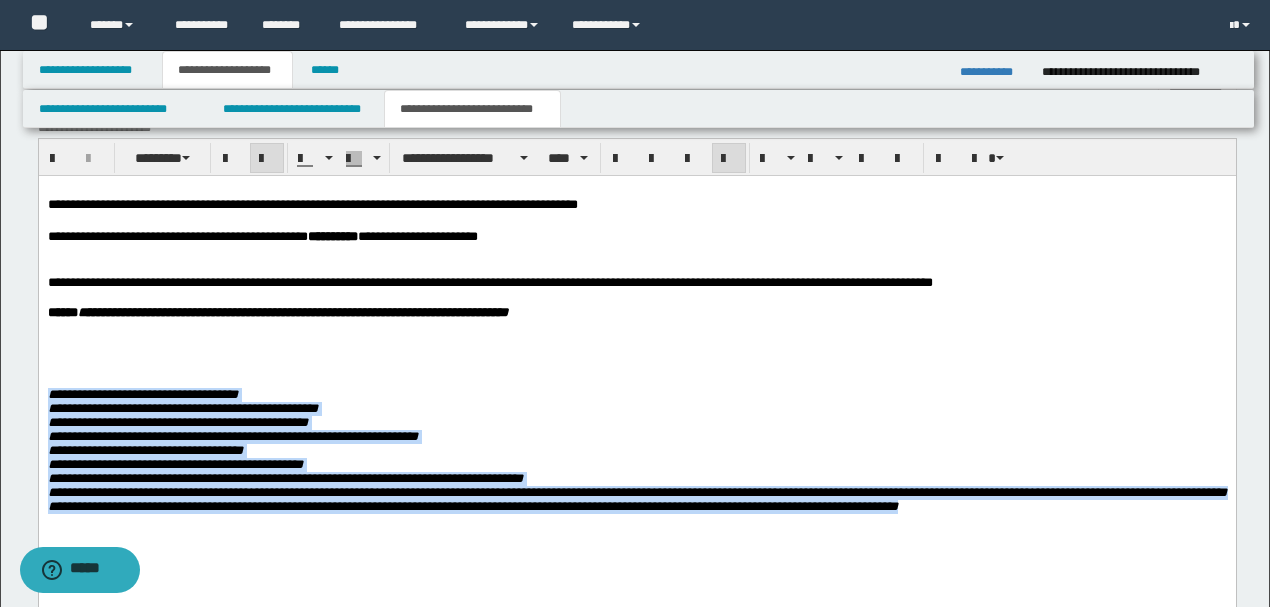 drag, startPoint x: 1061, startPoint y: 517, endPoint x: 48, endPoint y: 396, distance: 1020.201 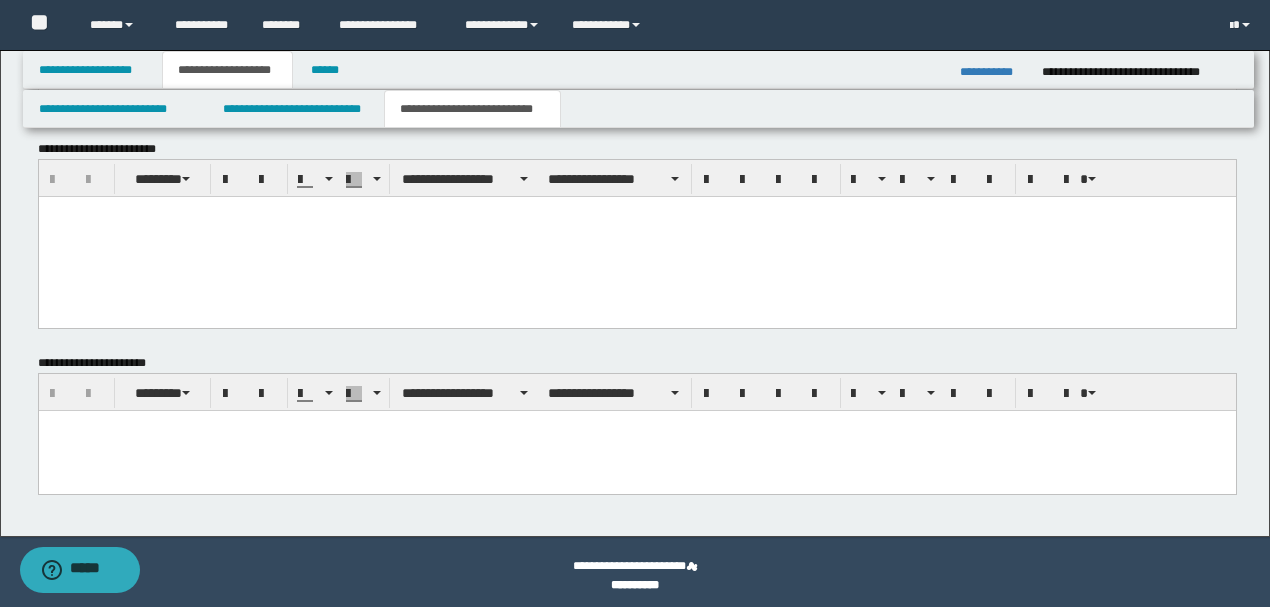 scroll, scrollTop: 1031, scrollLeft: 0, axis: vertical 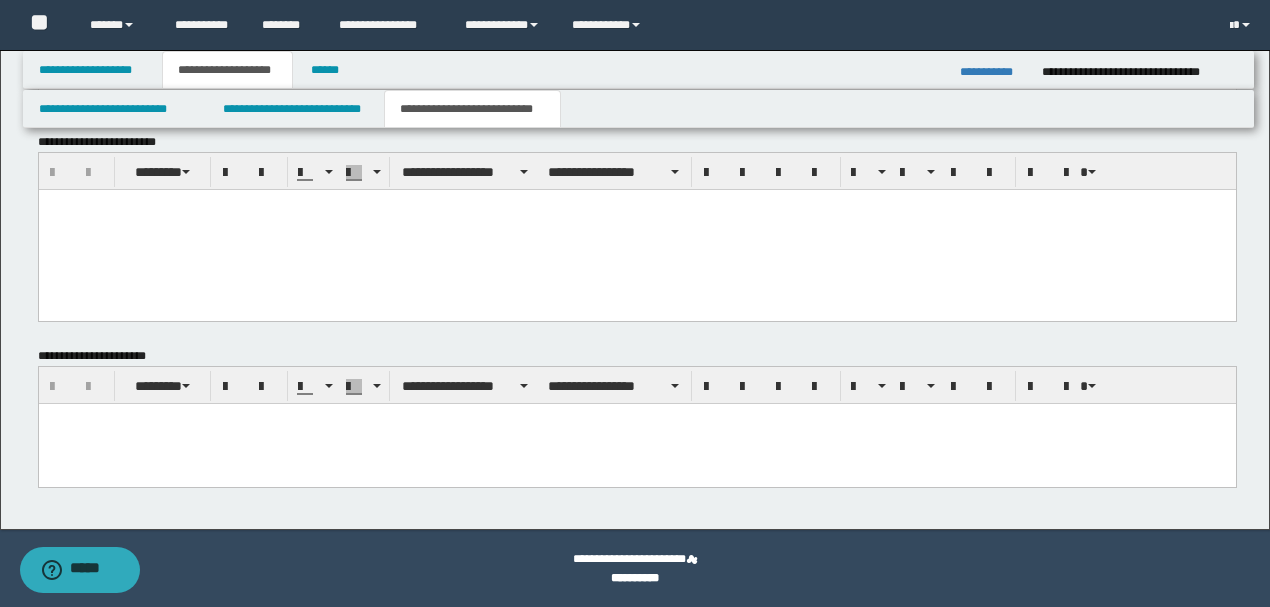 click at bounding box center (636, 444) 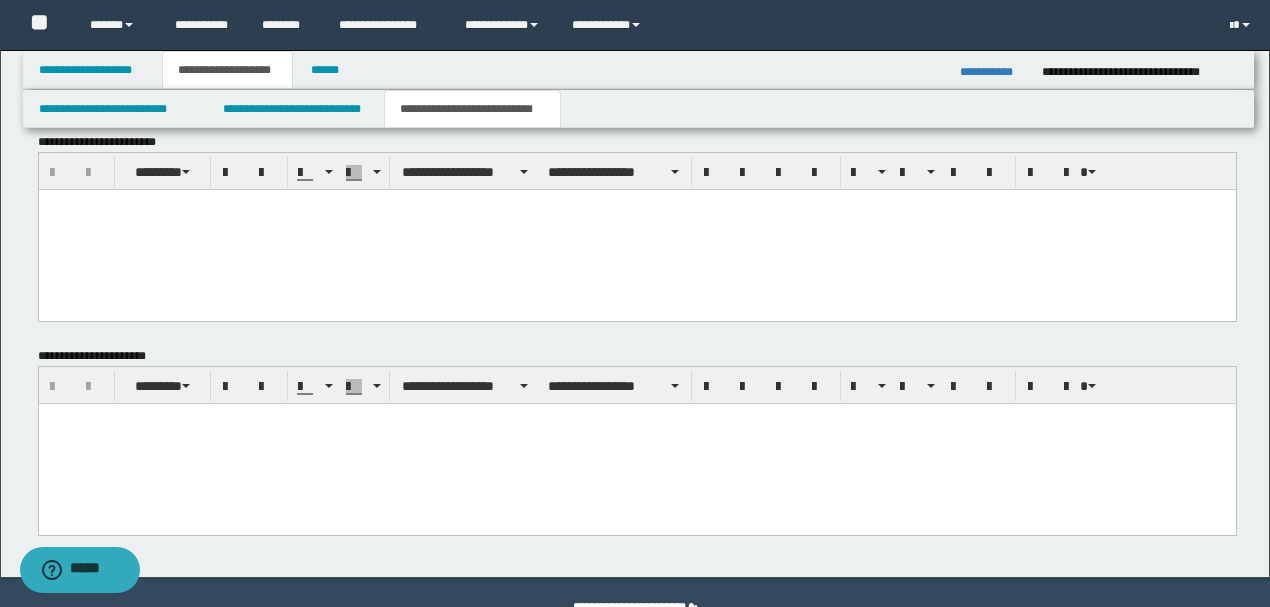 type 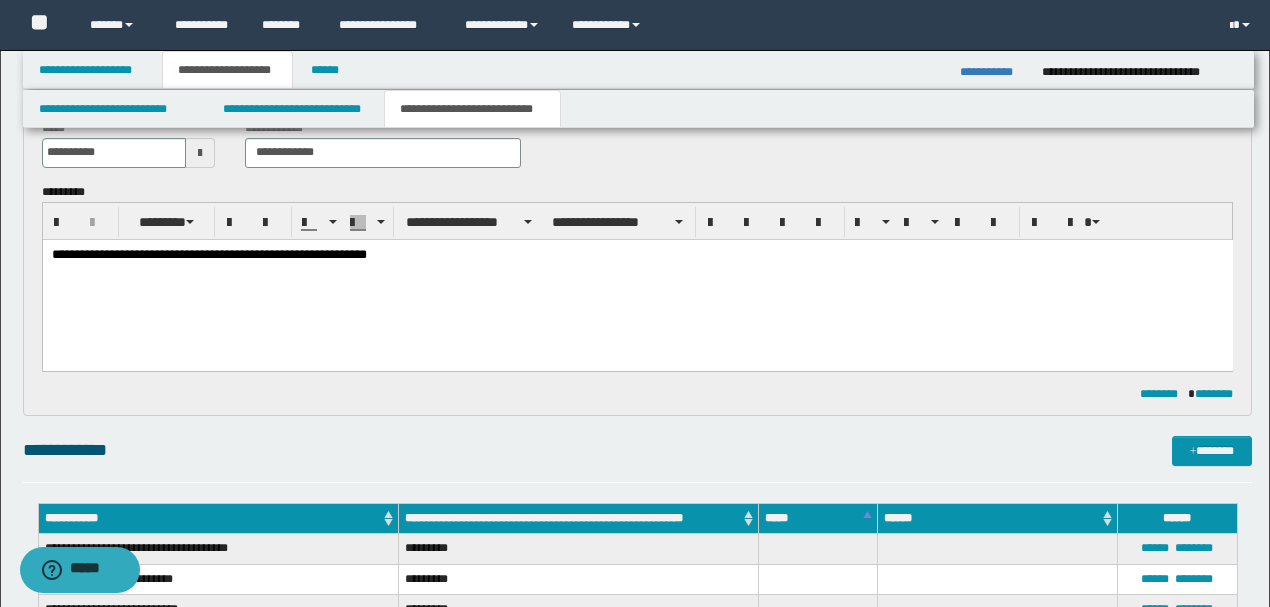 scroll, scrollTop: 0, scrollLeft: 0, axis: both 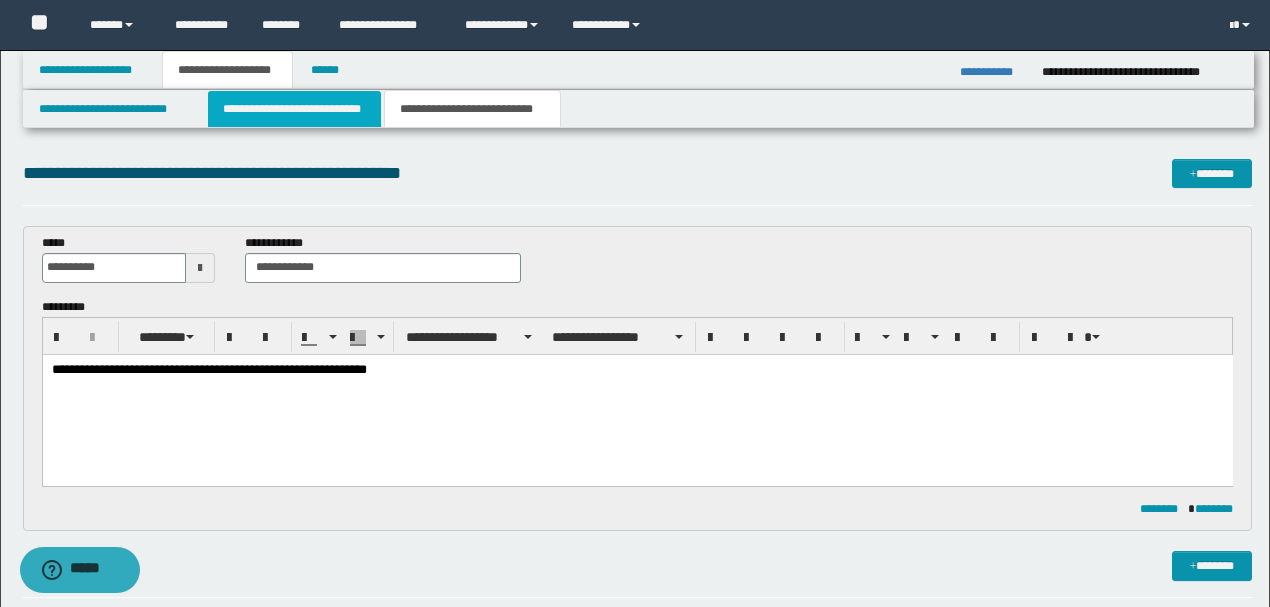 click on "**********" at bounding box center [294, 109] 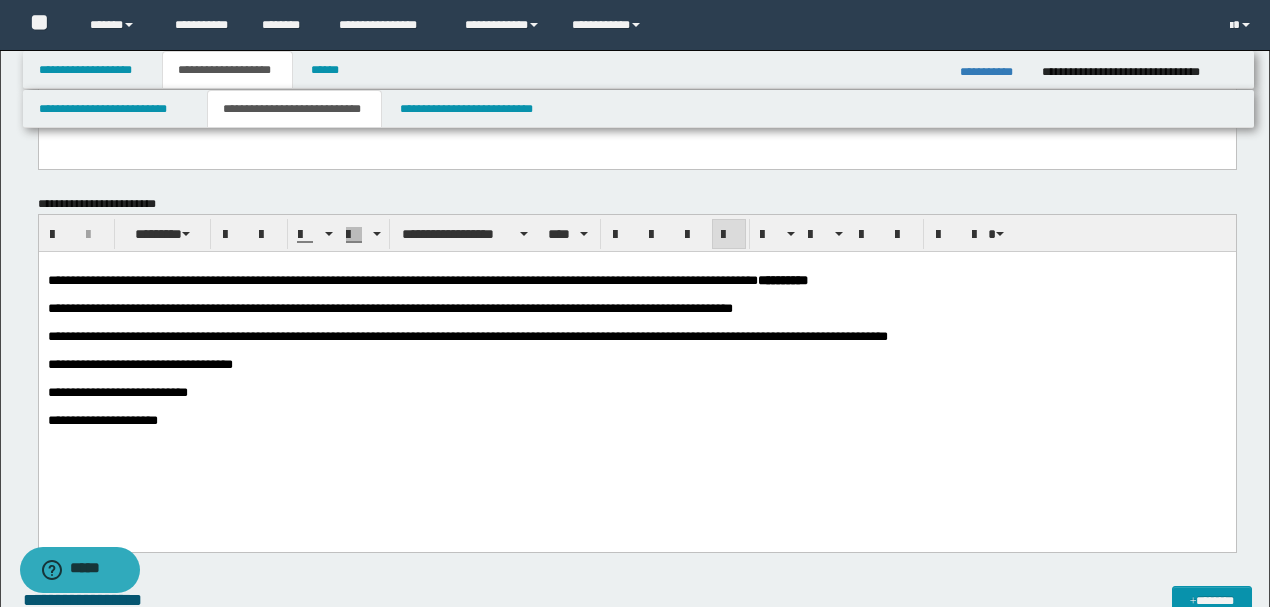 scroll, scrollTop: 1000, scrollLeft: 0, axis: vertical 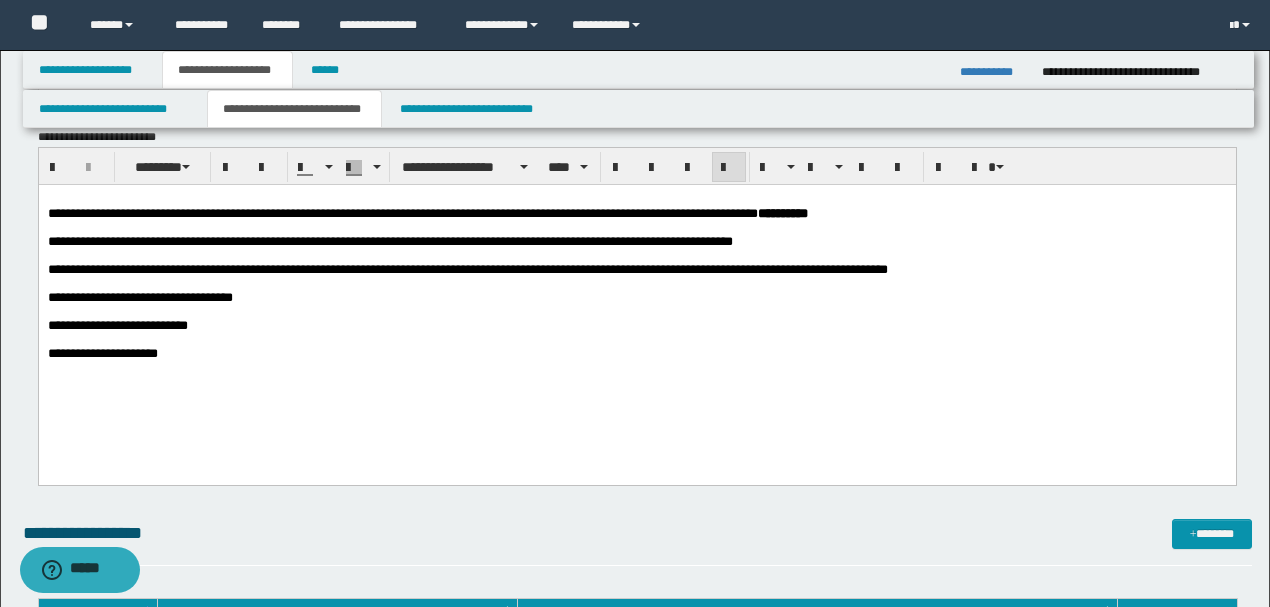 click on "**********" at bounding box center (467, 269) 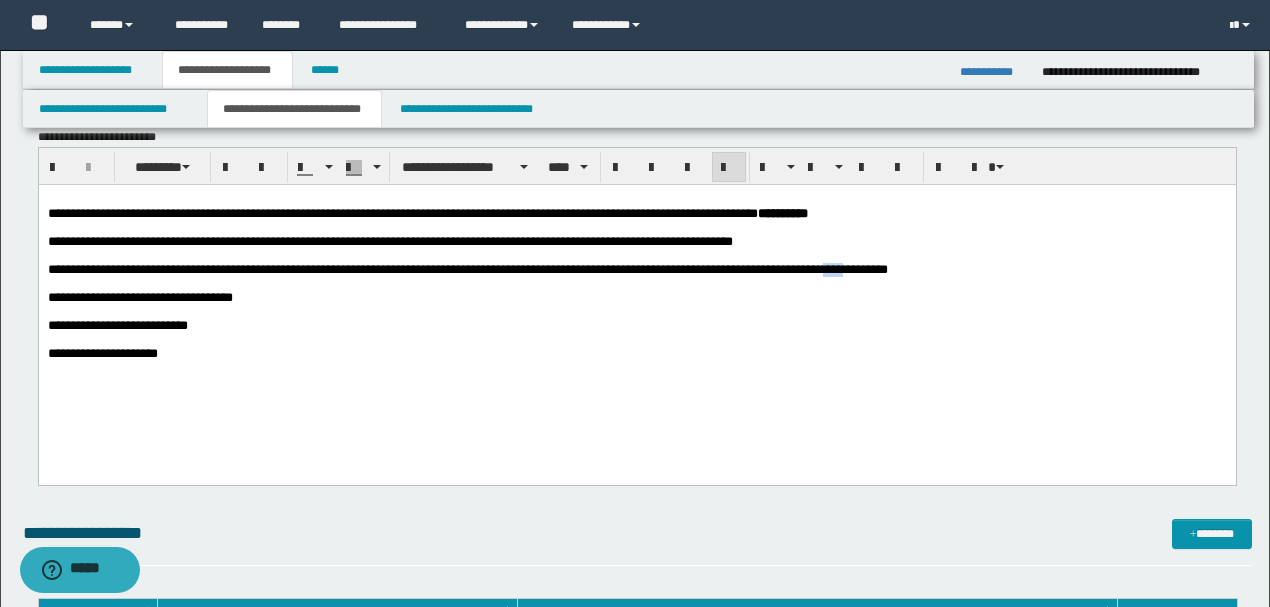 click on "**********" at bounding box center (467, 269) 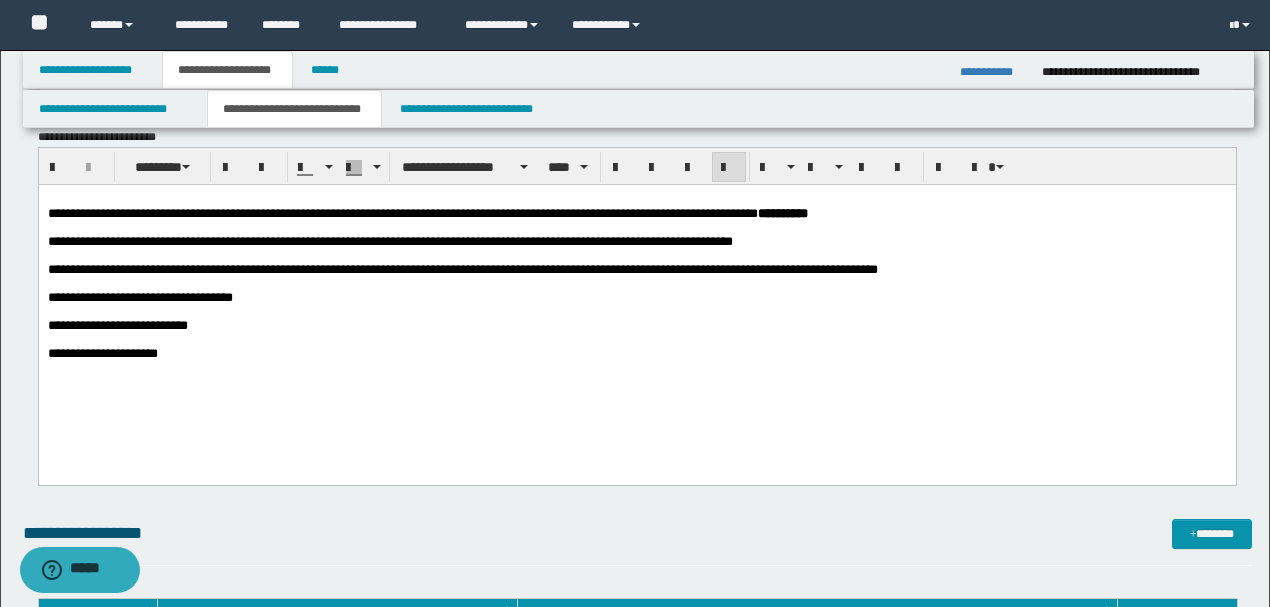 click on "**********" at bounding box center [636, 270] 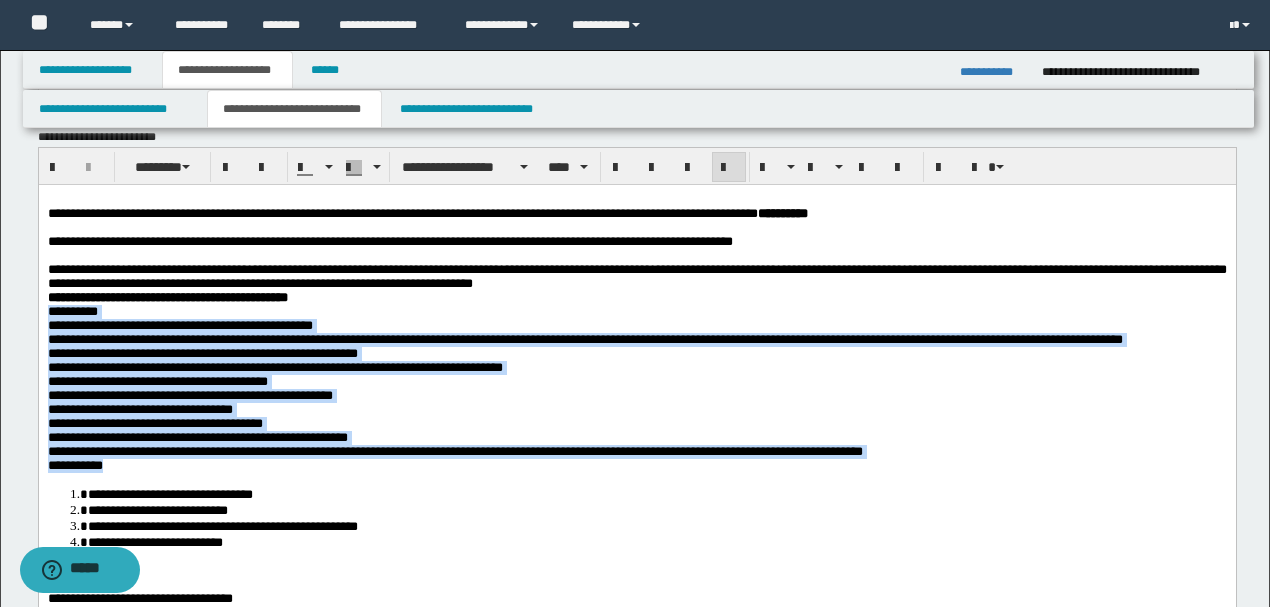 drag, startPoint x: 47, startPoint y: 325, endPoint x: 176, endPoint y: 496, distance: 214.20084 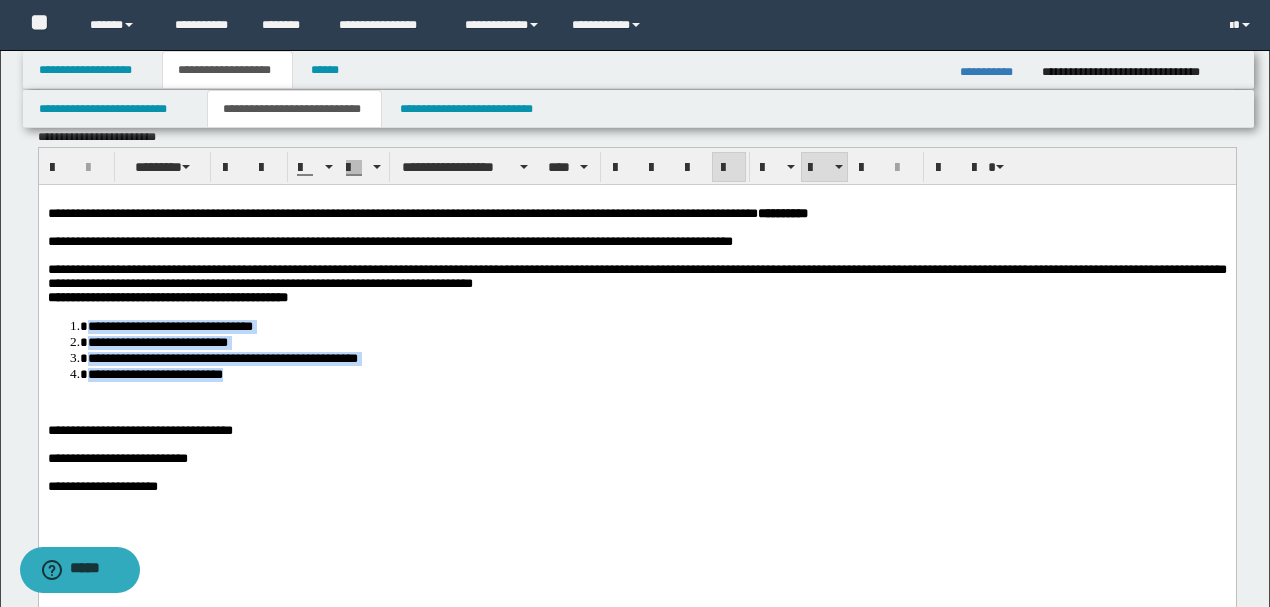drag, startPoint x: 227, startPoint y: 382, endPoint x: 51, endPoint y: 332, distance: 182.96448 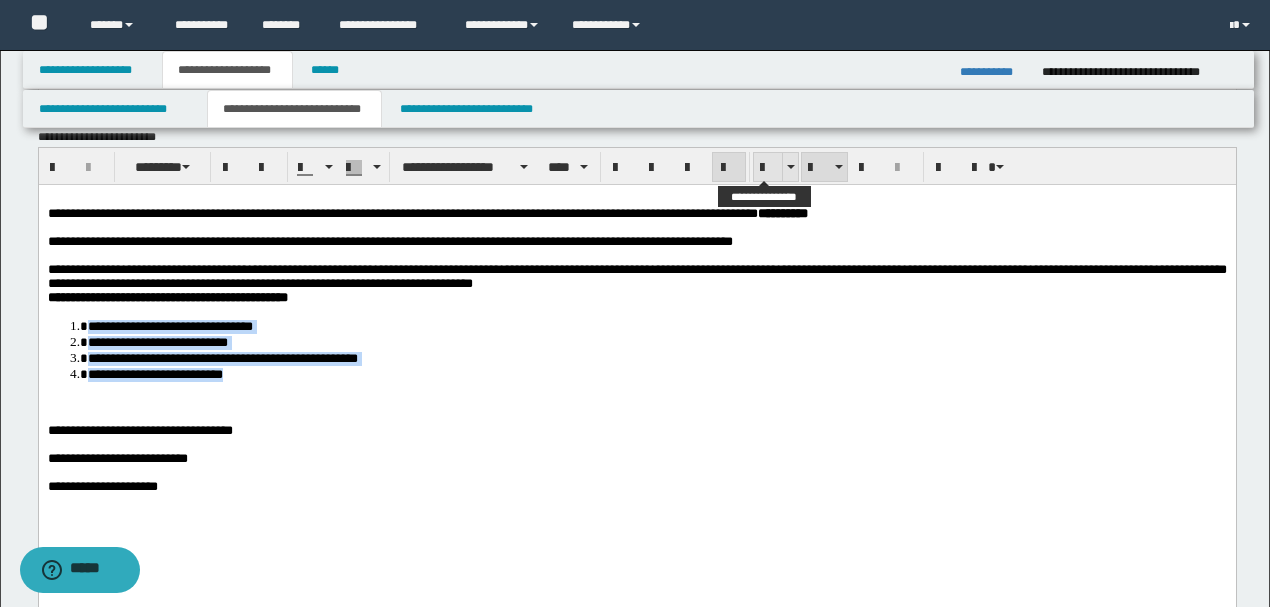 click at bounding box center [768, 168] 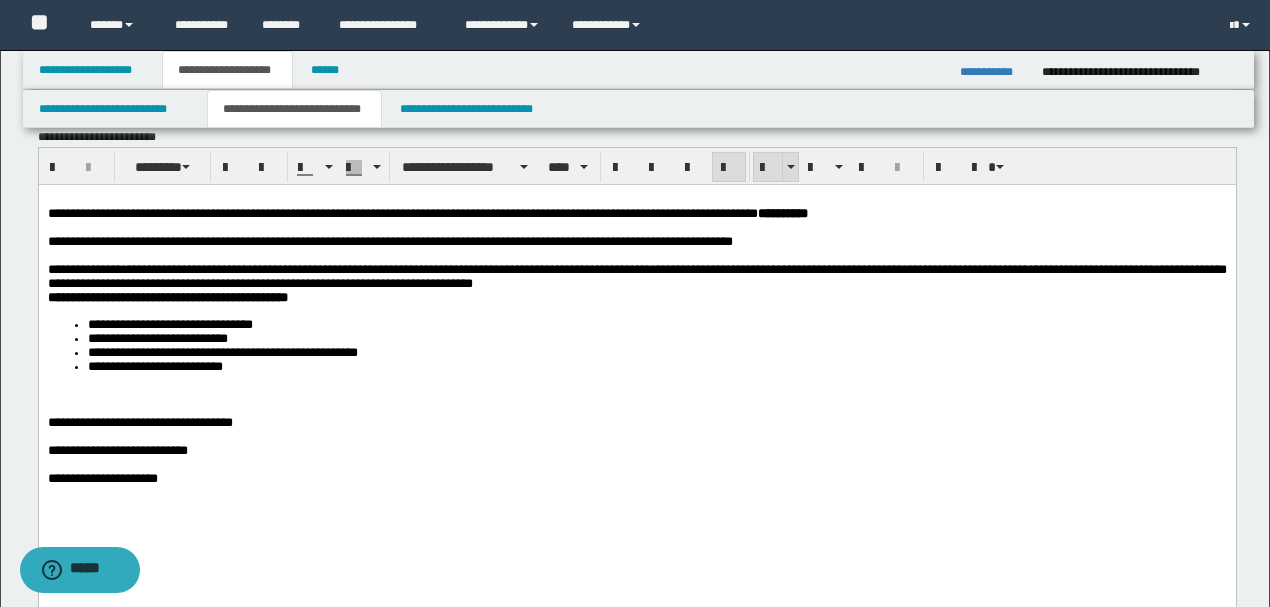 click at bounding box center [768, 168] 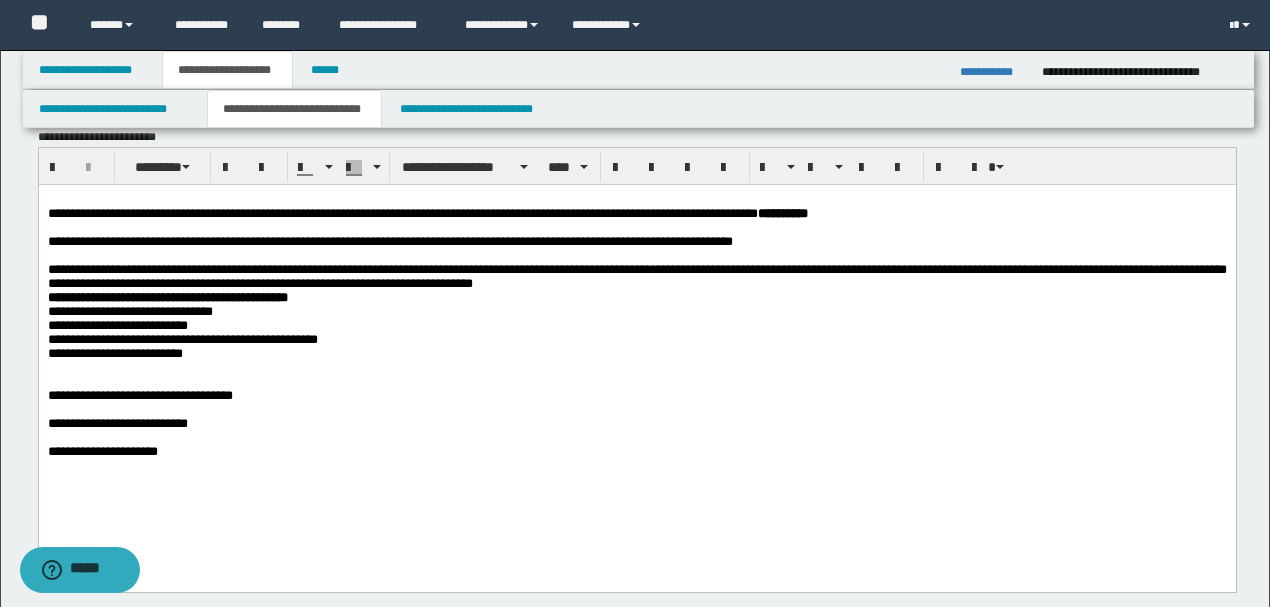 click on "**********" at bounding box center (636, 326) 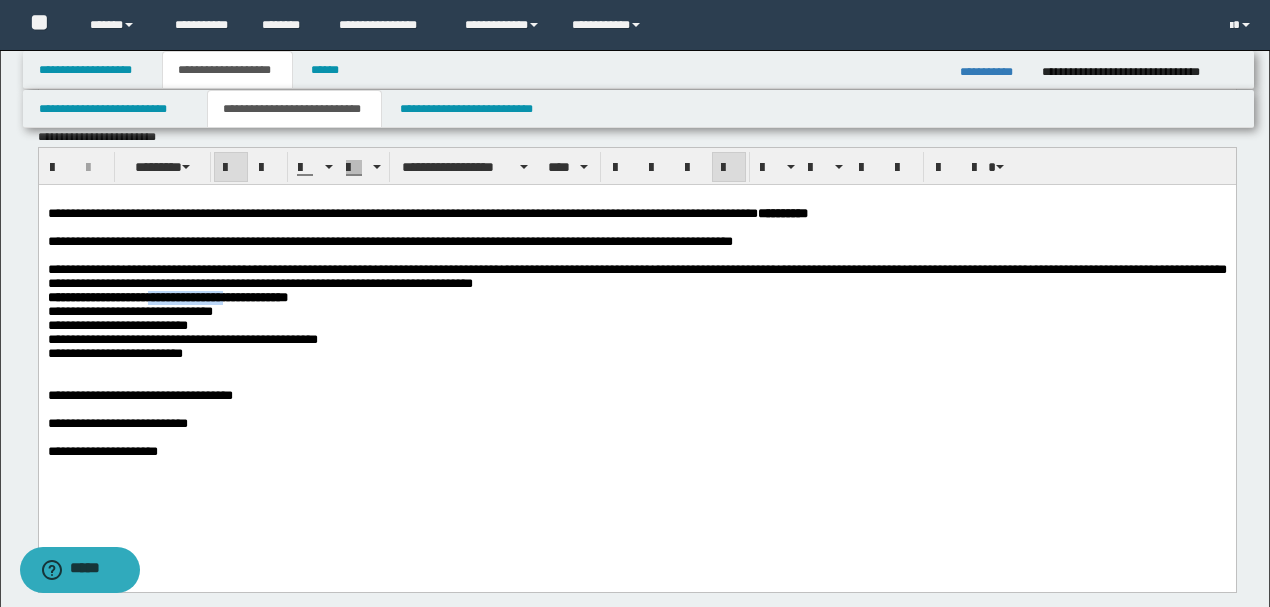 drag, startPoint x: 272, startPoint y: 306, endPoint x: 180, endPoint y: 308, distance: 92.021736 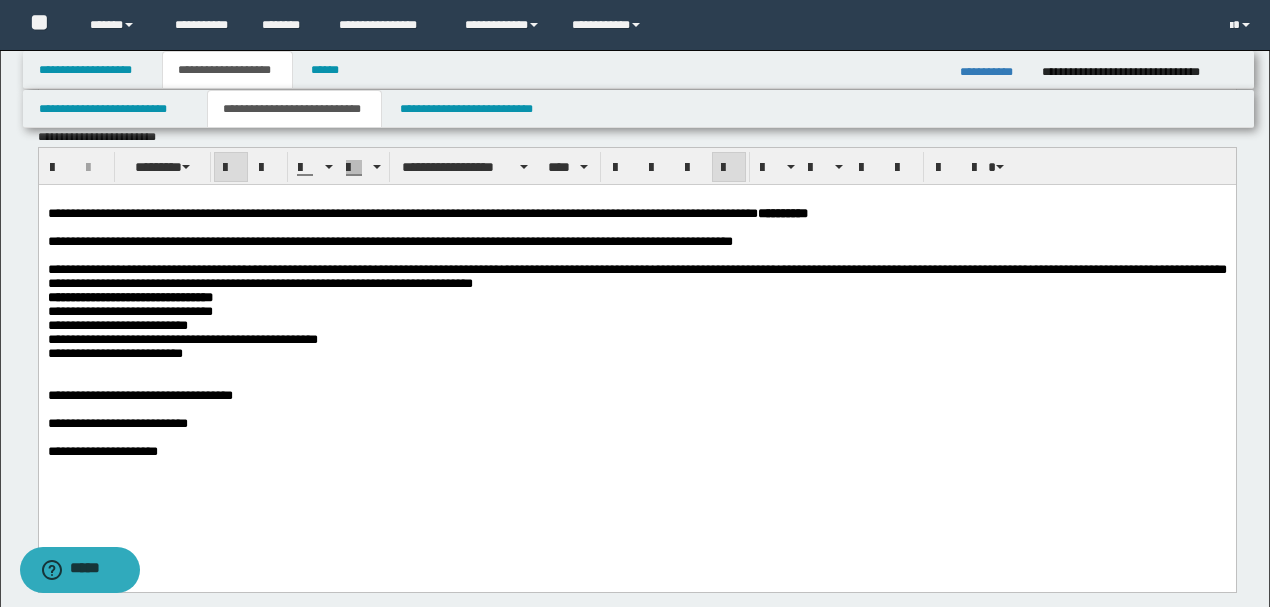 click on "**********" at bounding box center [636, 312] 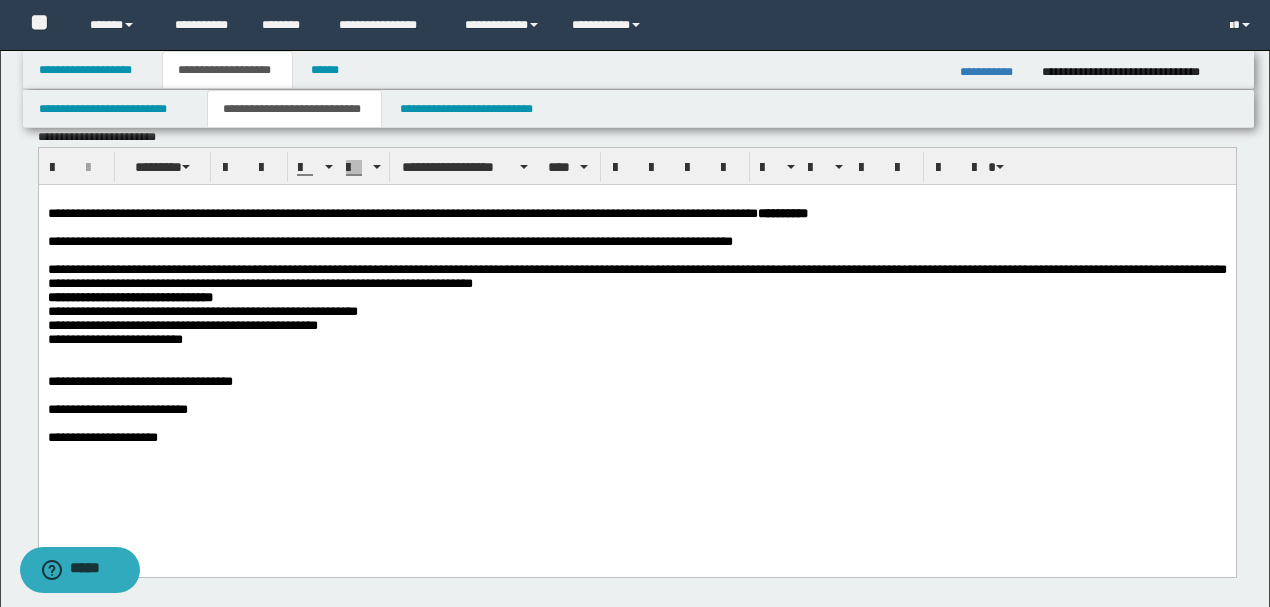 click on "**********" at bounding box center [636, 312] 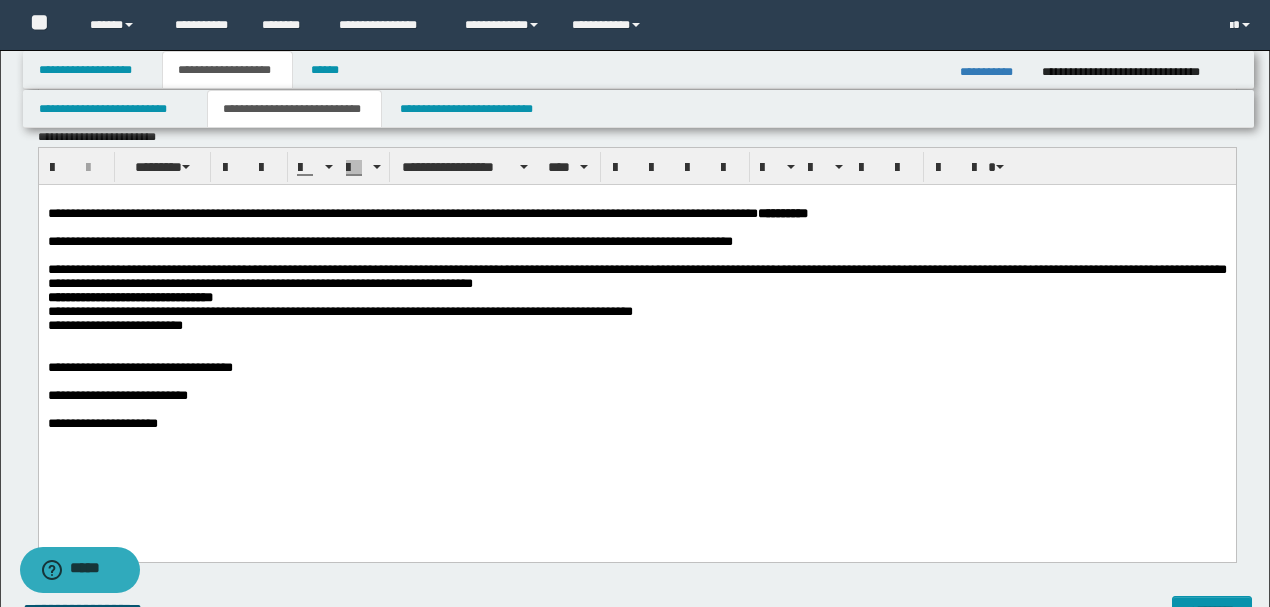 click on "**********" at bounding box center (636, 312) 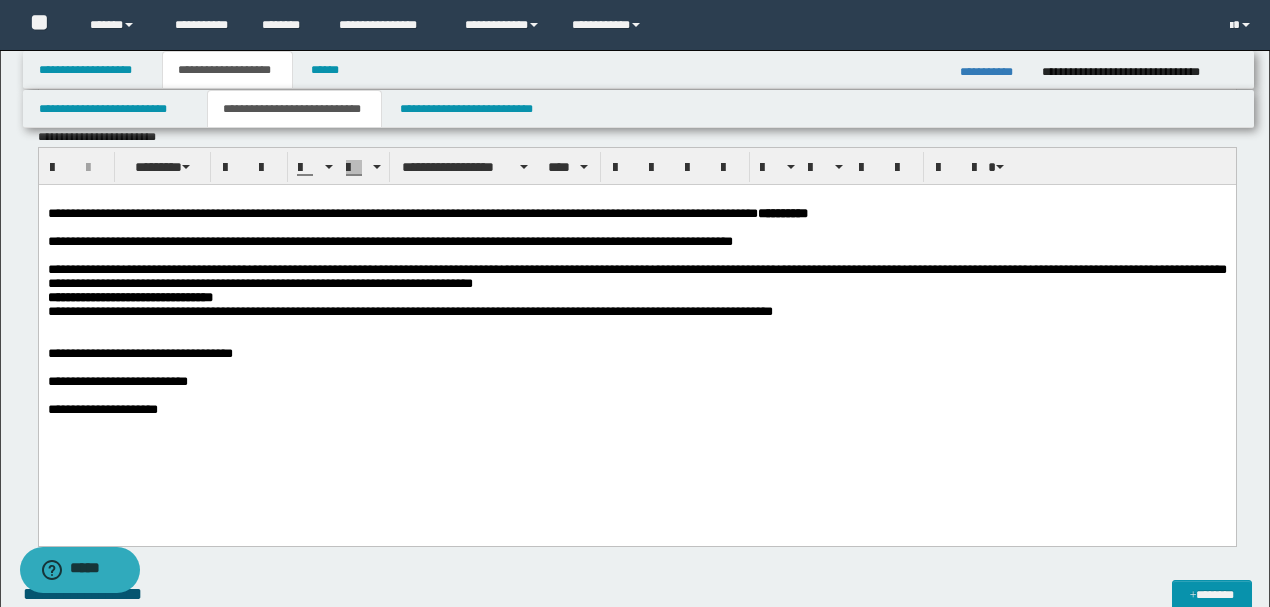 click on "**********" at bounding box center (132, 311) 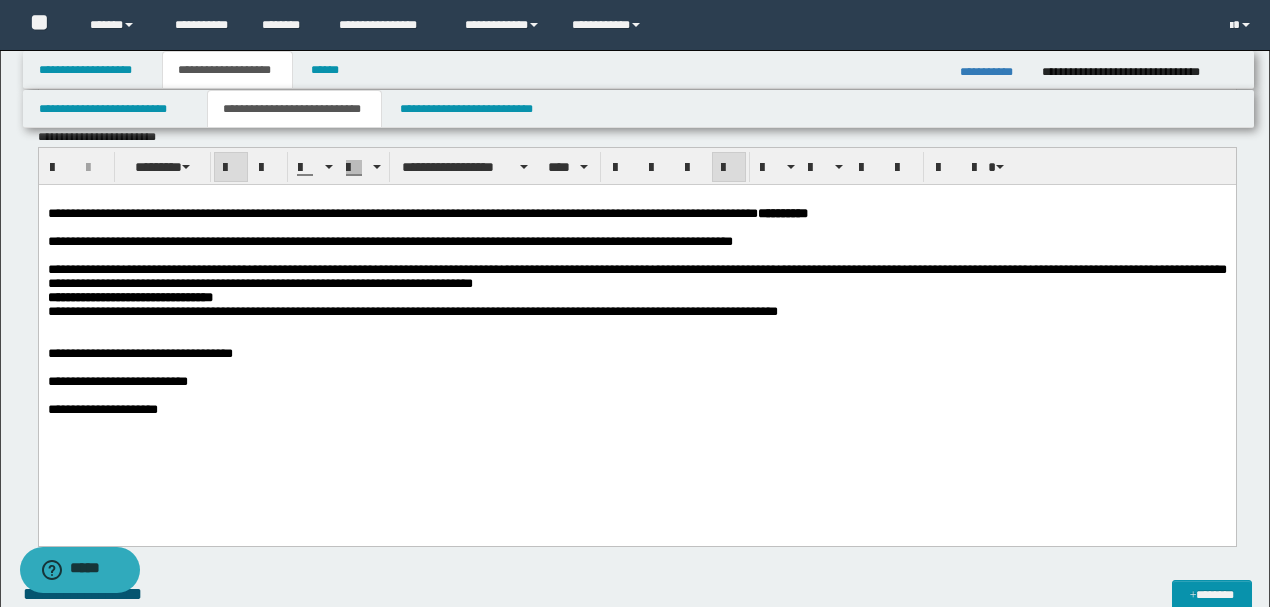 click on "**********" at bounding box center (636, 298) 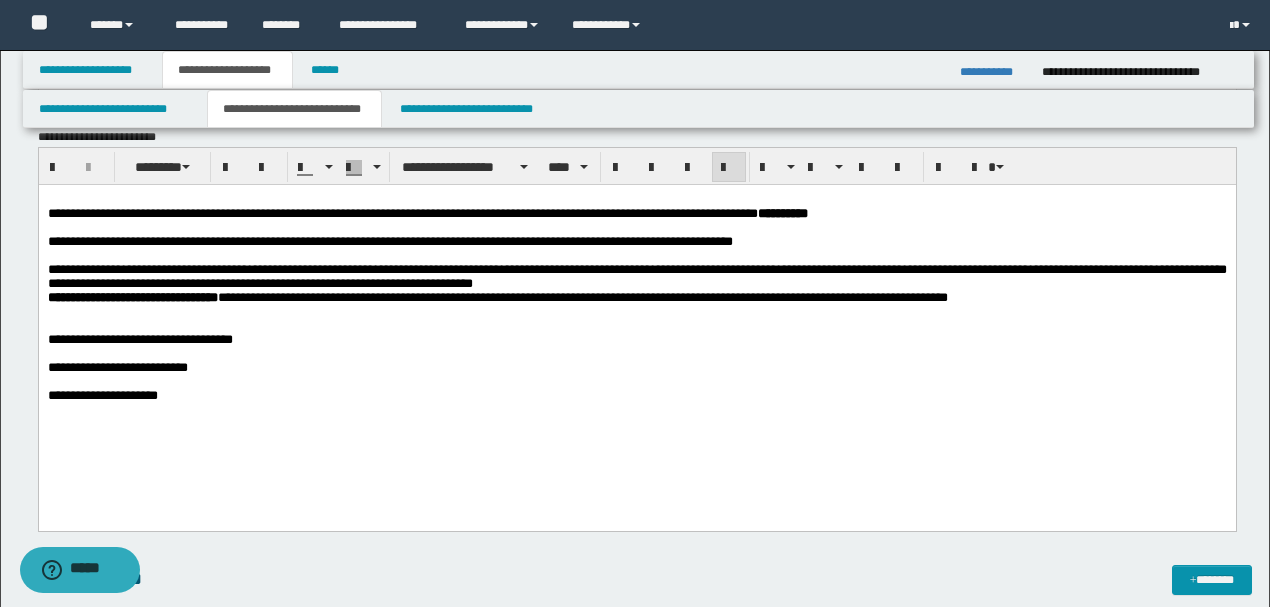 click on "**********" at bounding box center [877, 297] 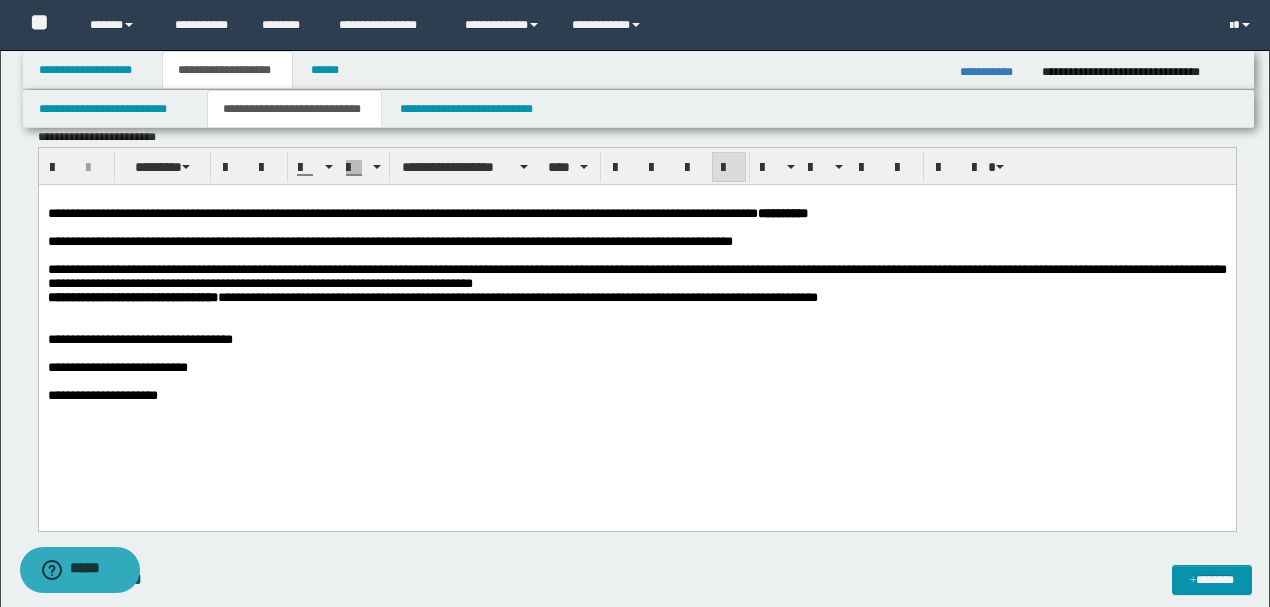 click on "**********" at bounding box center [636, 277] 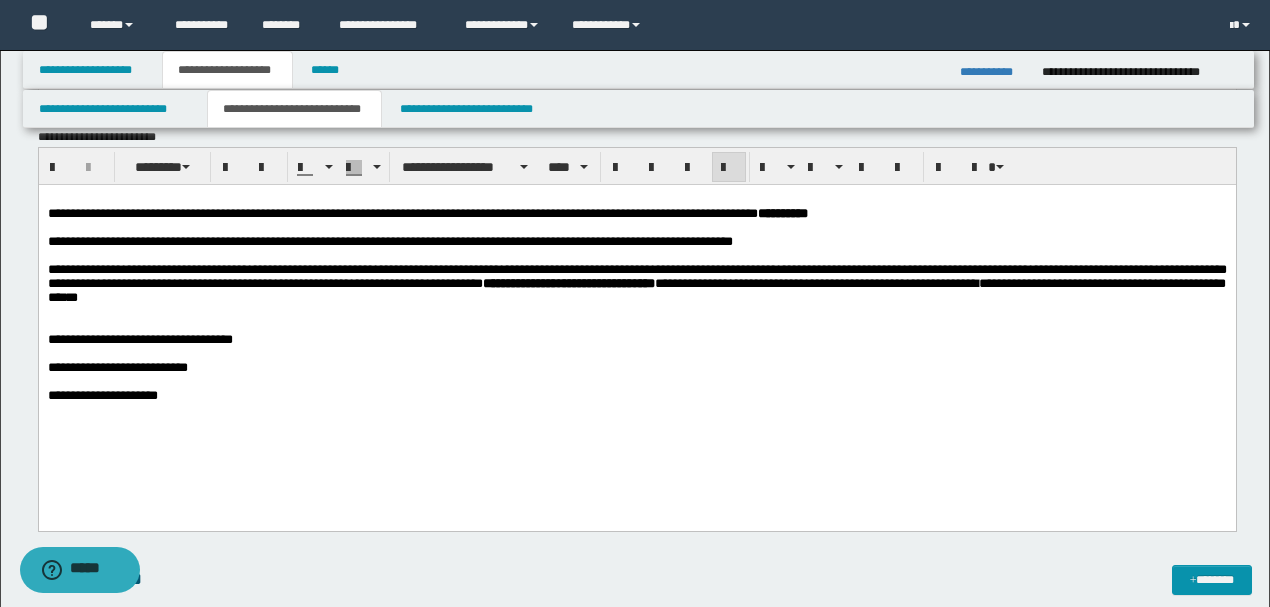 click on "**********" at bounding box center [139, 339] 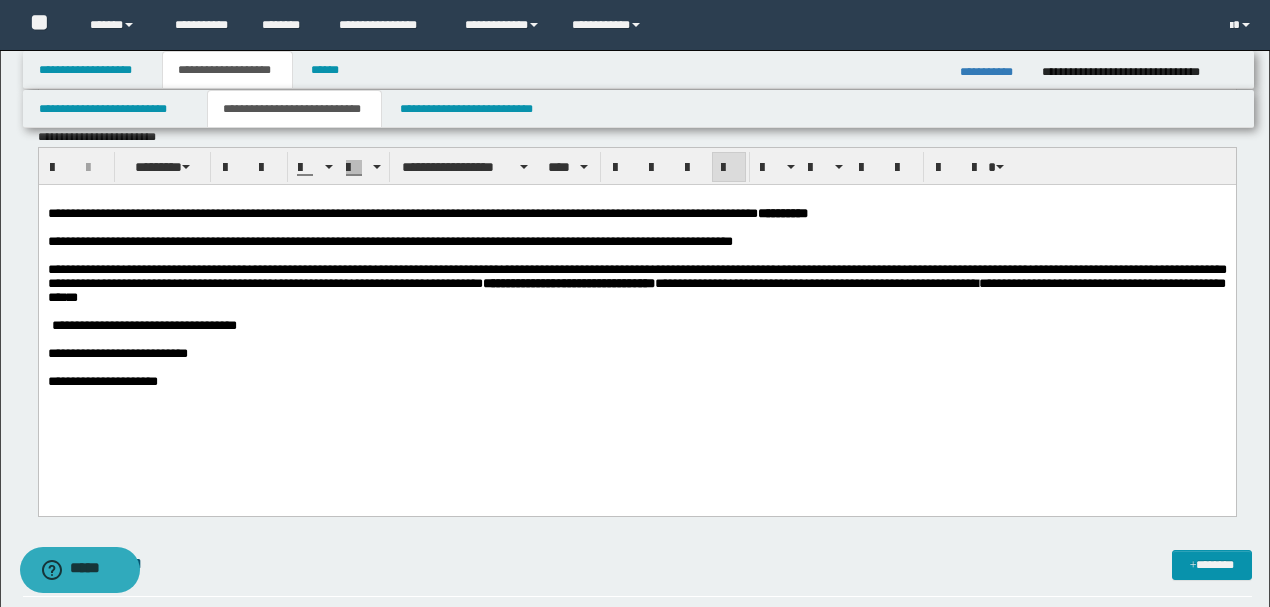 click on "**********" at bounding box center (636, 284) 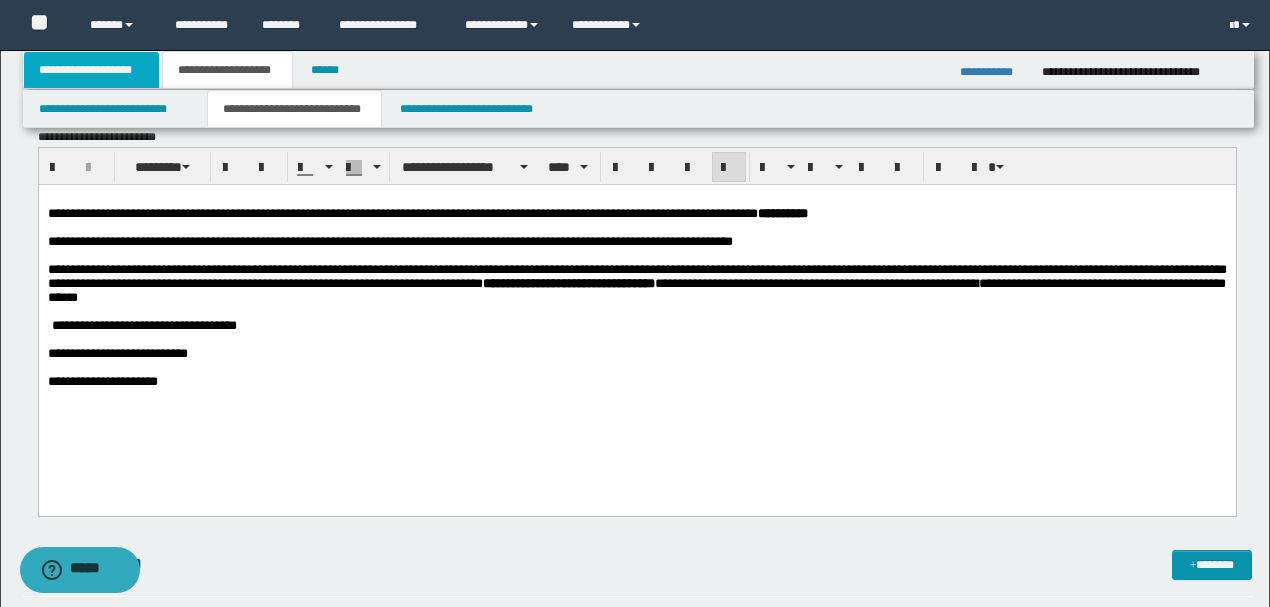 click on "**********" at bounding box center [92, 70] 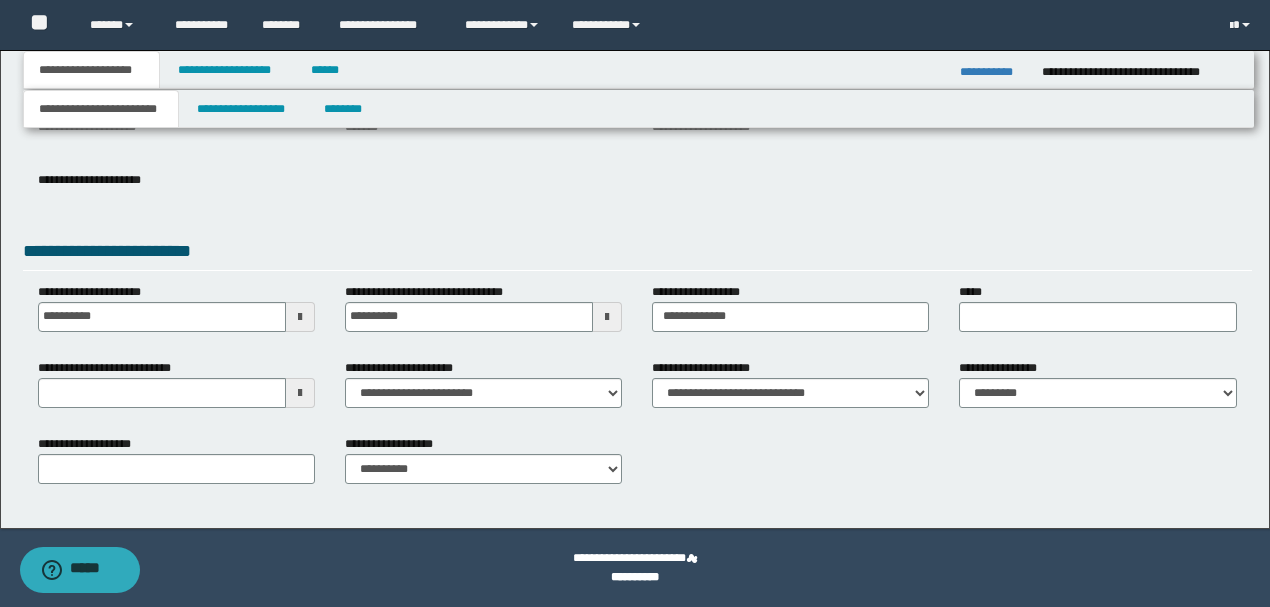 scroll, scrollTop: 275, scrollLeft: 0, axis: vertical 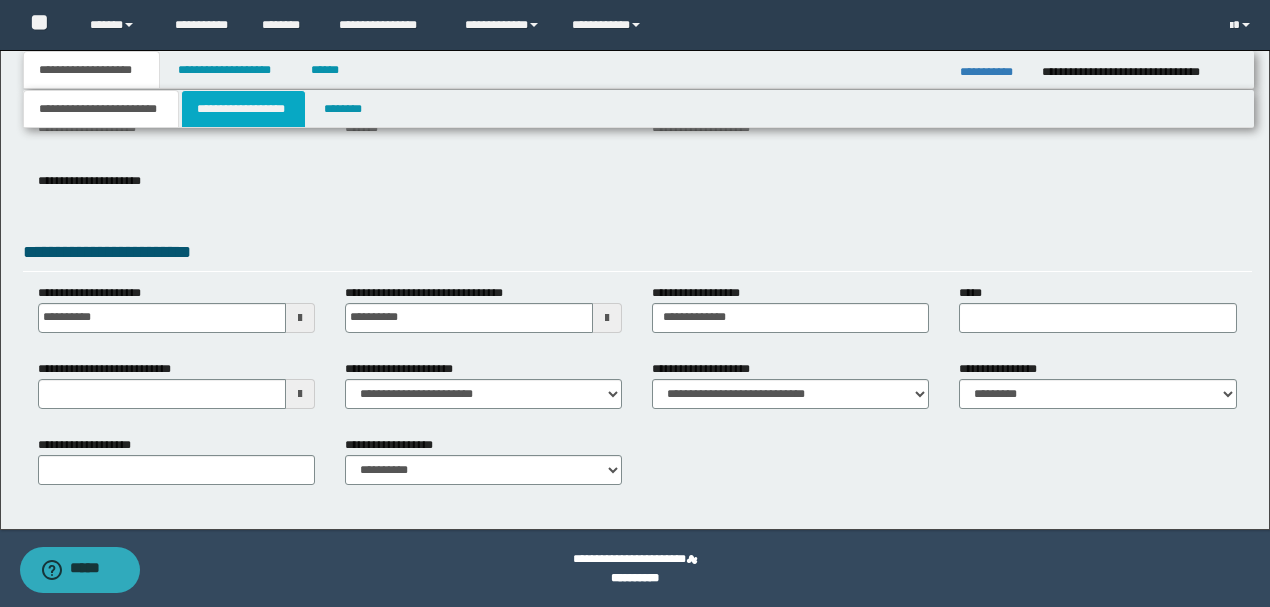 click on "**********" at bounding box center (243, 109) 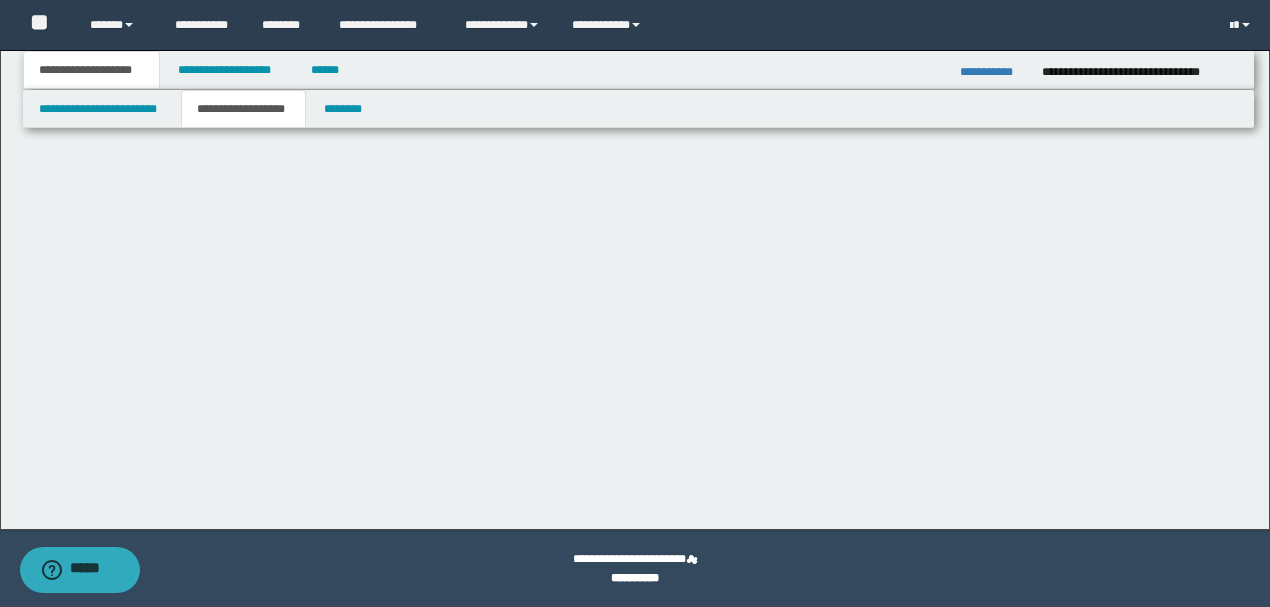 scroll, scrollTop: 0, scrollLeft: 0, axis: both 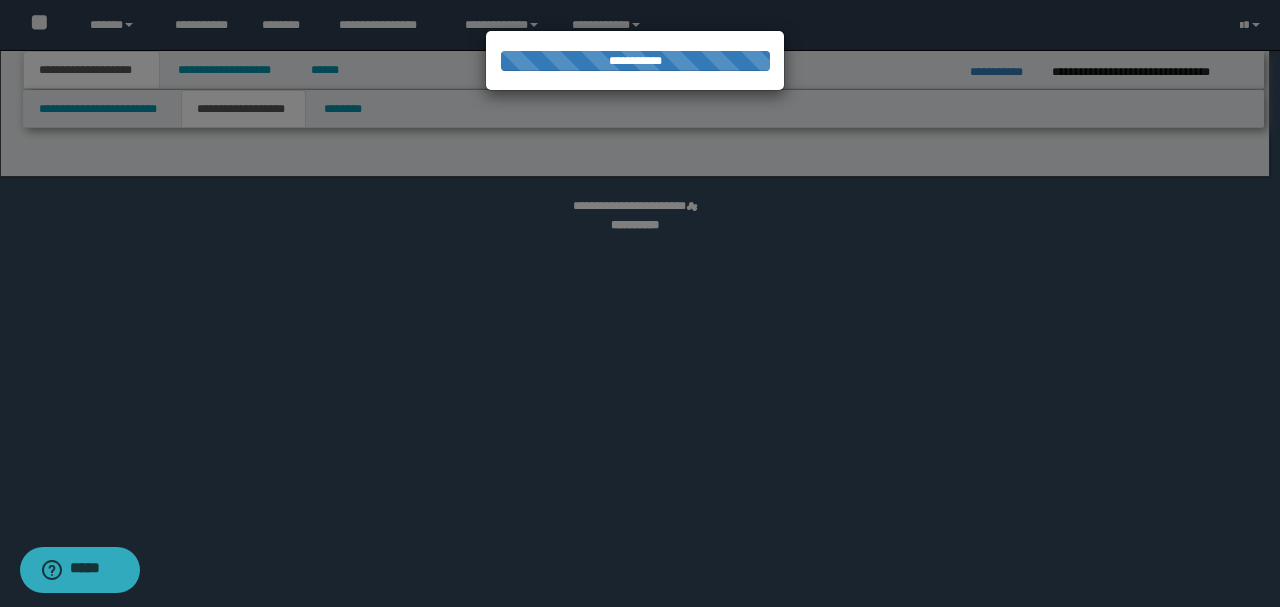 select on "*" 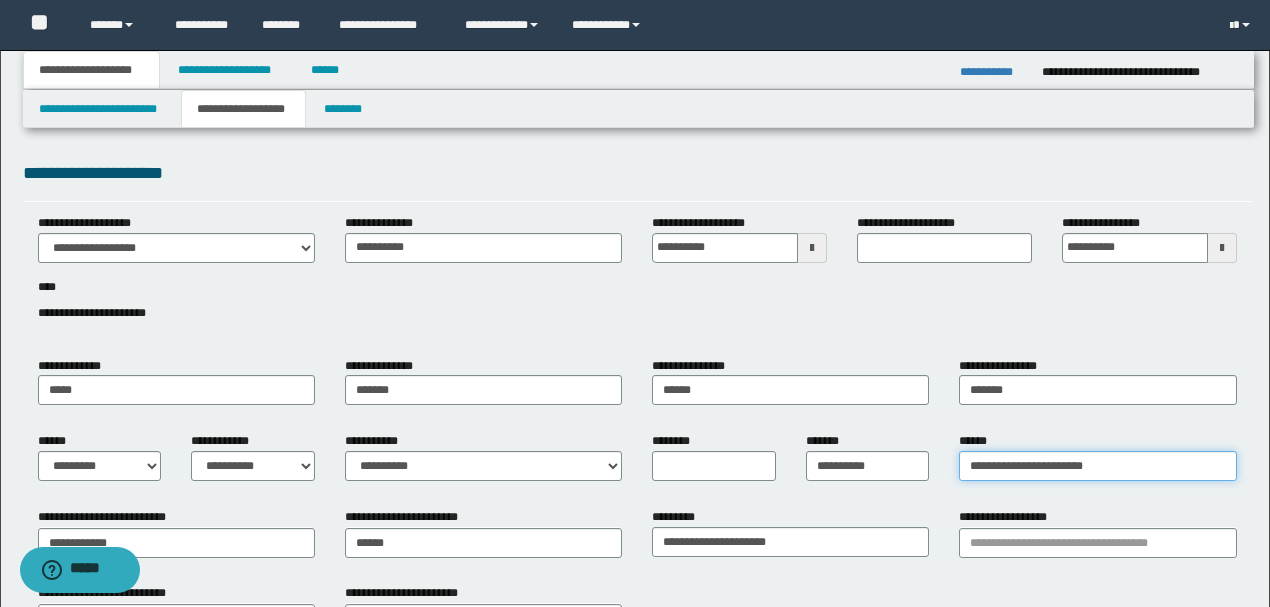 drag, startPoint x: 1128, startPoint y: 463, endPoint x: 651, endPoint y: 487, distance: 477.6034 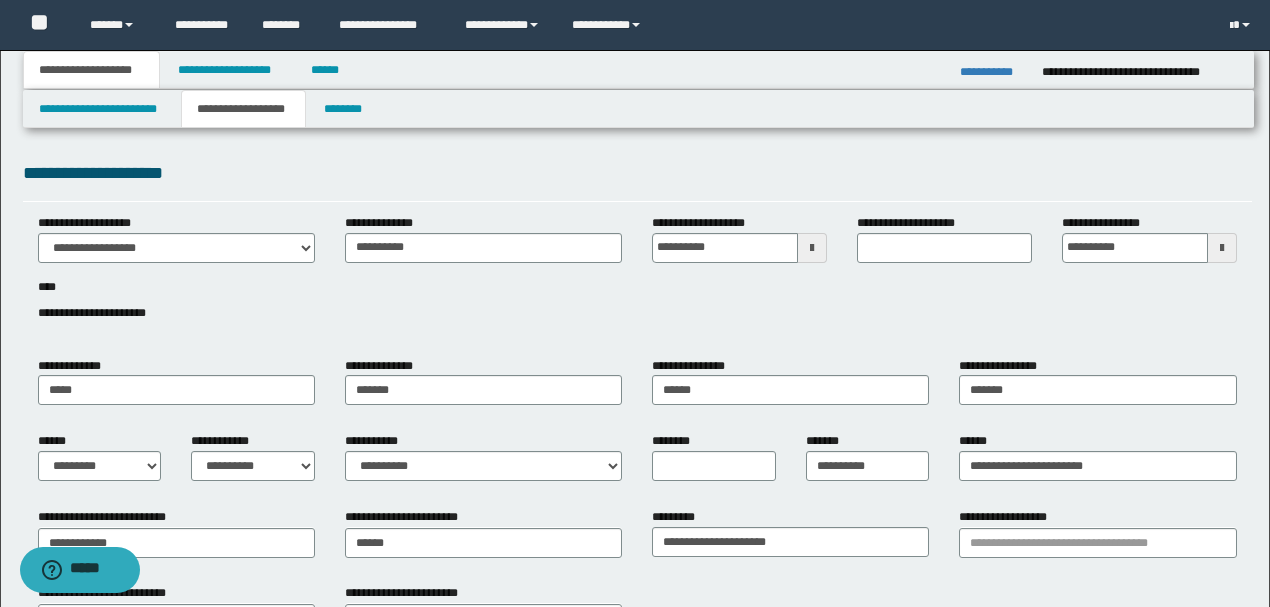 click on "**********" at bounding box center (637, 578) 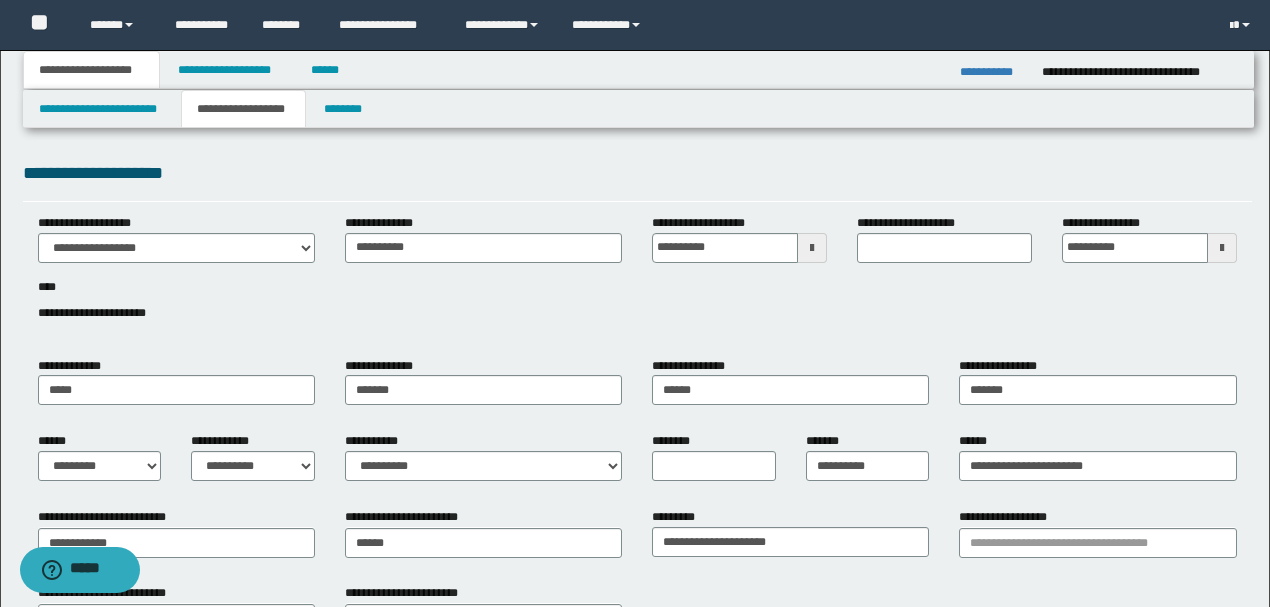drag, startPoint x: 238, startPoint y: 185, endPoint x: 73, endPoint y: 37, distance: 221.65062 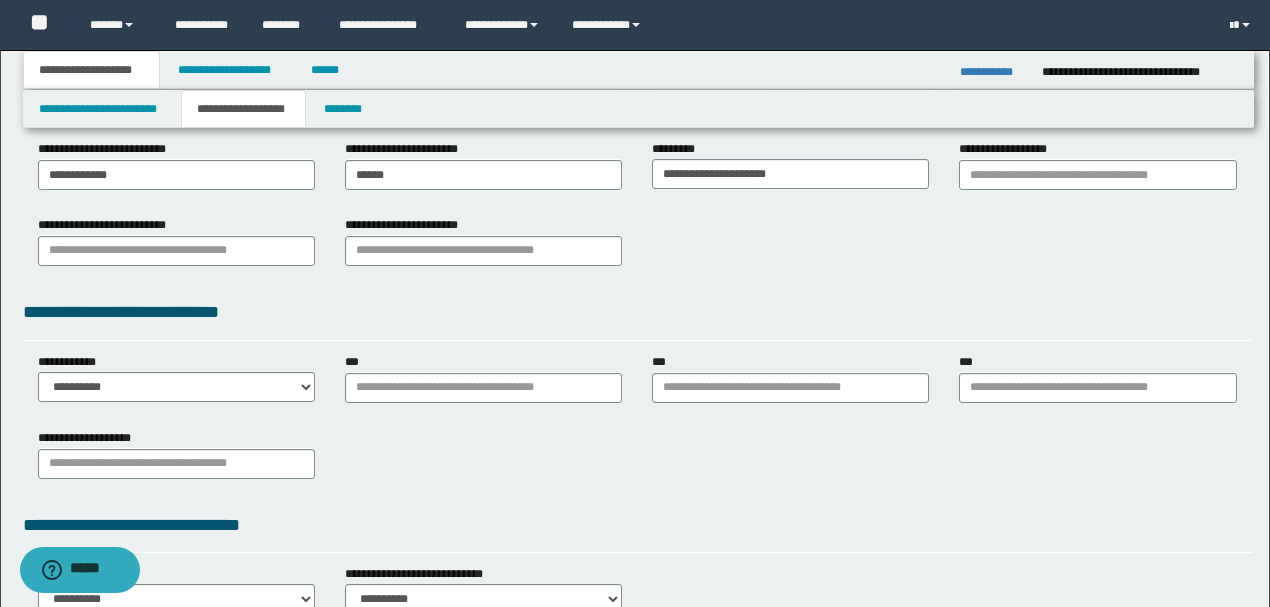 scroll, scrollTop: 400, scrollLeft: 0, axis: vertical 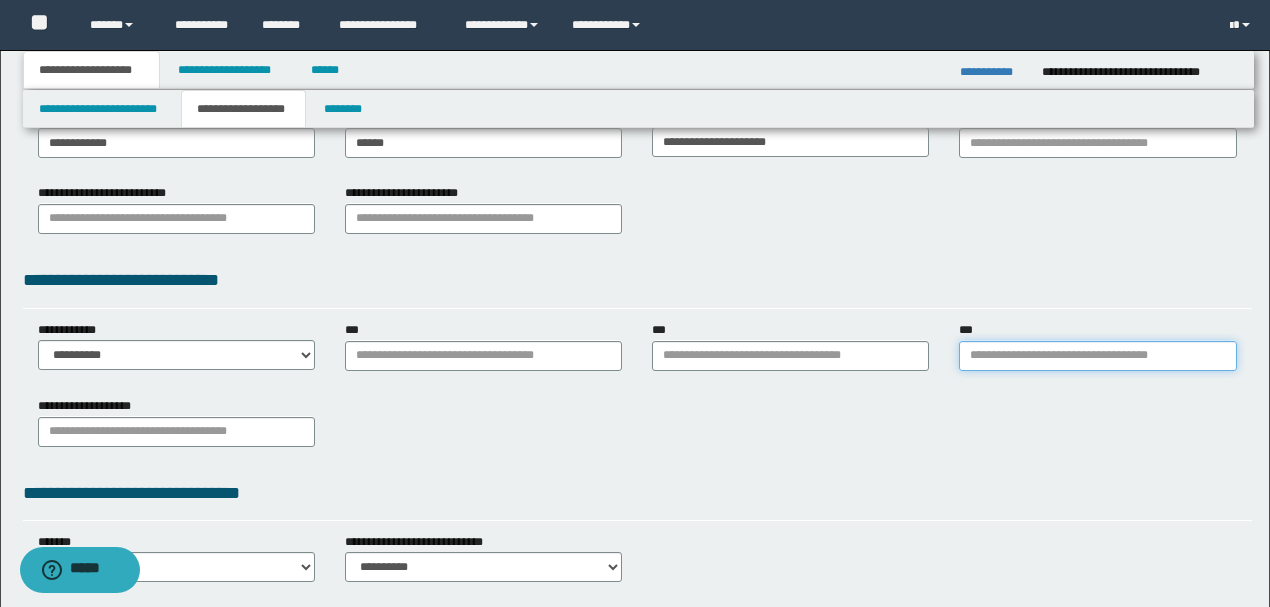 click on "***" at bounding box center (1097, 356) 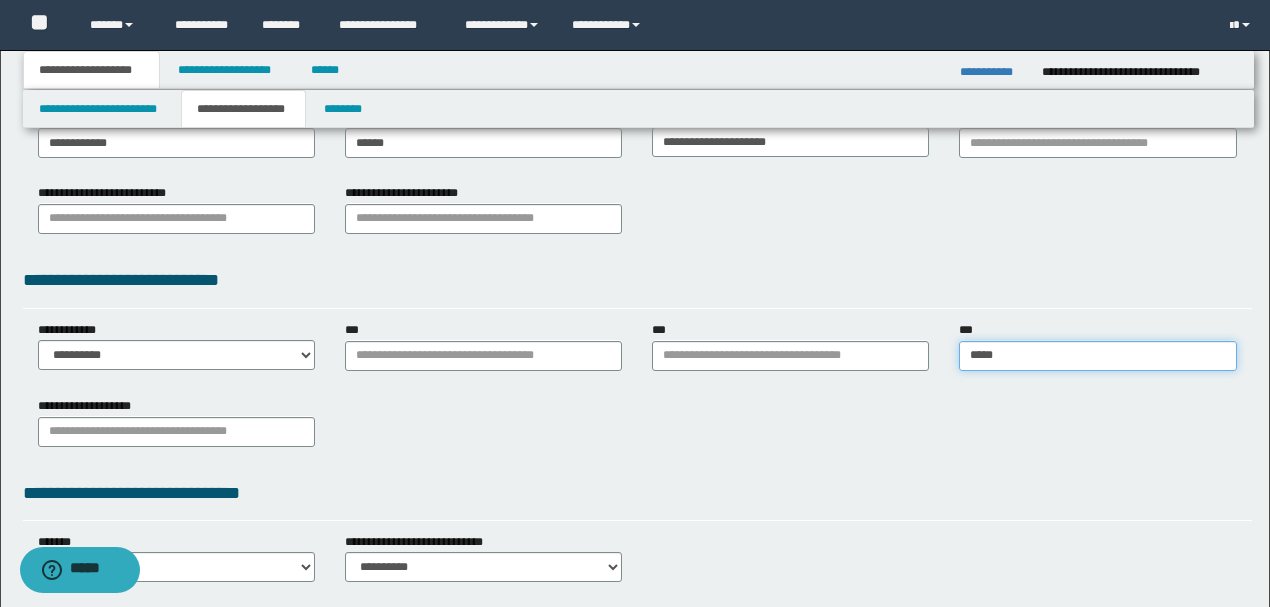 type on "******" 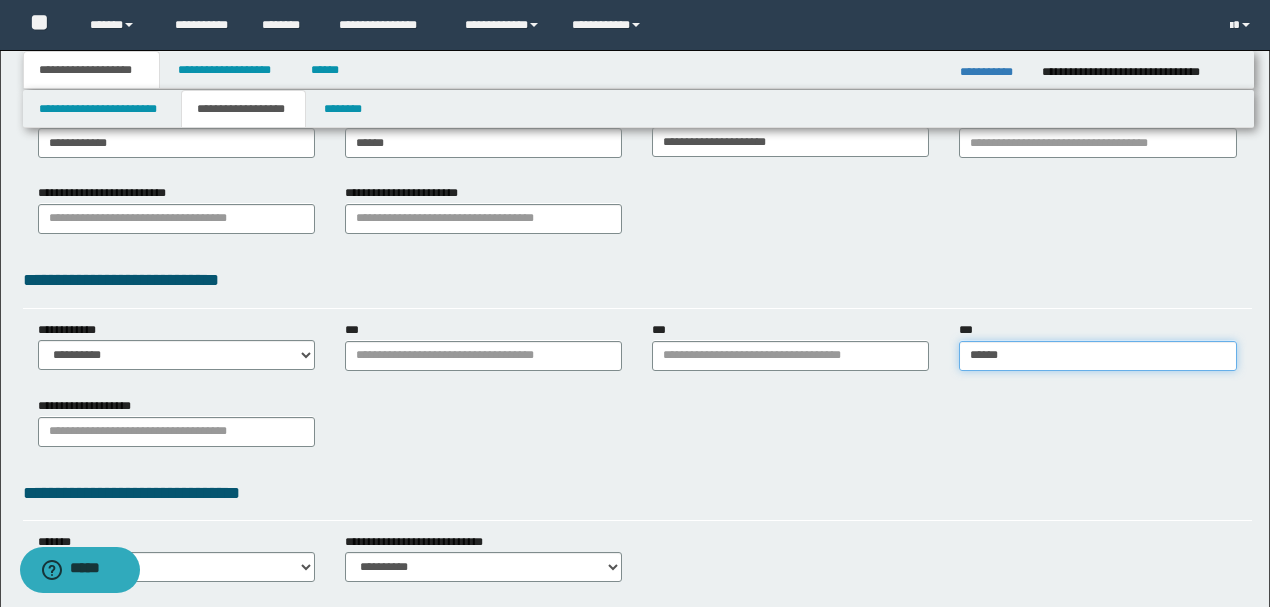 type on "**********" 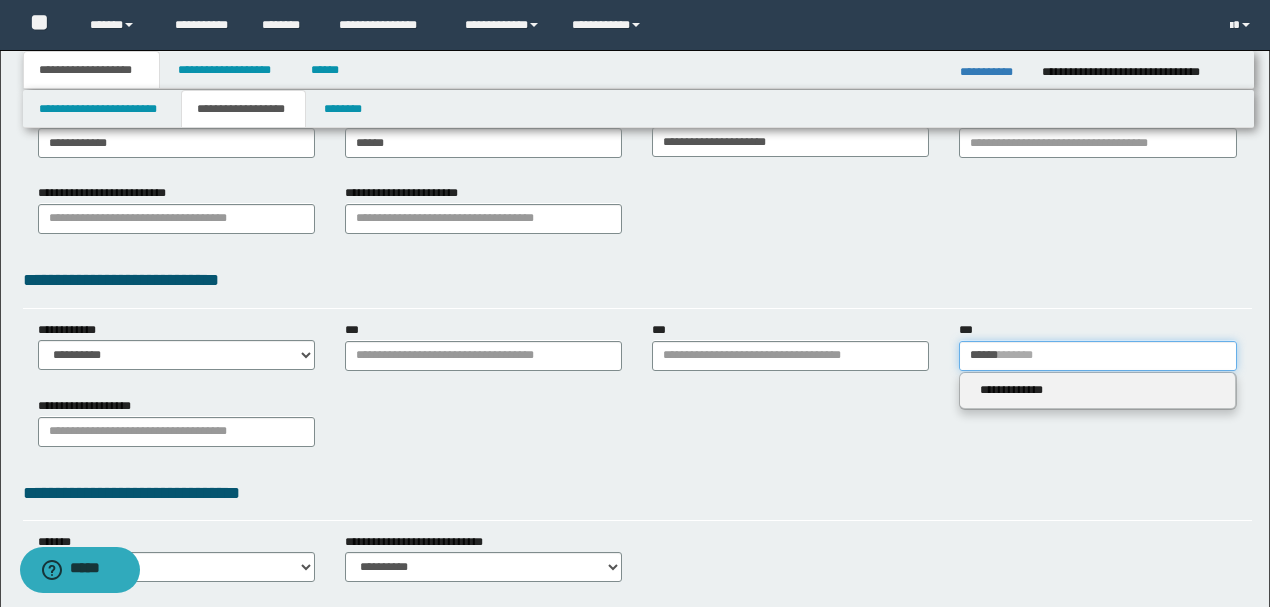 type on "******" 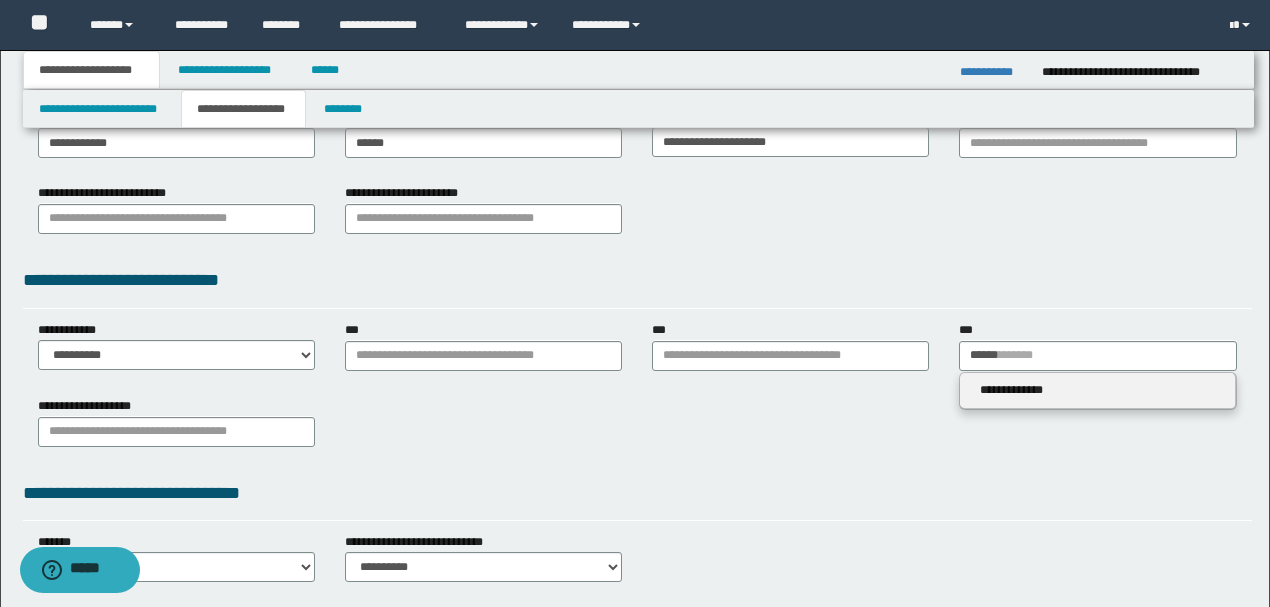 type 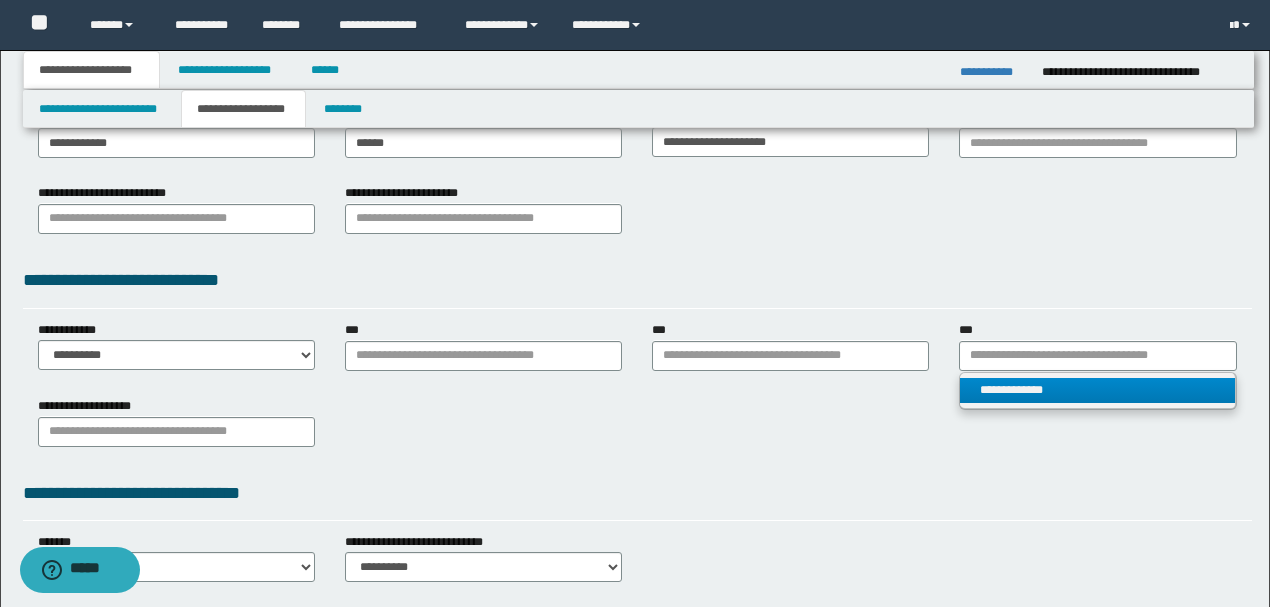 click on "**********" at bounding box center (1097, 390) 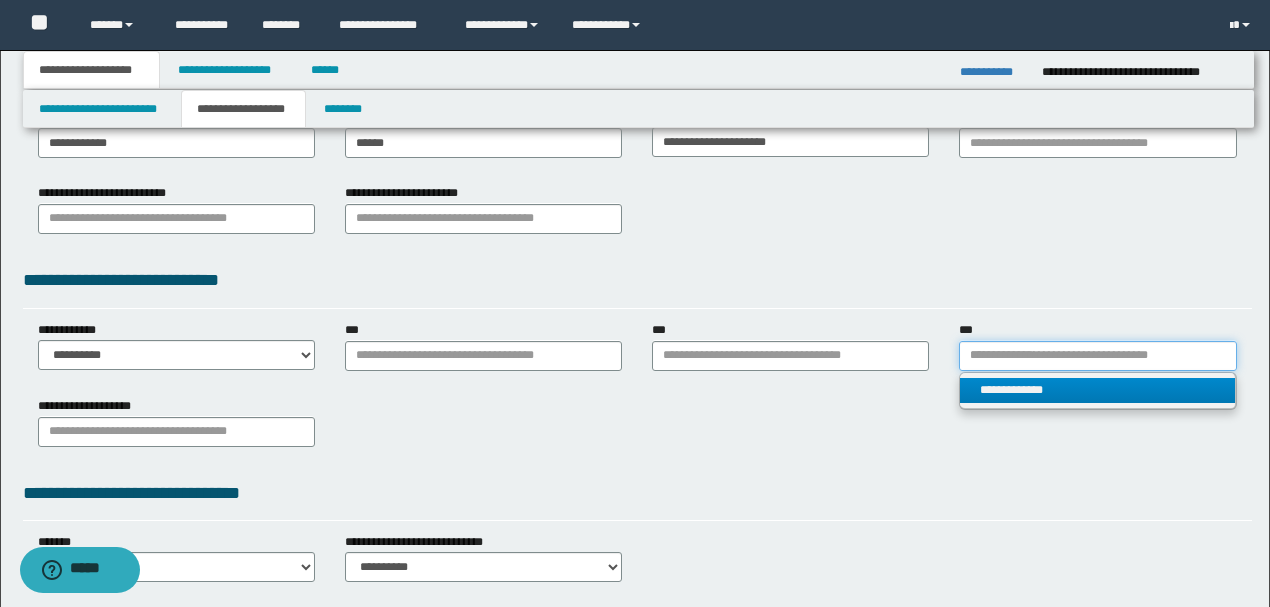 type 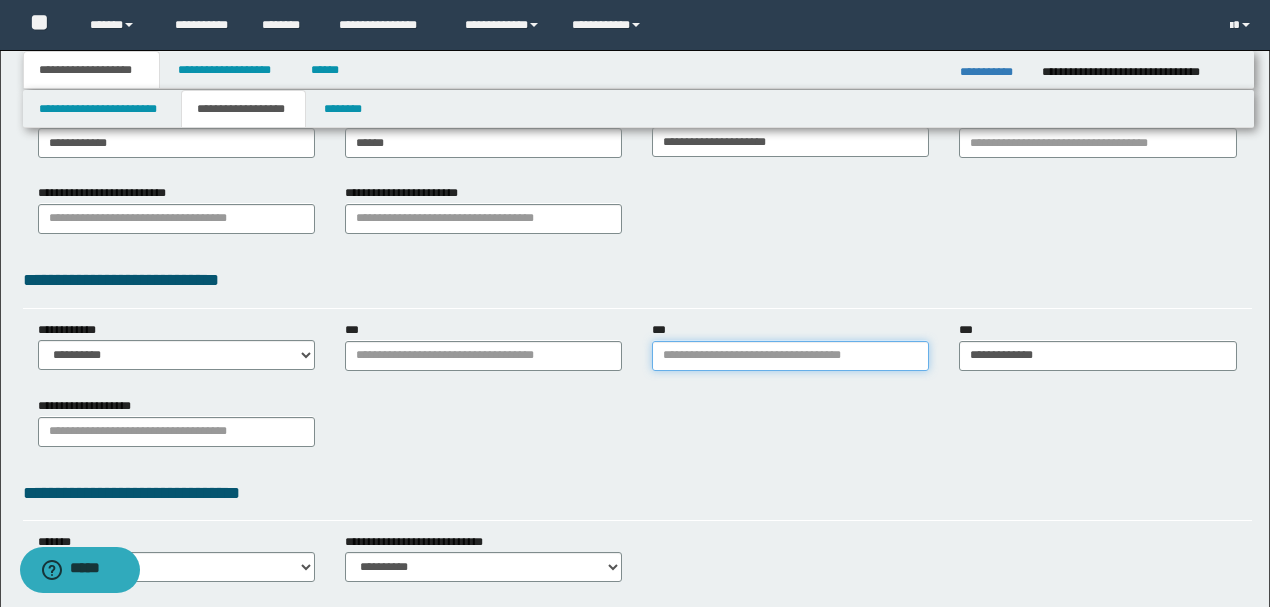 click on "***" at bounding box center [790, 356] 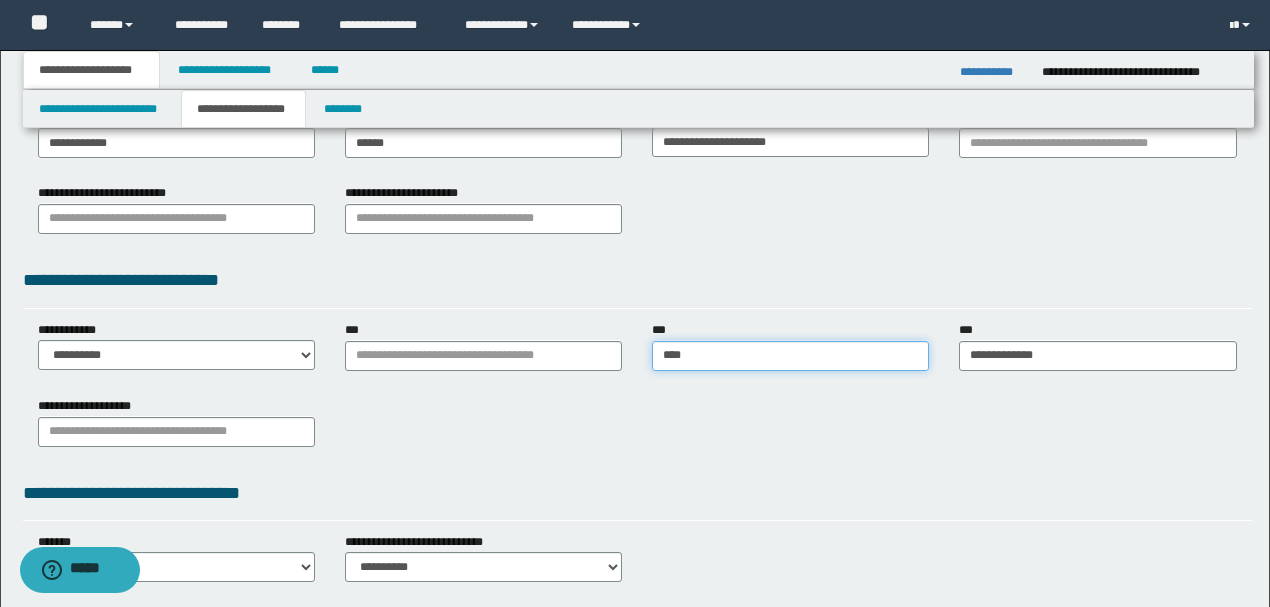 type on "*****" 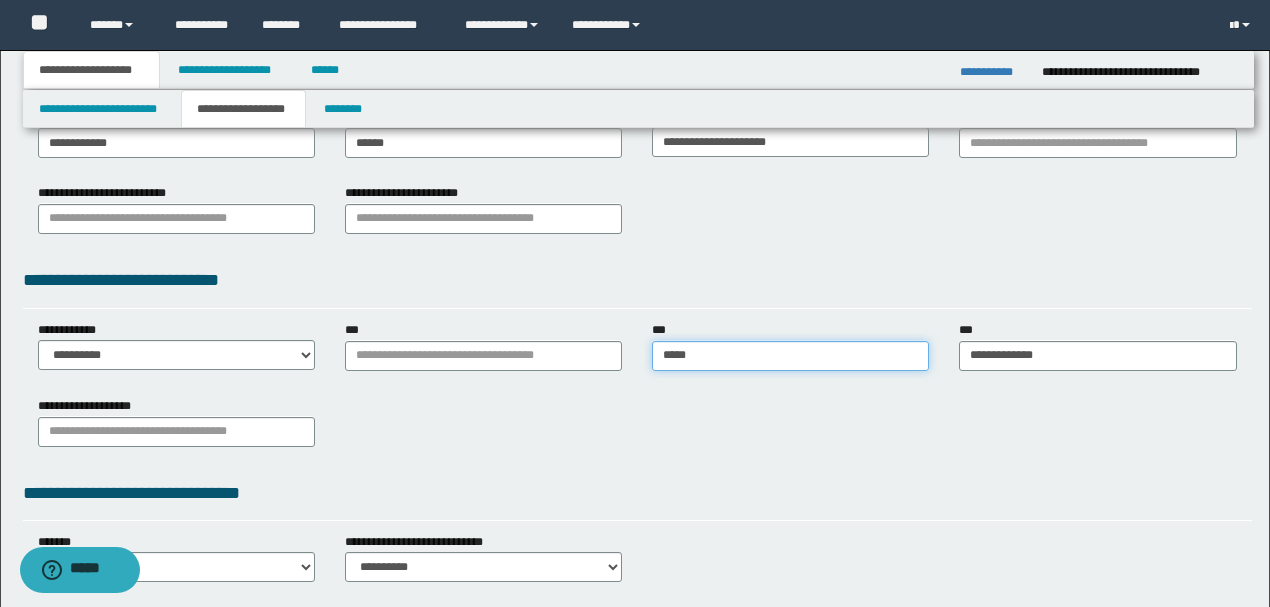 type on "**********" 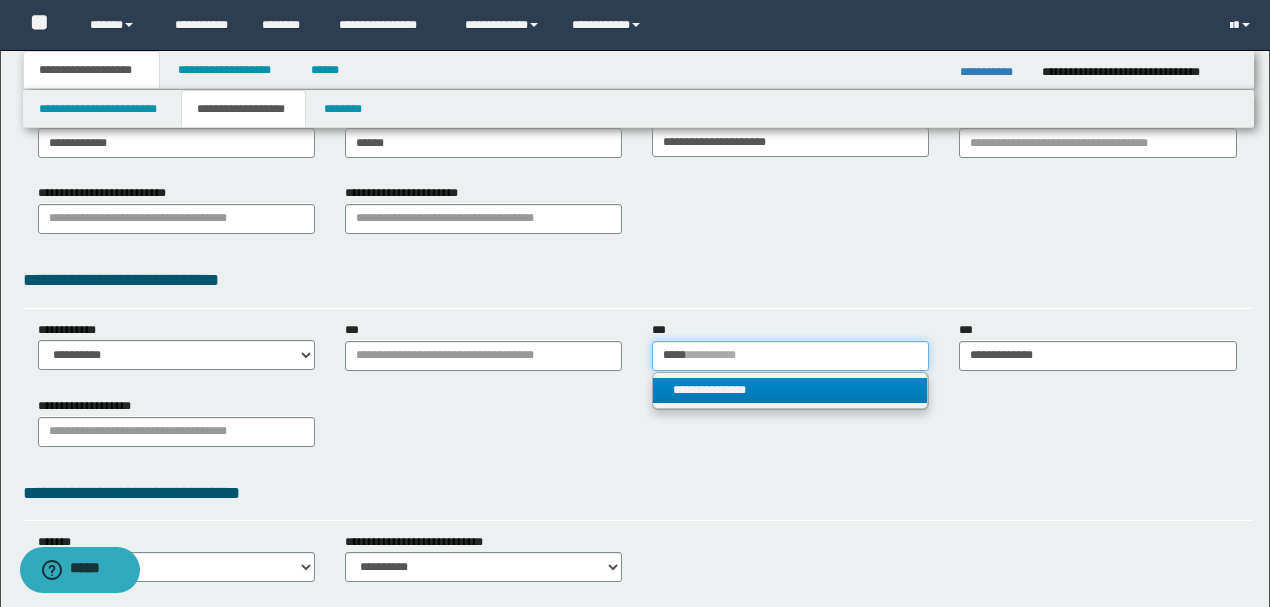type on "*****" 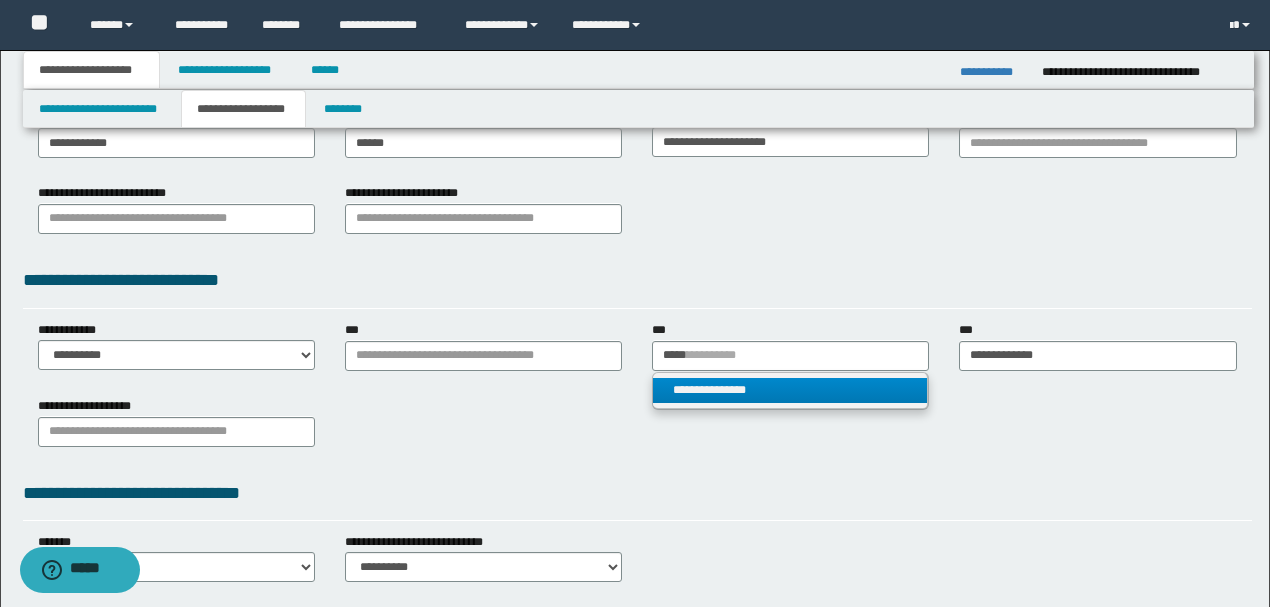 type 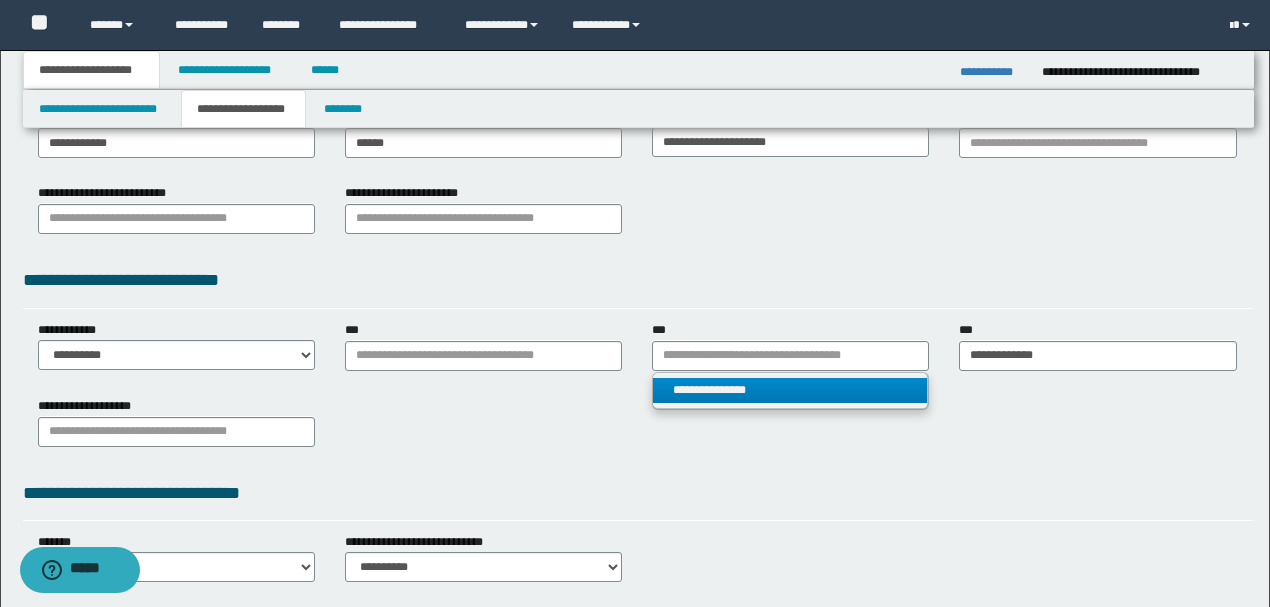 click on "**********" at bounding box center (790, 390) 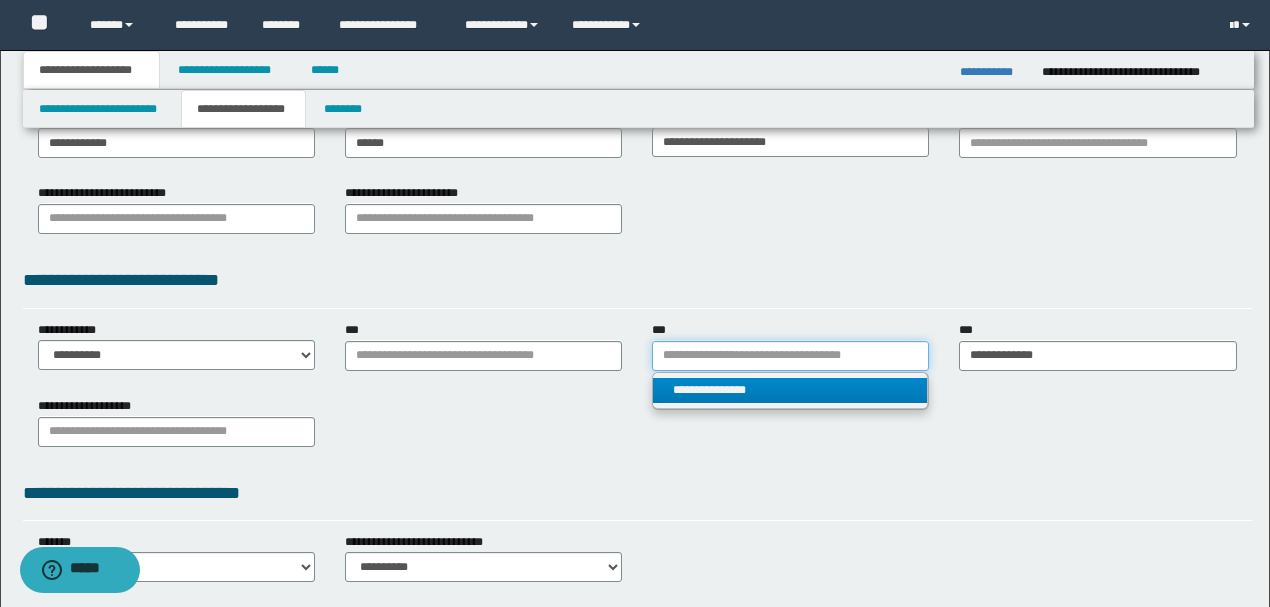 type 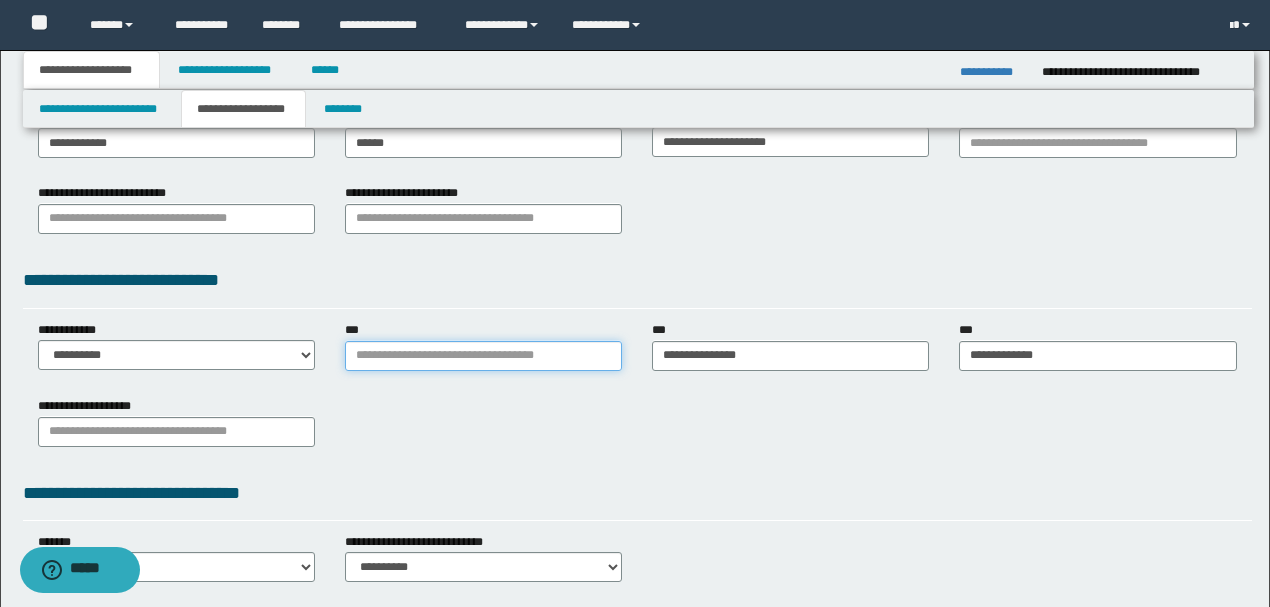 click on "***" at bounding box center [483, 356] 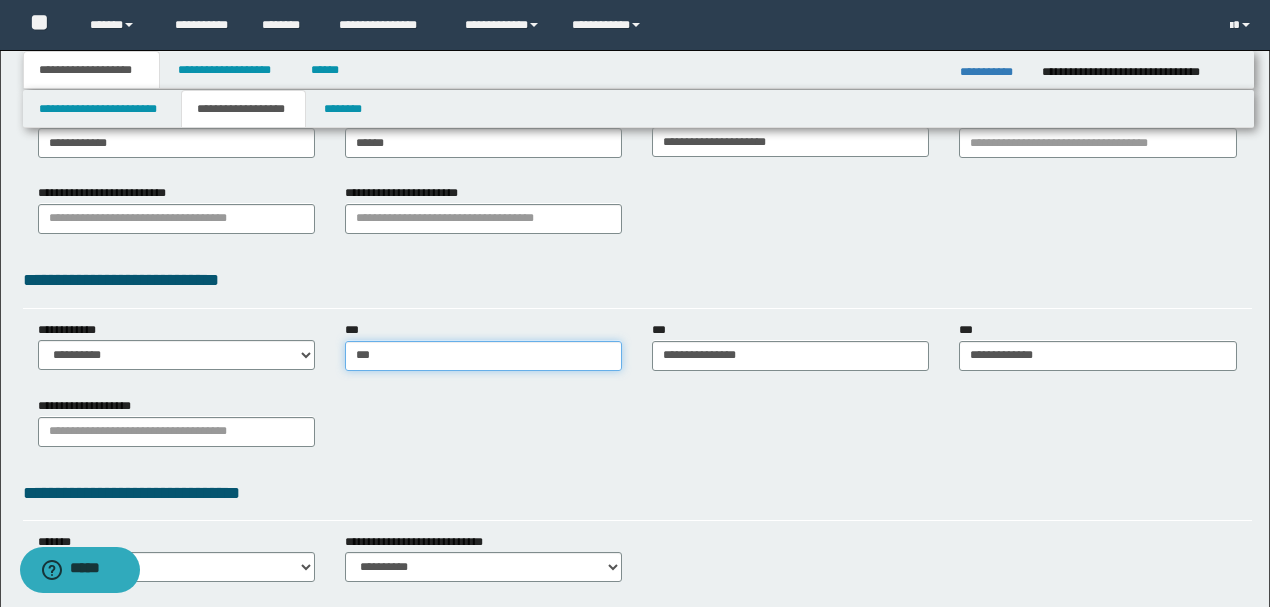type on "****" 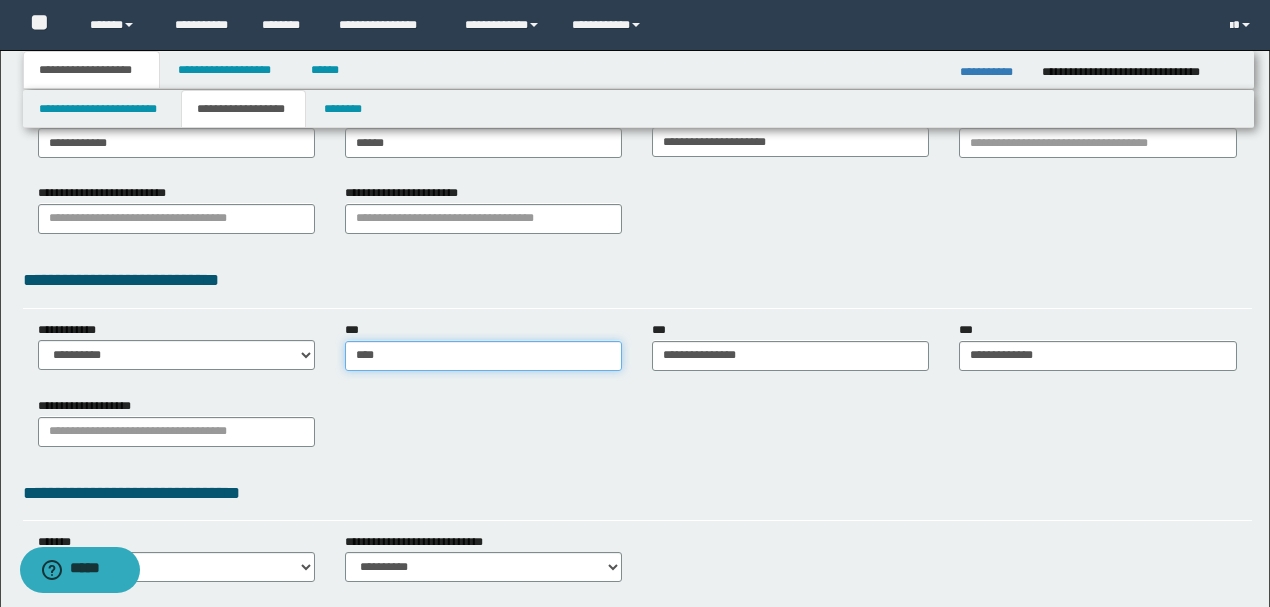 type on "****" 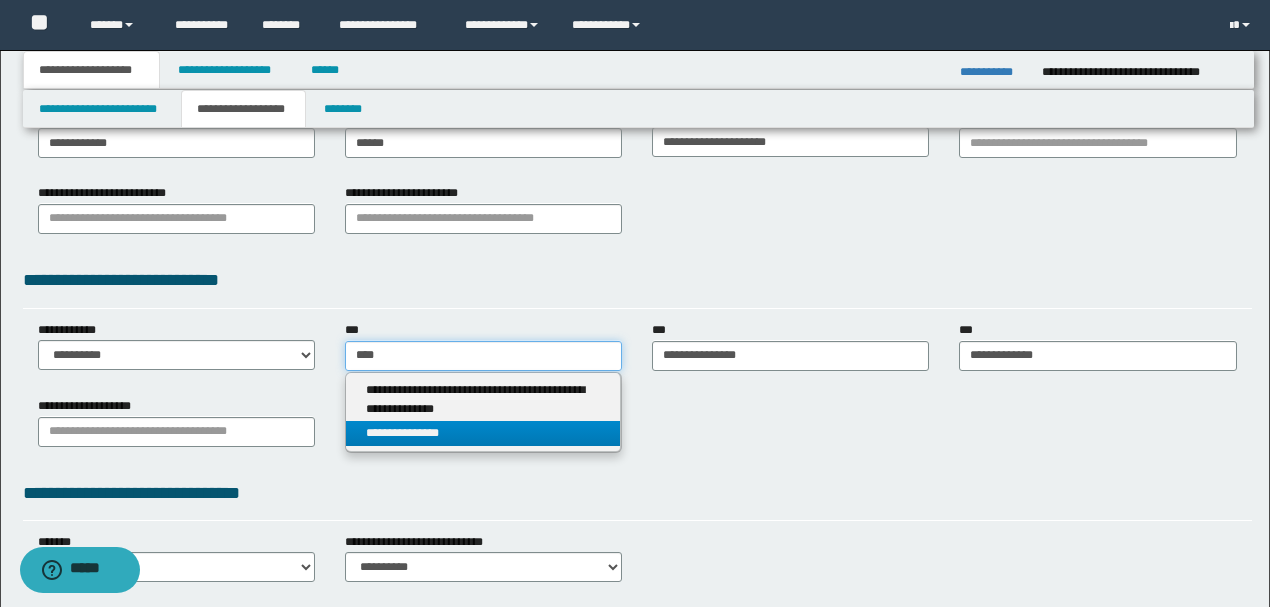 type on "****" 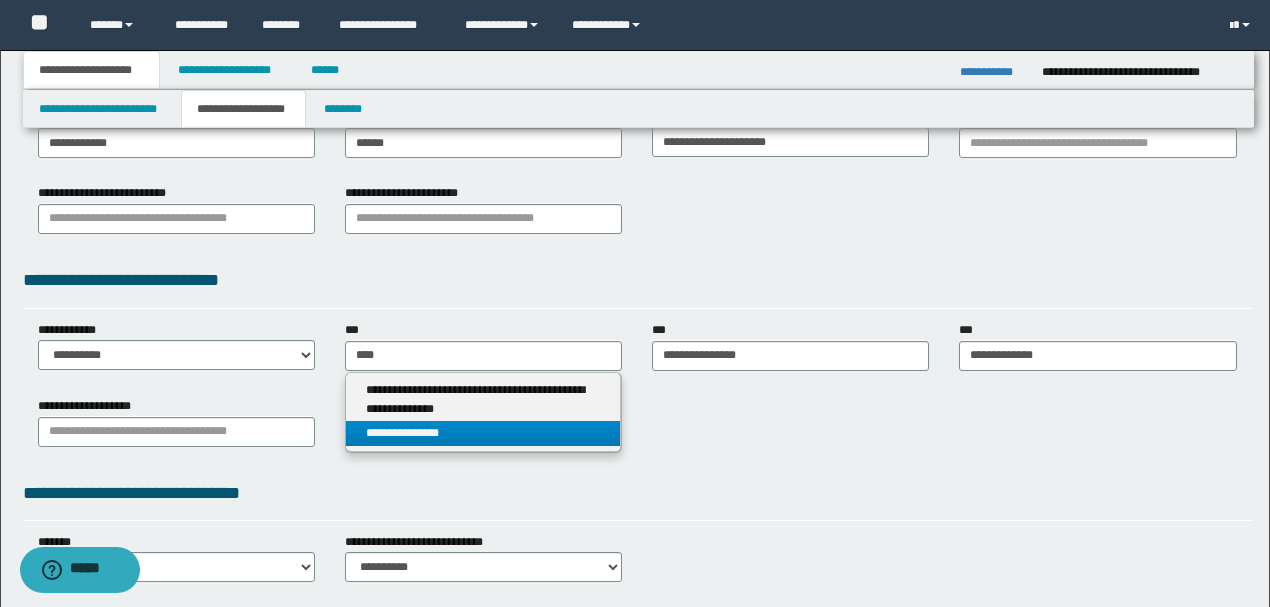 type 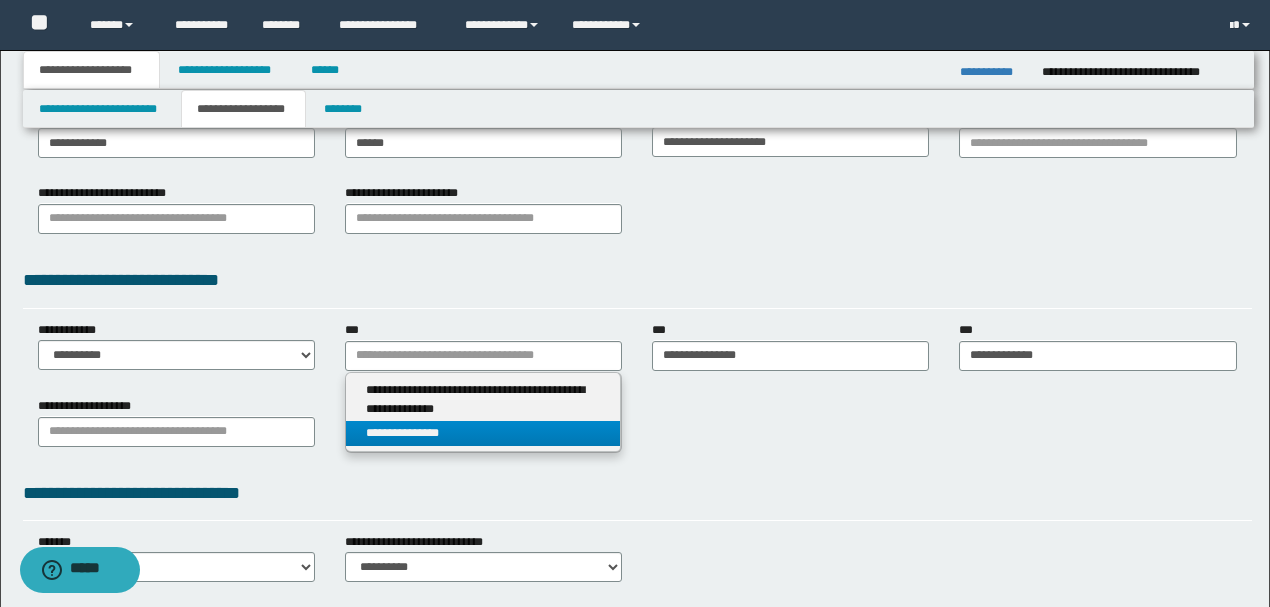 click on "**********" at bounding box center [483, 433] 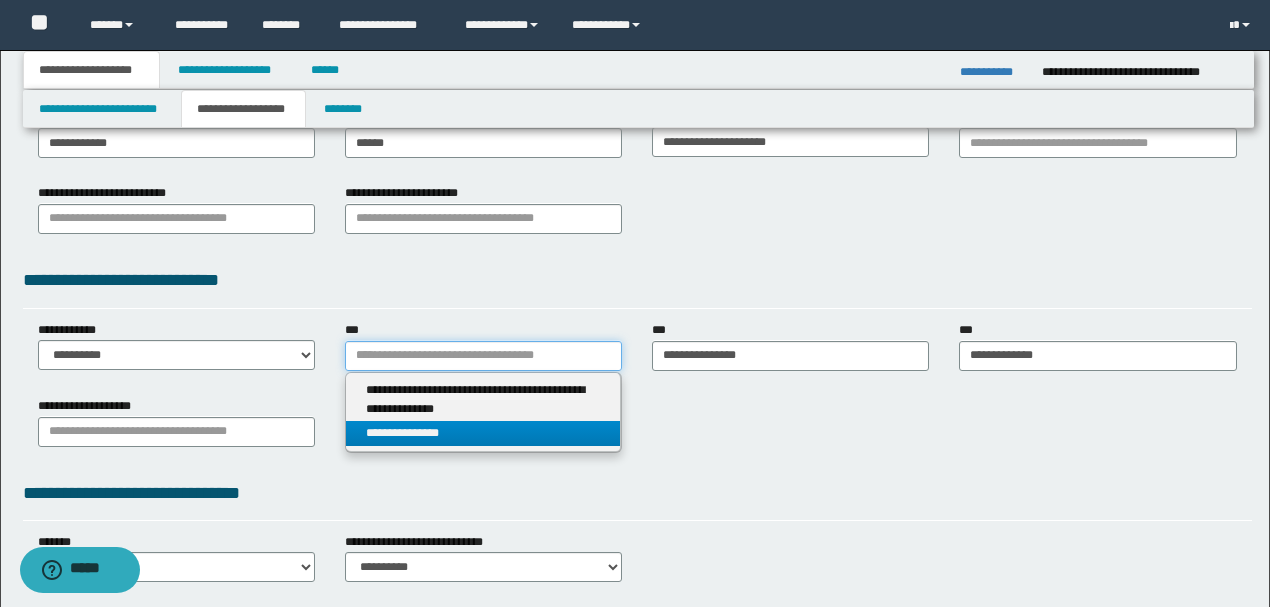 type 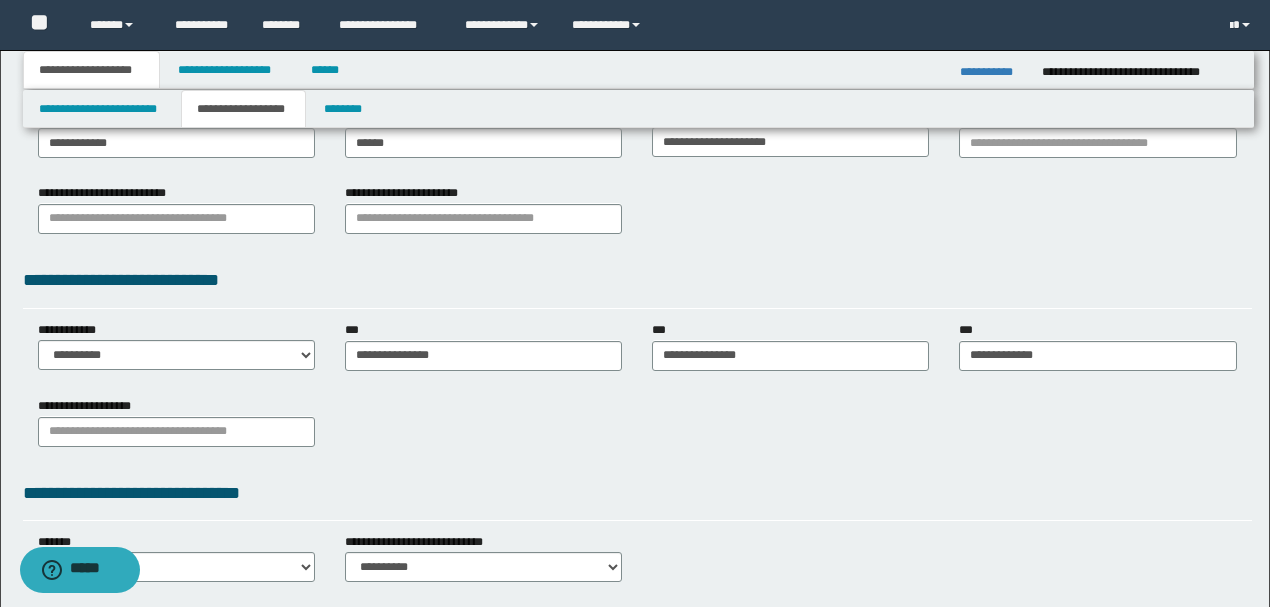 click on "**********" at bounding box center [637, 429] 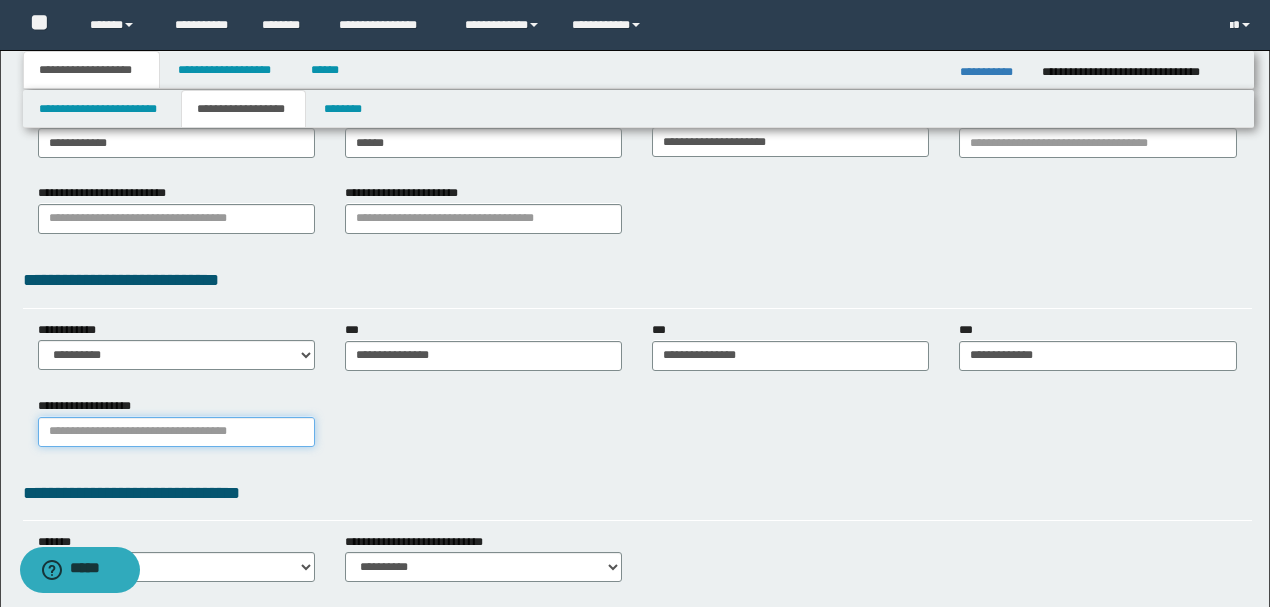 click on "**********" at bounding box center (176, 432) 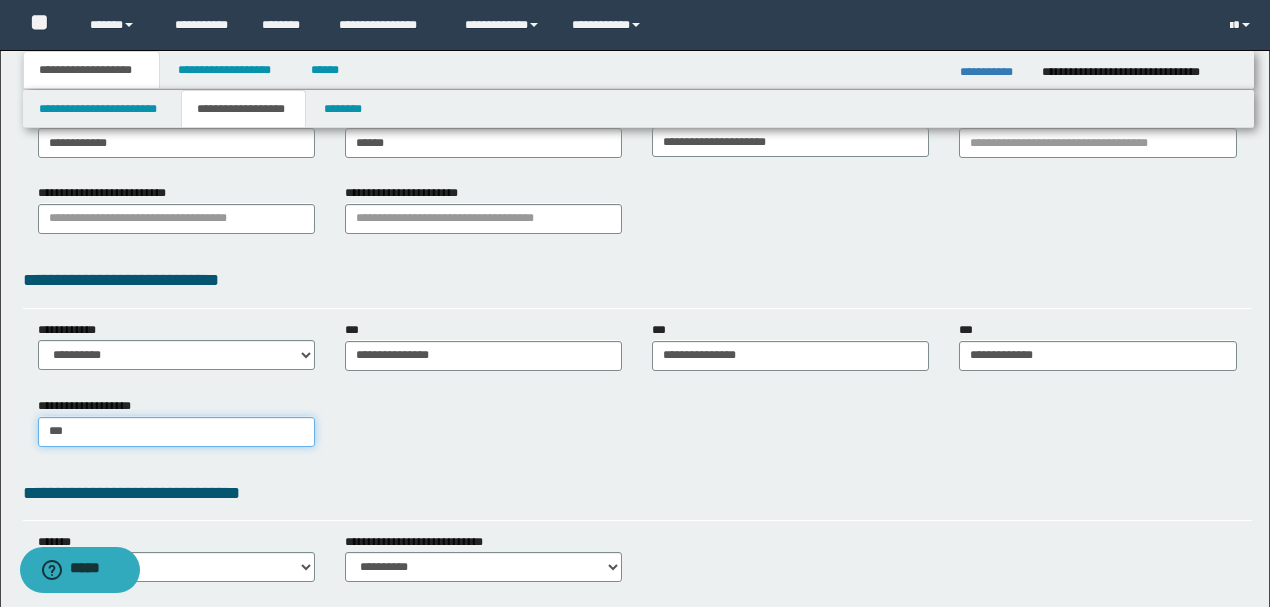 type on "****" 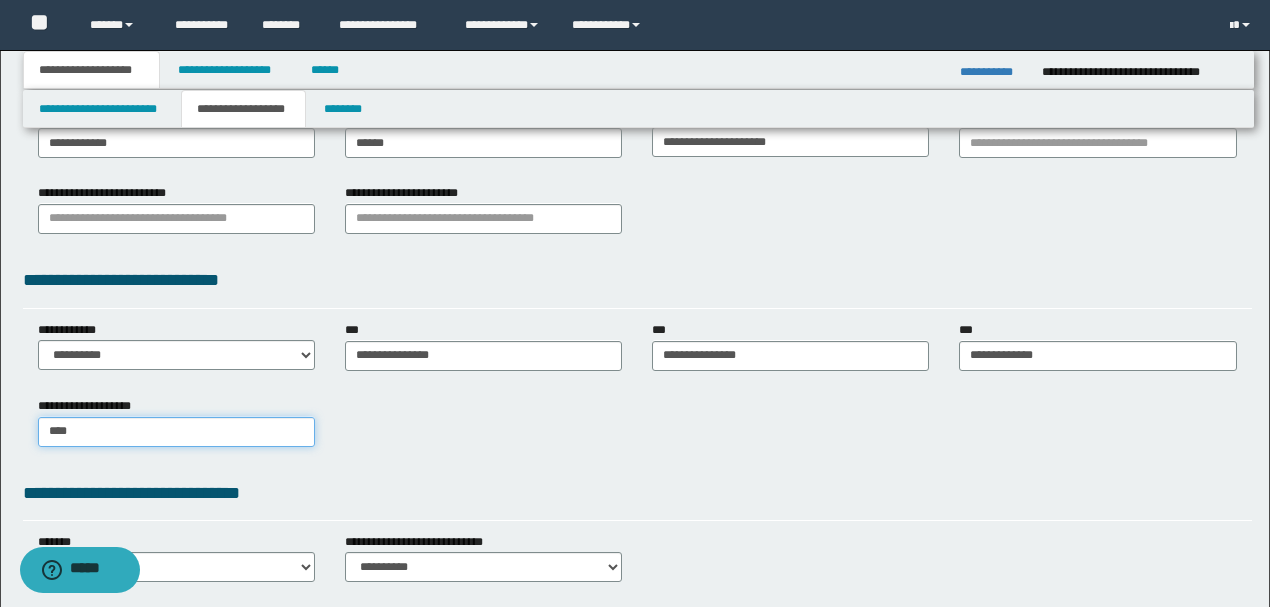 type on "****" 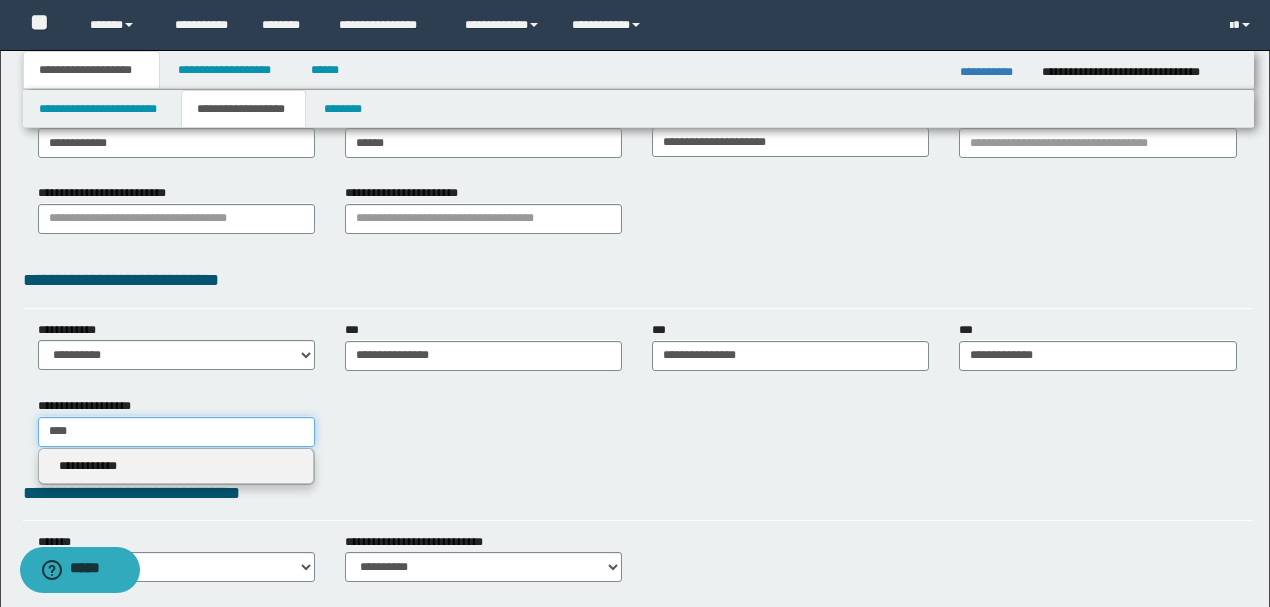 type on "****" 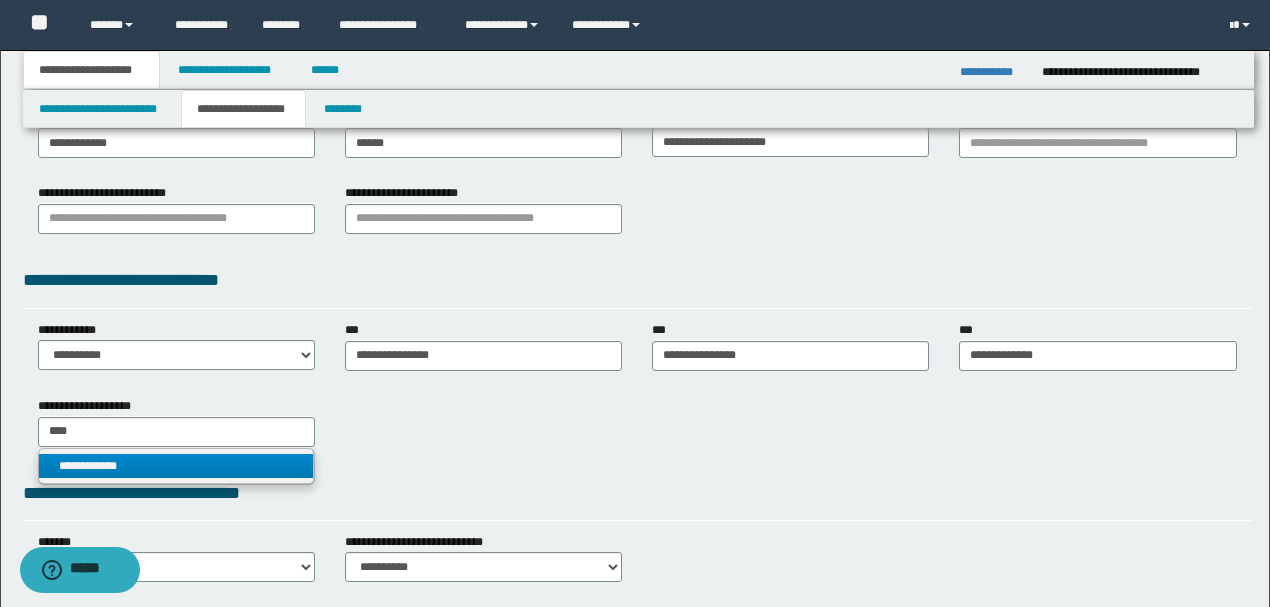 click on "**********" at bounding box center (176, 466) 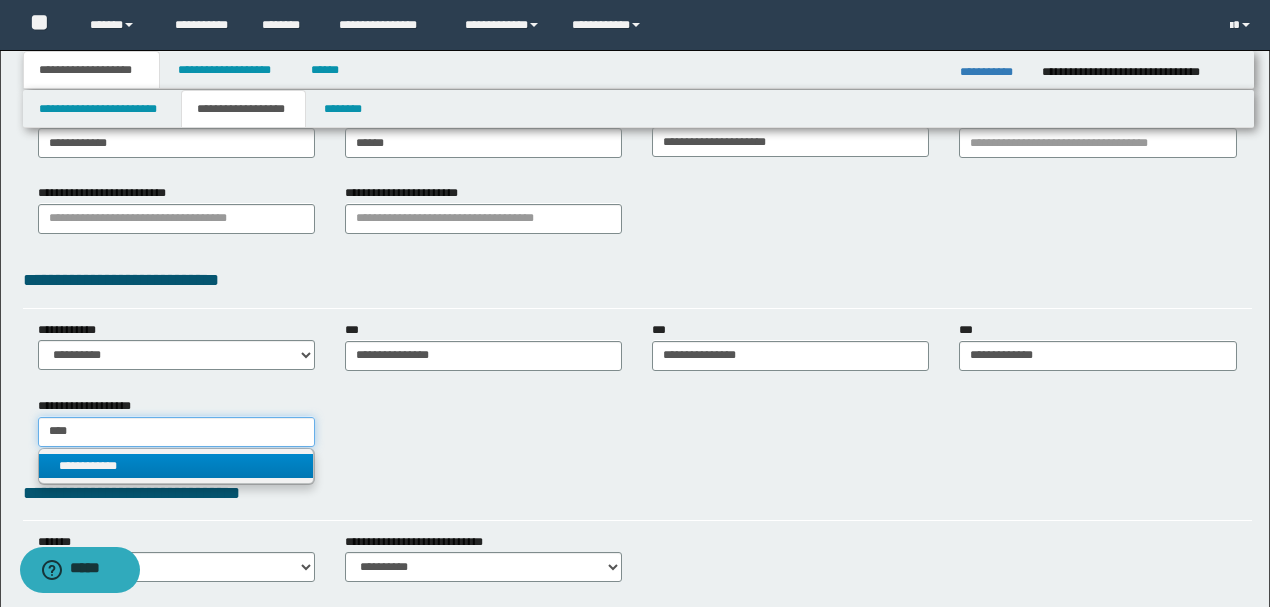 type 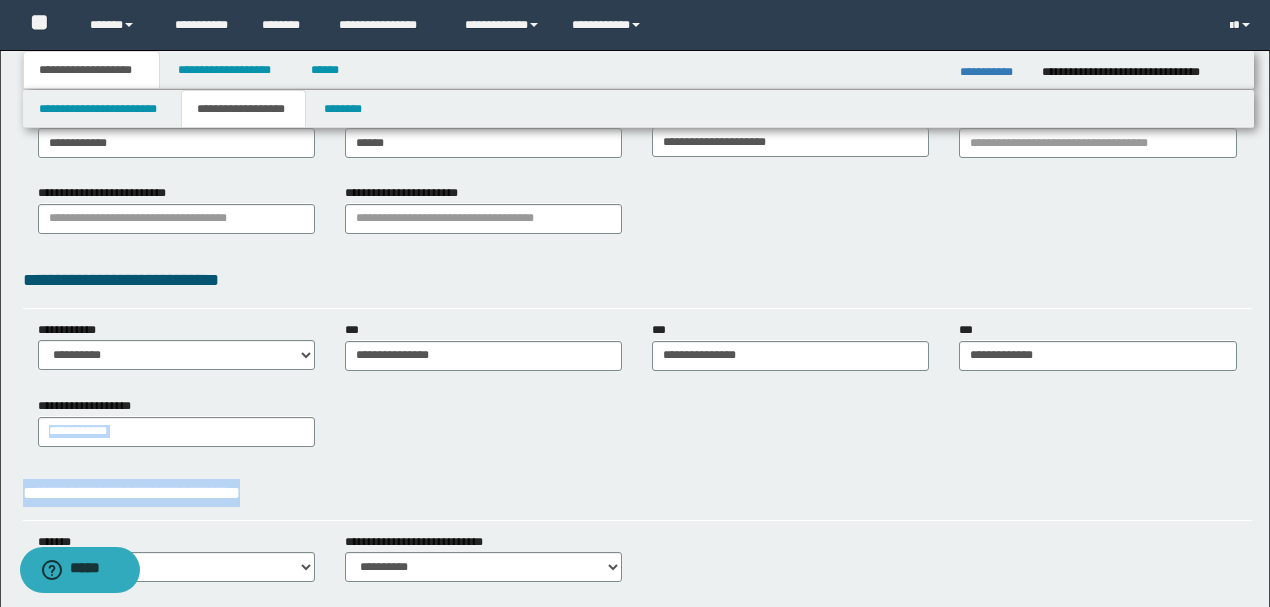 click on "**********" at bounding box center [637, 178] 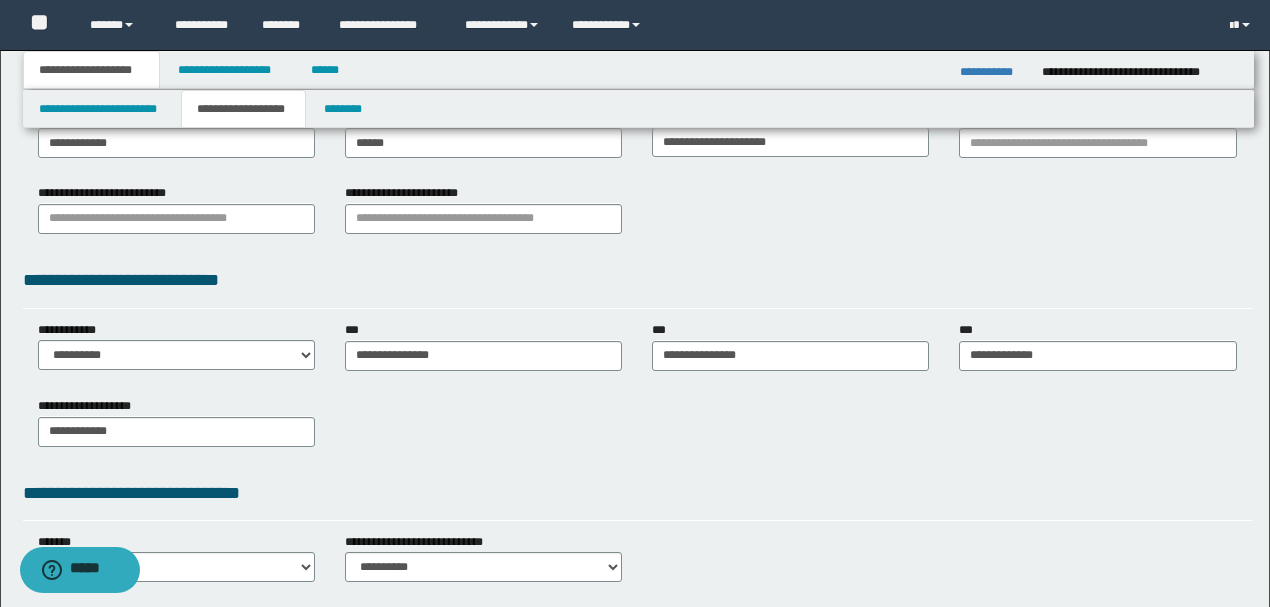 click on "**********" at bounding box center (637, 287) 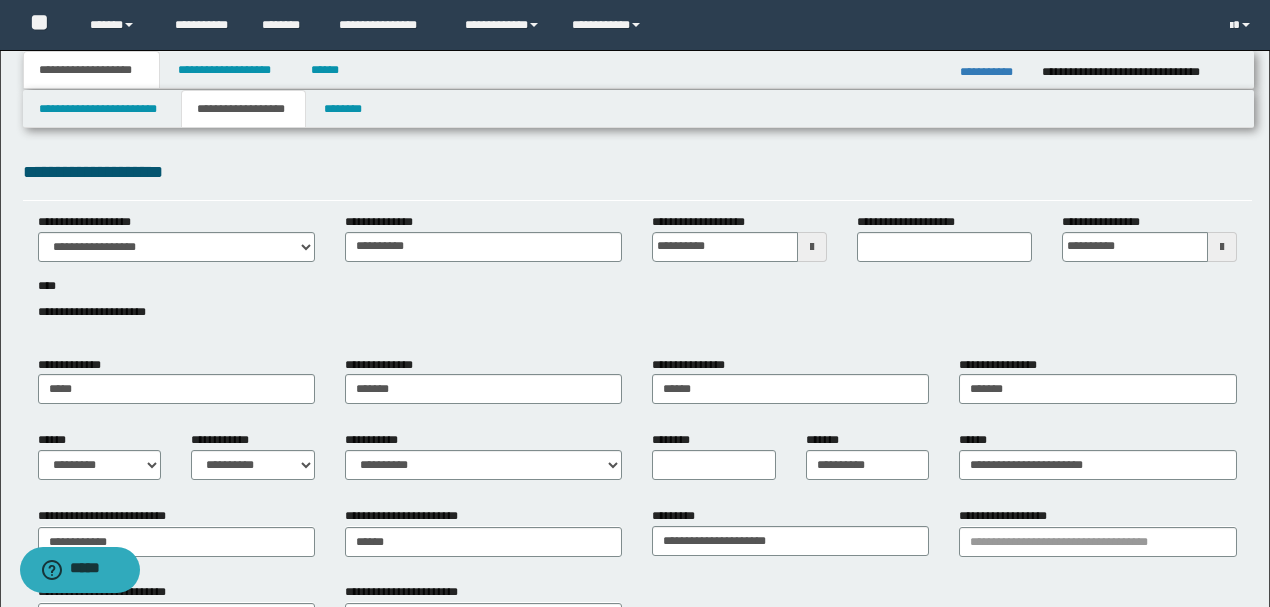 scroll, scrollTop: 0, scrollLeft: 0, axis: both 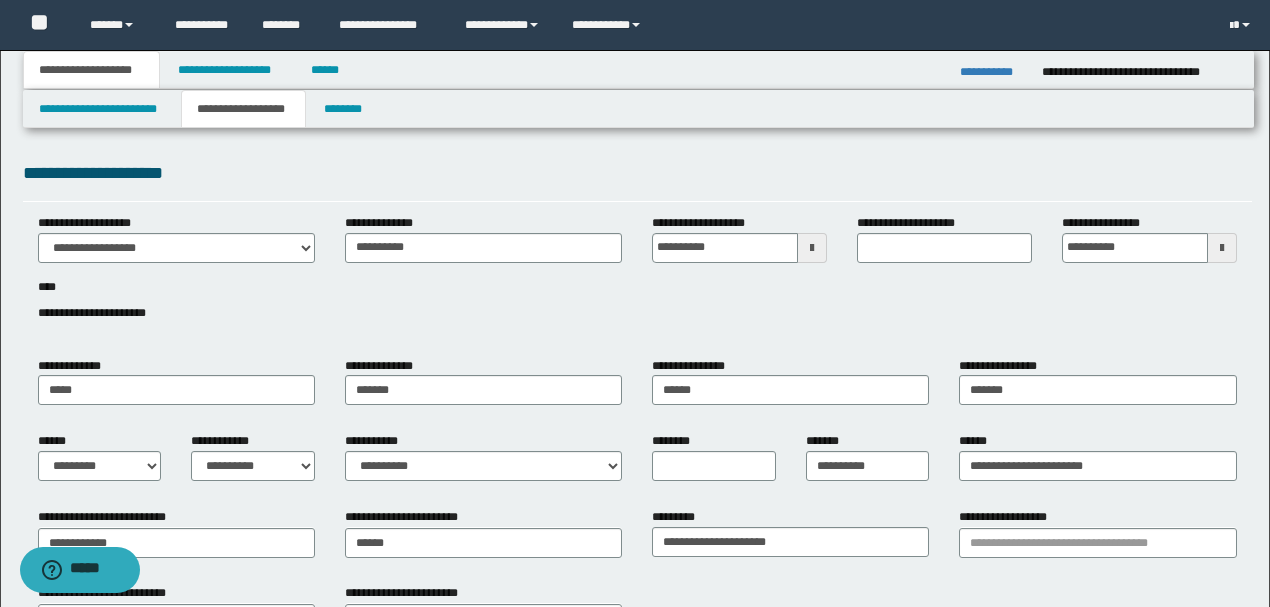 click on "**********" at bounding box center [637, 279] 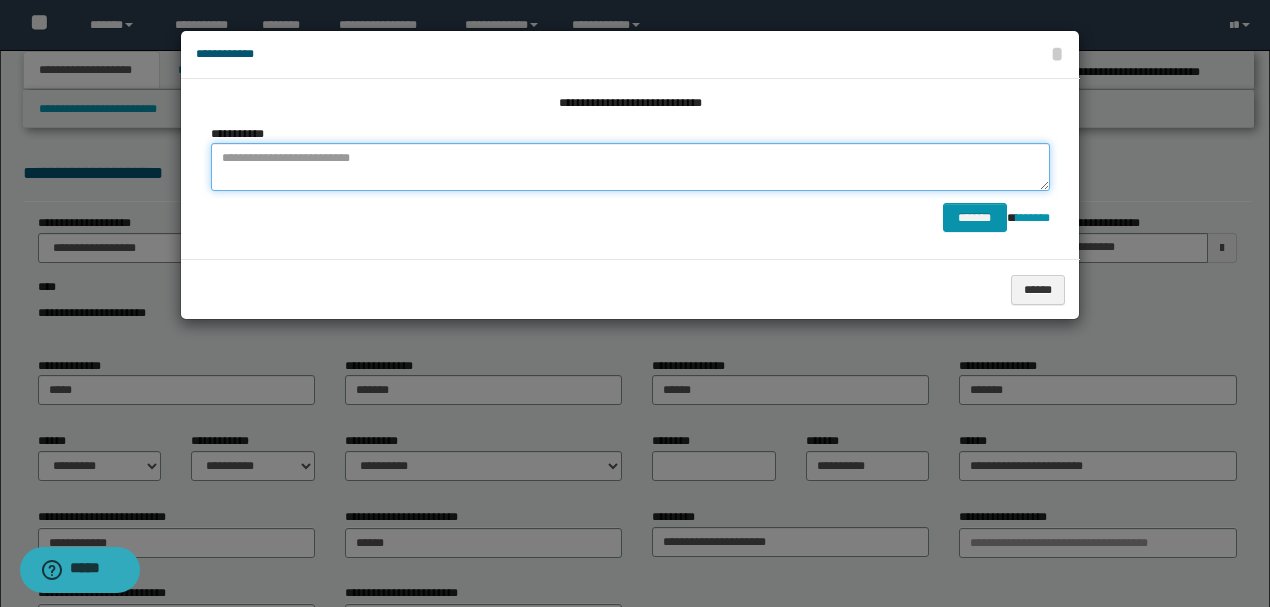 click at bounding box center [630, 167] 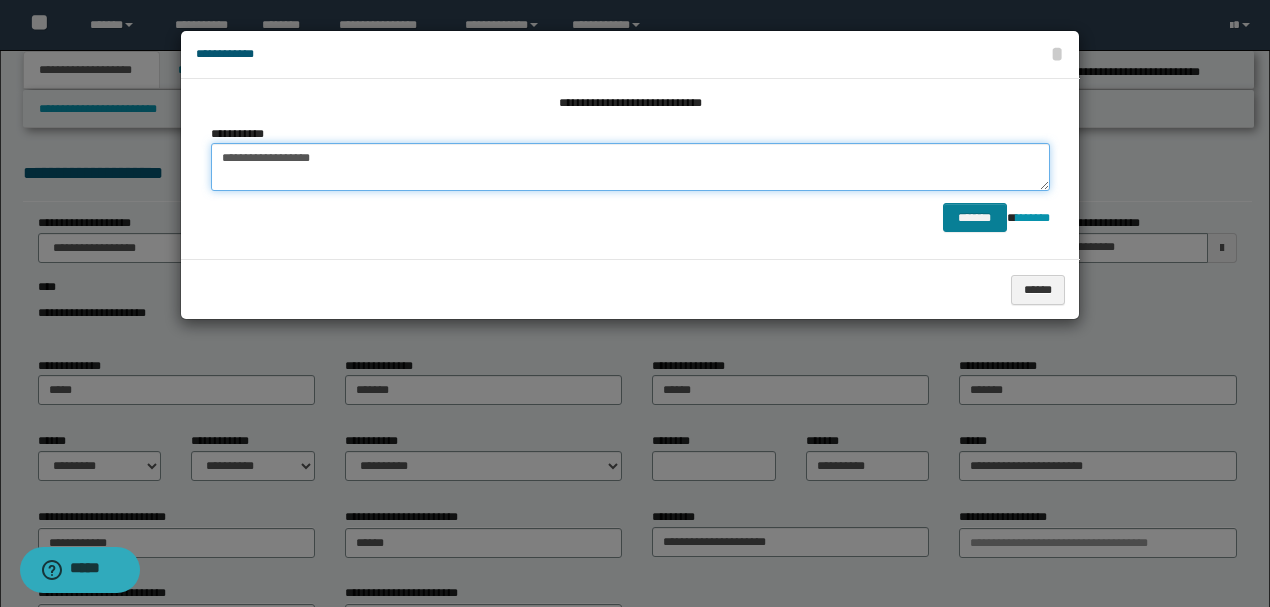 type on "**********" 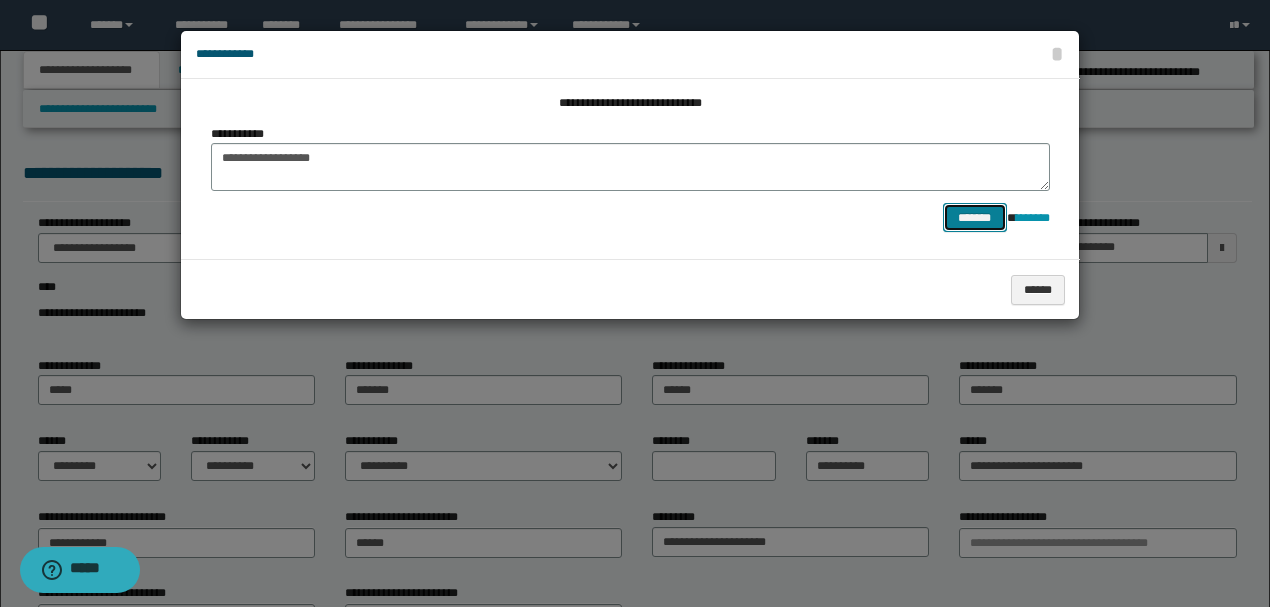 click on "*******" at bounding box center (975, 217) 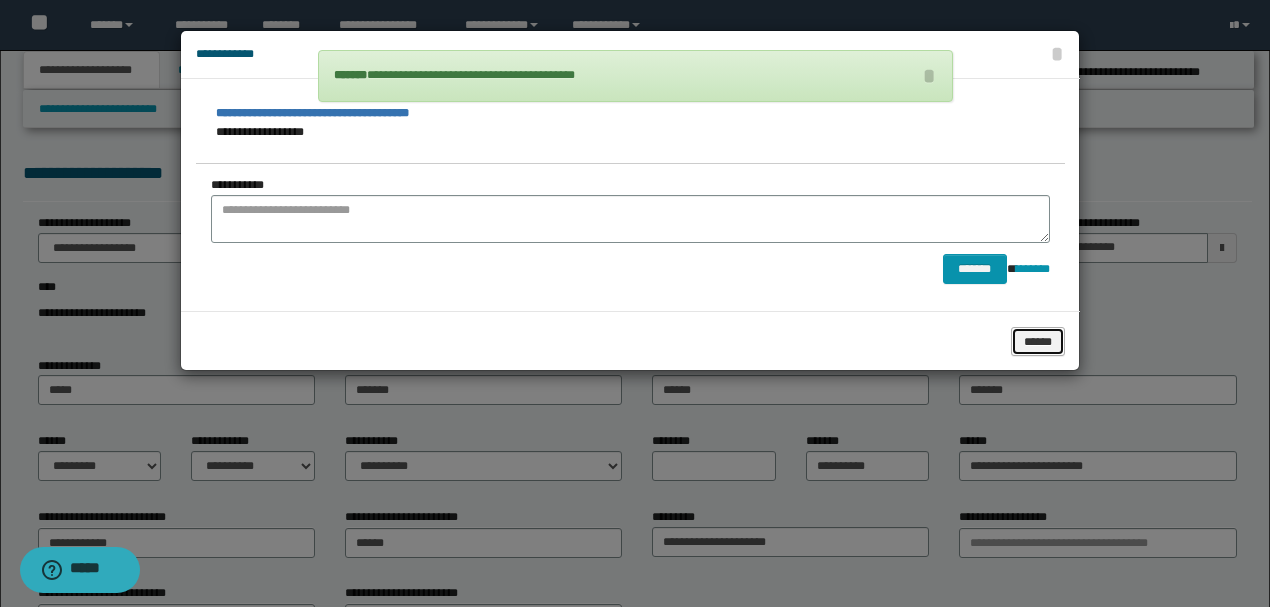 click on "******" at bounding box center [1038, 341] 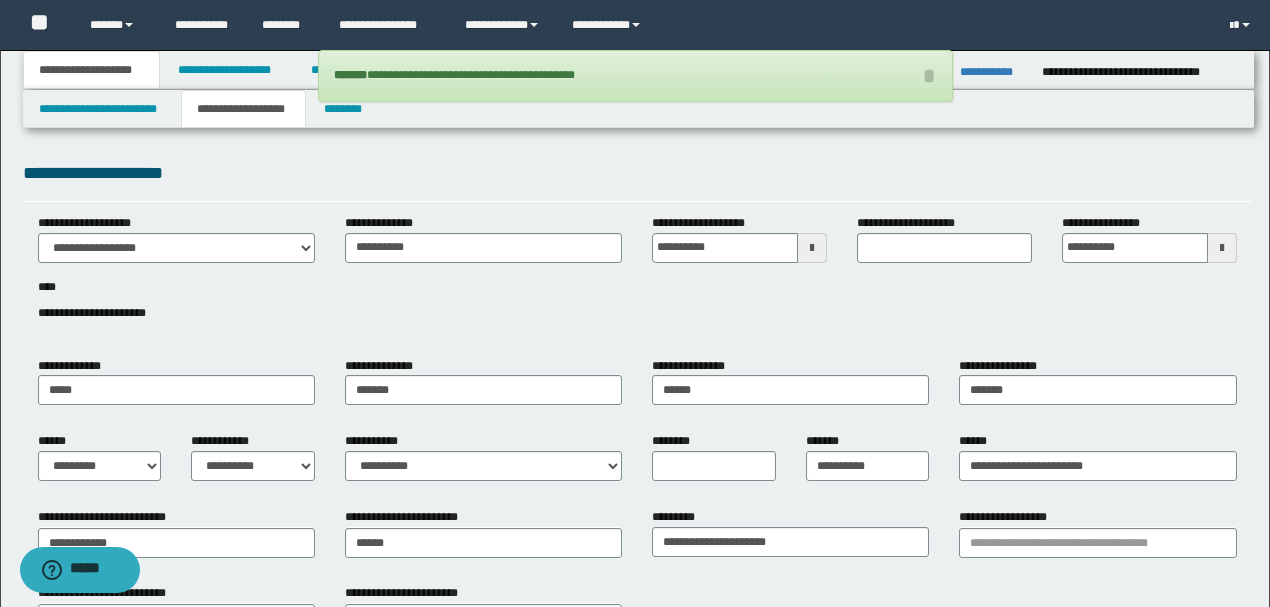 click on "**********" at bounding box center (637, 279) 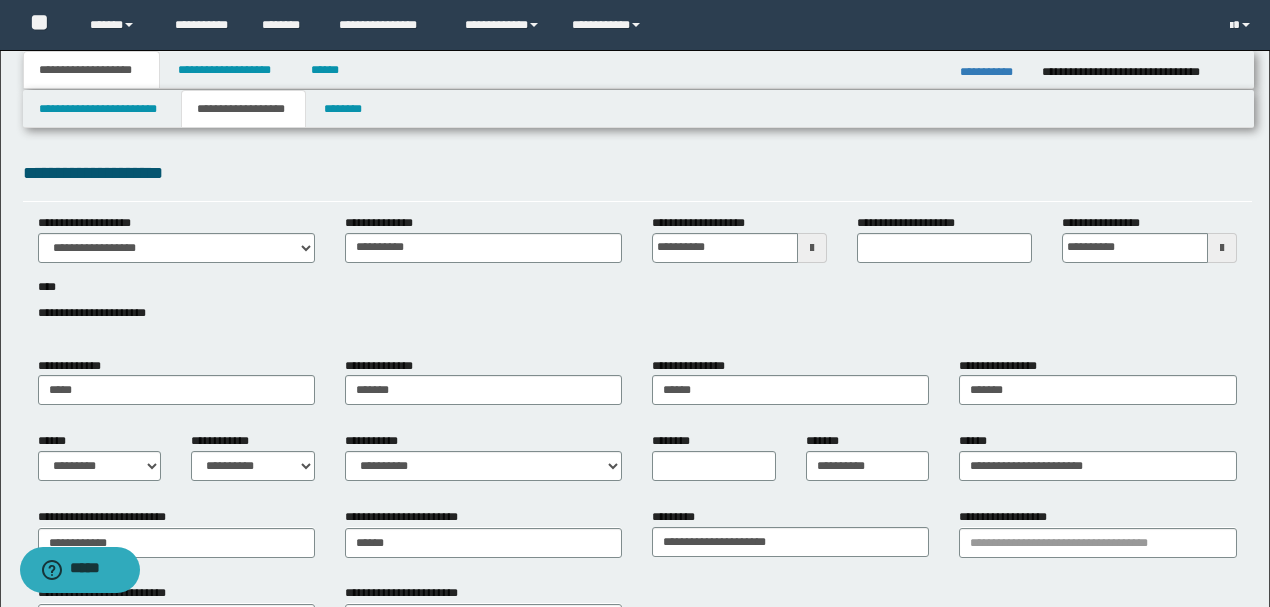 click on "**********" at bounding box center [637, 173] 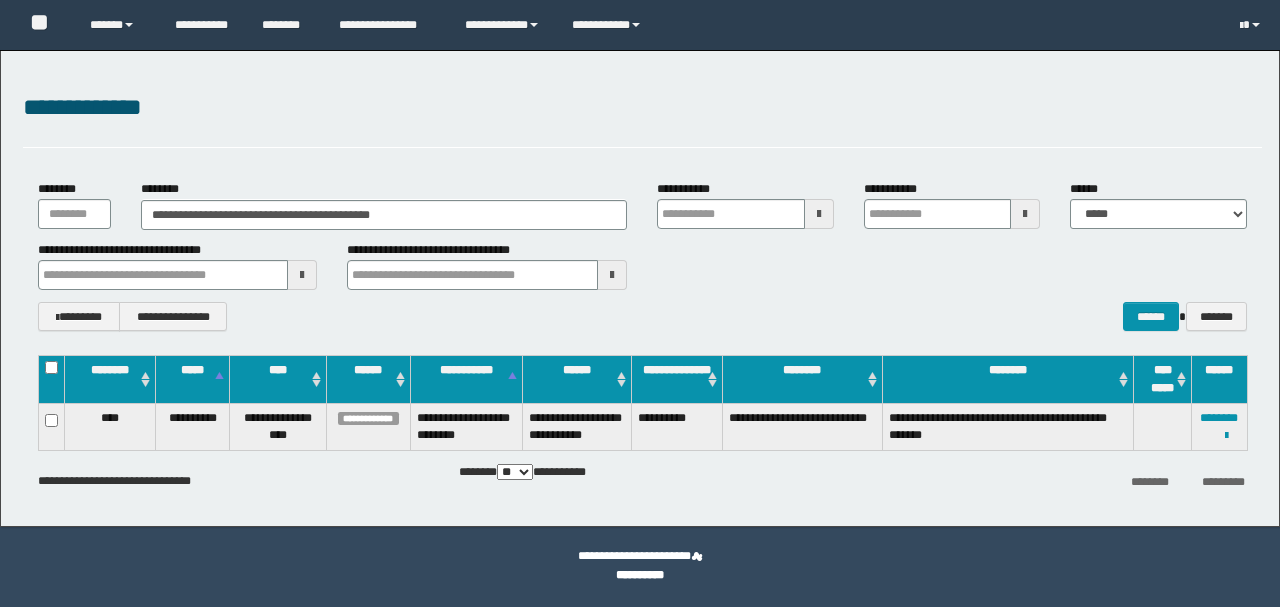 scroll, scrollTop: 0, scrollLeft: 0, axis: both 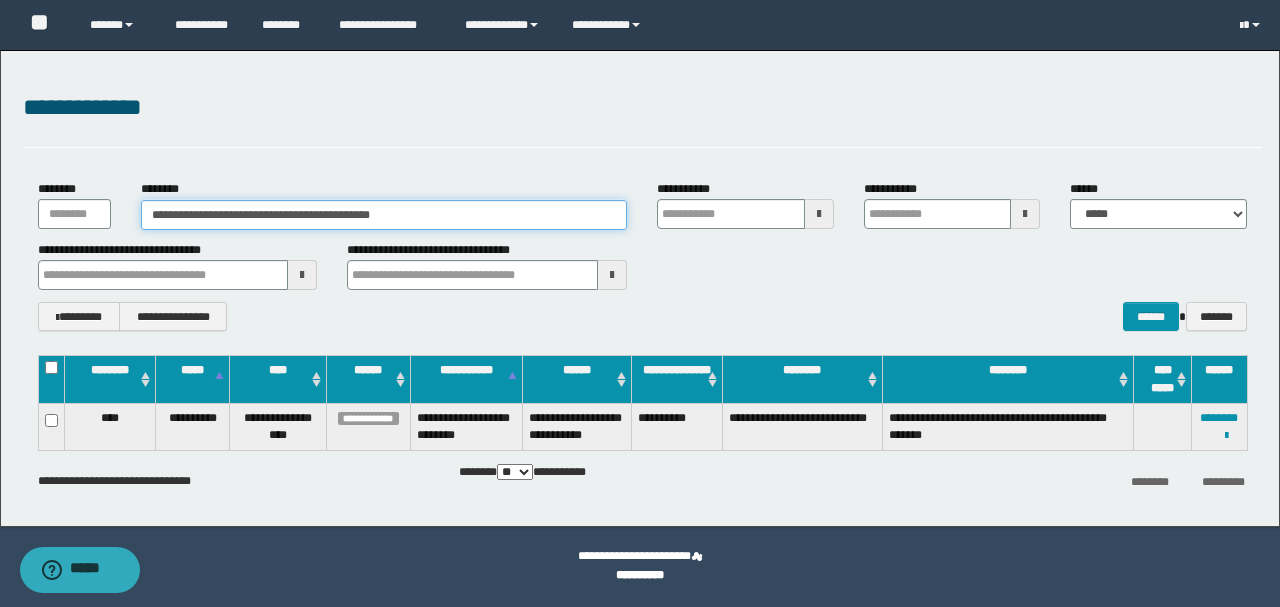 drag, startPoint x: 491, startPoint y: 210, endPoint x: 0, endPoint y: 230, distance: 491.40717 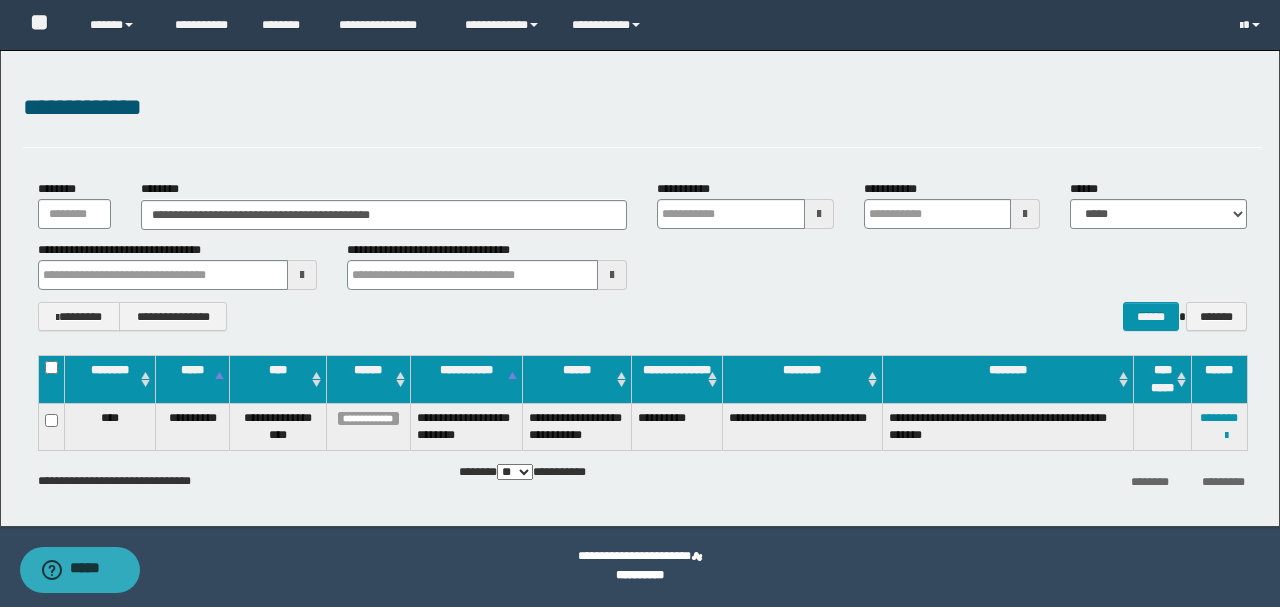 click on "**********" at bounding box center (640, 288) 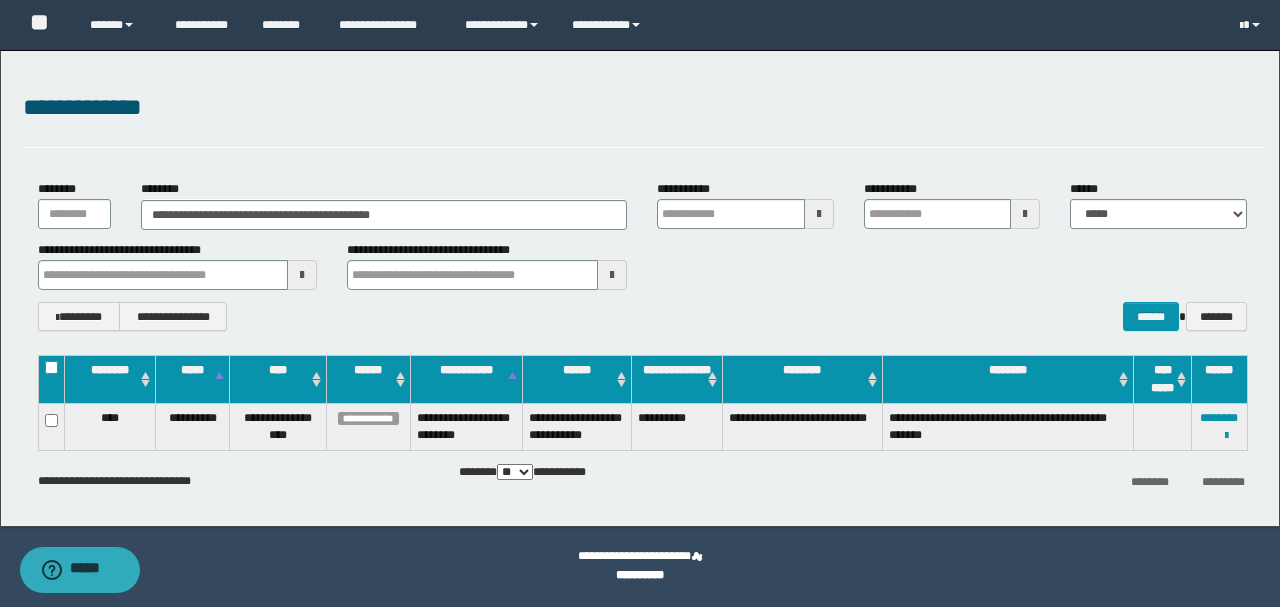 click on "**********" at bounding box center (642, 255) 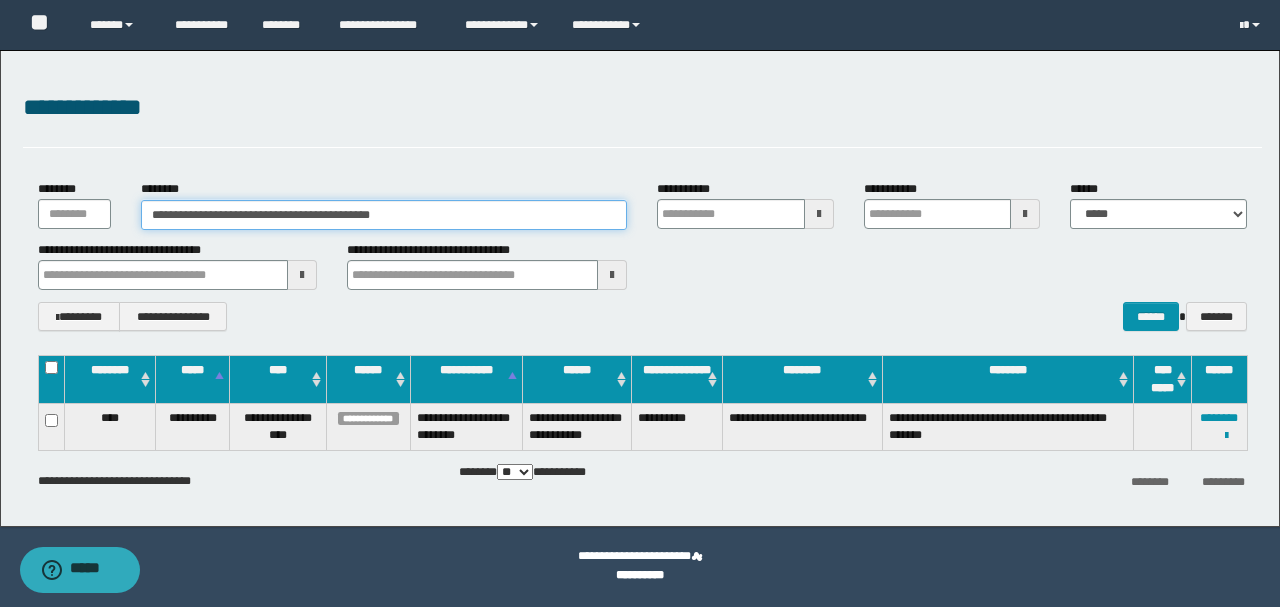 drag, startPoint x: 484, startPoint y: 208, endPoint x: 0, endPoint y: 214, distance: 484.0372 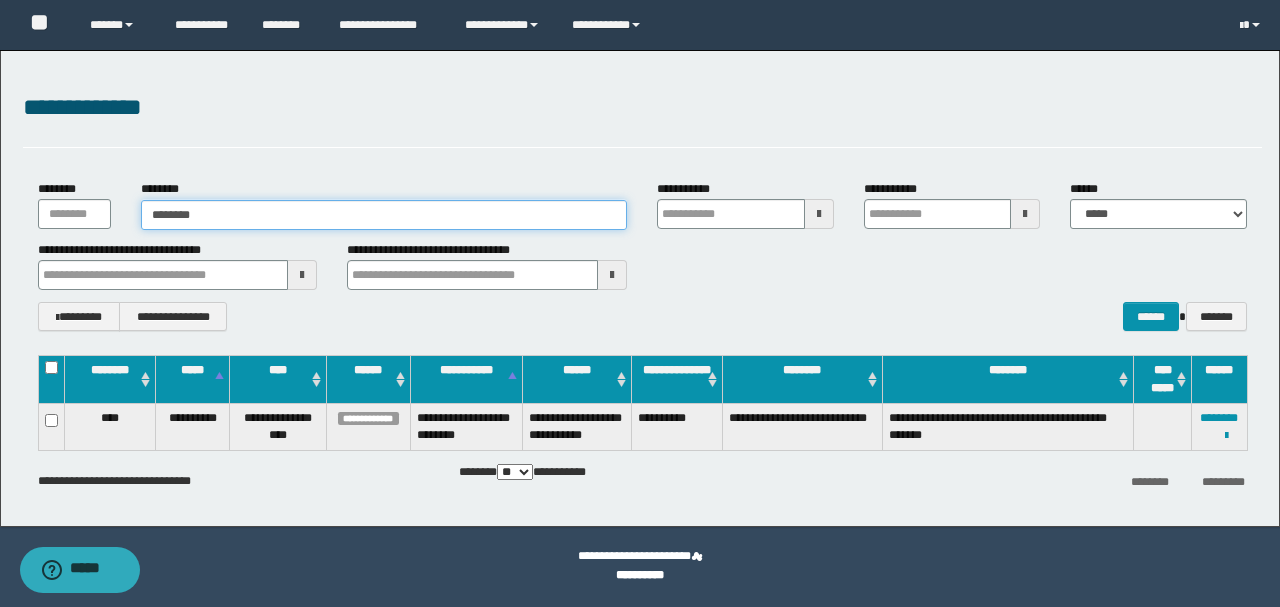 drag, startPoint x: 204, startPoint y: 214, endPoint x: 130, endPoint y: 215, distance: 74.00676 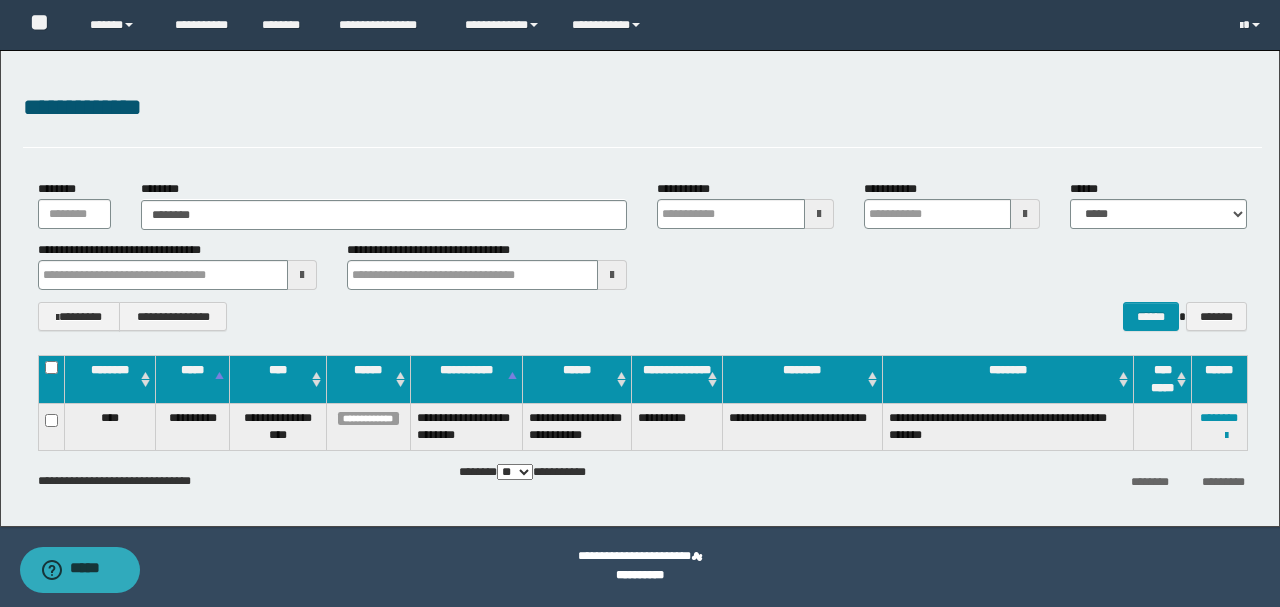 click on "**********" at bounding box center (642, 108) 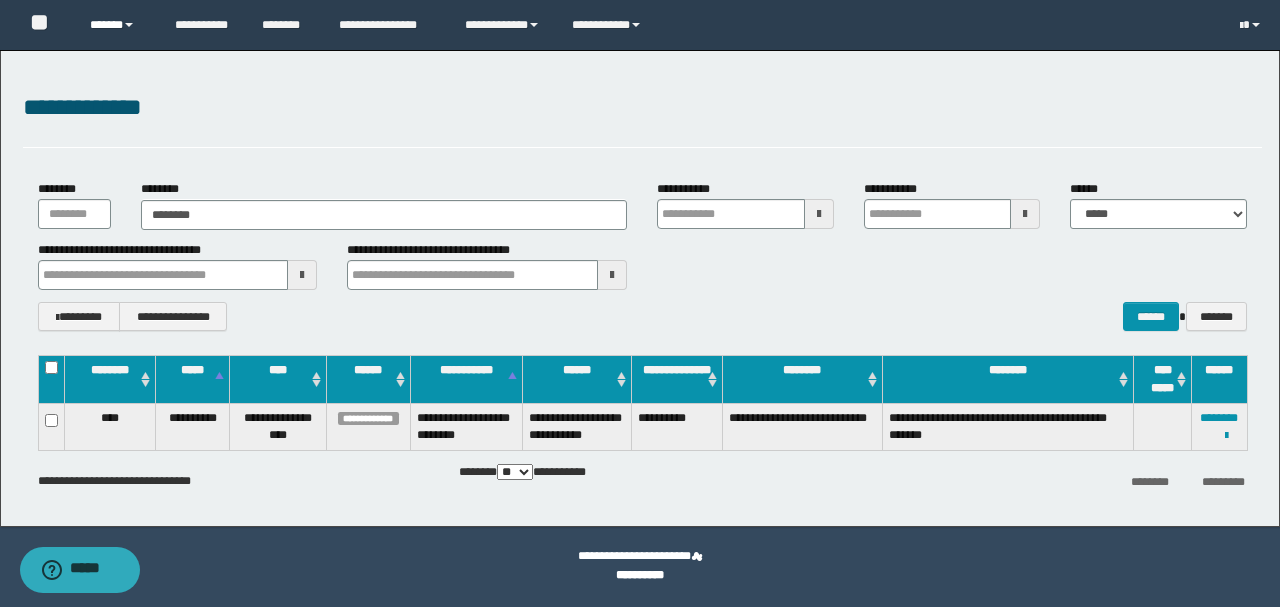 click on "******" at bounding box center (117, 25) 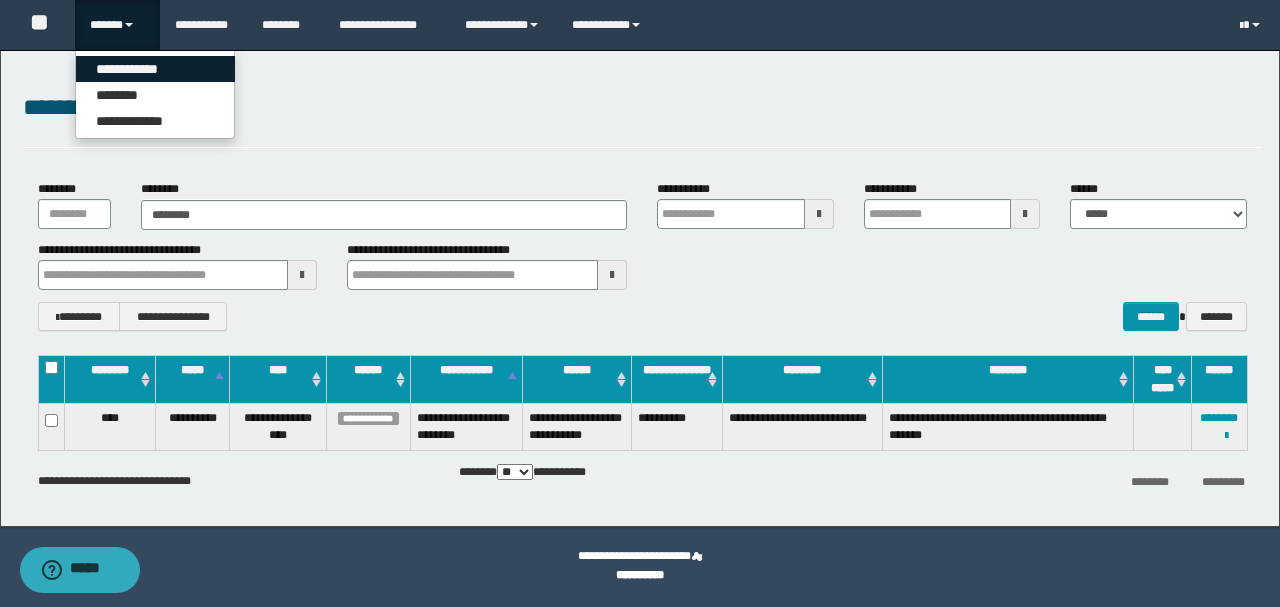 click on "**********" at bounding box center [155, 69] 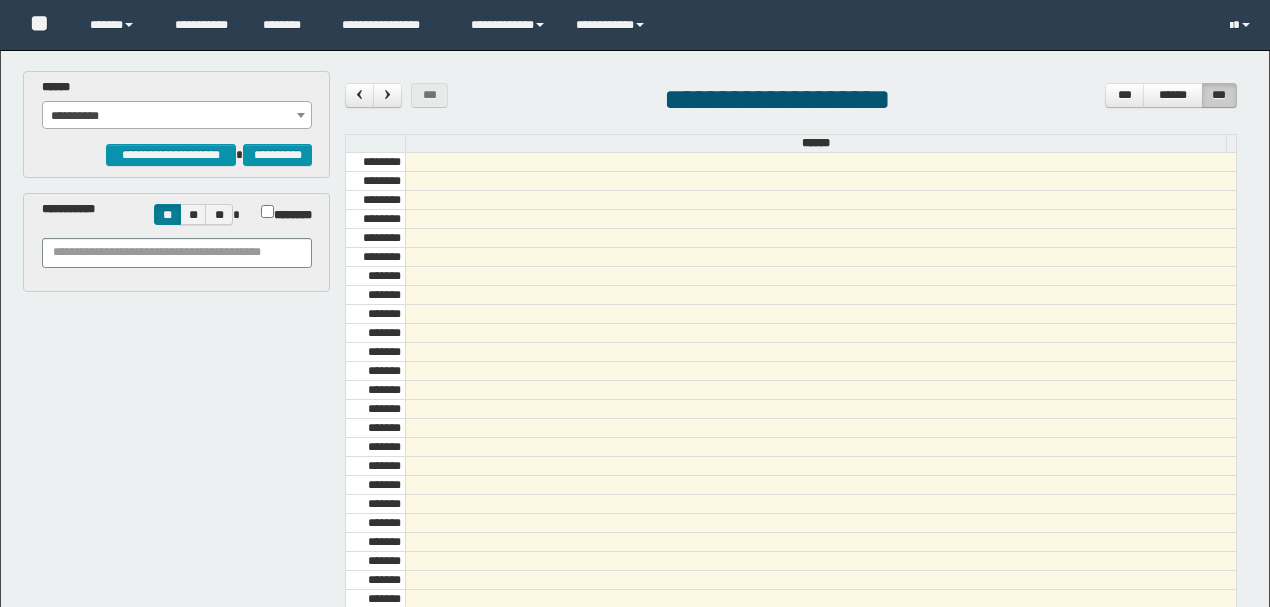 scroll, scrollTop: 0, scrollLeft: 0, axis: both 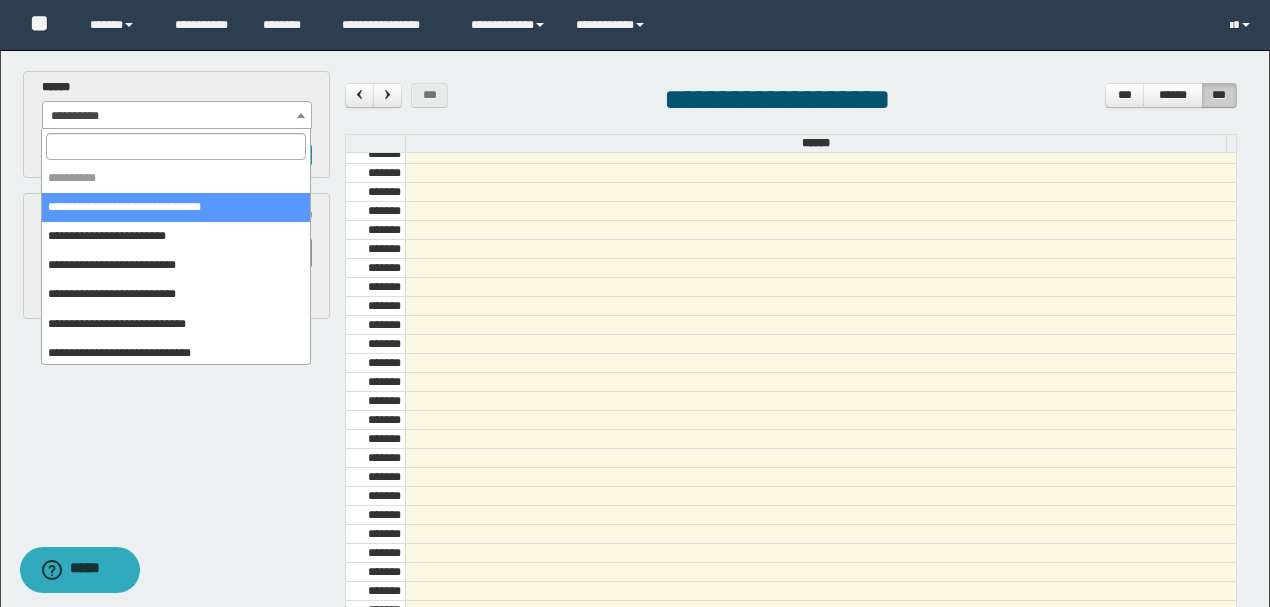 click on "**********" at bounding box center [177, 116] 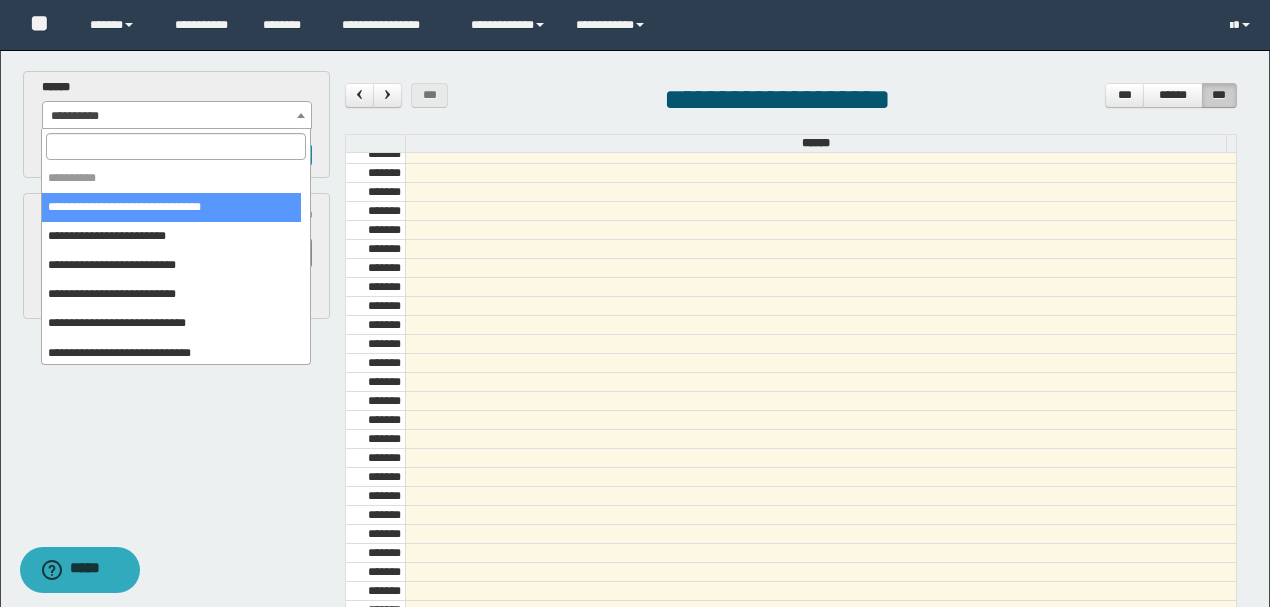 select on "******" 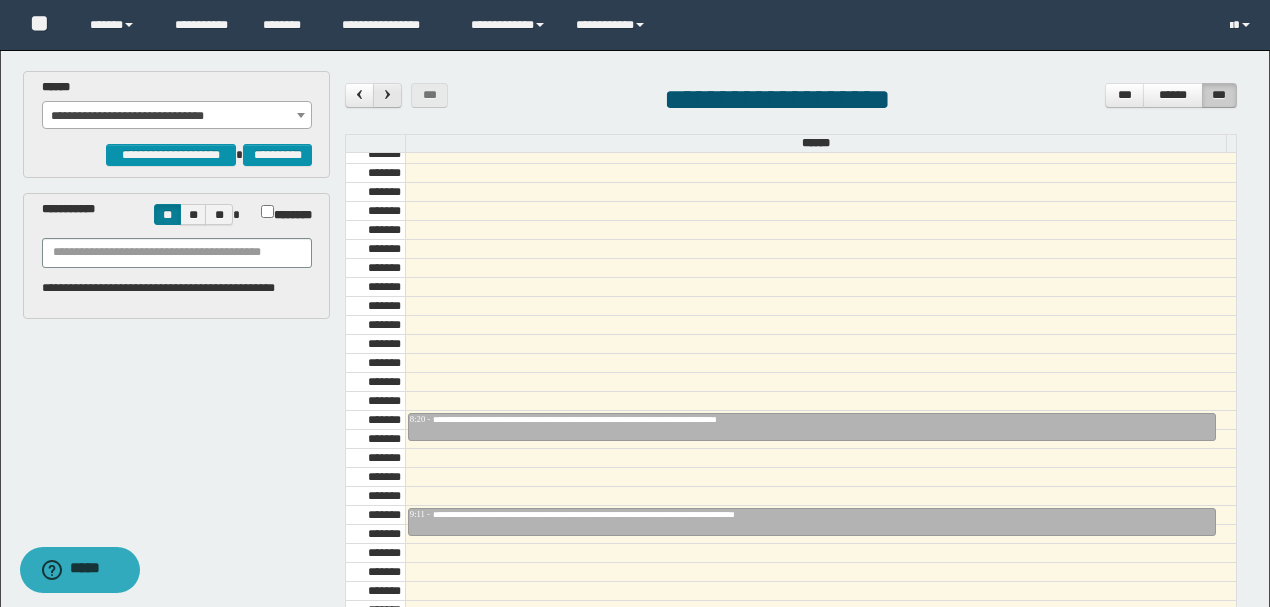 click at bounding box center (388, 94) 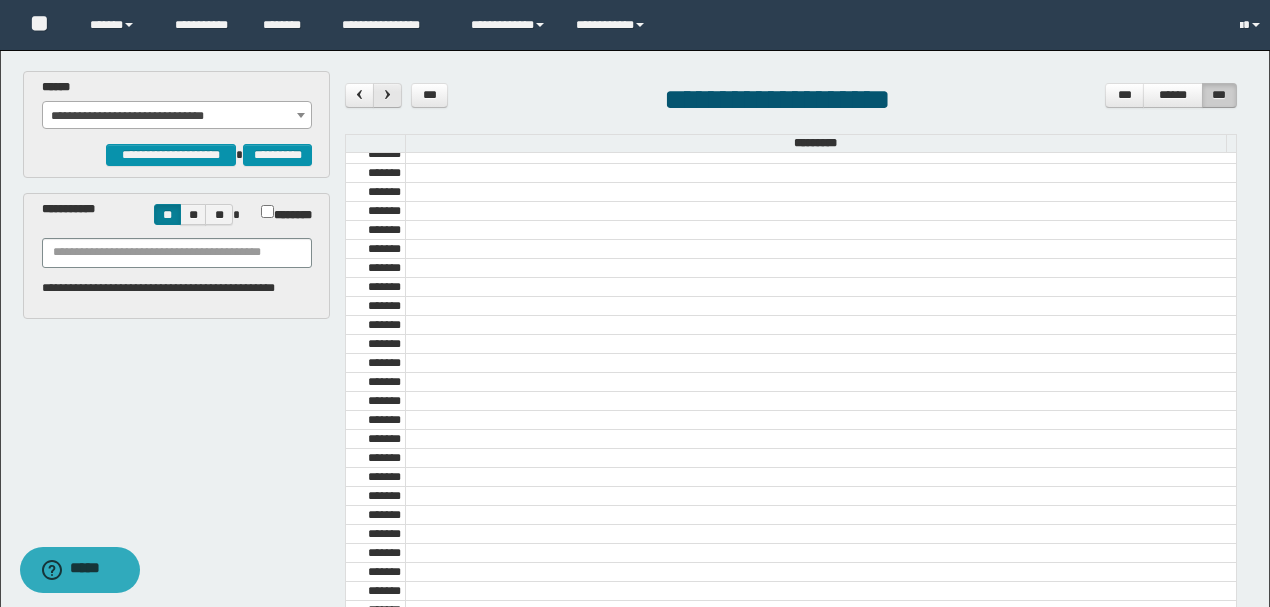 click at bounding box center (388, 94) 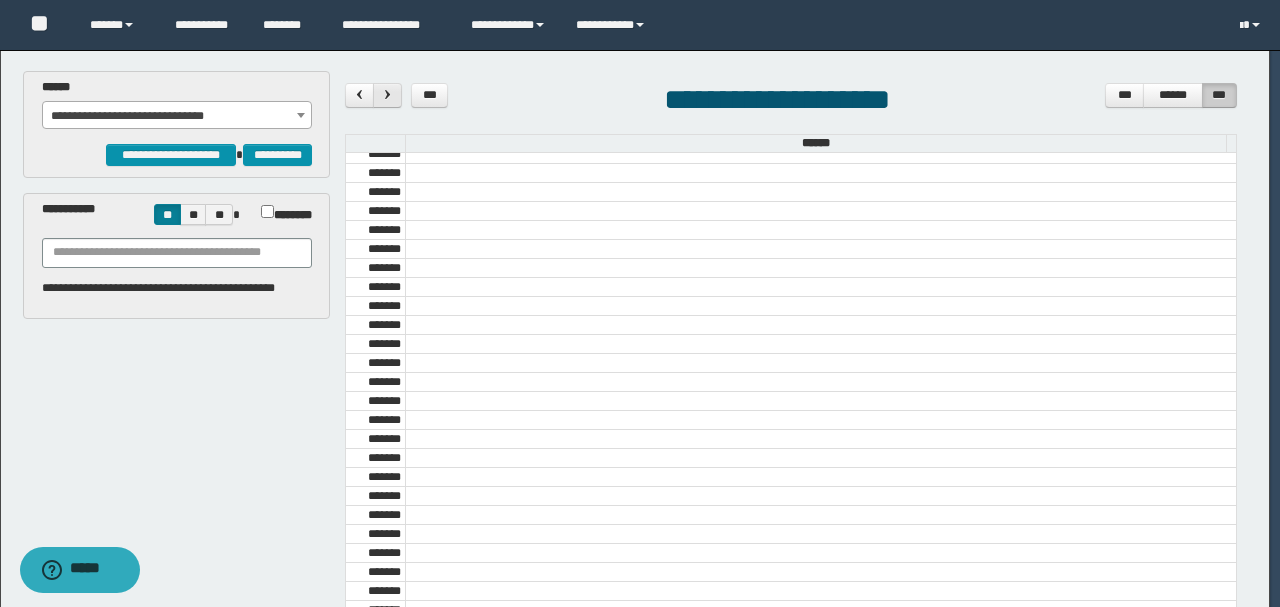 click at bounding box center (388, 94) 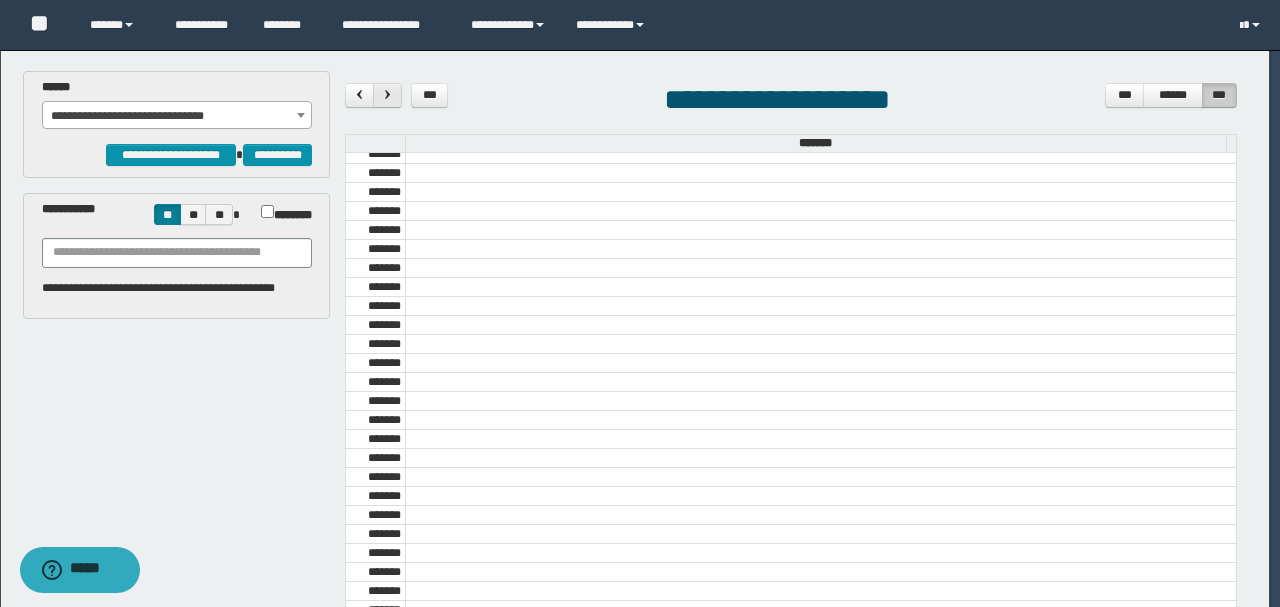 click at bounding box center (388, 94) 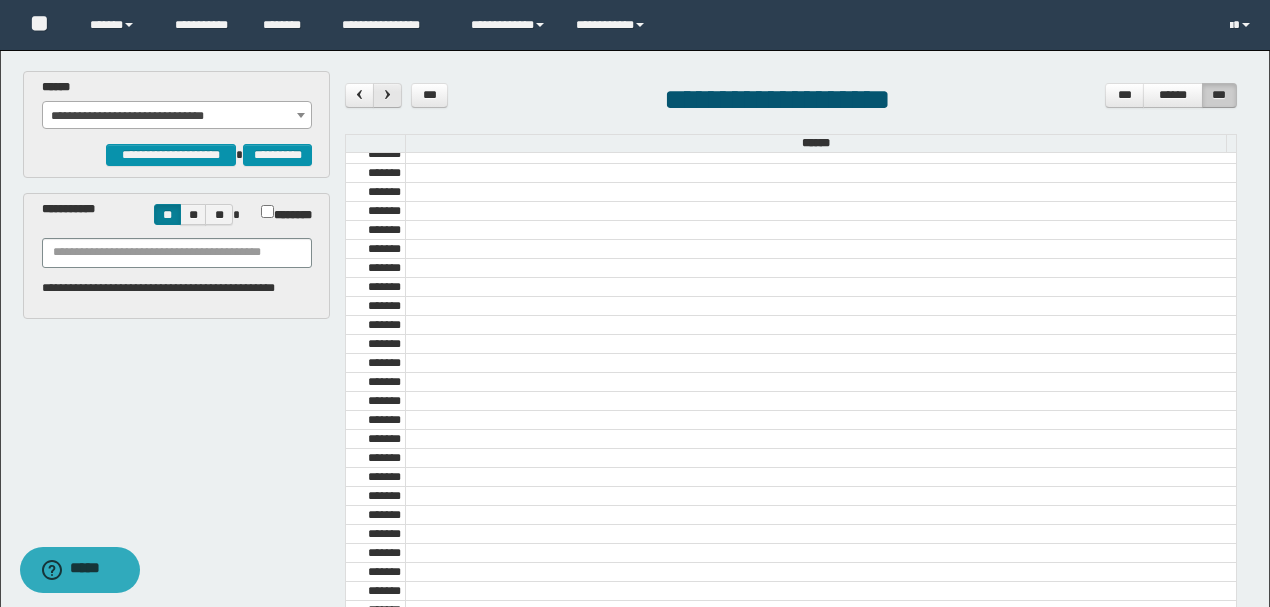click at bounding box center (388, 94) 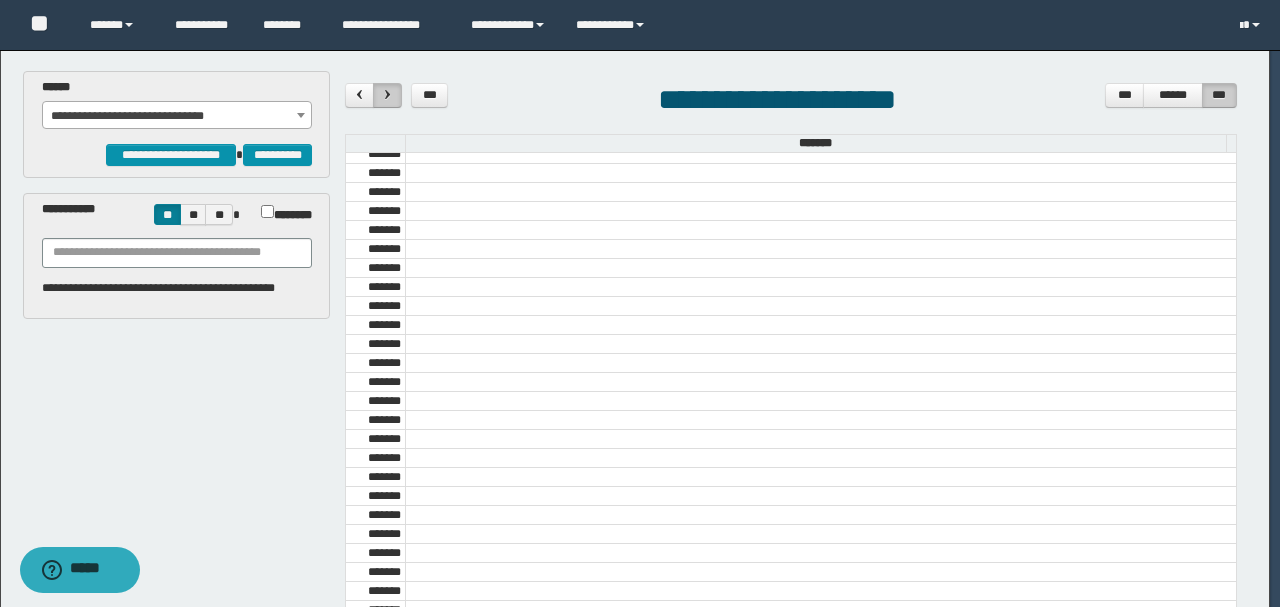 click at bounding box center (388, 94) 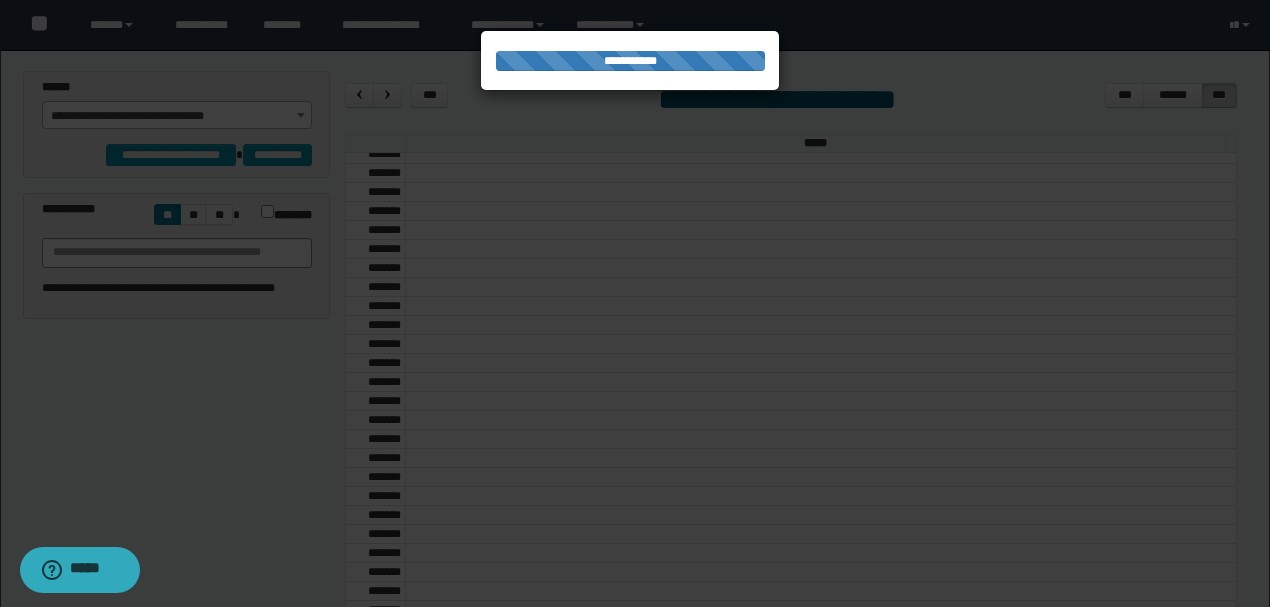 click at bounding box center (635, 303) 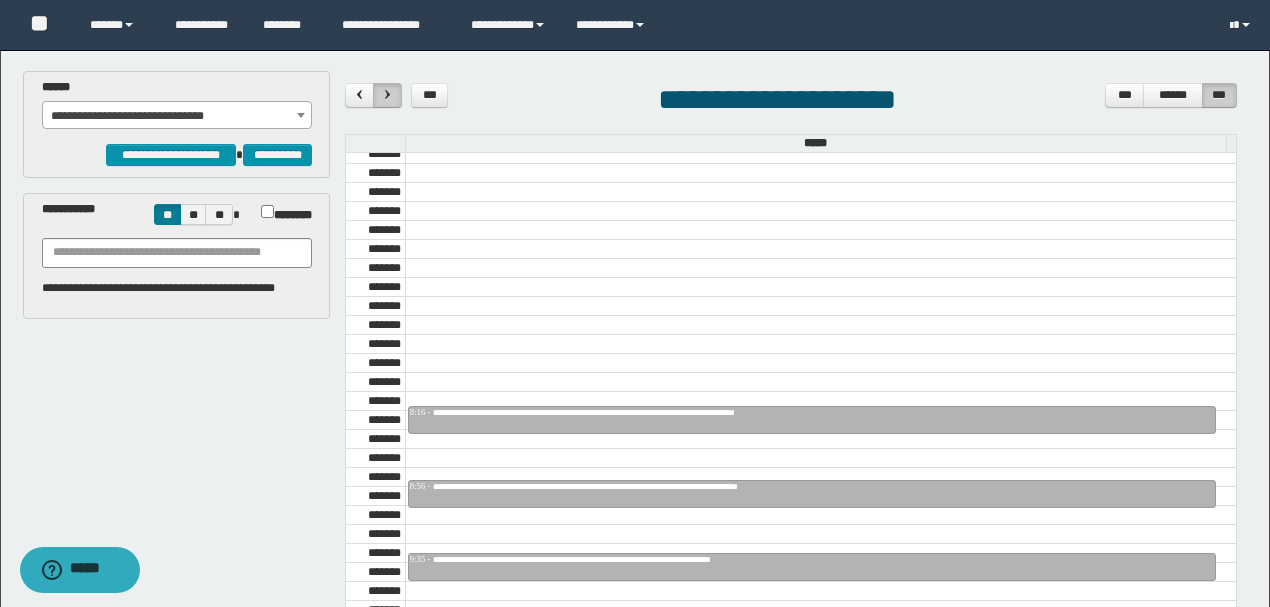 click at bounding box center [388, 94] 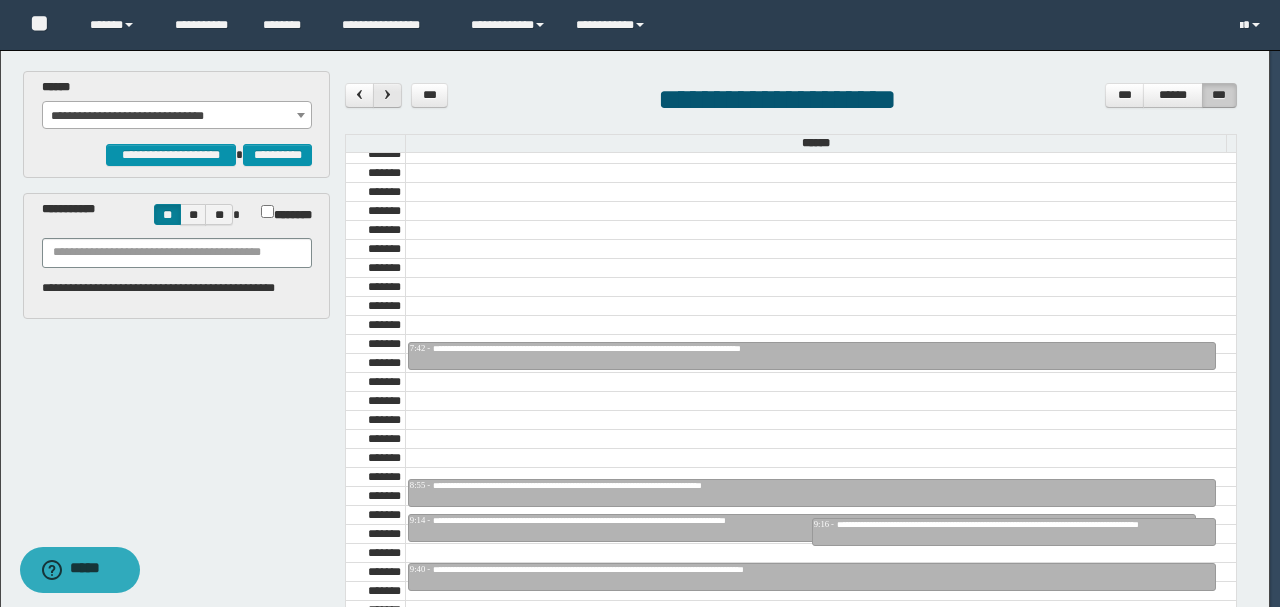 click at bounding box center (388, 94) 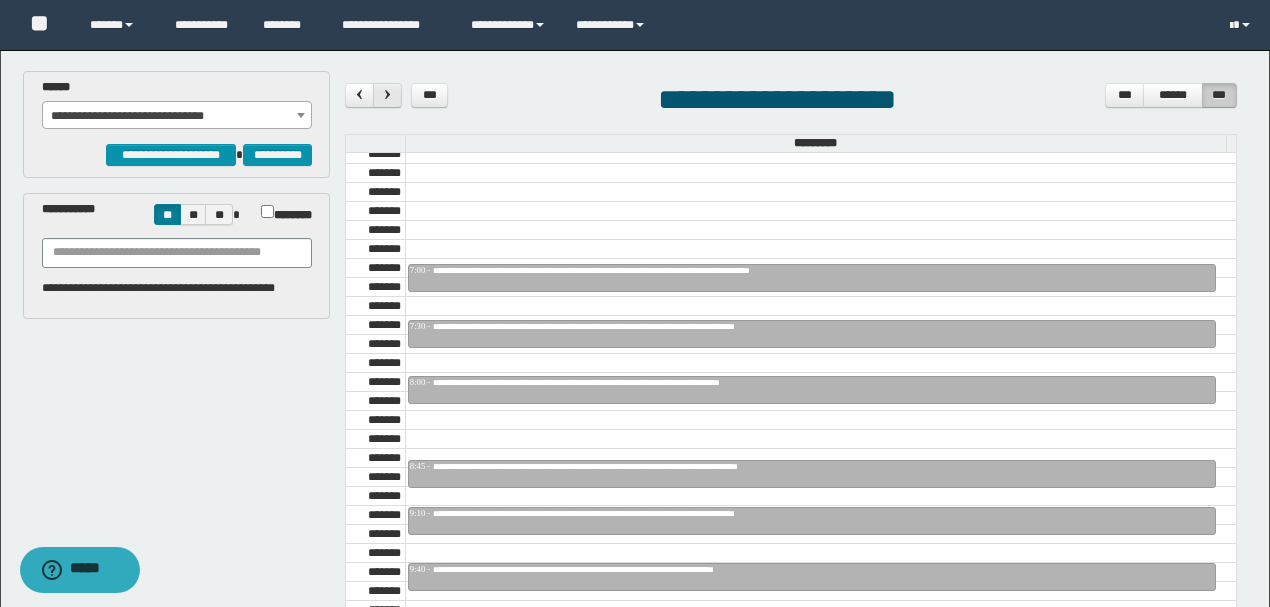 click at bounding box center [388, 94] 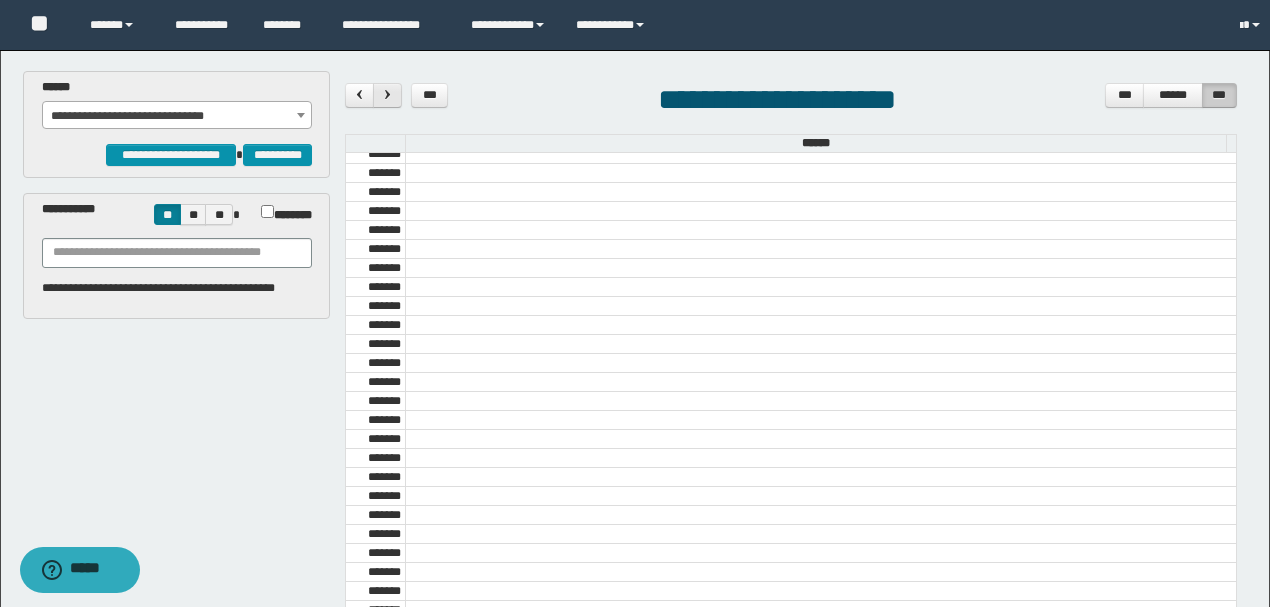 click at bounding box center (388, 94) 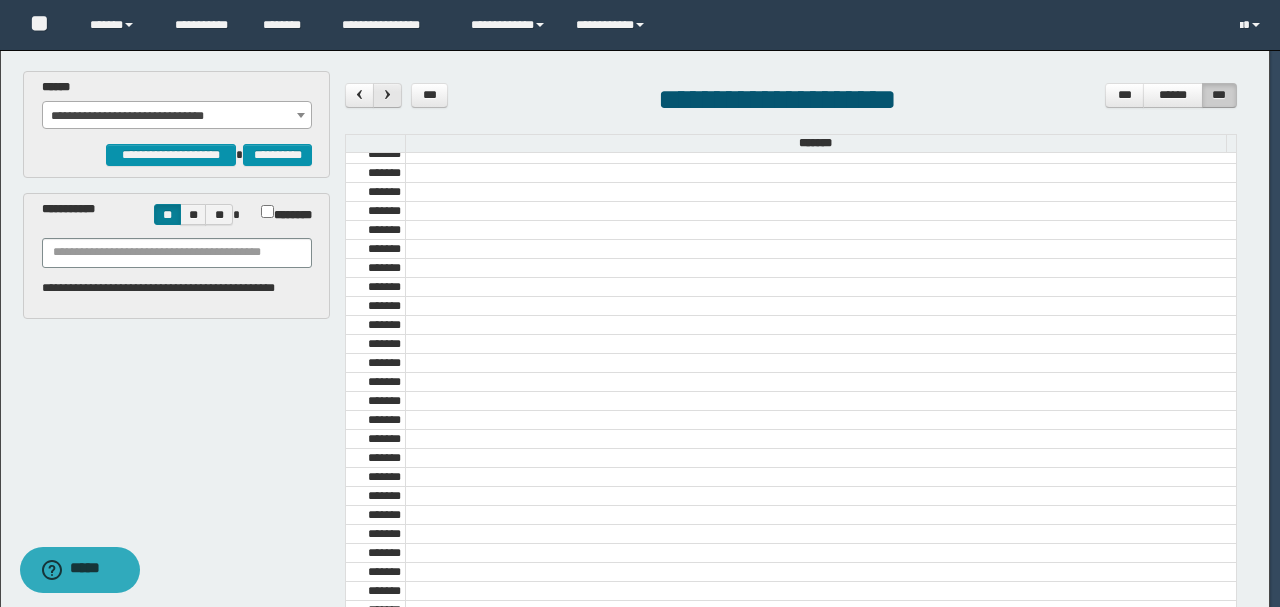 click at bounding box center [388, 94] 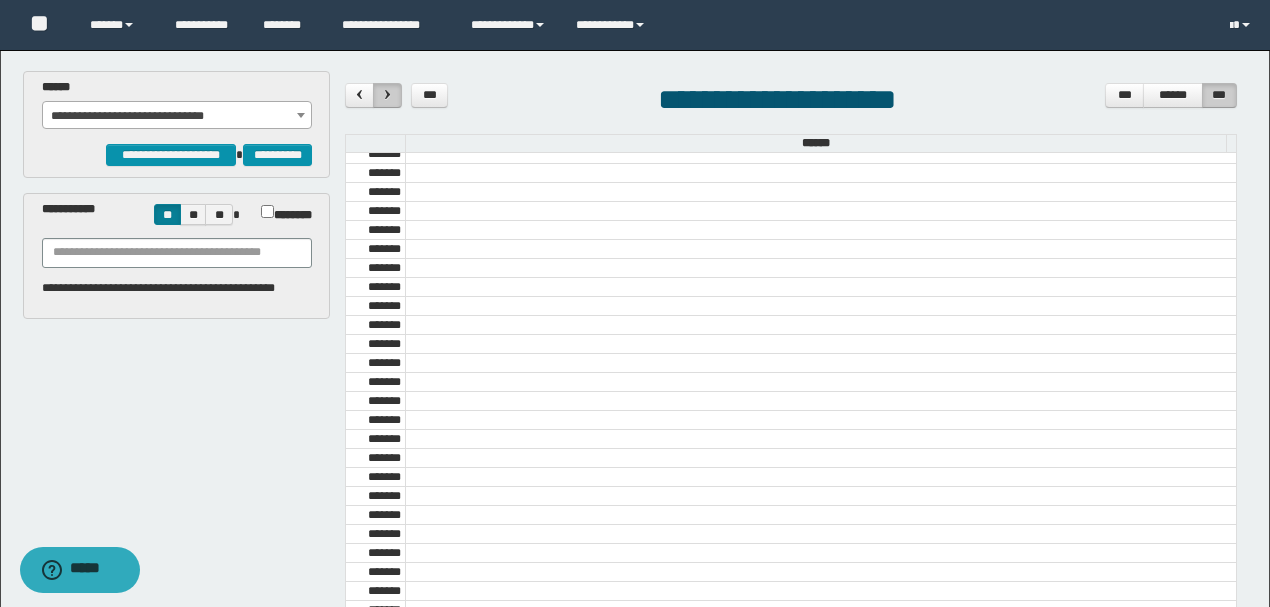 click at bounding box center [388, 94] 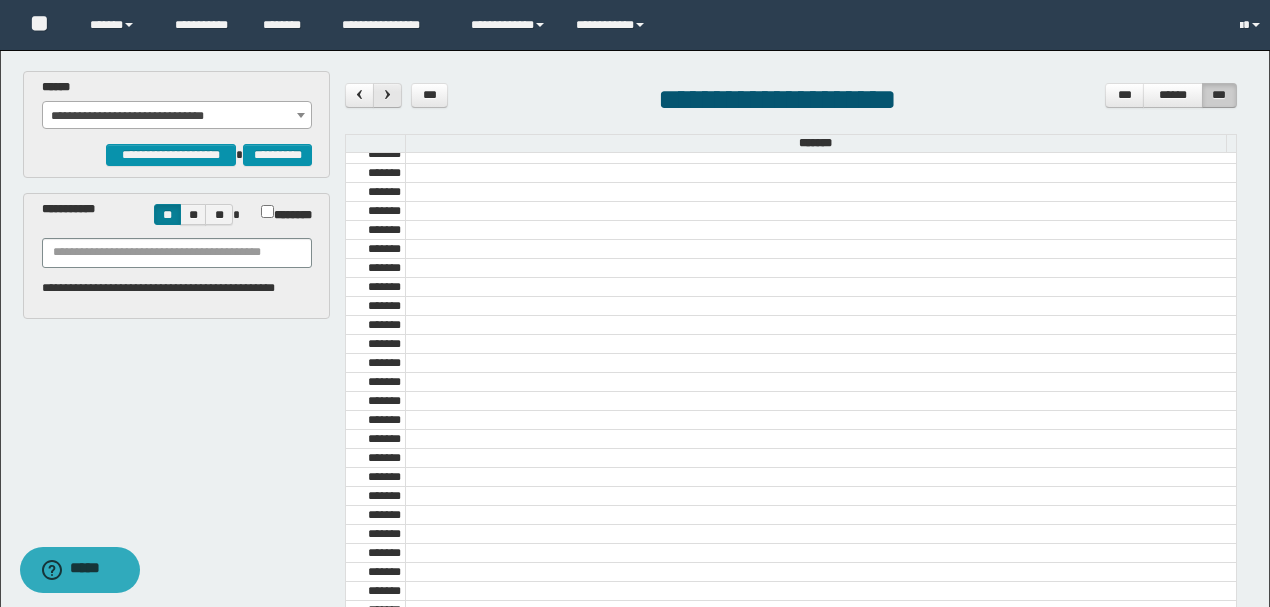 click at bounding box center [388, 94] 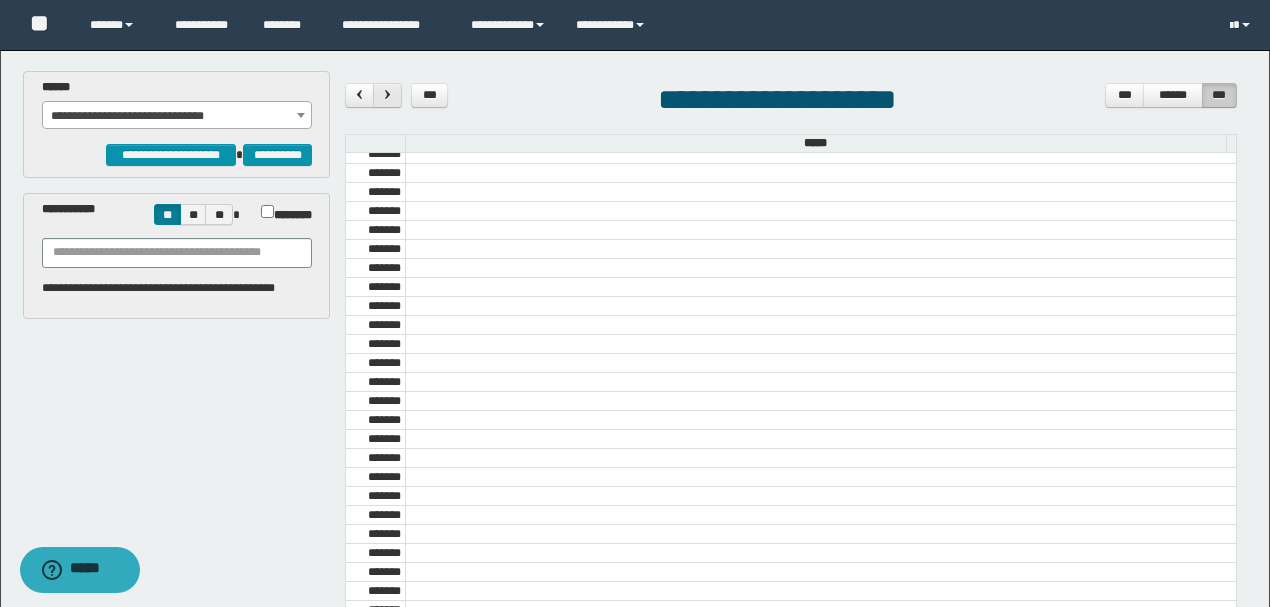 click at bounding box center [388, 94] 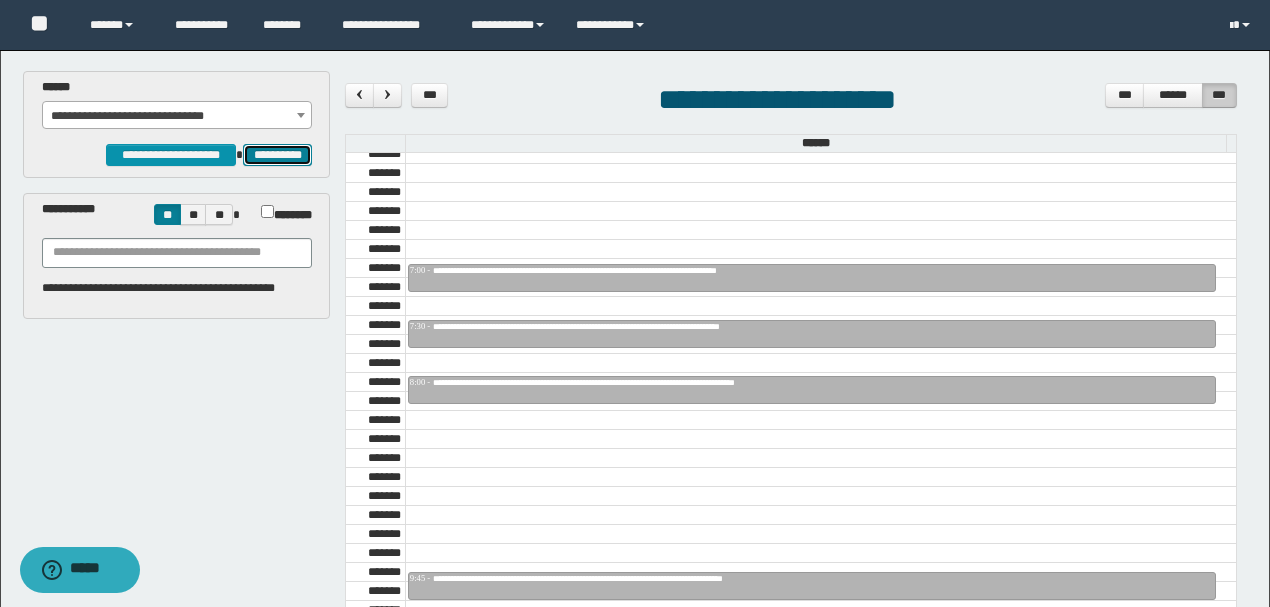 click on "**********" at bounding box center (277, 154) 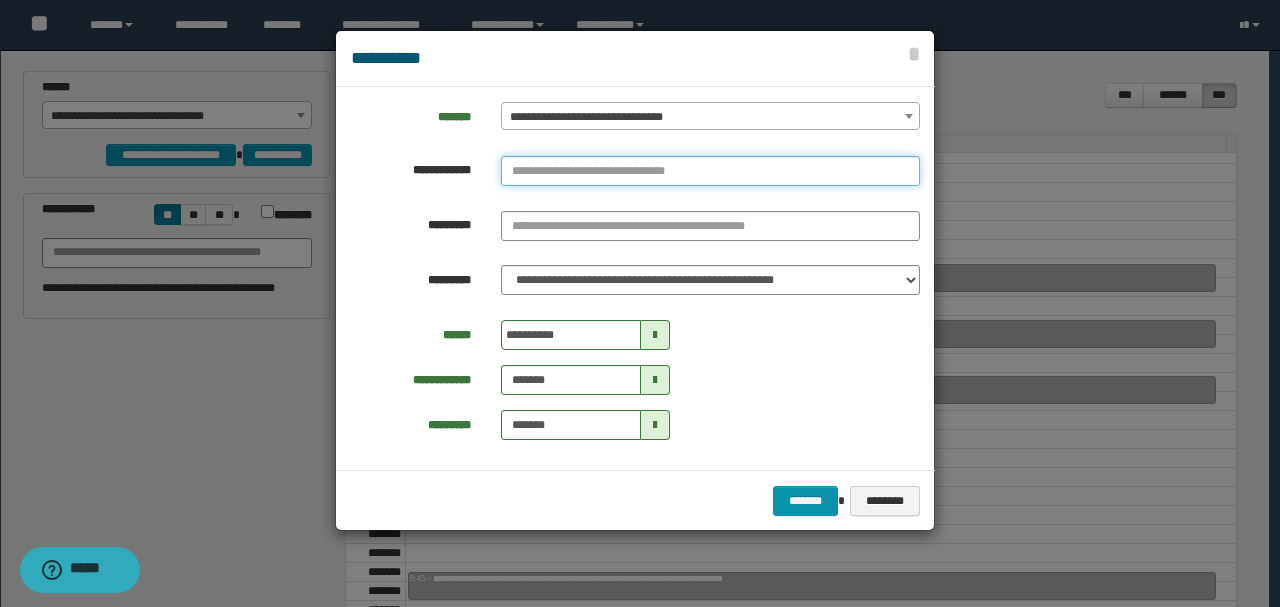 click at bounding box center (710, 171) 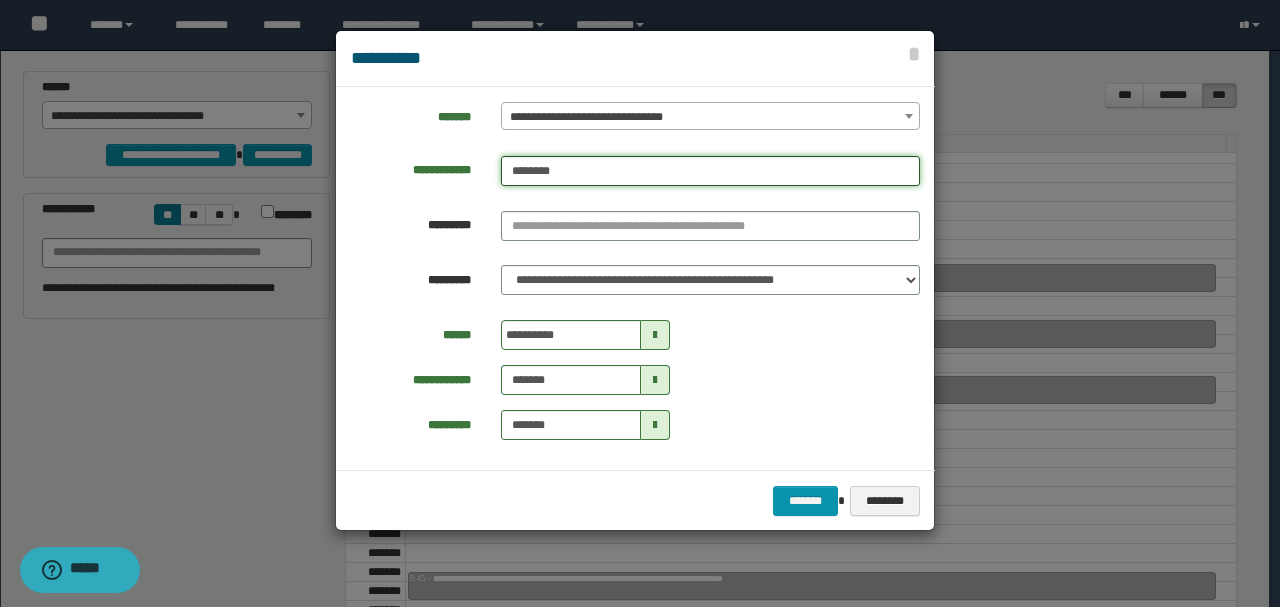type on "********" 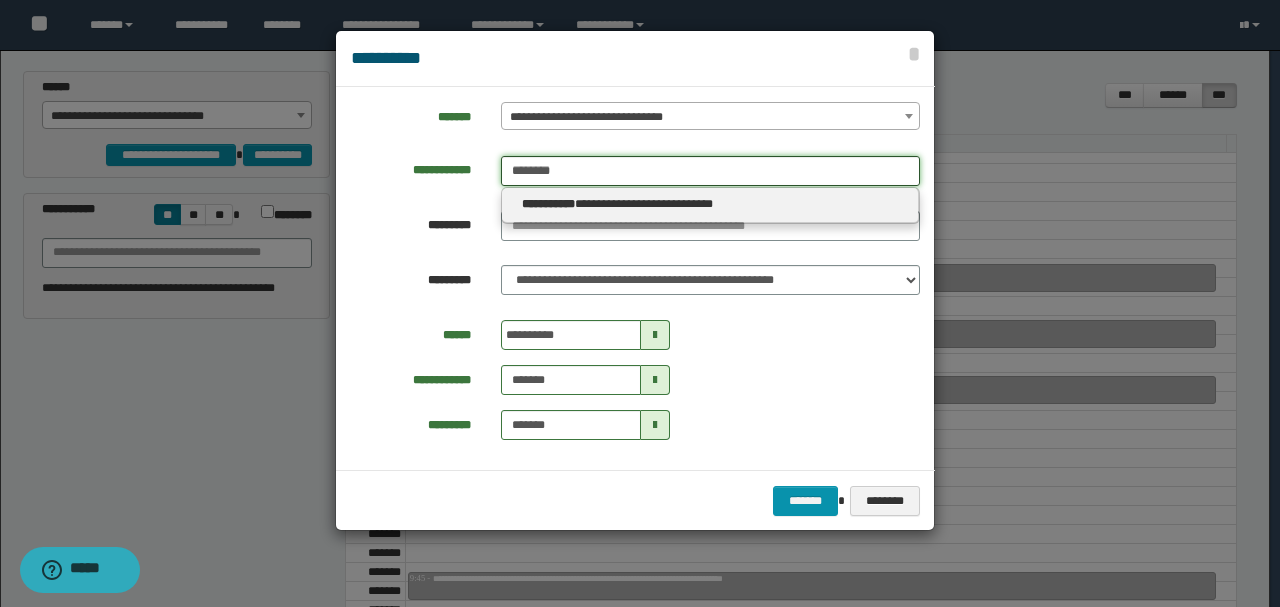 type on "********" 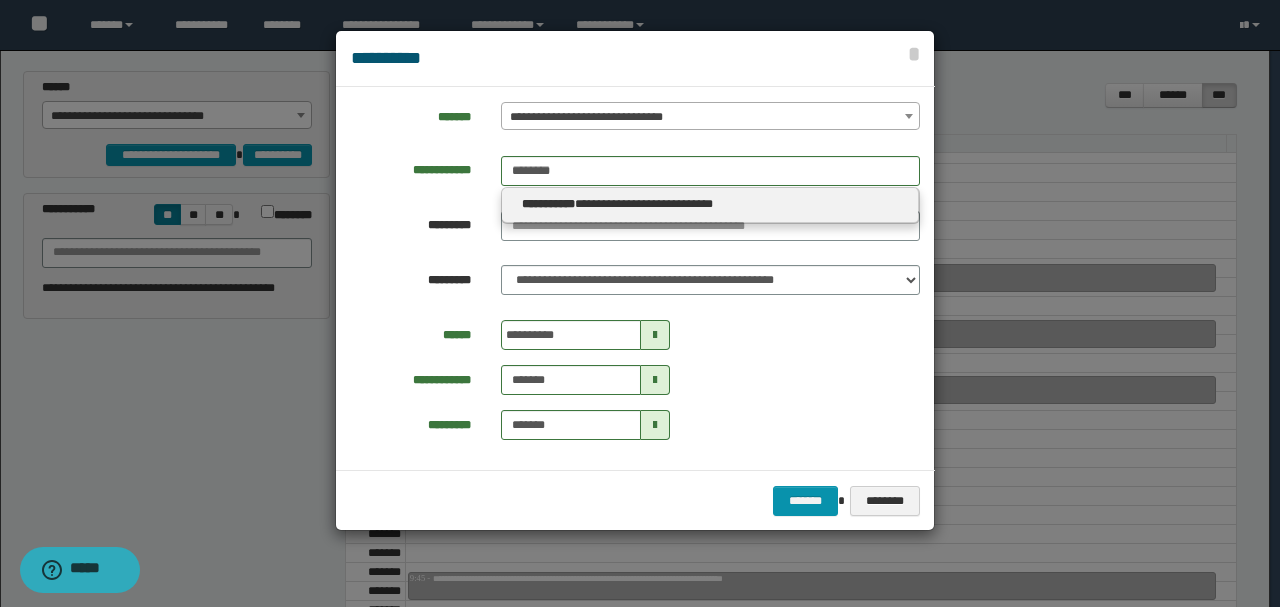 click on "**********" at bounding box center [710, 204] 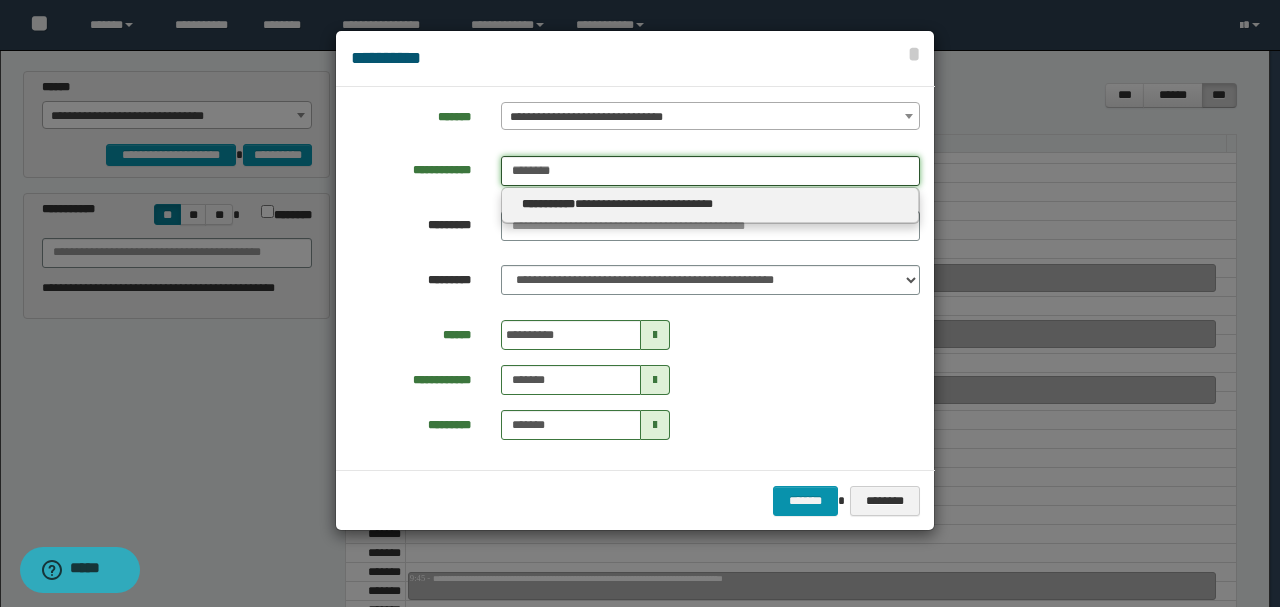 type 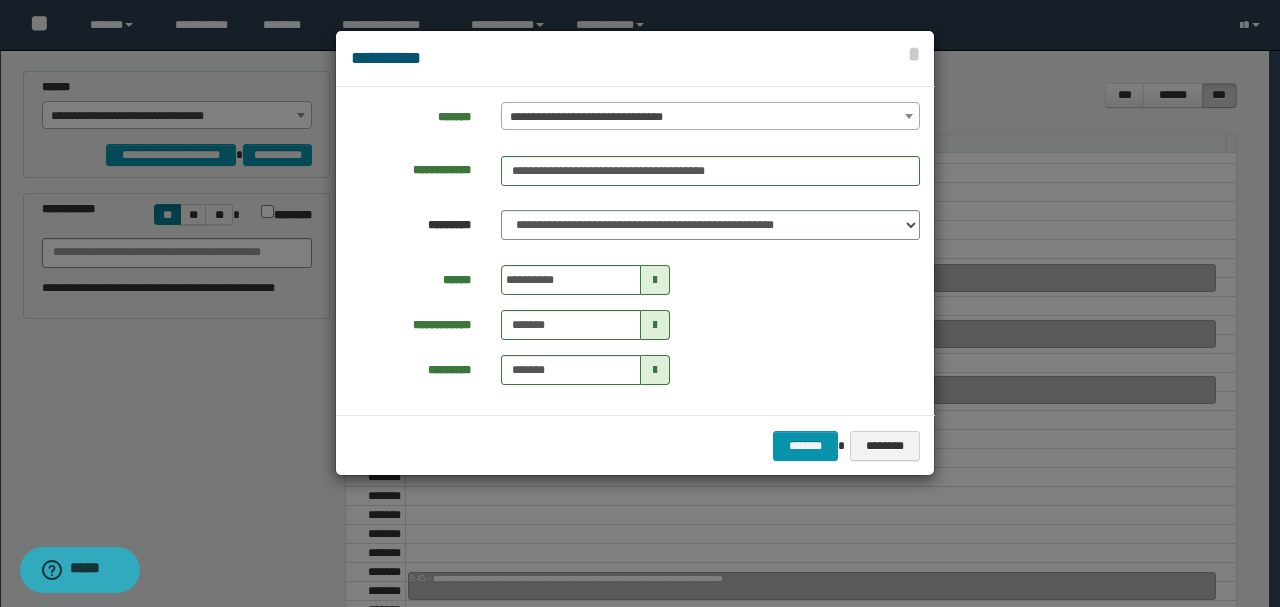 click at bounding box center [655, 280] 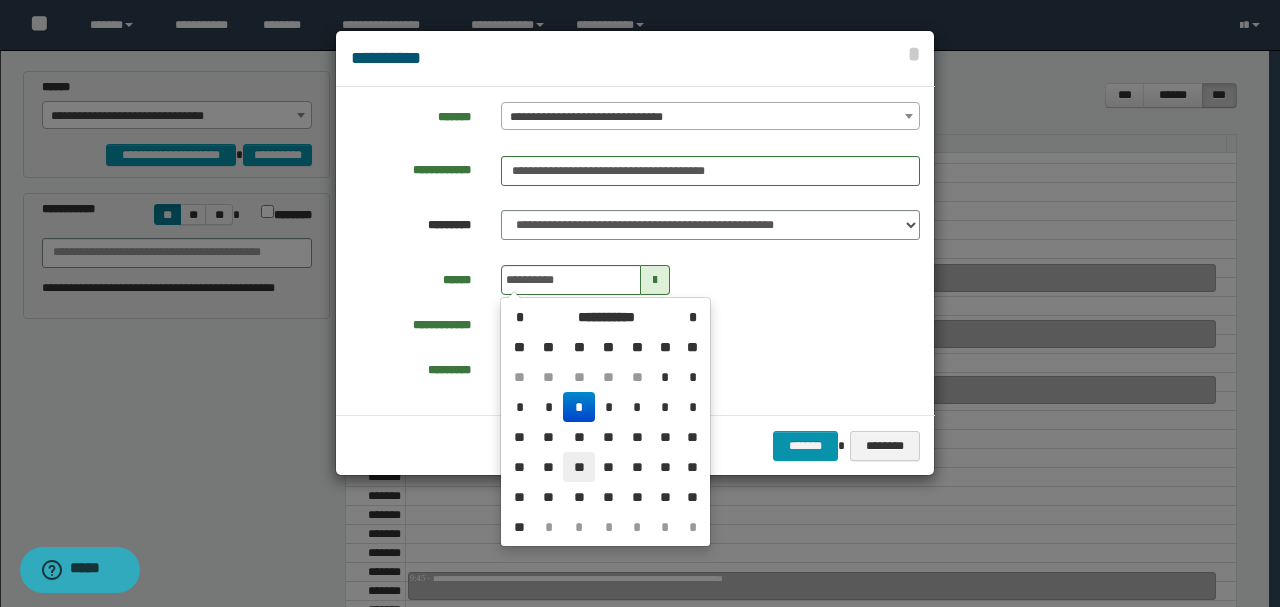 click on "**" at bounding box center [579, 467] 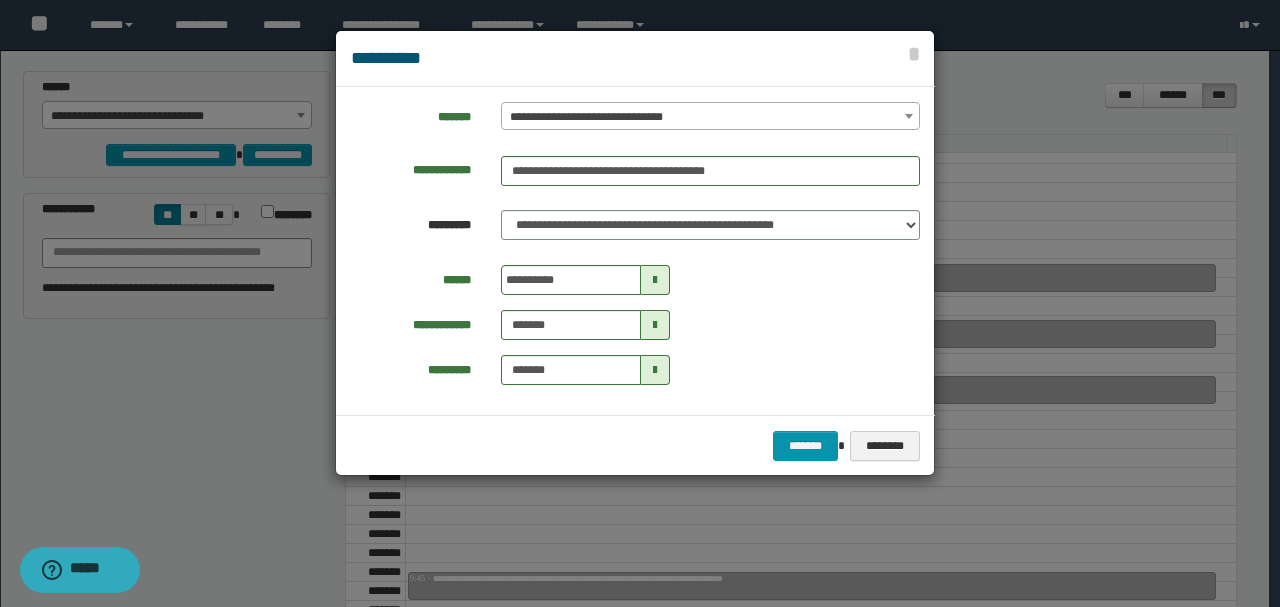click on "**********" at bounding box center [635, 251] 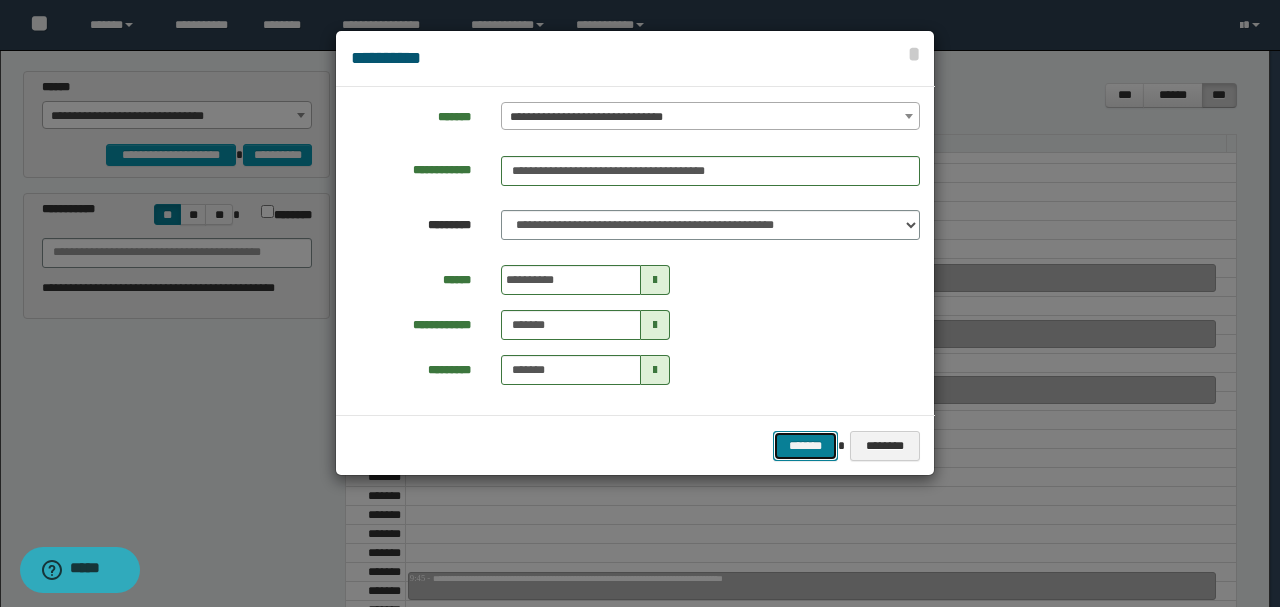 click on "*******" at bounding box center (805, 445) 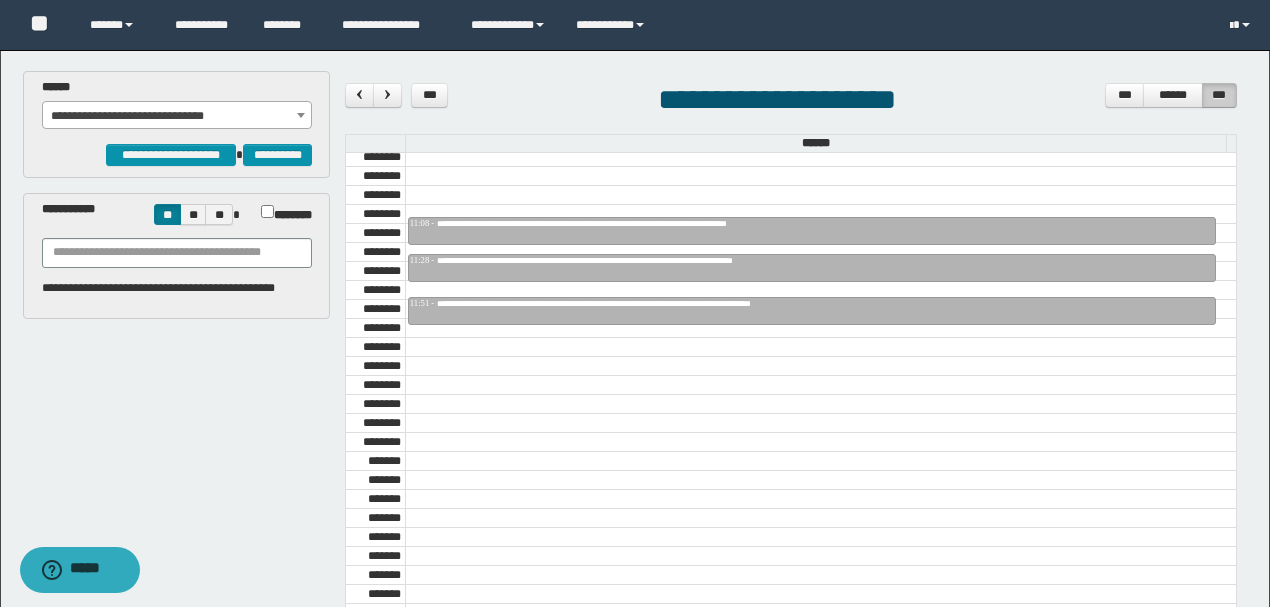 scroll, scrollTop: 1206, scrollLeft: 0, axis: vertical 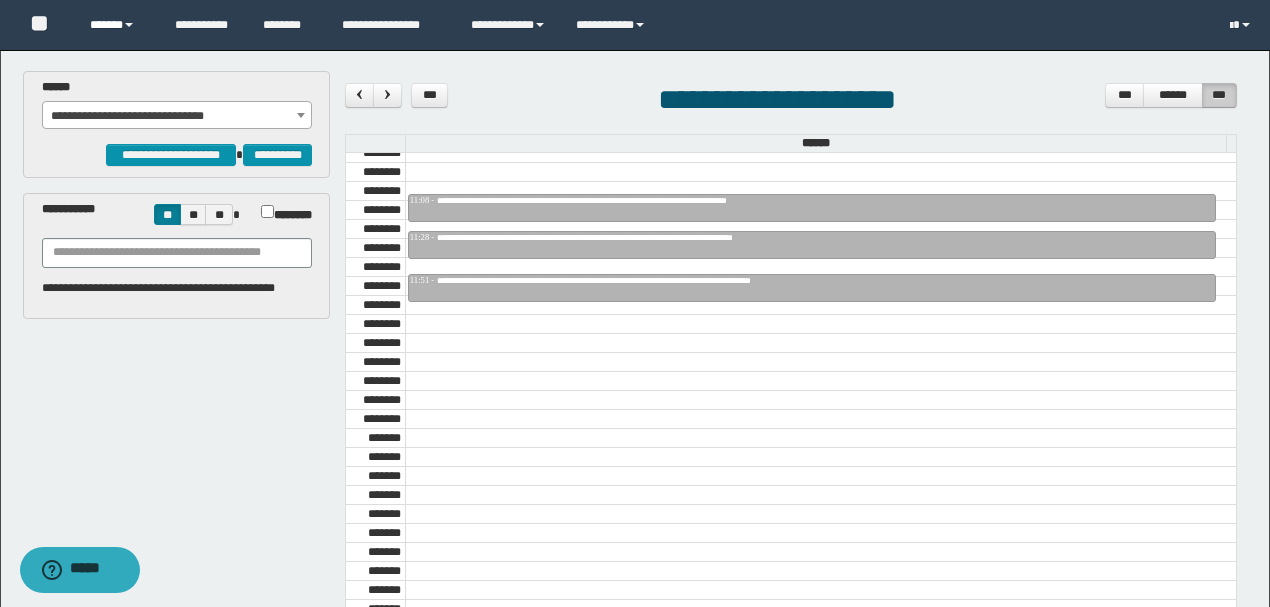 click on "******" at bounding box center (117, 25) 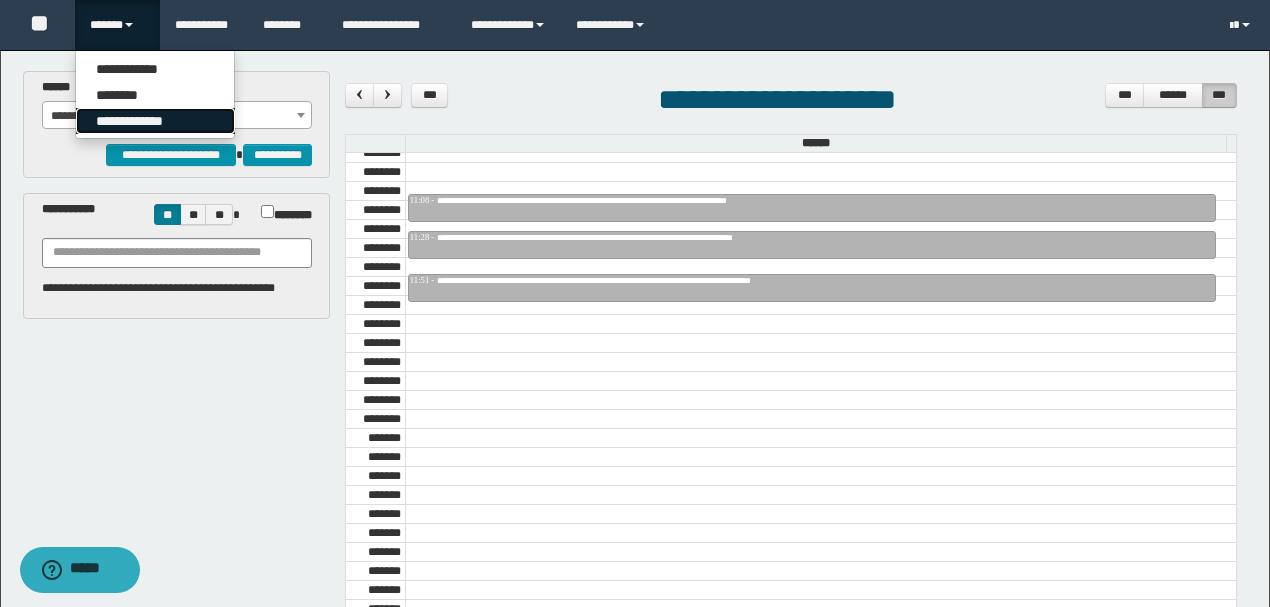 click on "**********" at bounding box center (155, 121) 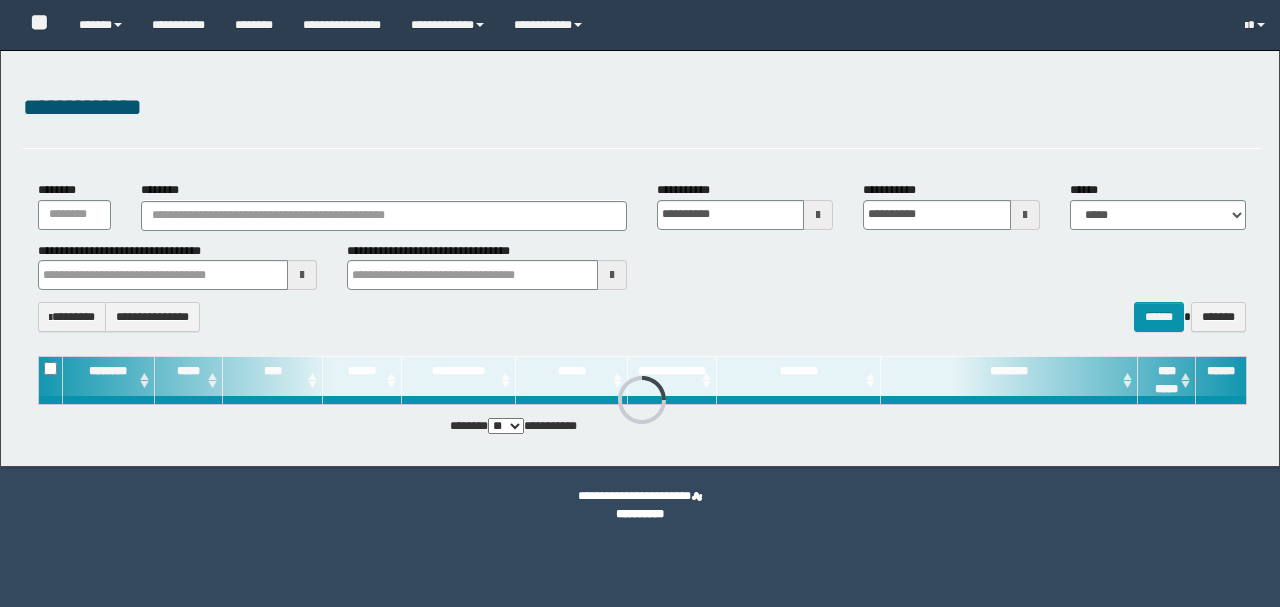 scroll, scrollTop: 0, scrollLeft: 0, axis: both 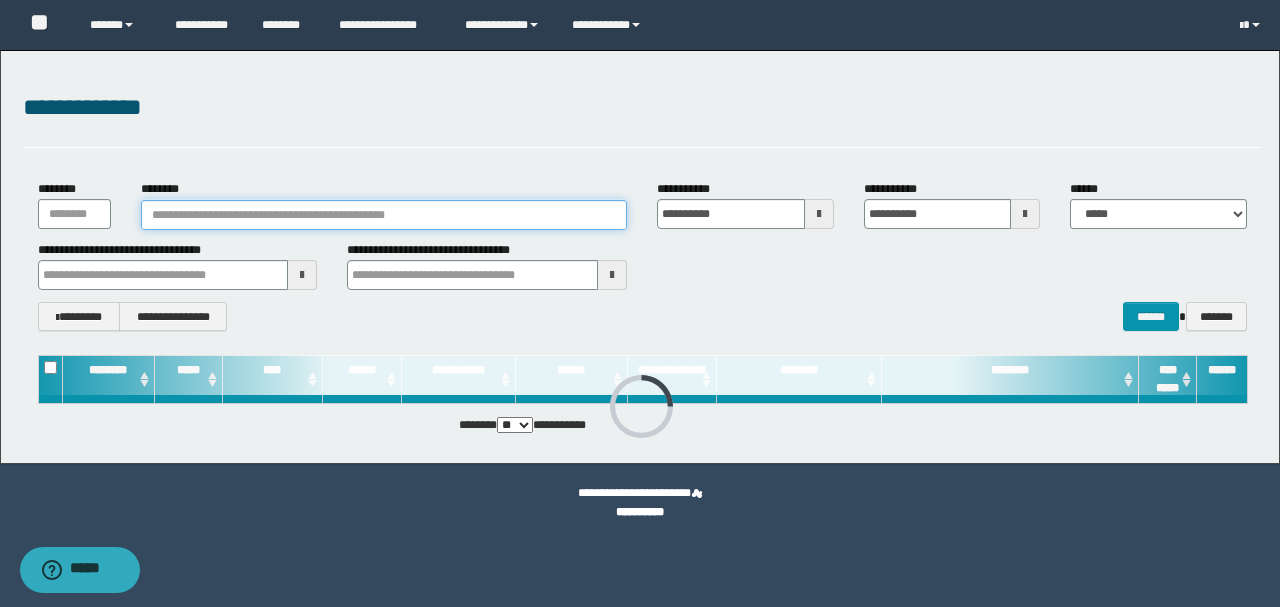 click on "********" at bounding box center [384, 215] 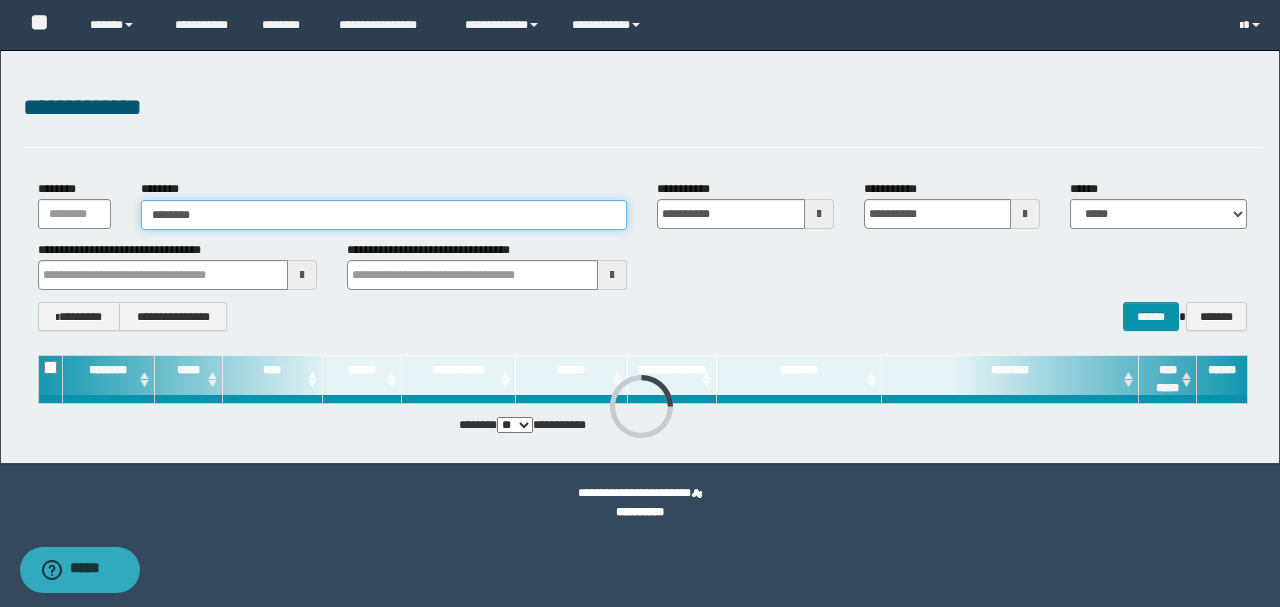 type on "********" 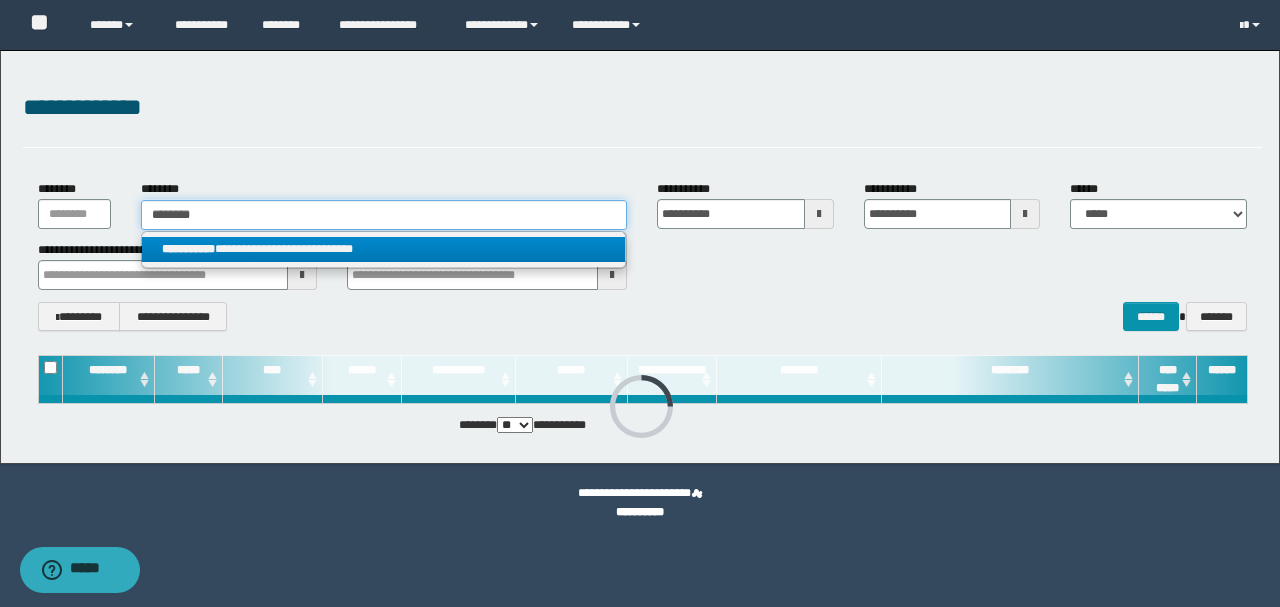 type on "********" 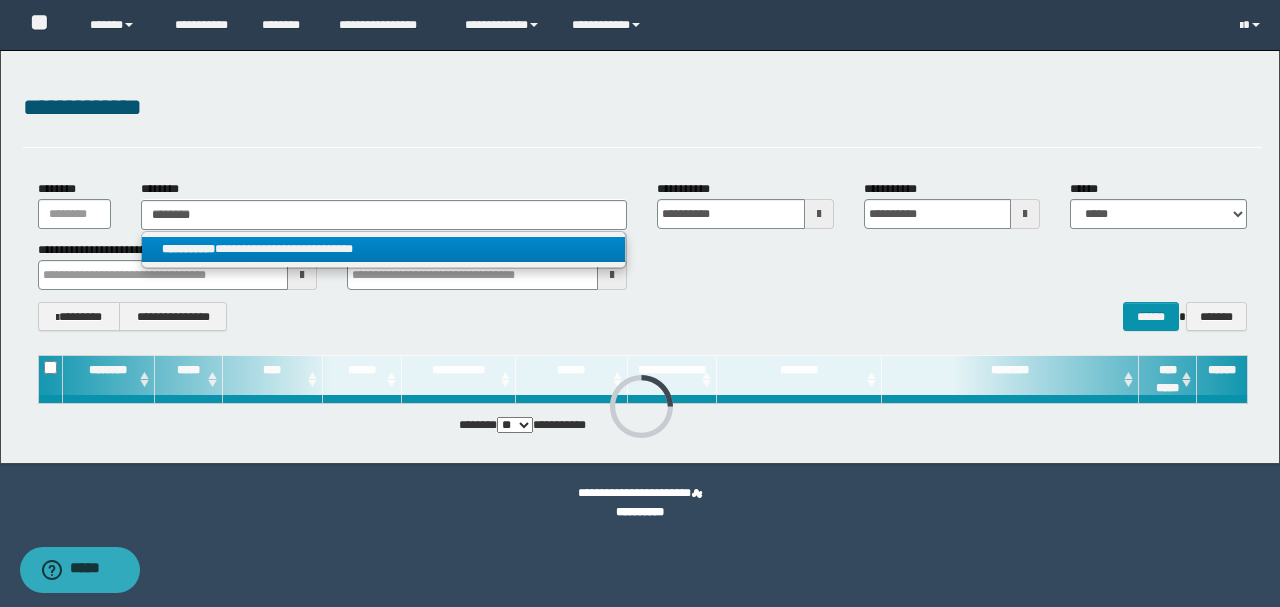click on "**********" at bounding box center (384, 249) 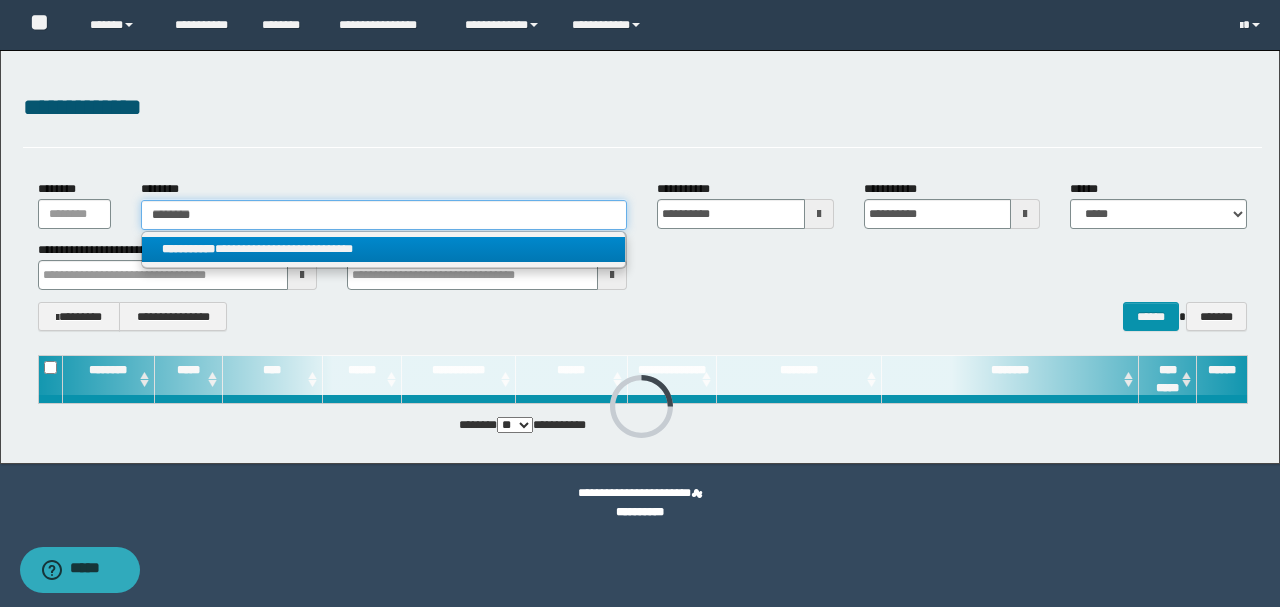 type 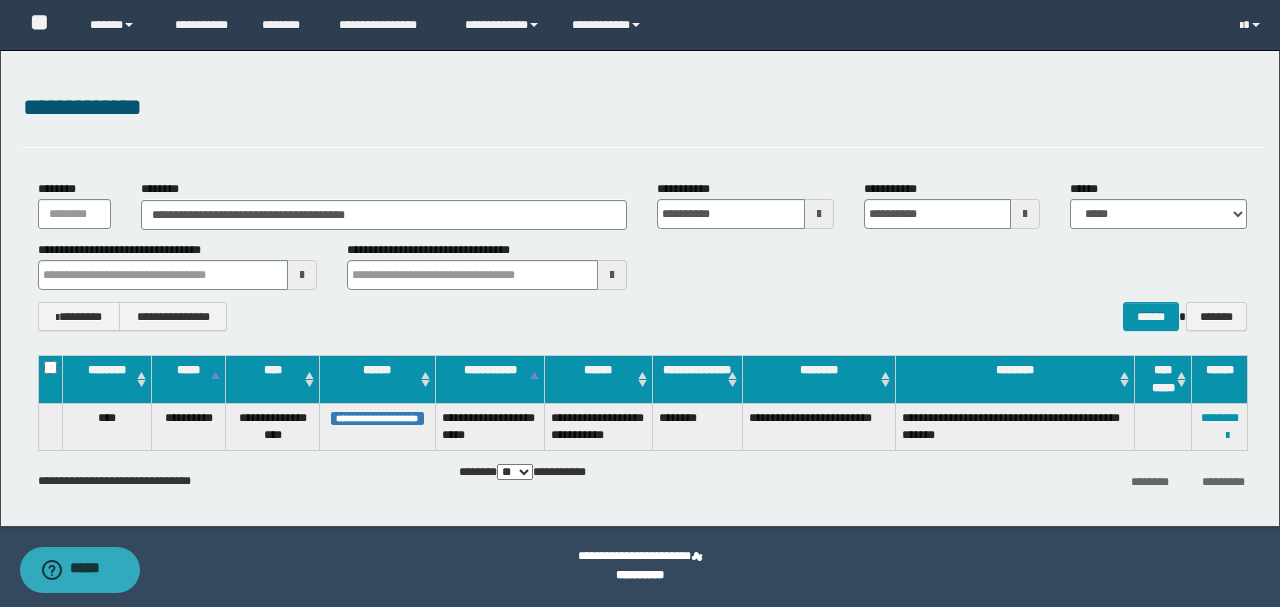 click on "**********" at bounding box center (642, 316) 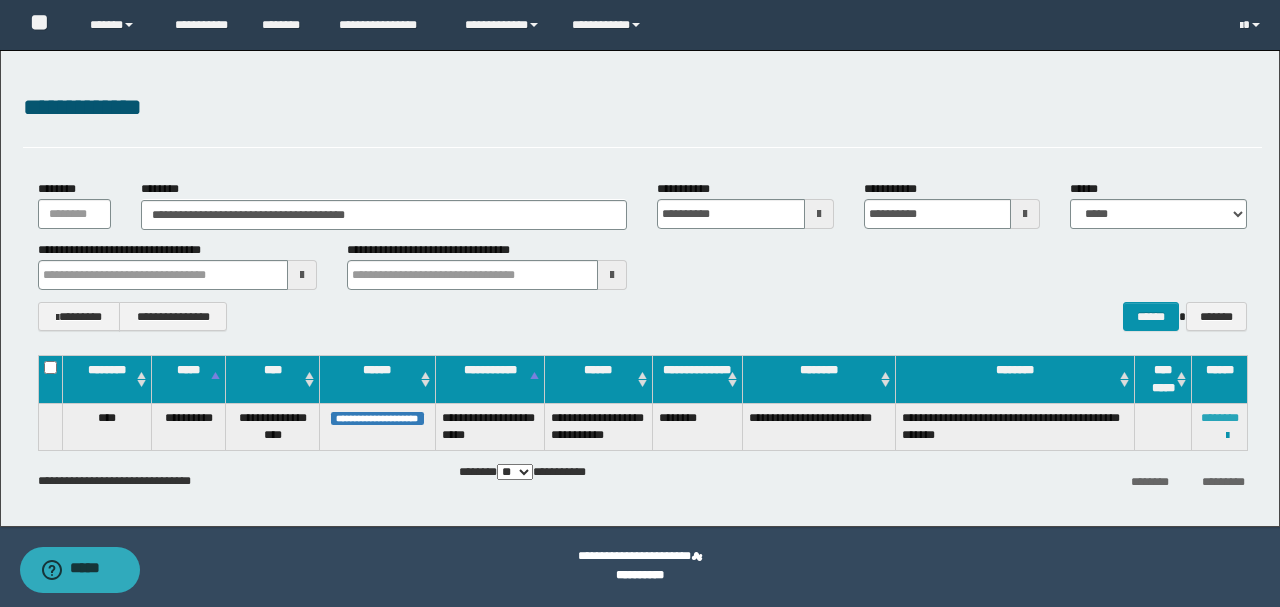 click on "********" at bounding box center [1220, 418] 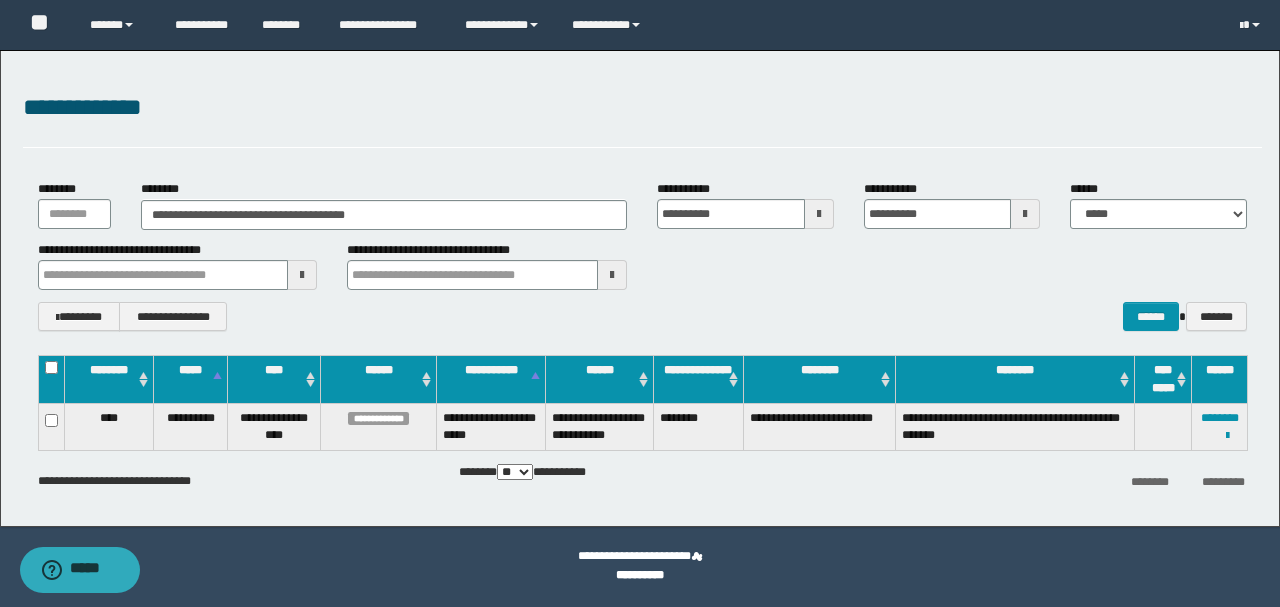 click on "**********" at bounding box center (640, 288) 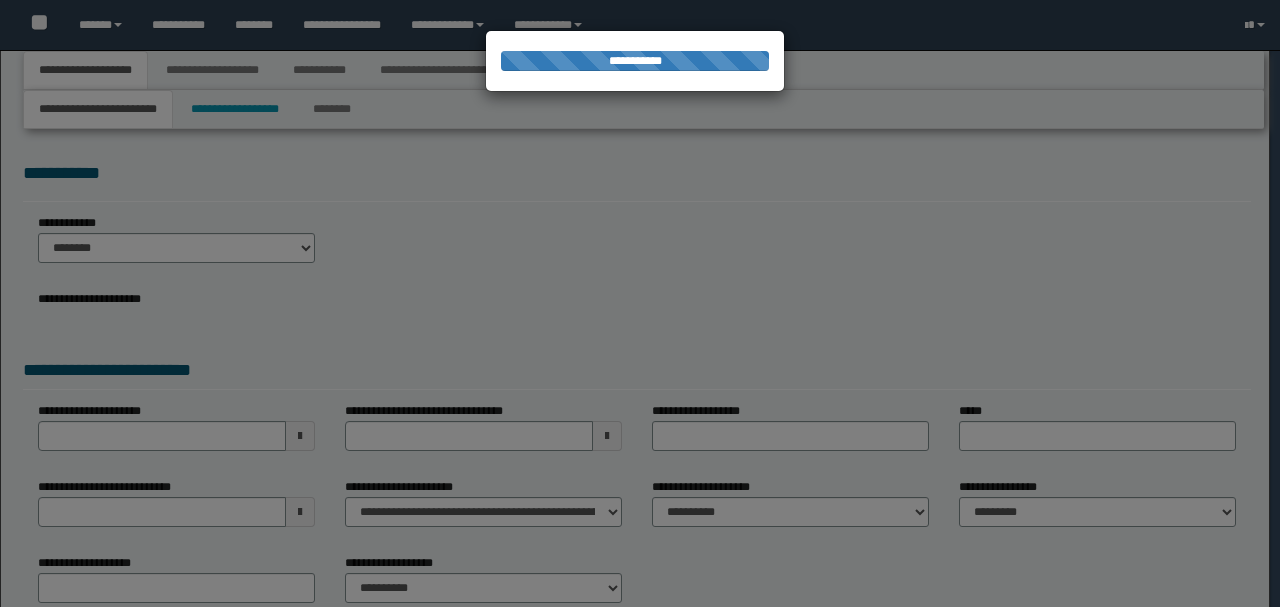 scroll, scrollTop: 0, scrollLeft: 0, axis: both 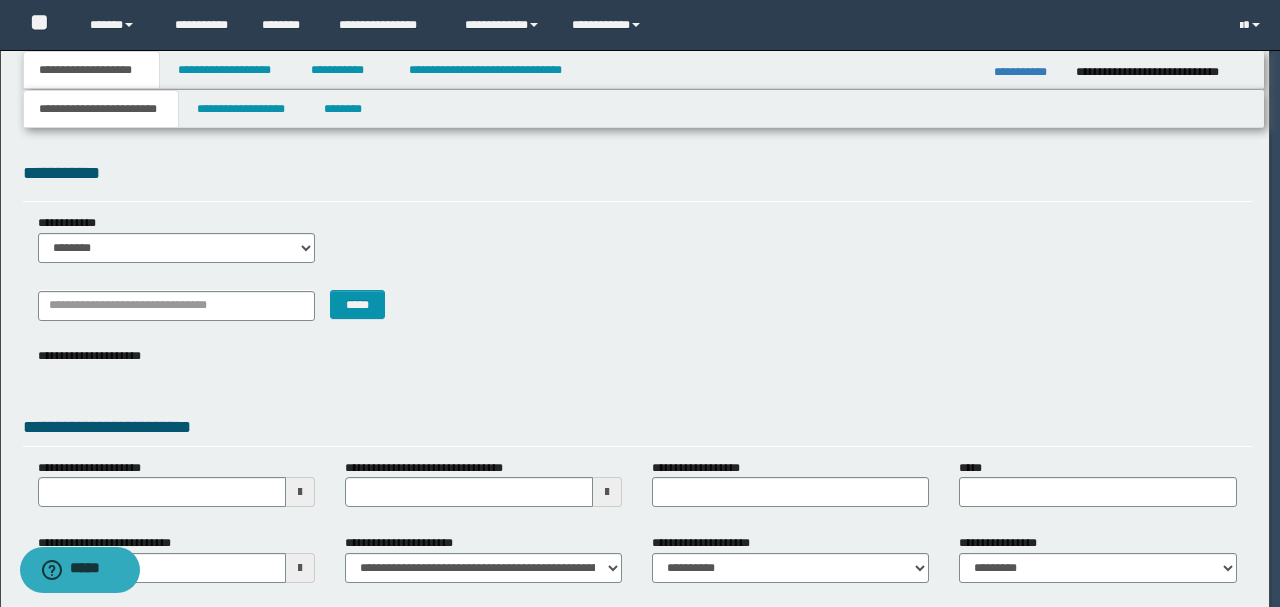 click on "**********" at bounding box center [637, 371] 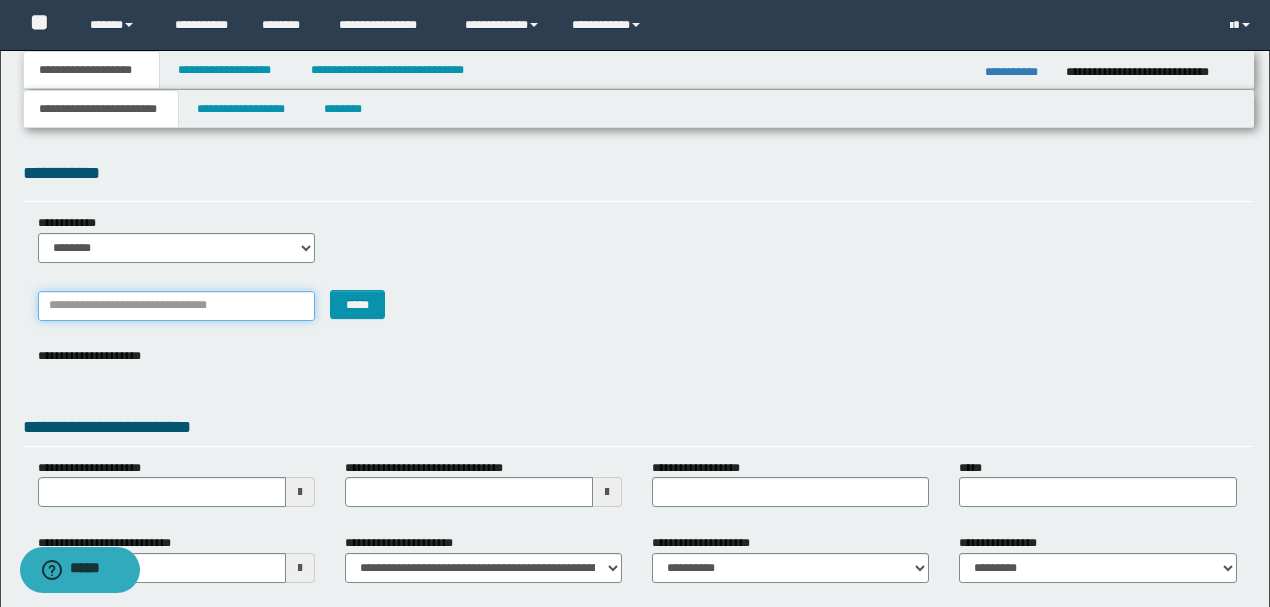 click on "*******" at bounding box center (176, 306) 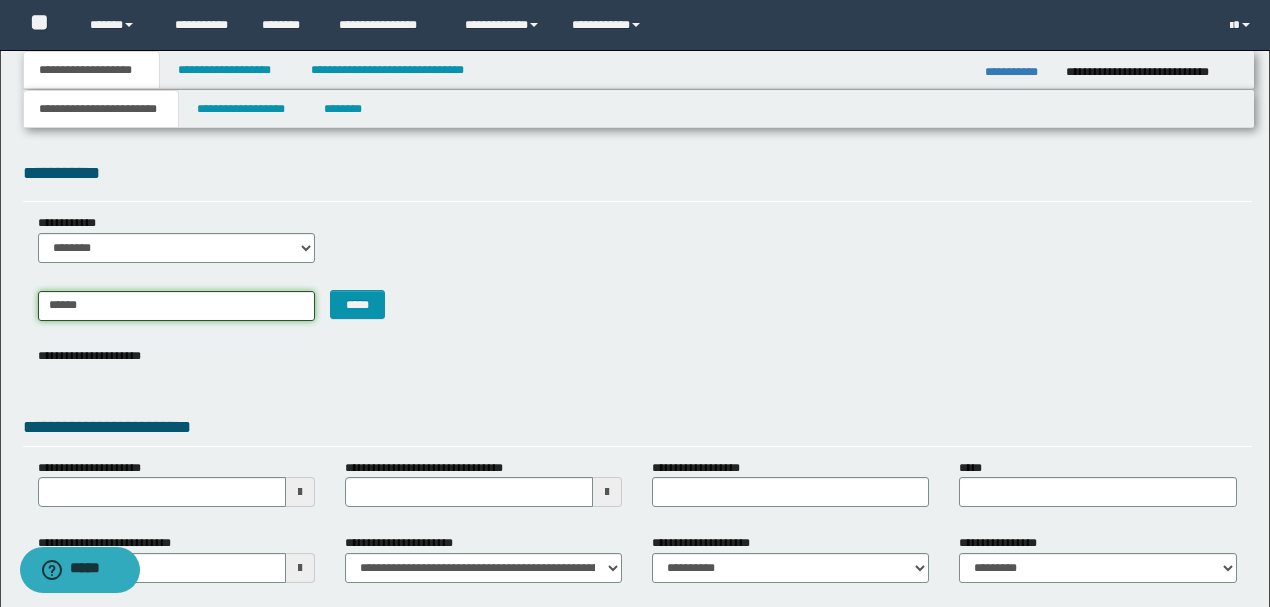 type on "*******" 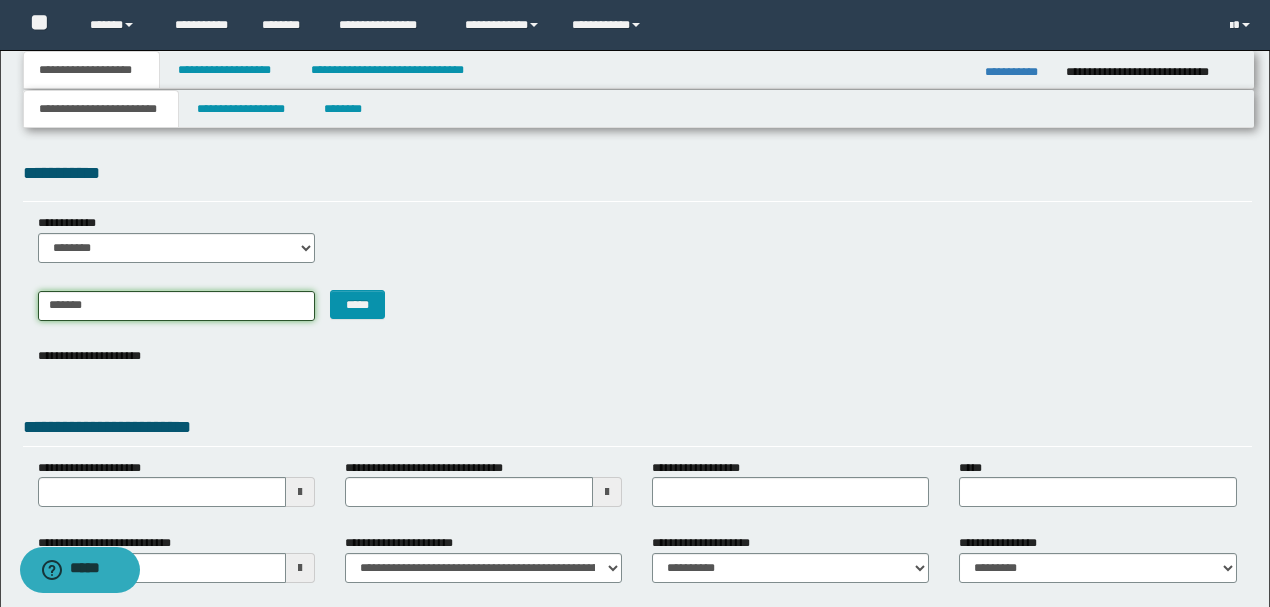 type on "**********" 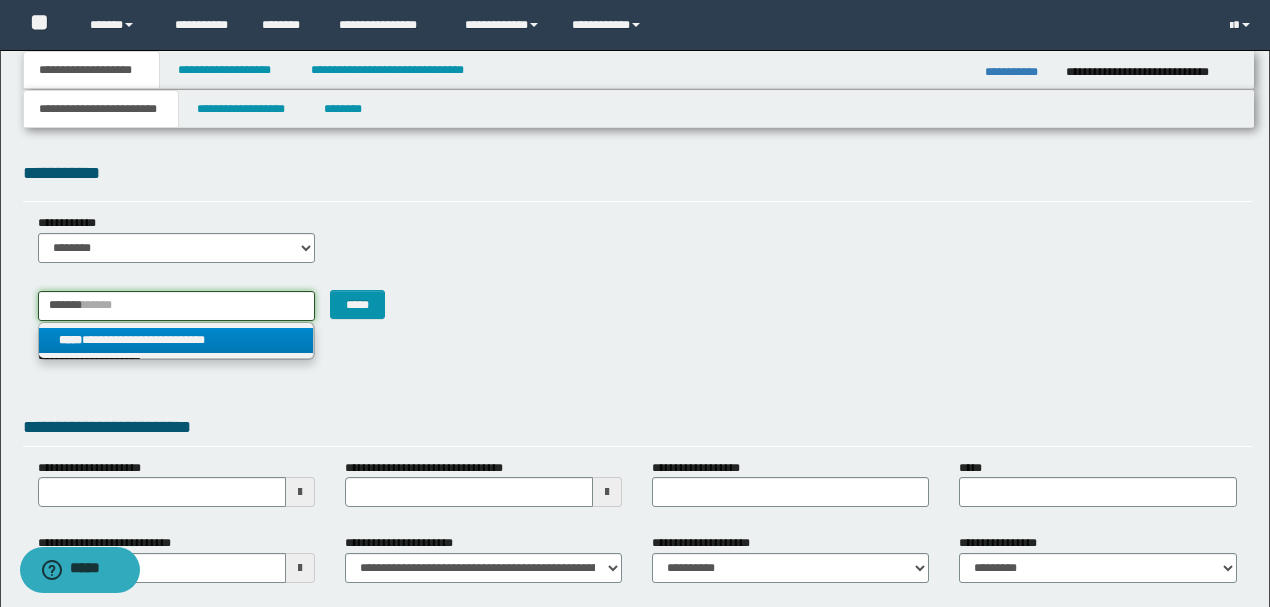 type on "*******" 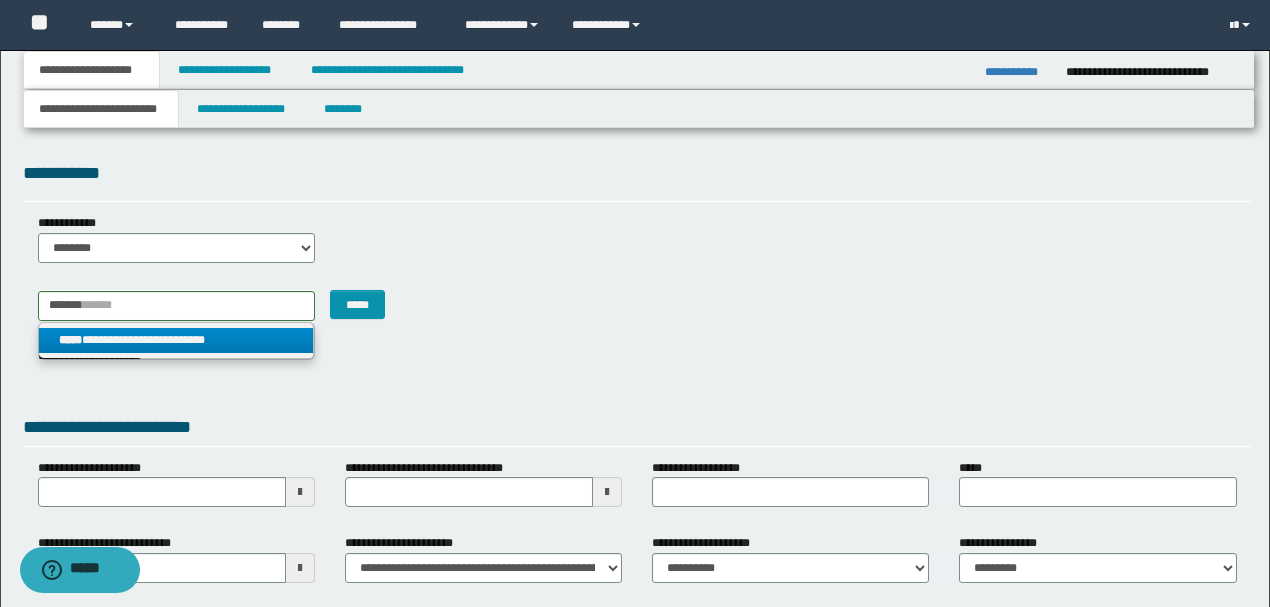 click on "**********" at bounding box center [176, 340] 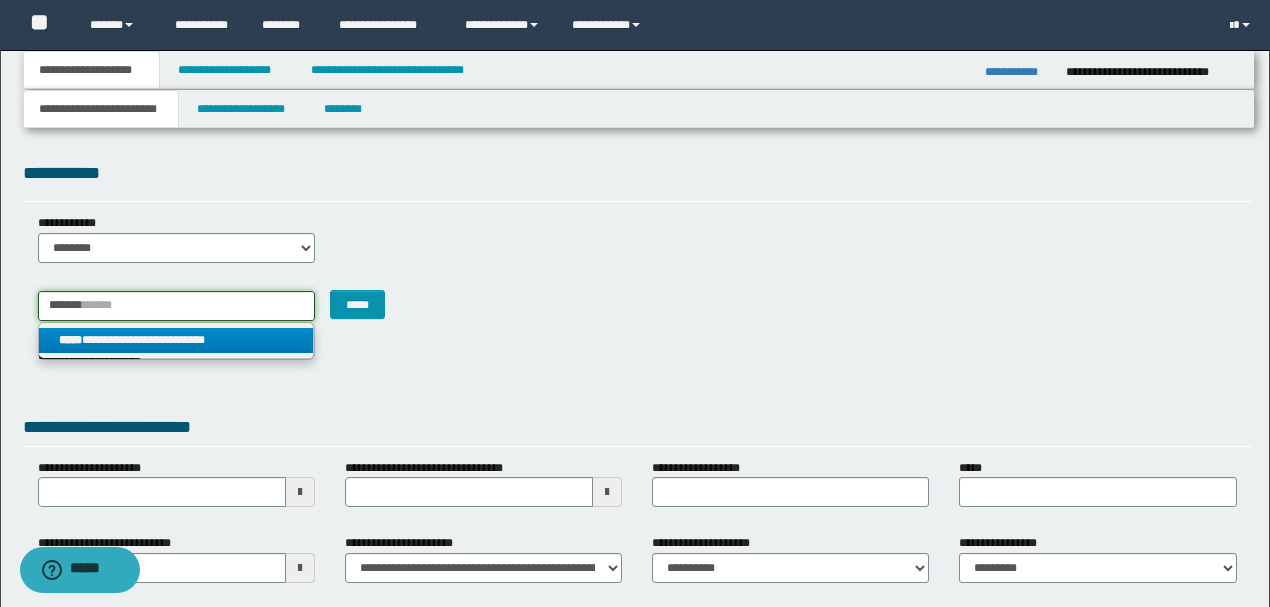 type 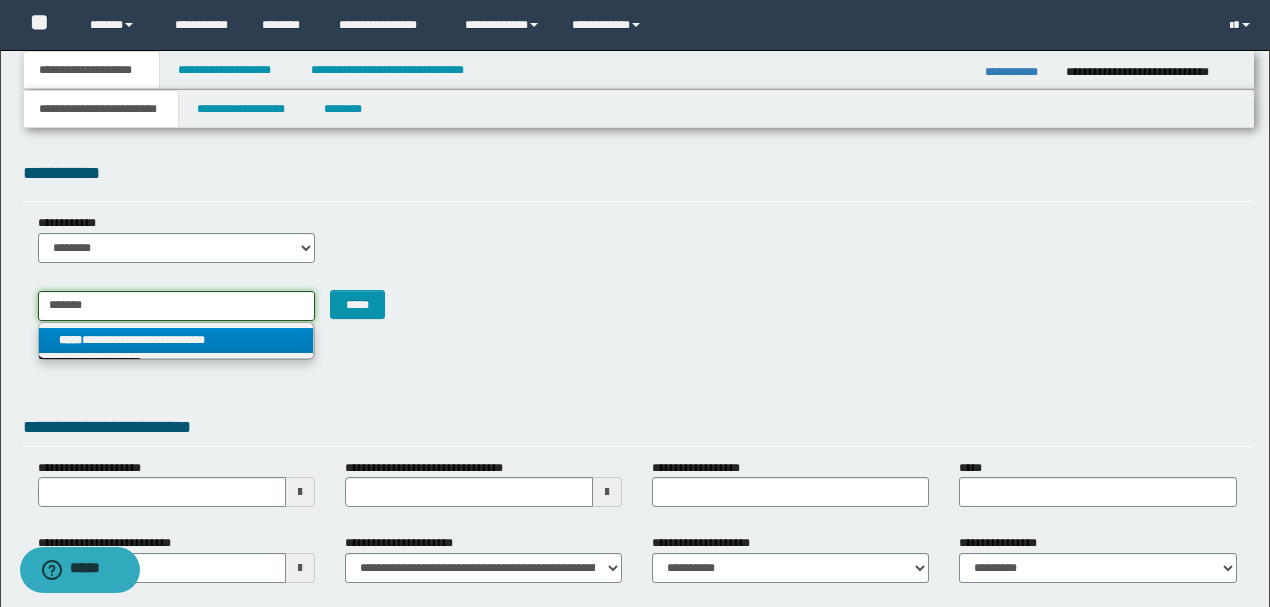 type on "**********" 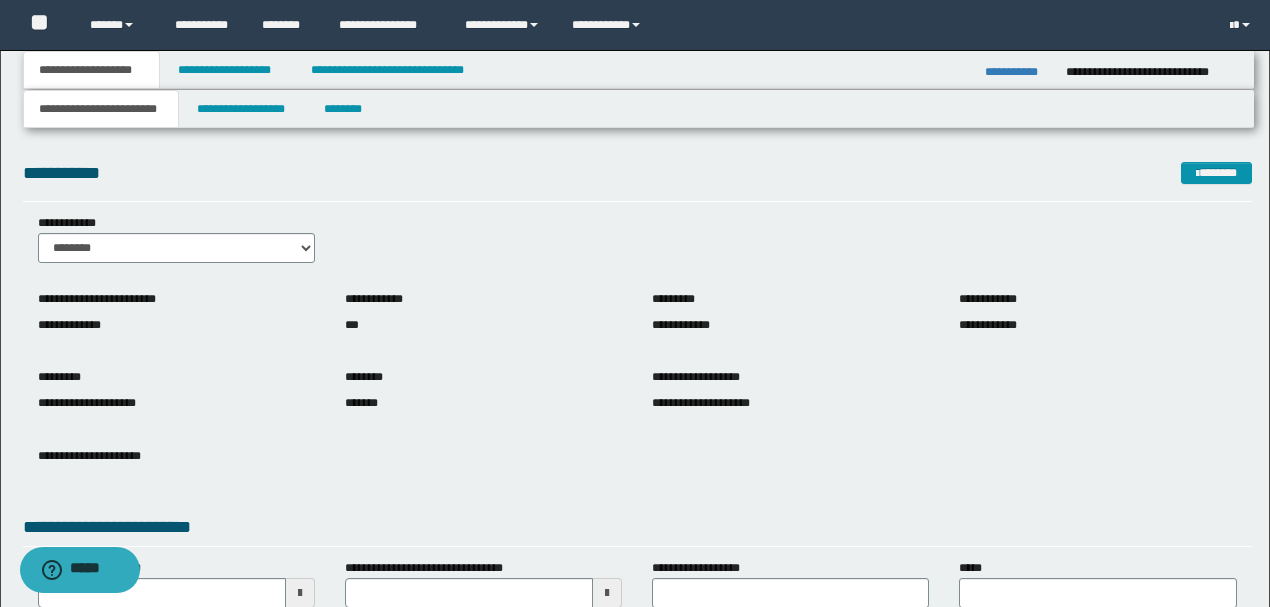 click on "*******" at bounding box center (483, 403) 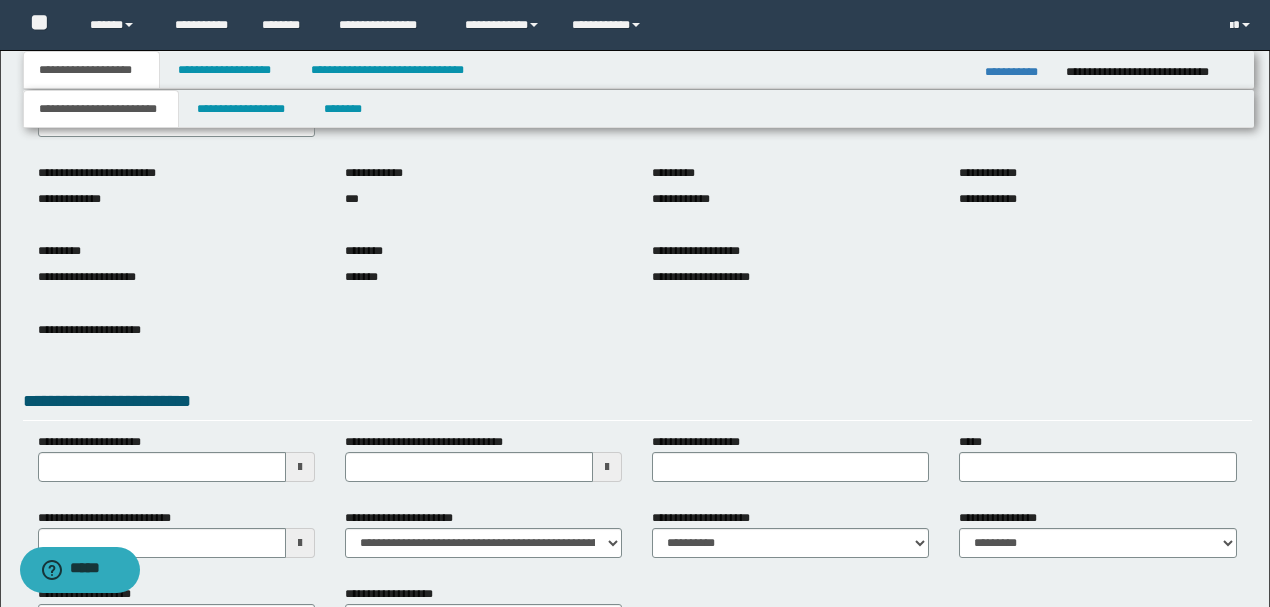 scroll, scrollTop: 133, scrollLeft: 0, axis: vertical 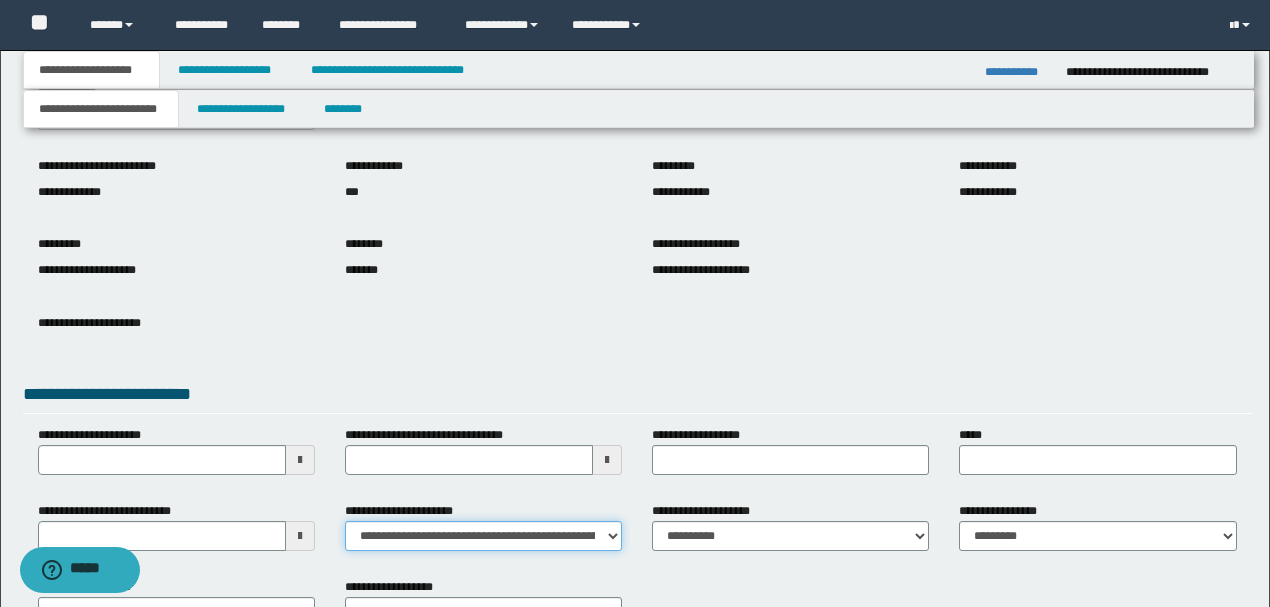 click on "**********" at bounding box center (483, 536) 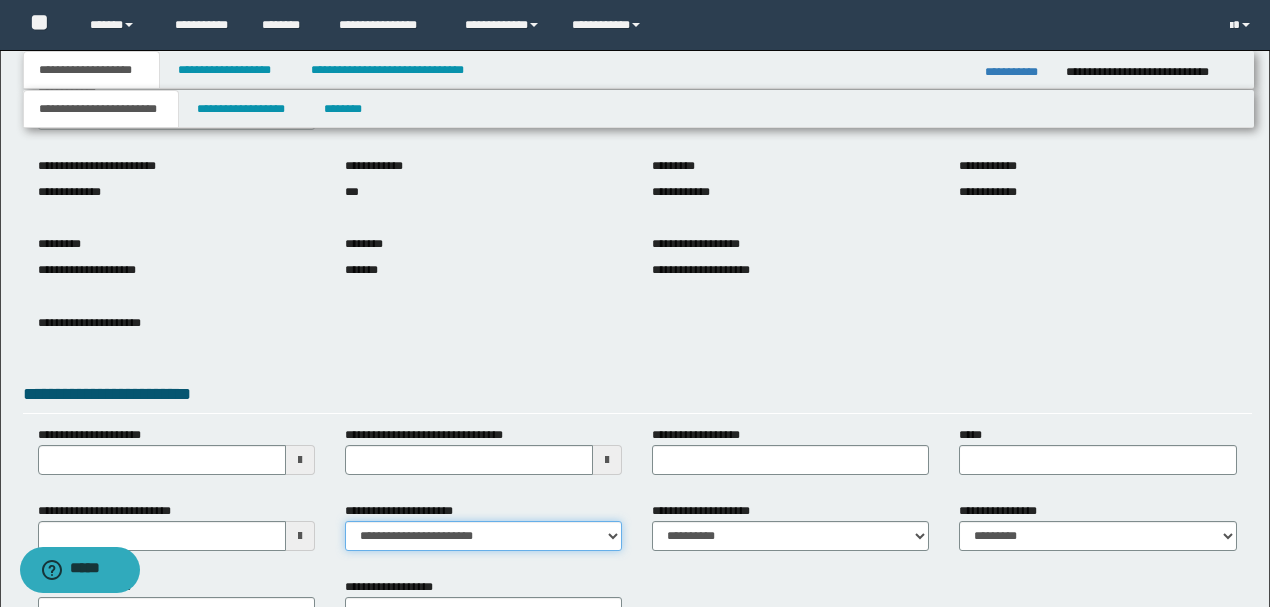 click on "**********" at bounding box center (483, 536) 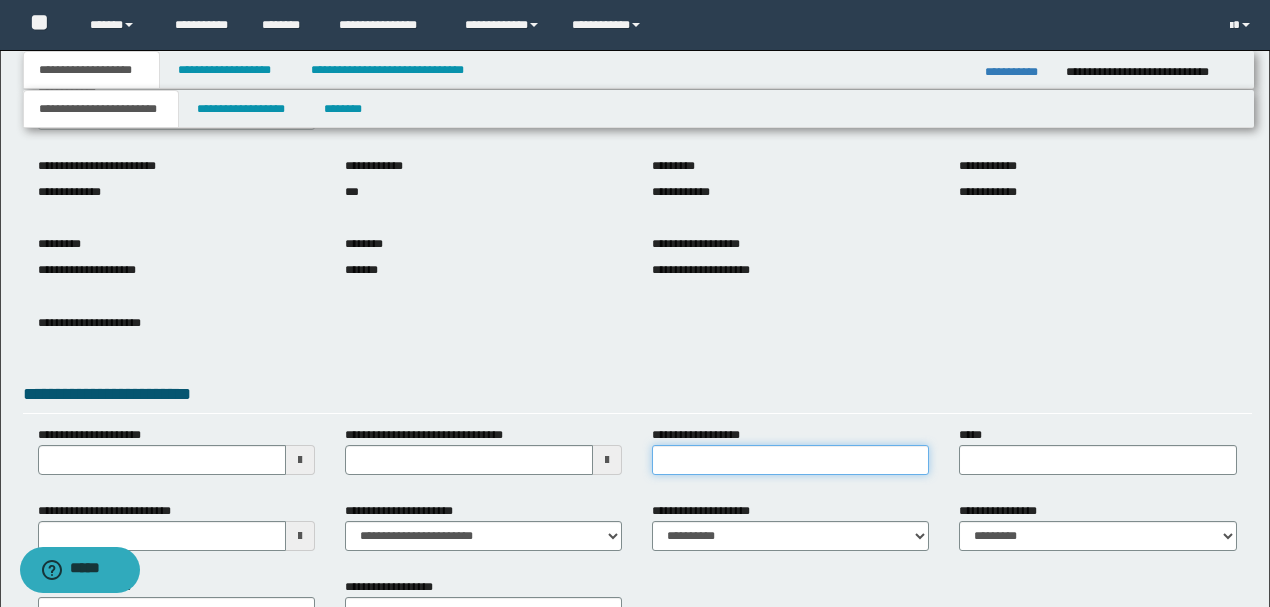 click on "**********" at bounding box center [790, 460] 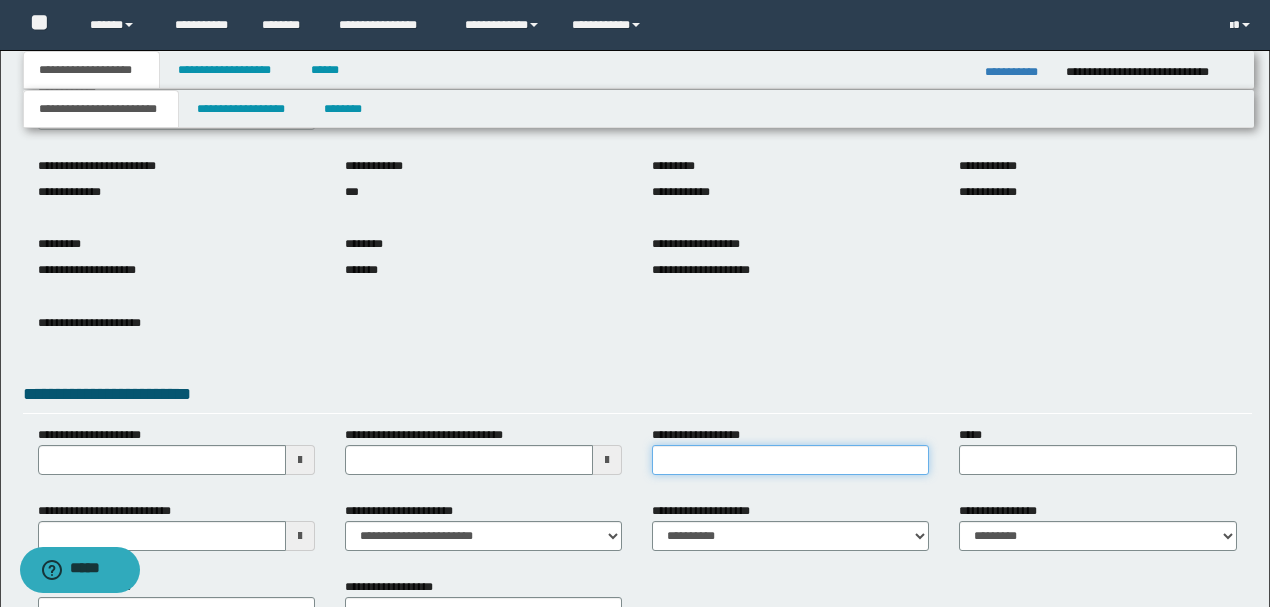 type on "**********" 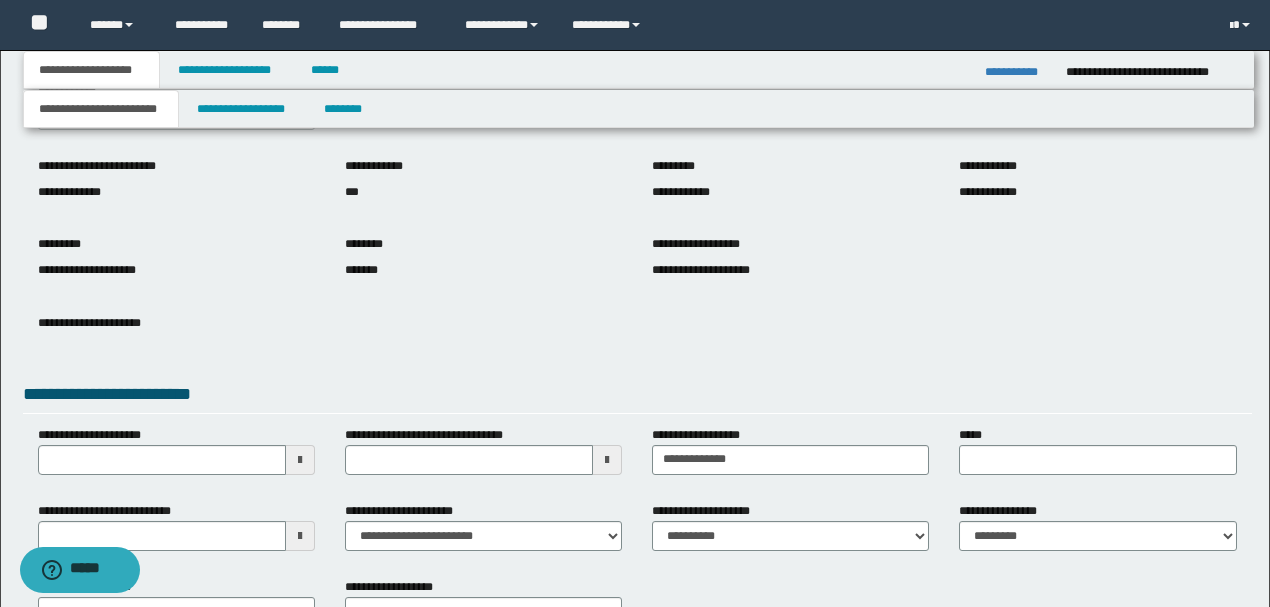 click on "**********" at bounding box center [637, 338] 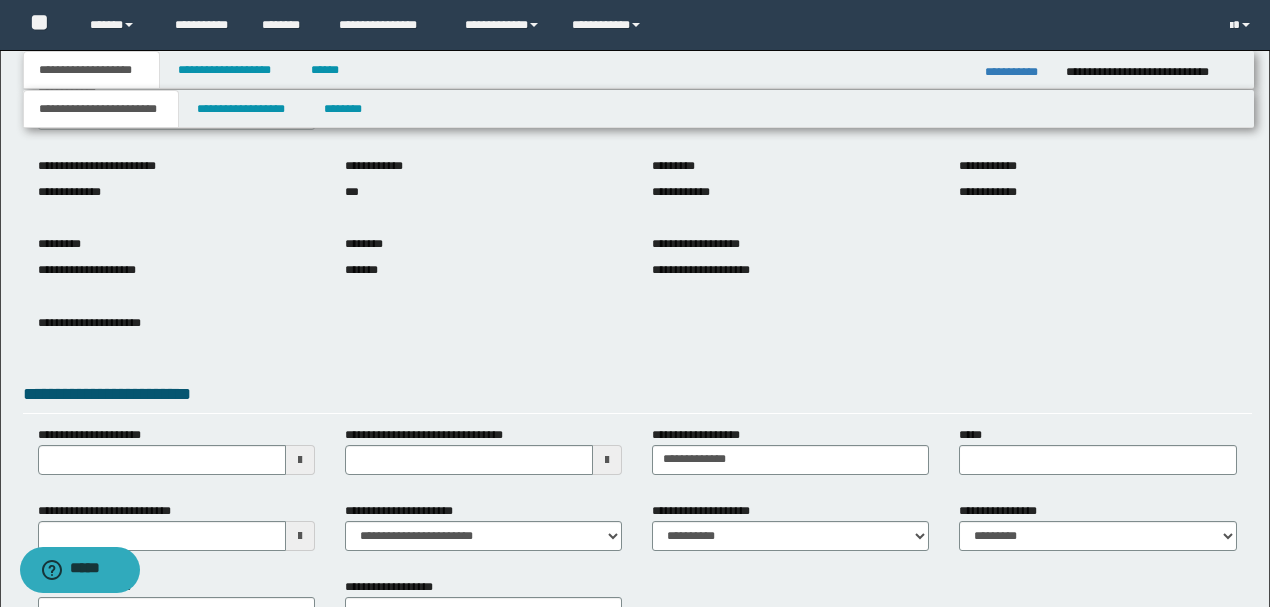 click on "**********" at bounding box center [116, 394] 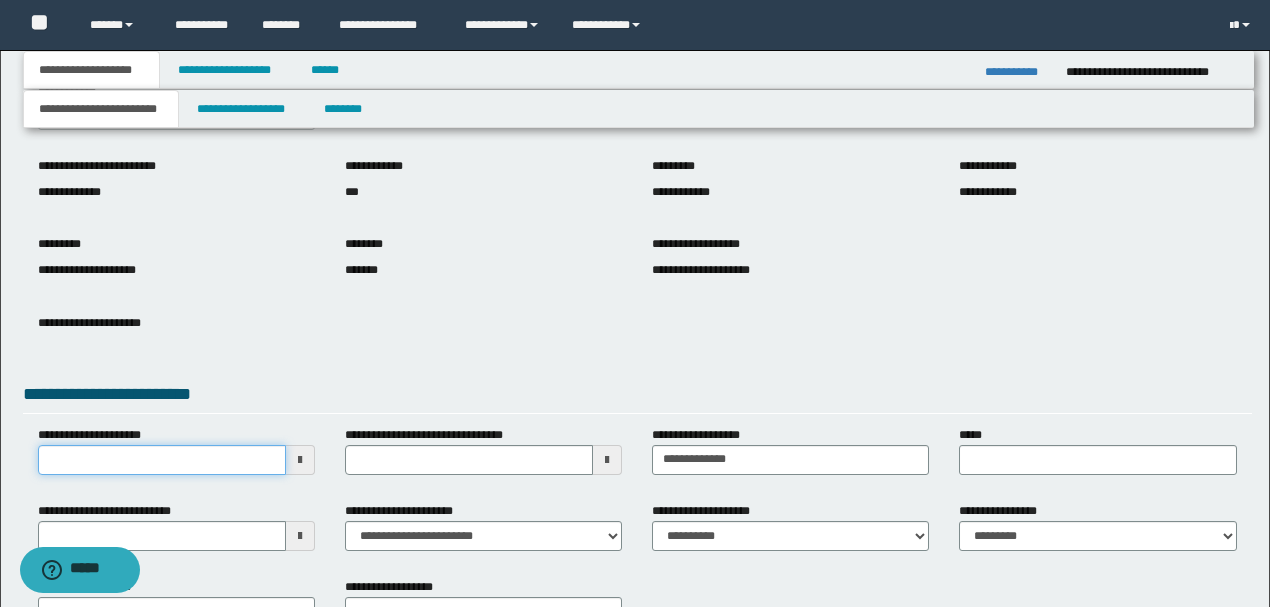 click on "**********" at bounding box center (162, 460) 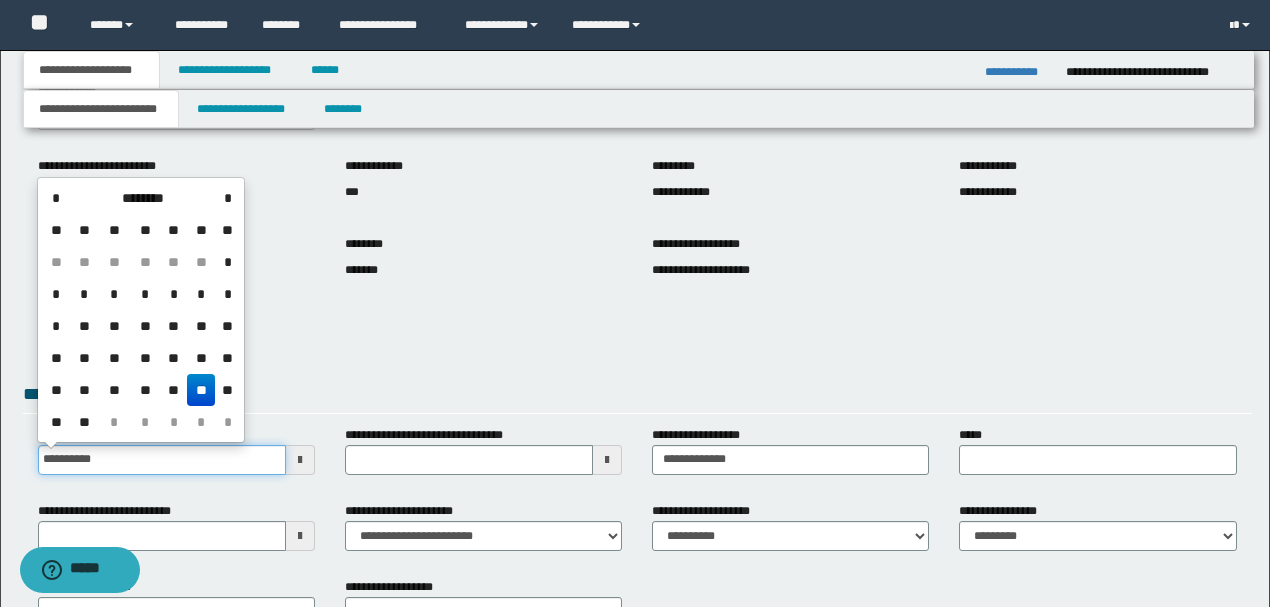 type on "**********" 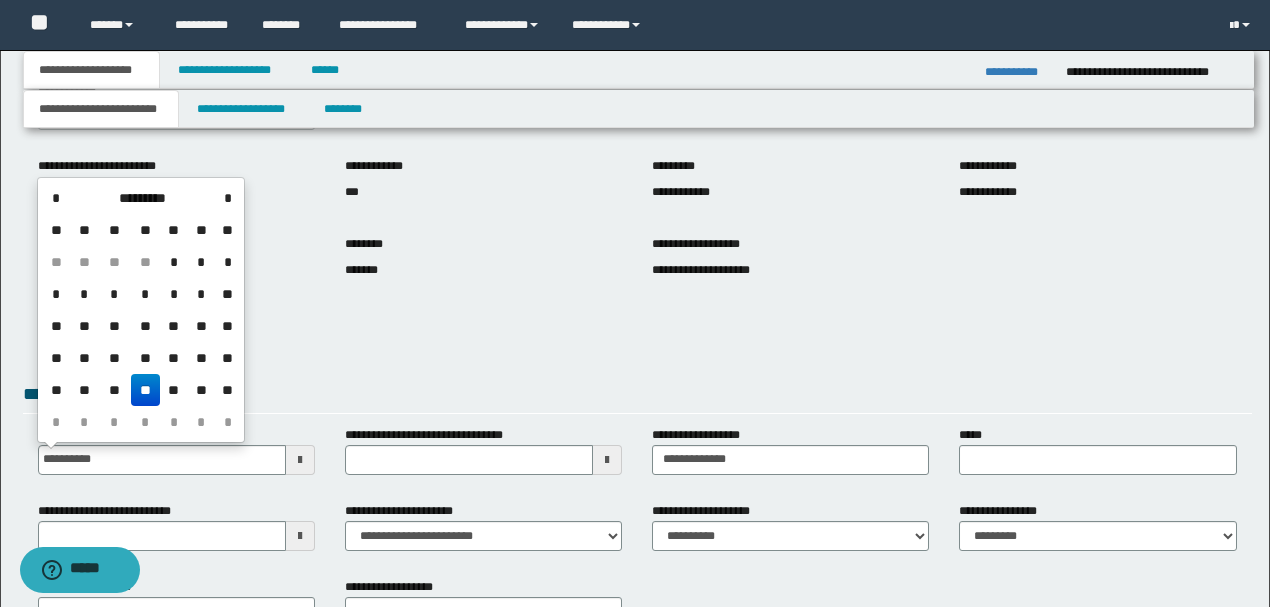 click on "**********" at bounding box center [637, 338] 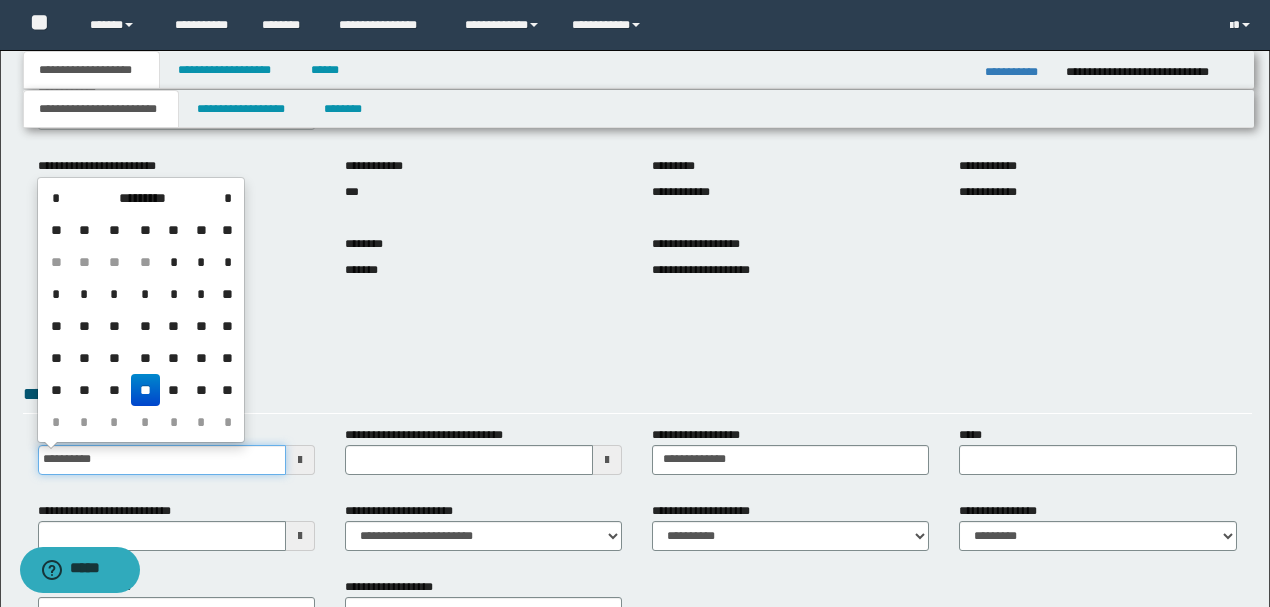 drag, startPoint x: 114, startPoint y: 460, endPoint x: 0, endPoint y: 473, distance: 114.73883 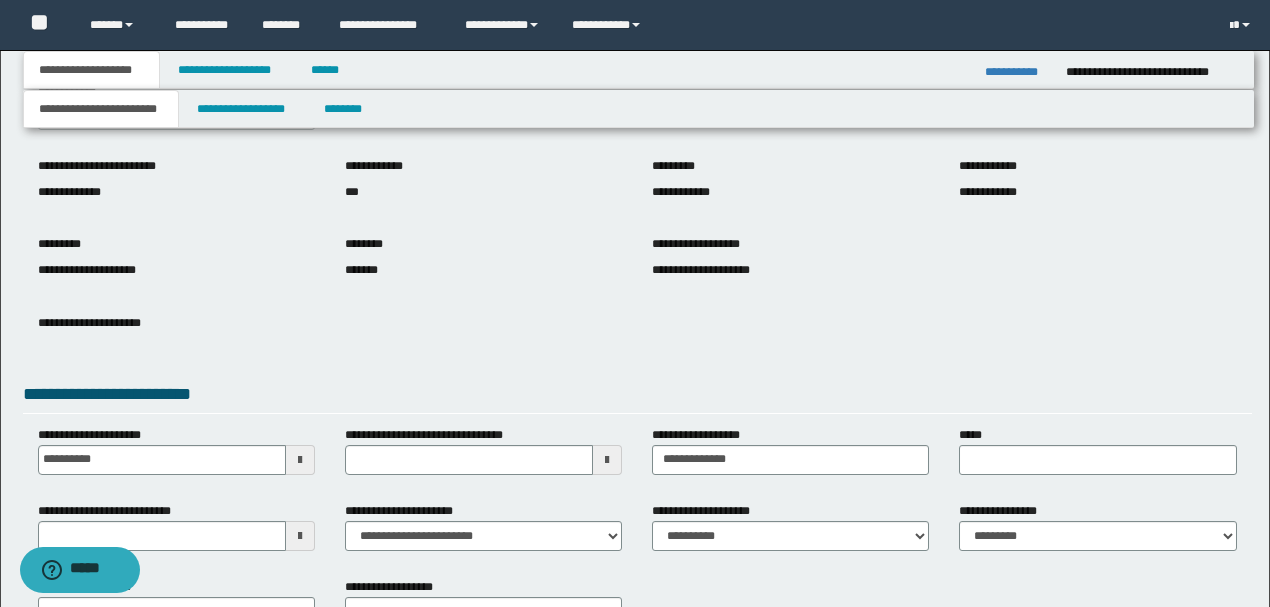 click on "**********" at bounding box center [637, 338] 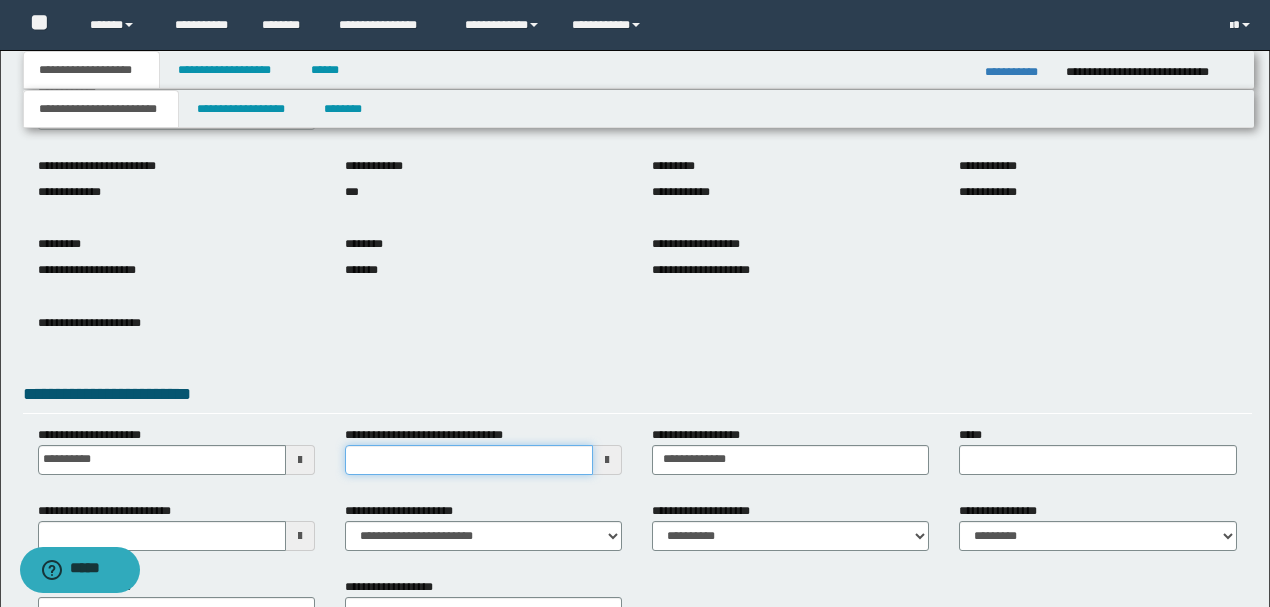 click on "**********" at bounding box center (469, 460) 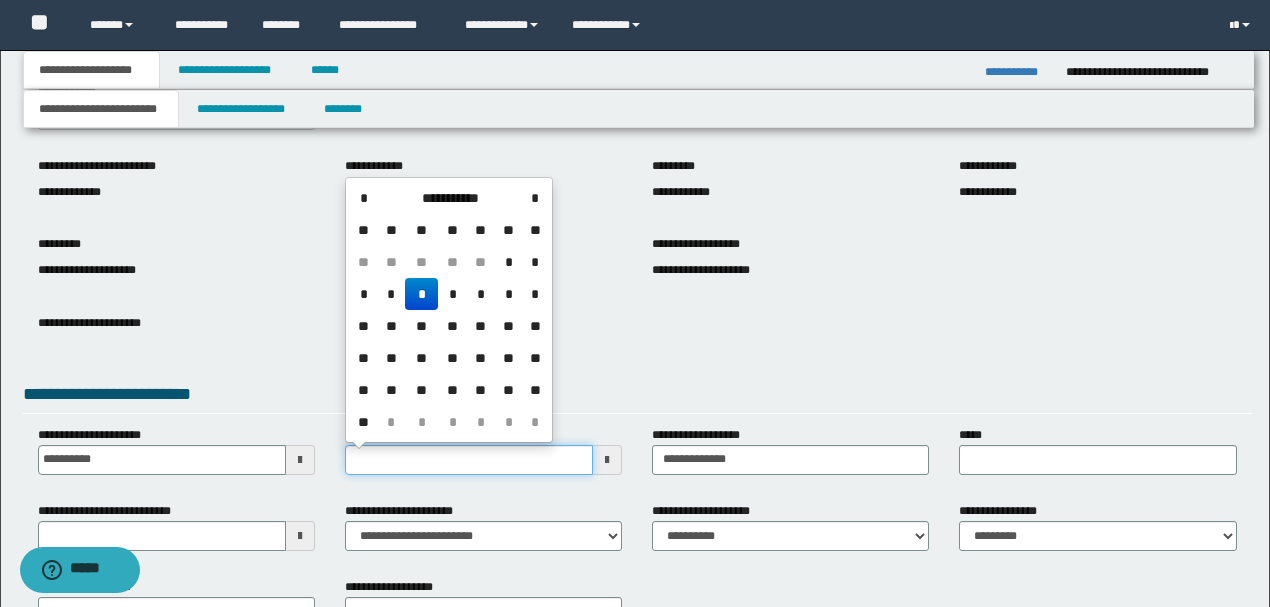 type on "**********" 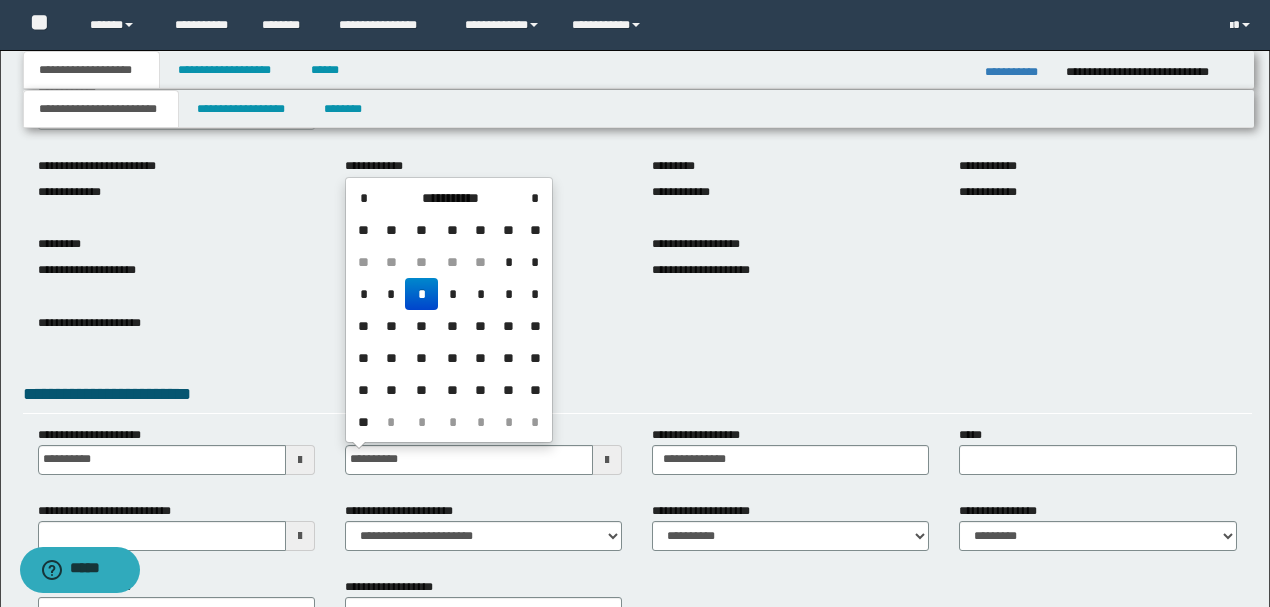 click on "**********" at bounding box center [637, 334] 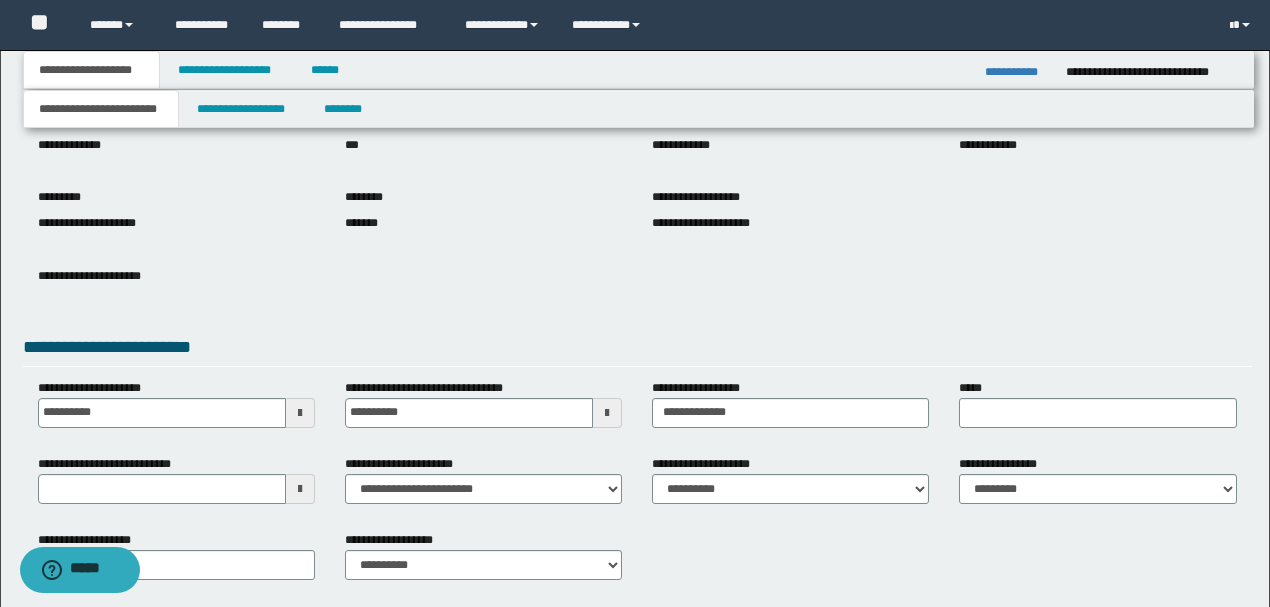 scroll, scrollTop: 266, scrollLeft: 0, axis: vertical 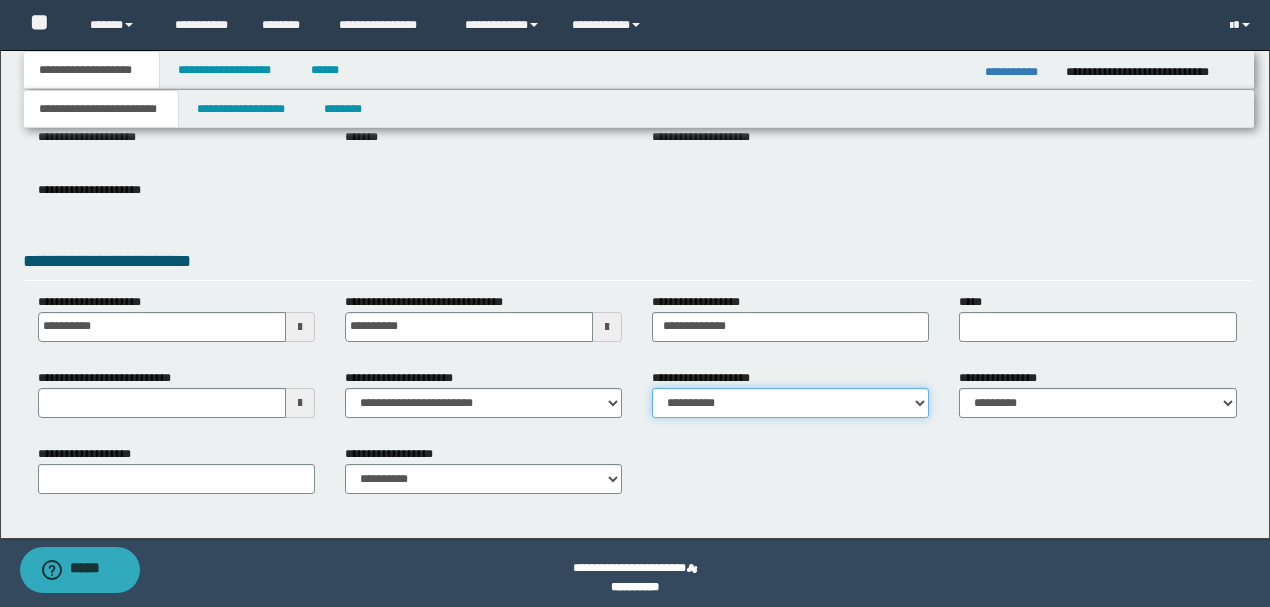 click on "**********" at bounding box center (790, 403) 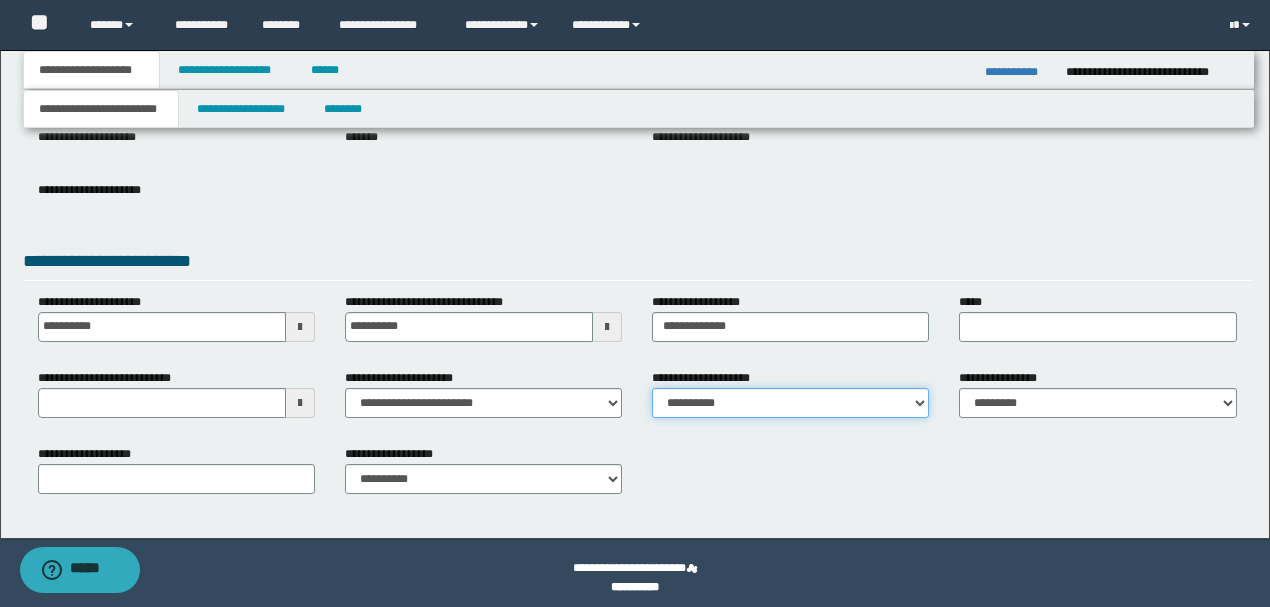 select on "**" 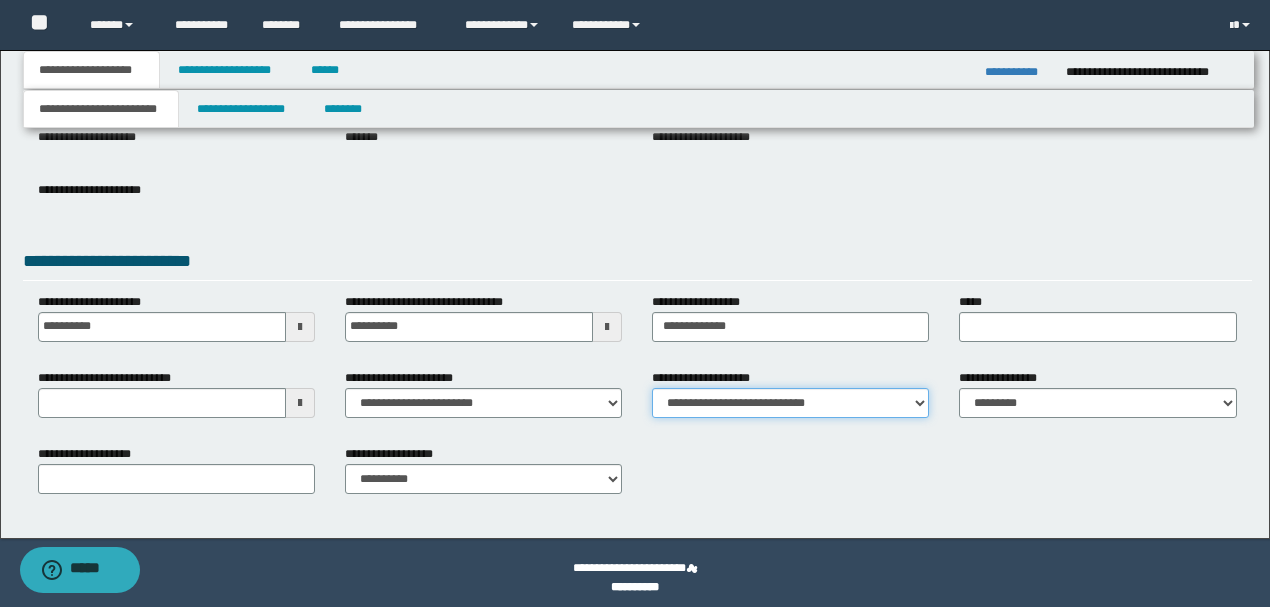 click on "**********" at bounding box center (790, 403) 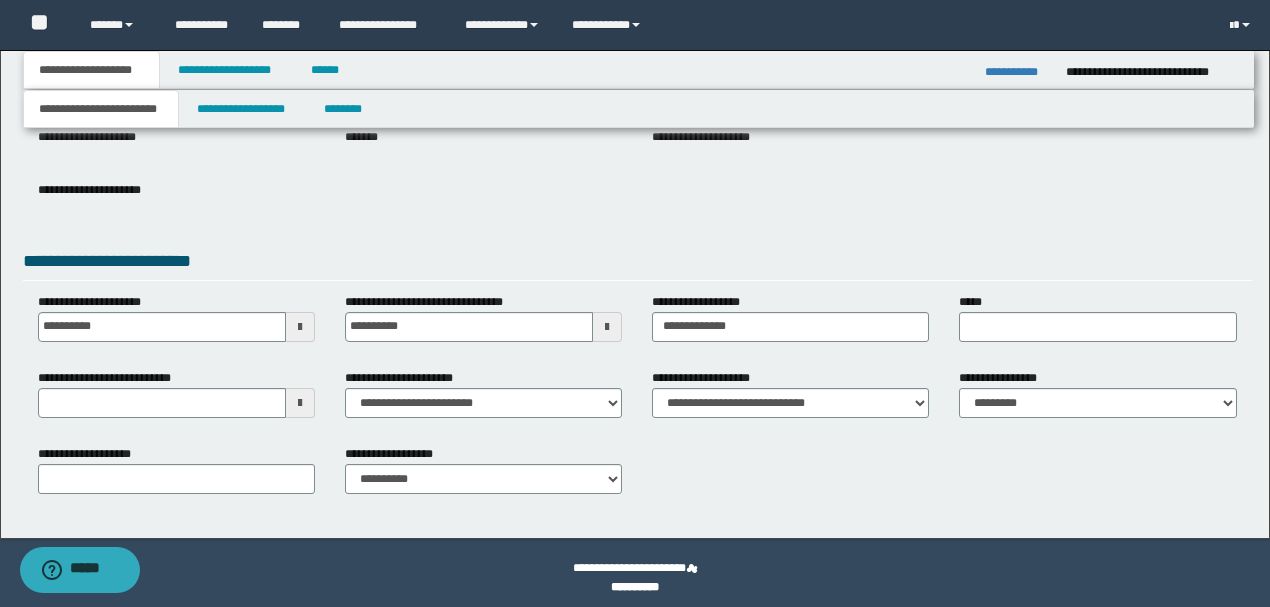 click on "**********" at bounding box center (637, 264) 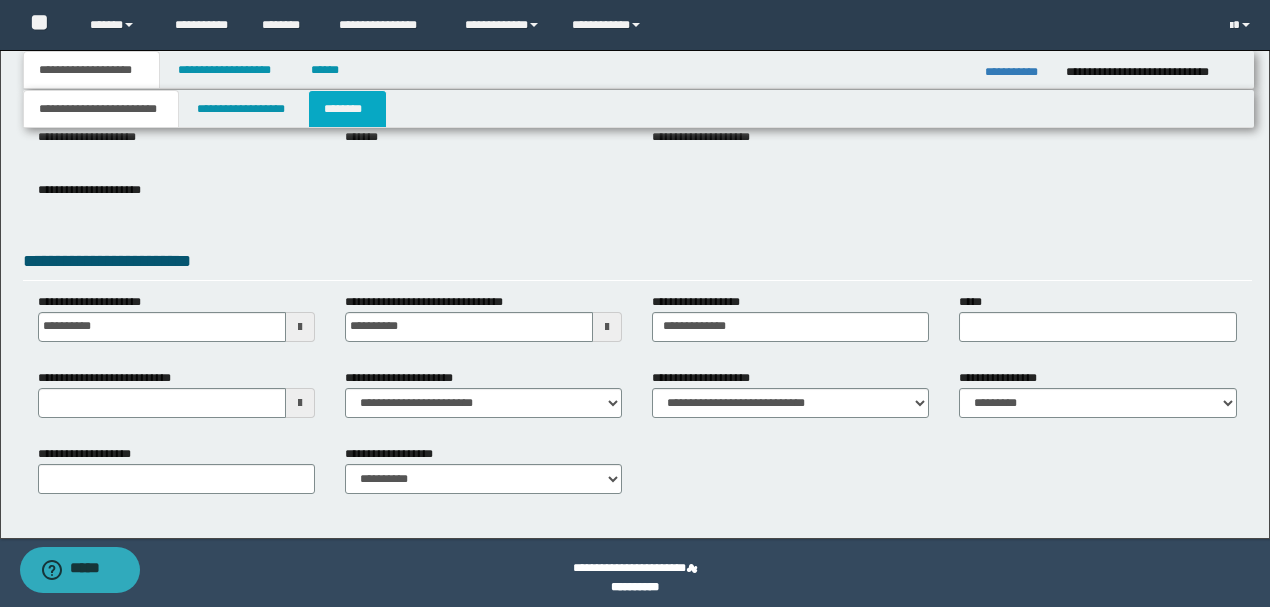 drag, startPoint x: 324, startPoint y: 114, endPoint x: 314, endPoint y: 117, distance: 10.440307 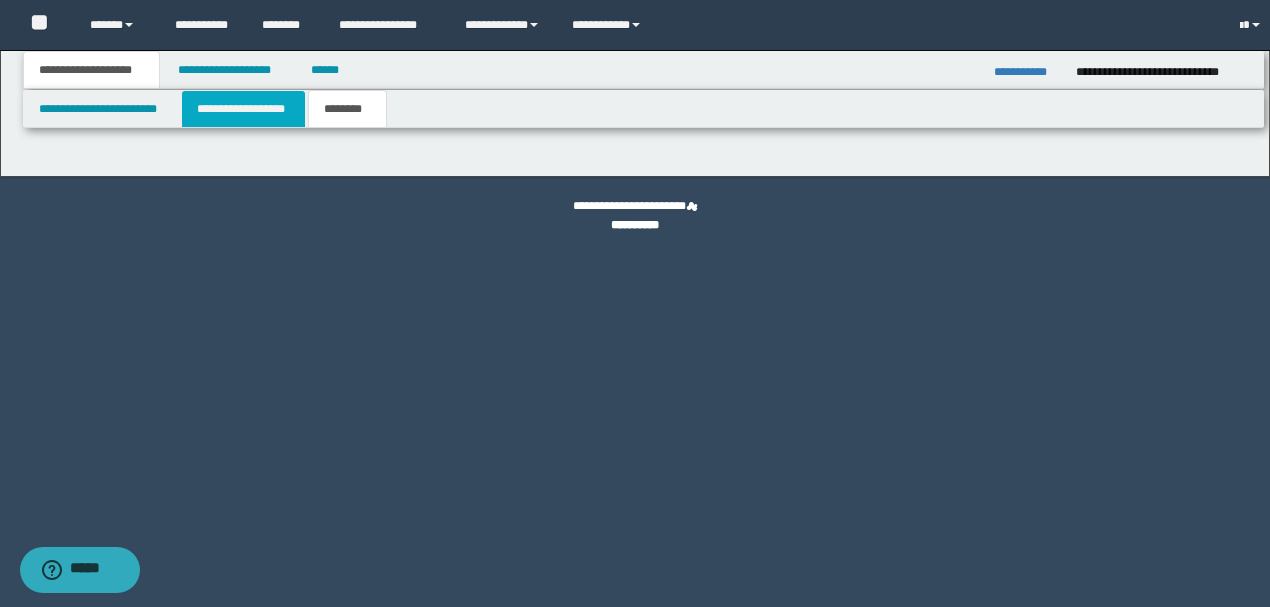 scroll, scrollTop: 0, scrollLeft: 0, axis: both 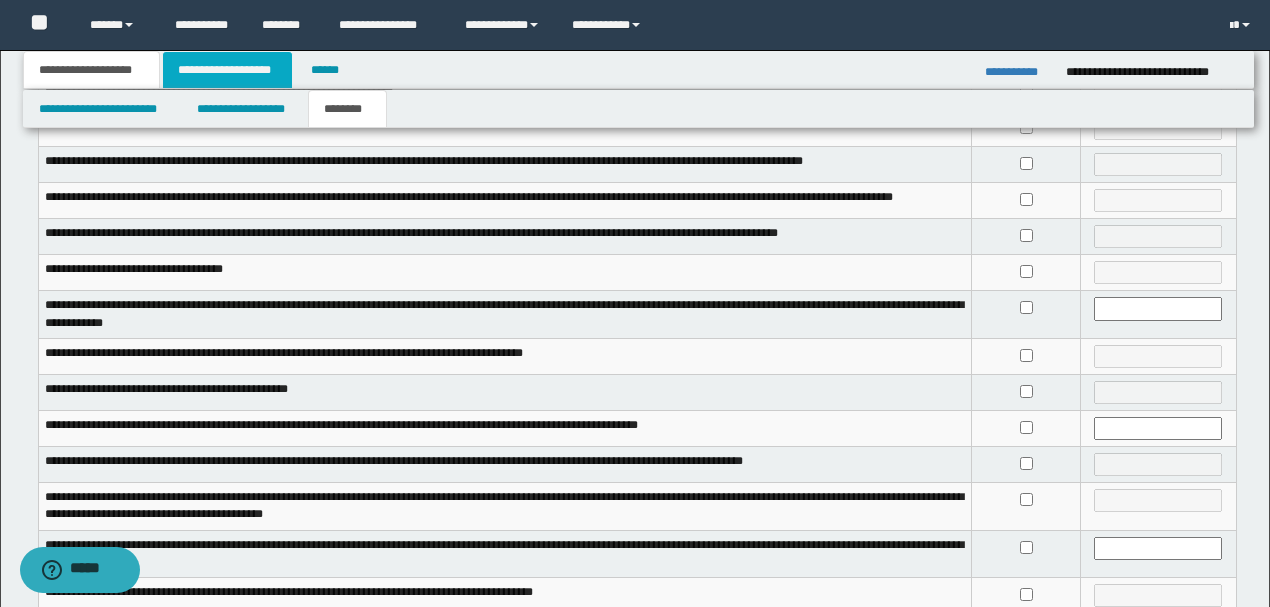 click on "**********" at bounding box center [227, 70] 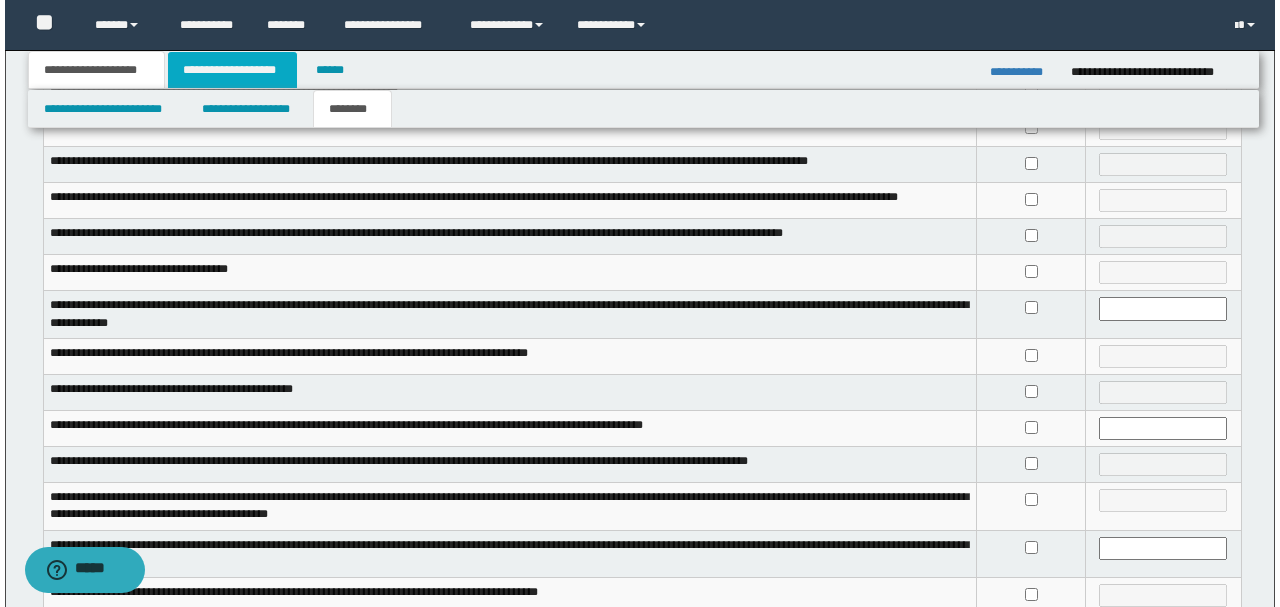 scroll, scrollTop: 0, scrollLeft: 0, axis: both 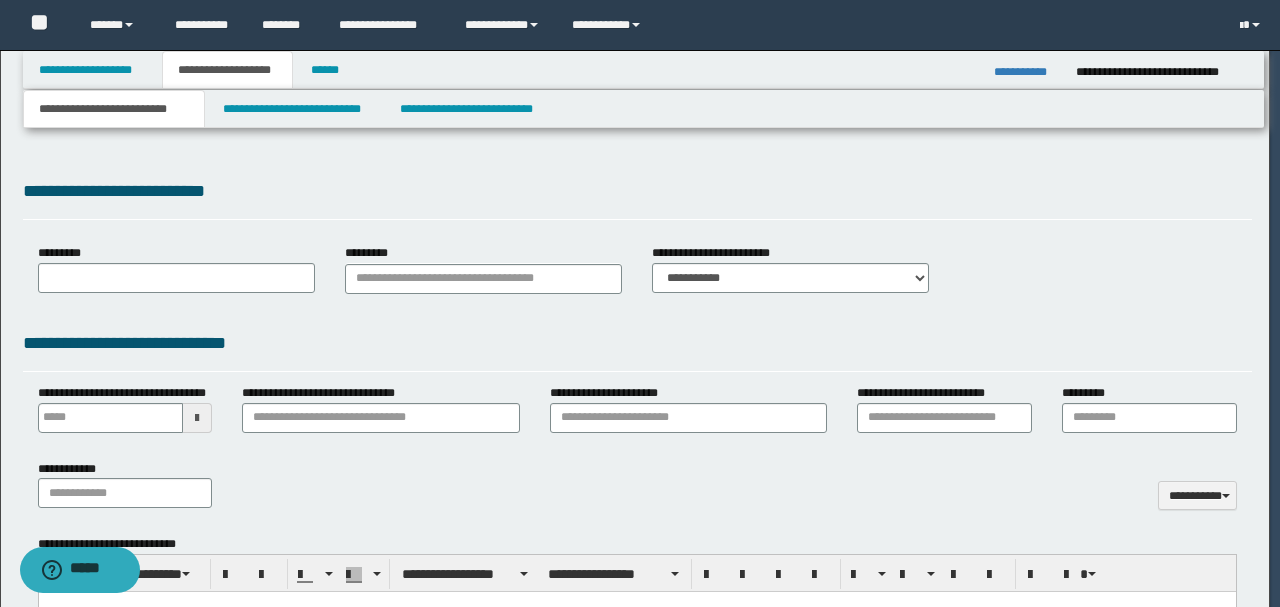 type 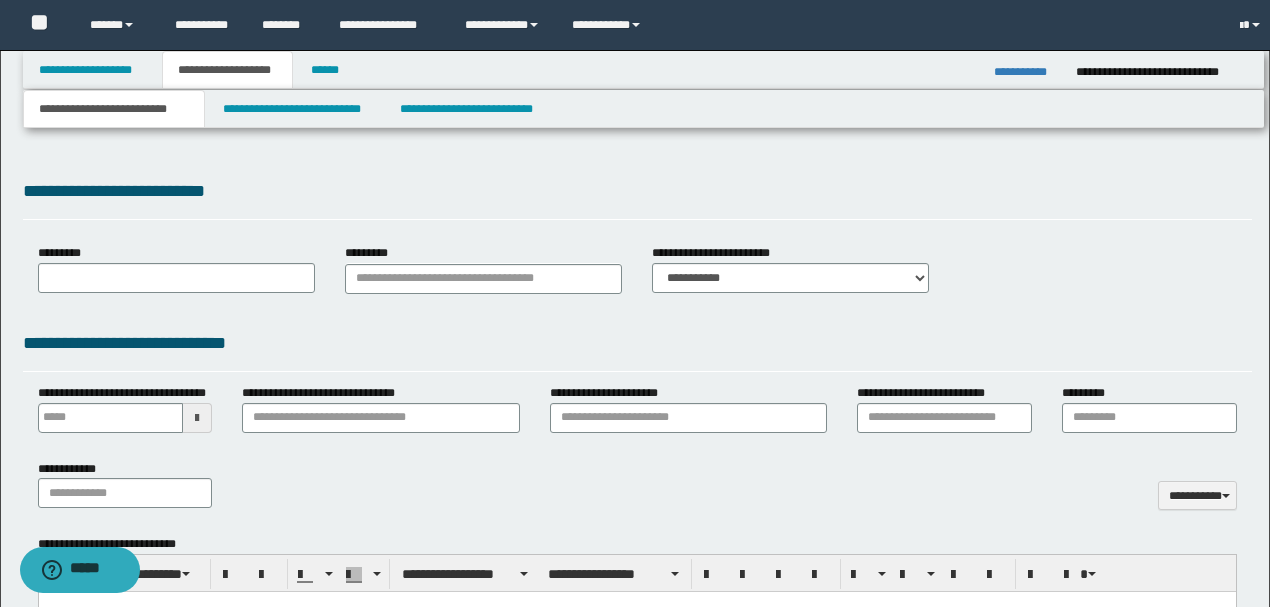 select on "*" 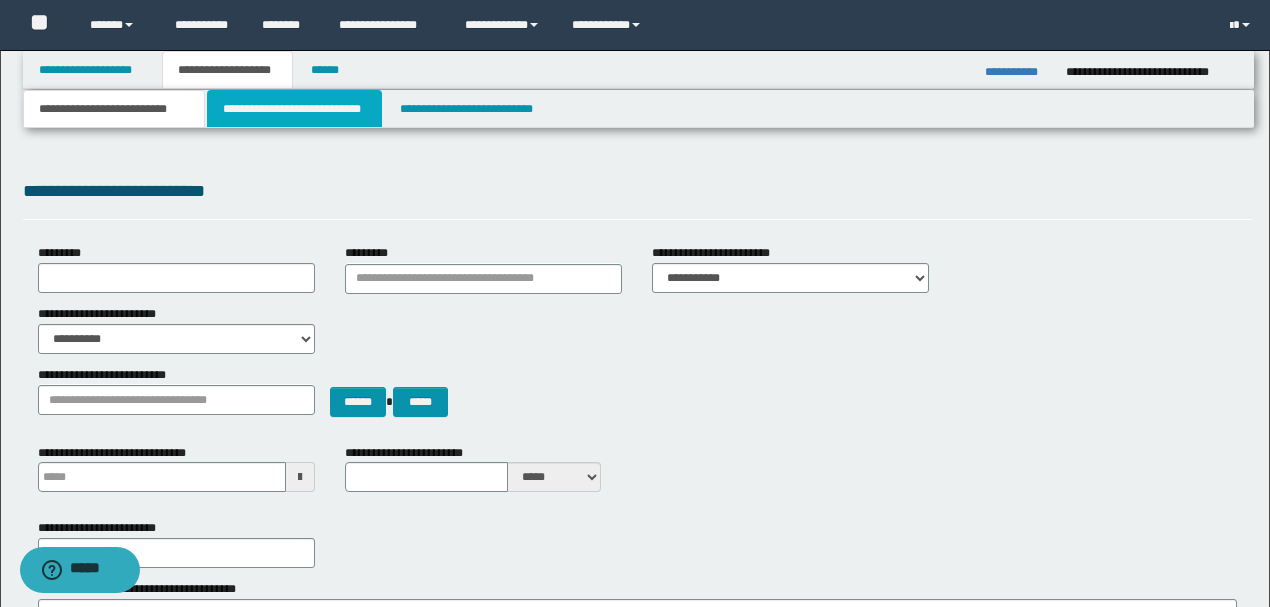 click on "**********" at bounding box center [294, 109] 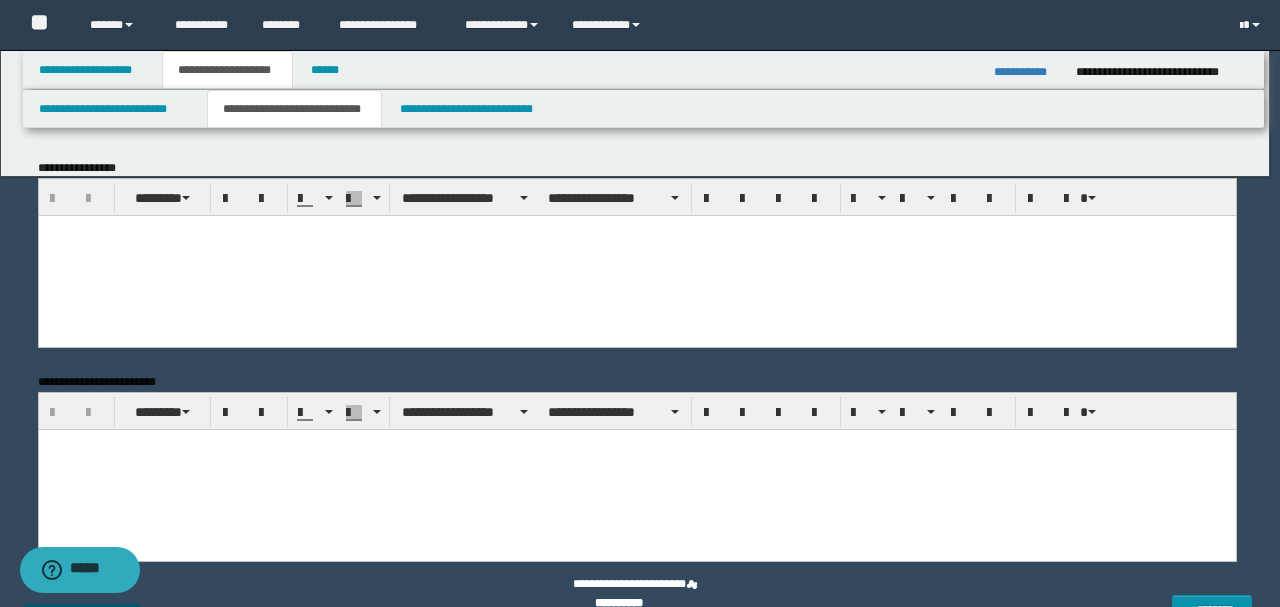 scroll, scrollTop: 0, scrollLeft: 0, axis: both 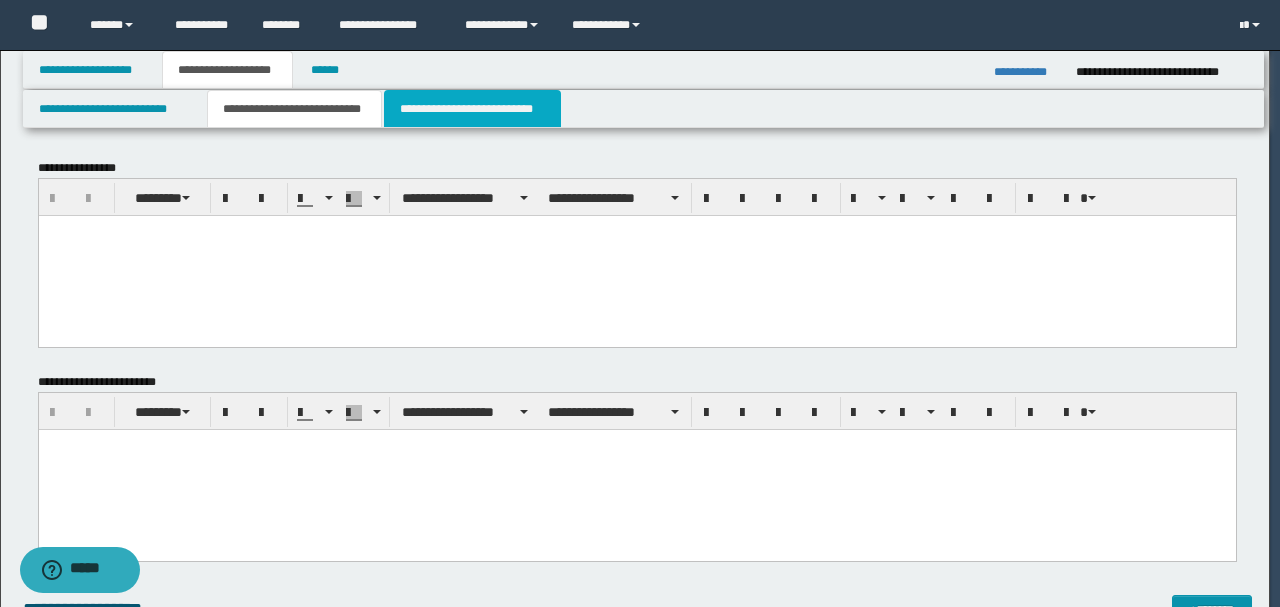 click on "**********" at bounding box center (472, 109) 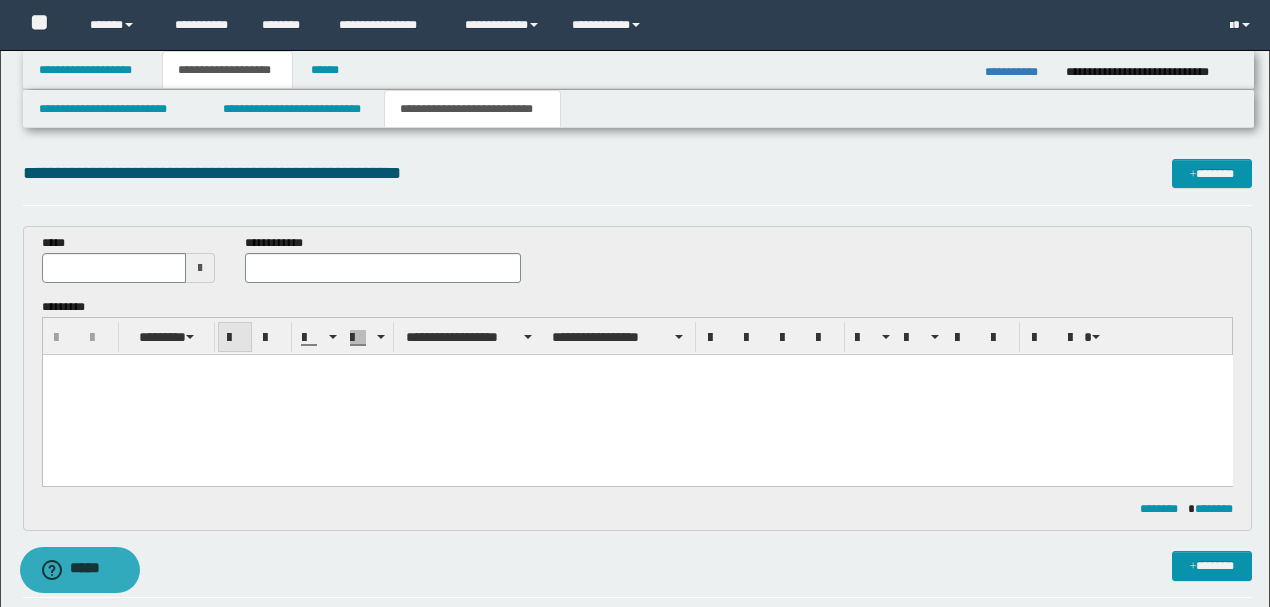 scroll, scrollTop: 0, scrollLeft: 0, axis: both 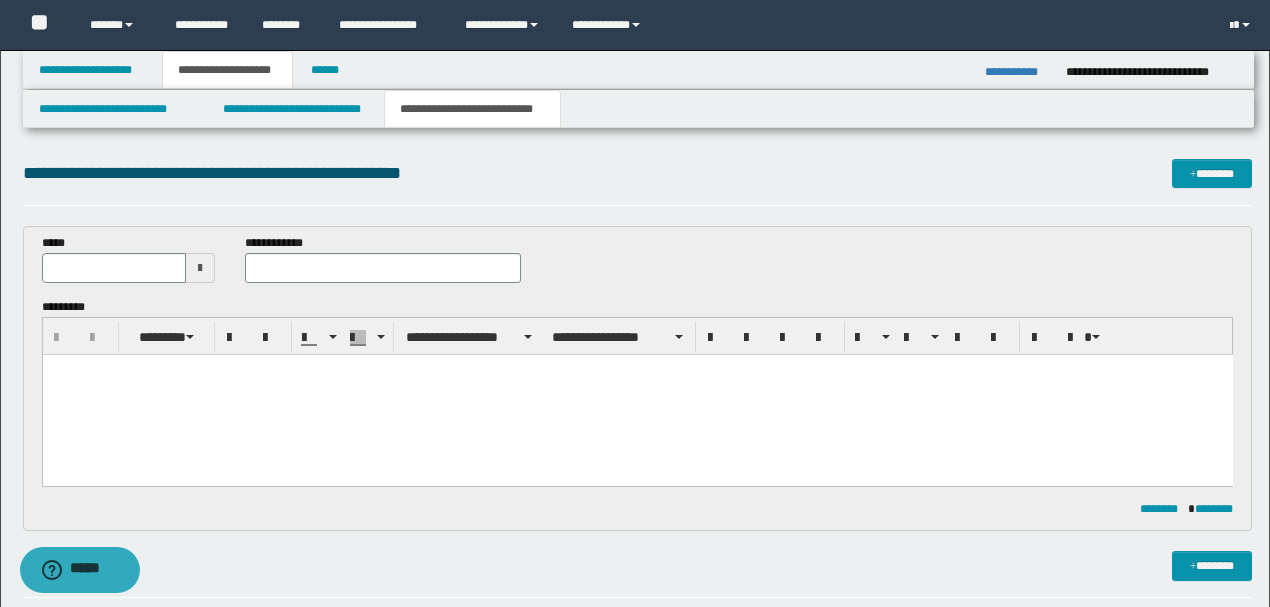 click at bounding box center (200, 268) 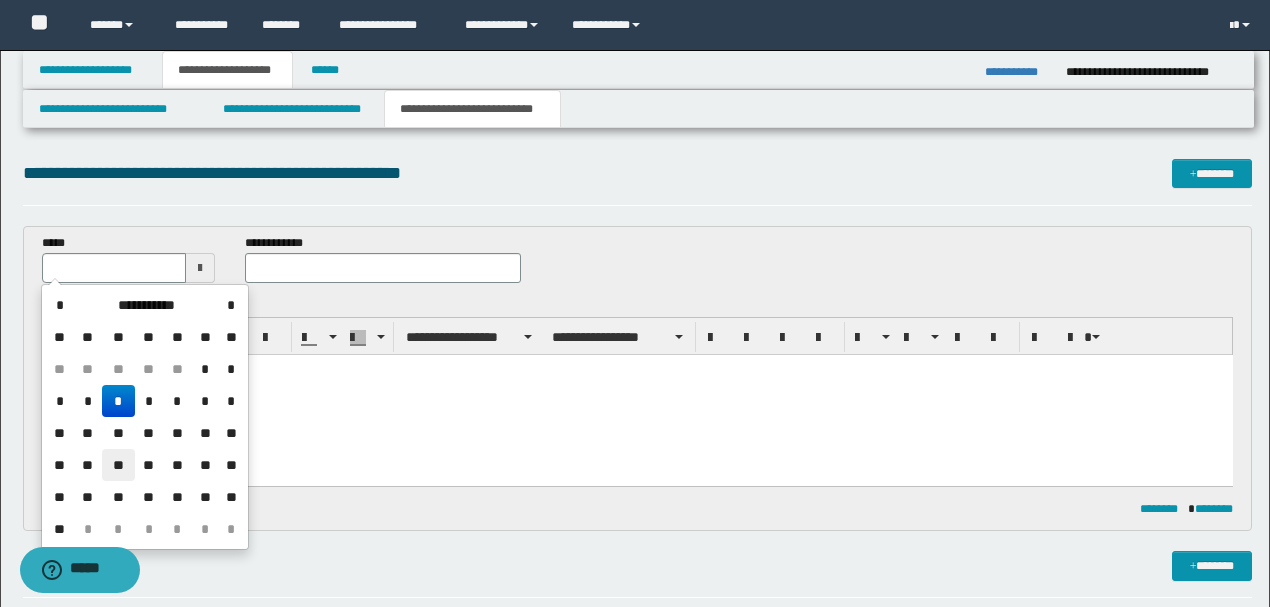 click on "**" at bounding box center [118, 465] 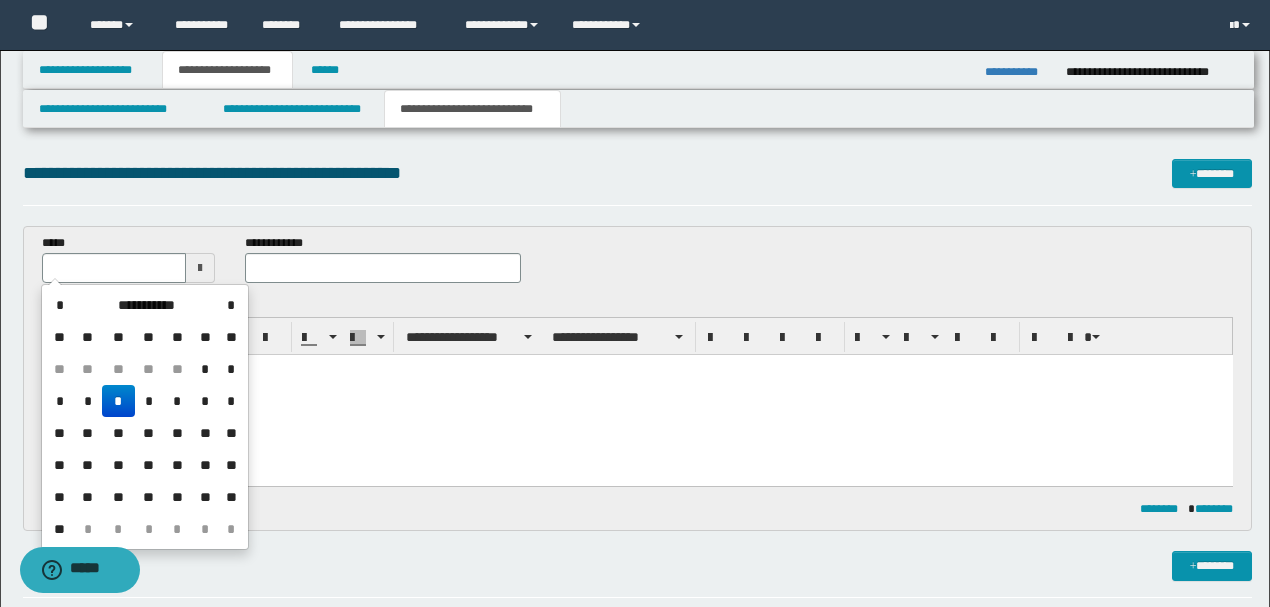 type on "**********" 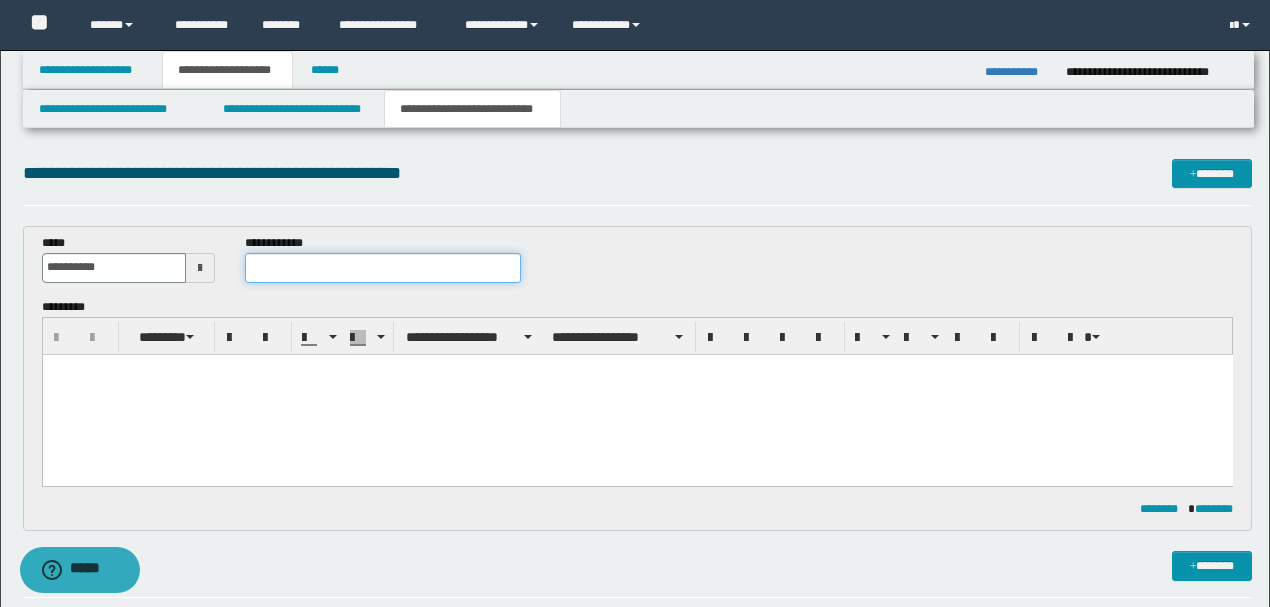 drag, startPoint x: 285, startPoint y: 265, endPoint x: 274, endPoint y: 284, distance: 21.954498 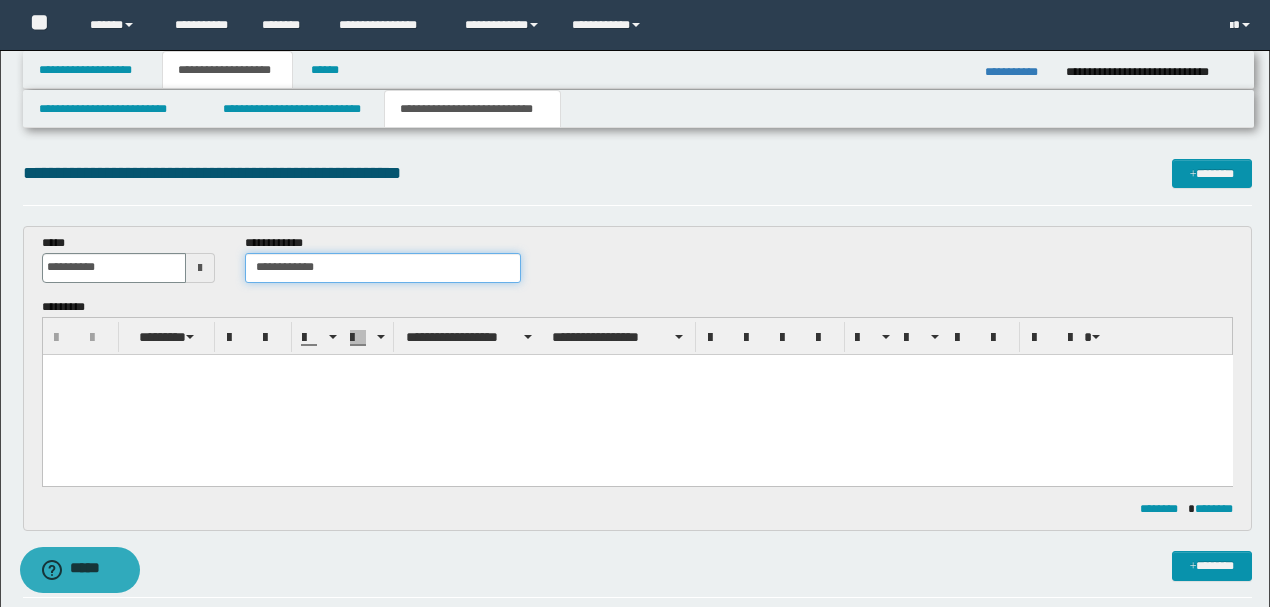 type on "**********" 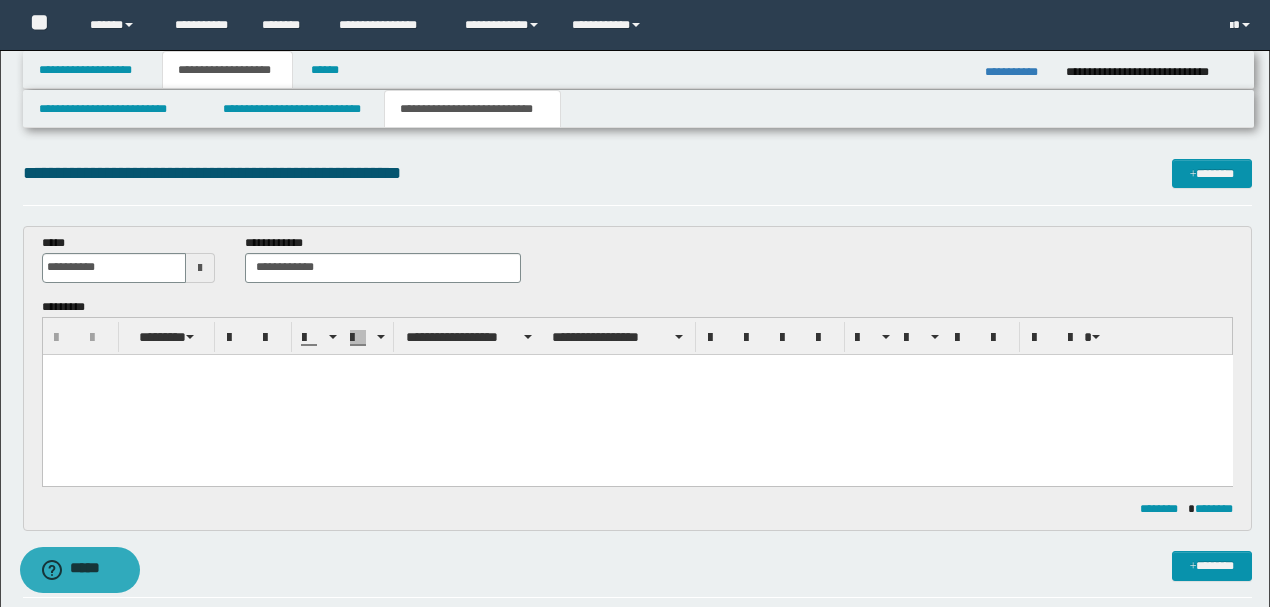 click on "**********" at bounding box center [638, 266] 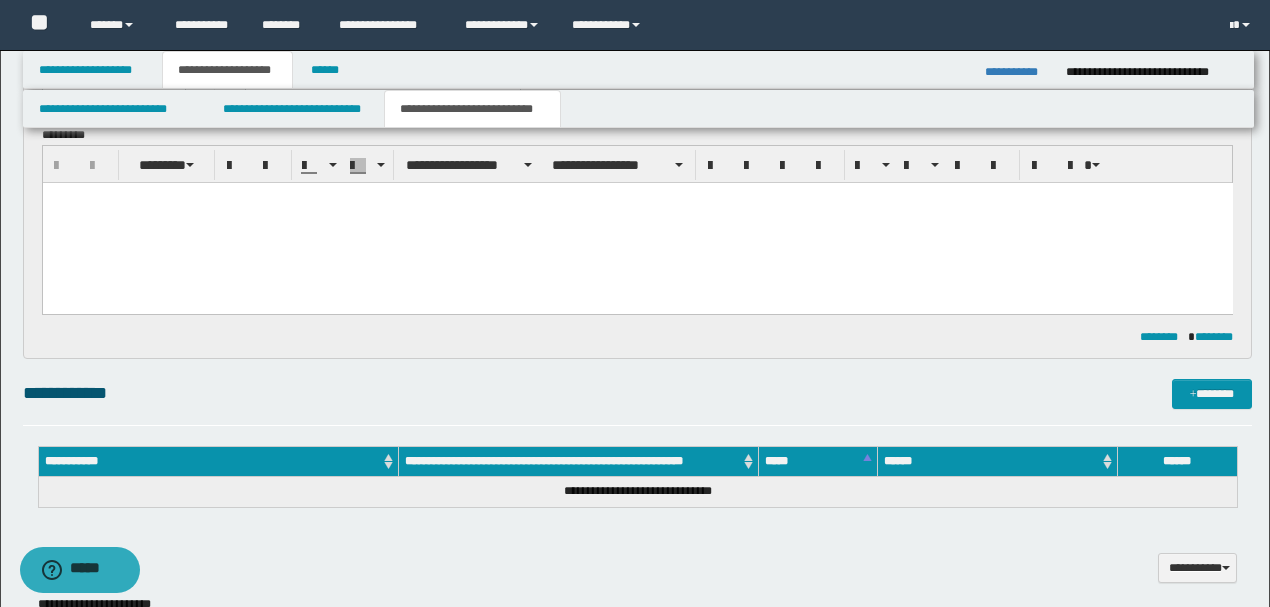 scroll, scrollTop: 200, scrollLeft: 0, axis: vertical 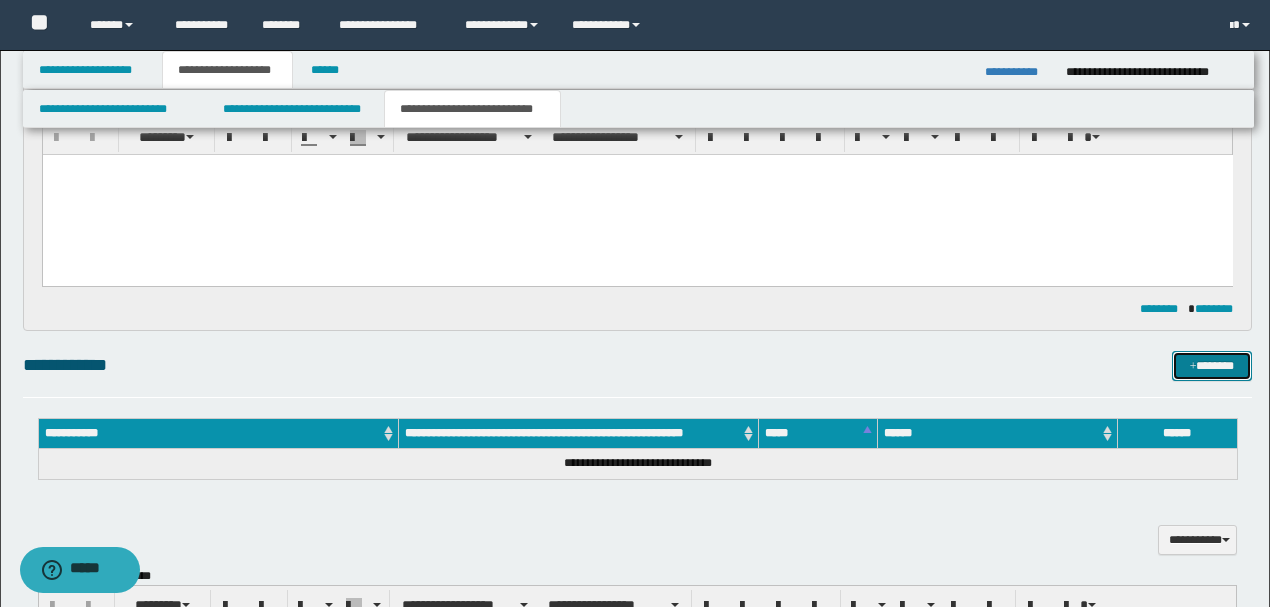 click on "*******" at bounding box center (1211, 365) 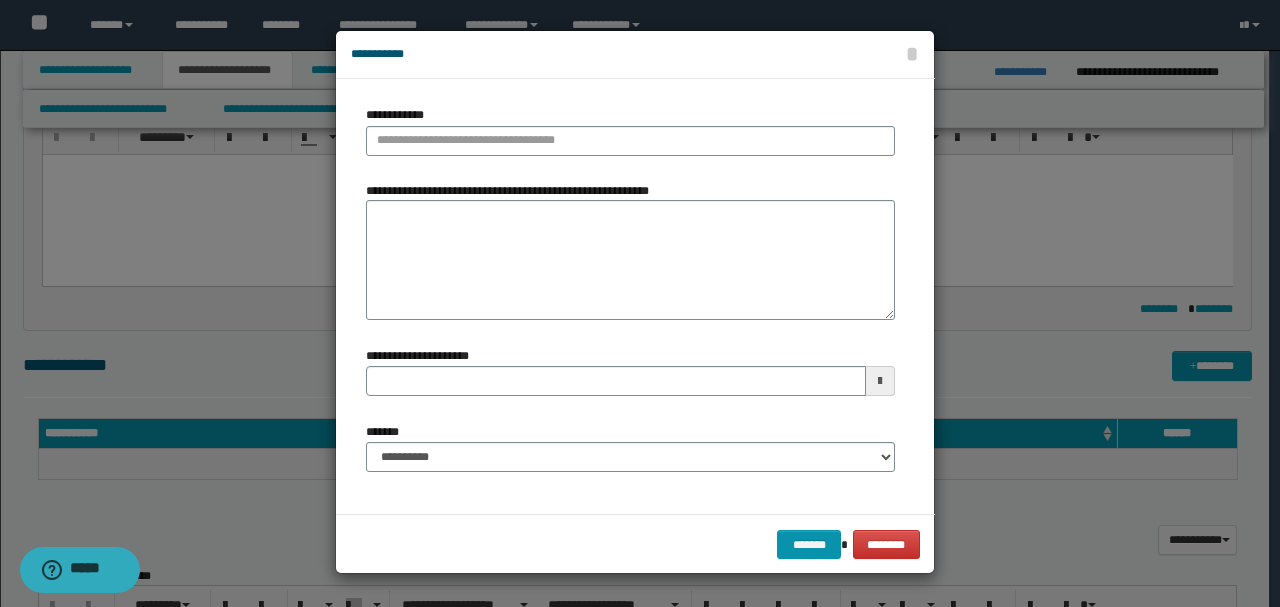type 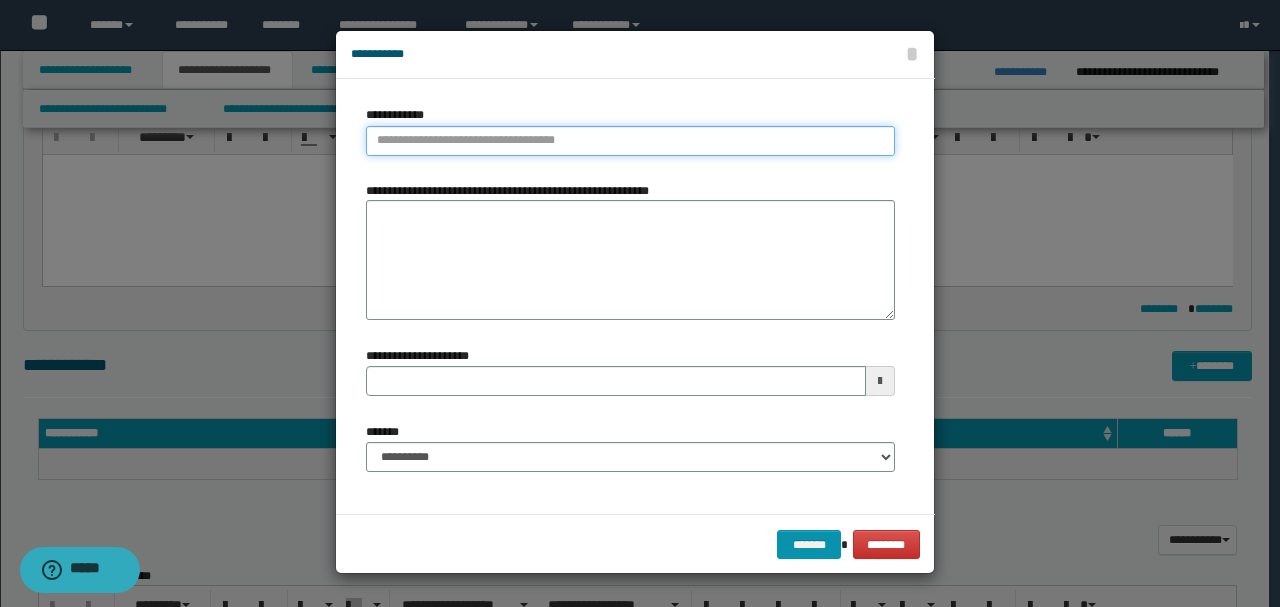 click on "**********" at bounding box center [630, 141] 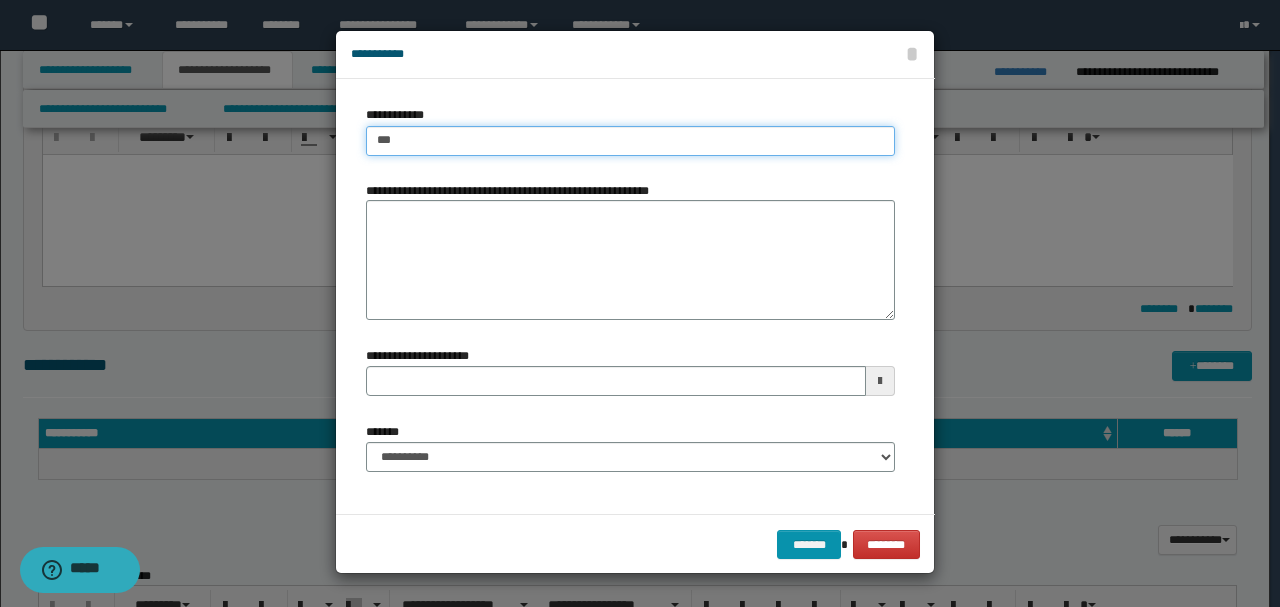type on "****" 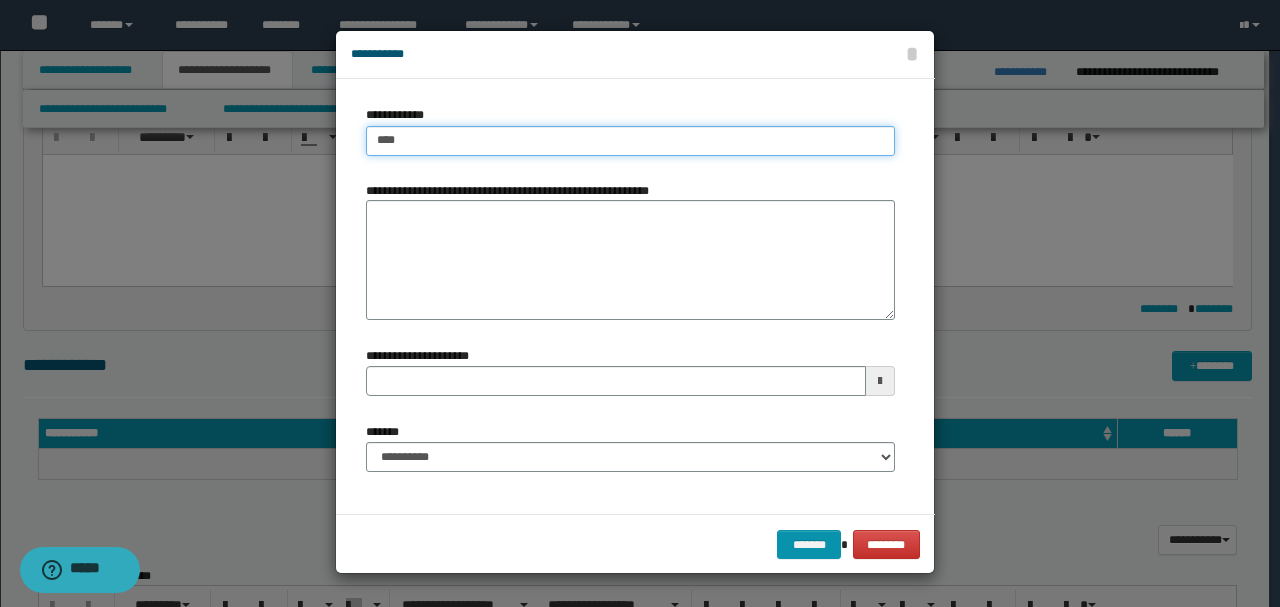 type on "****" 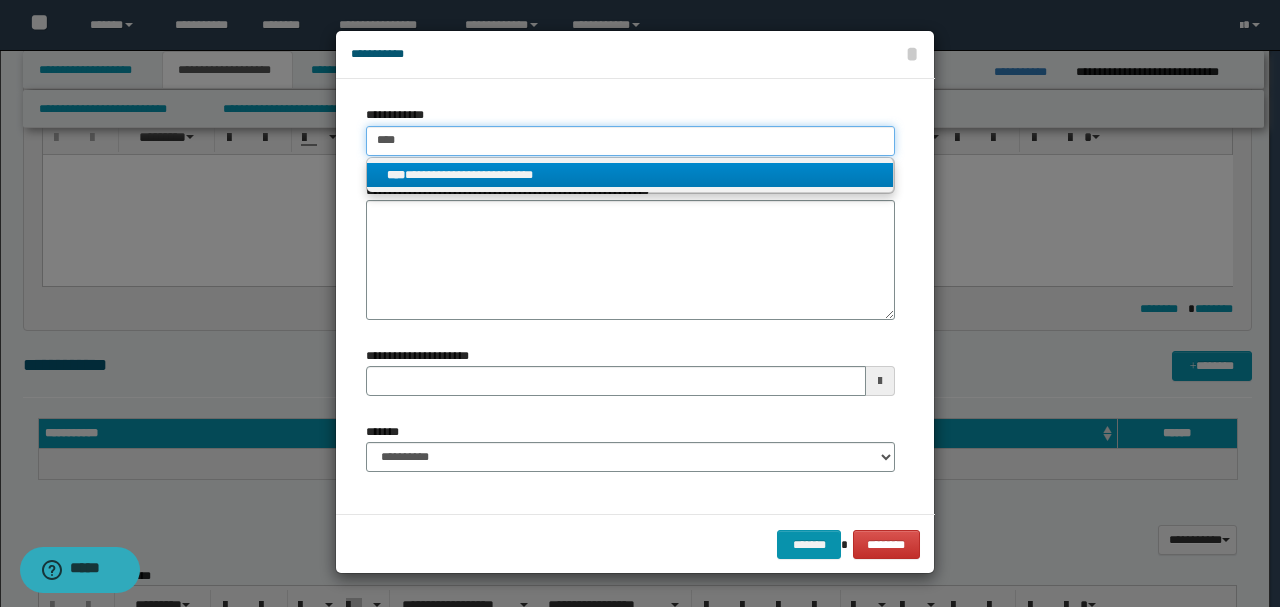 type on "****" 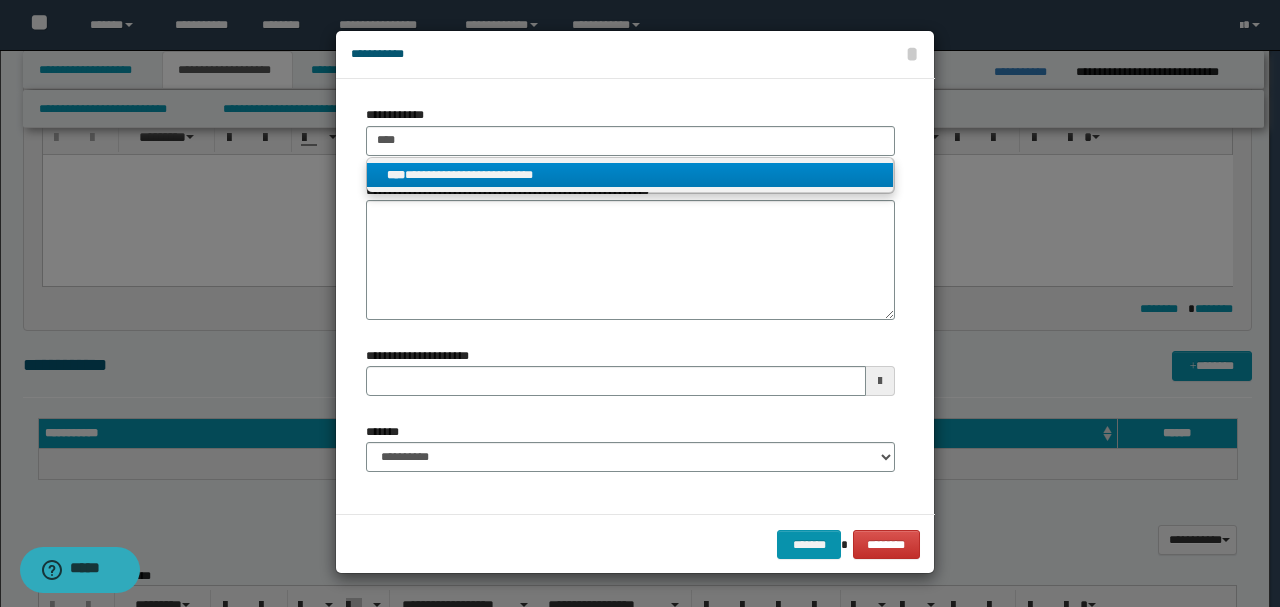 click on "**********" at bounding box center [630, 175] 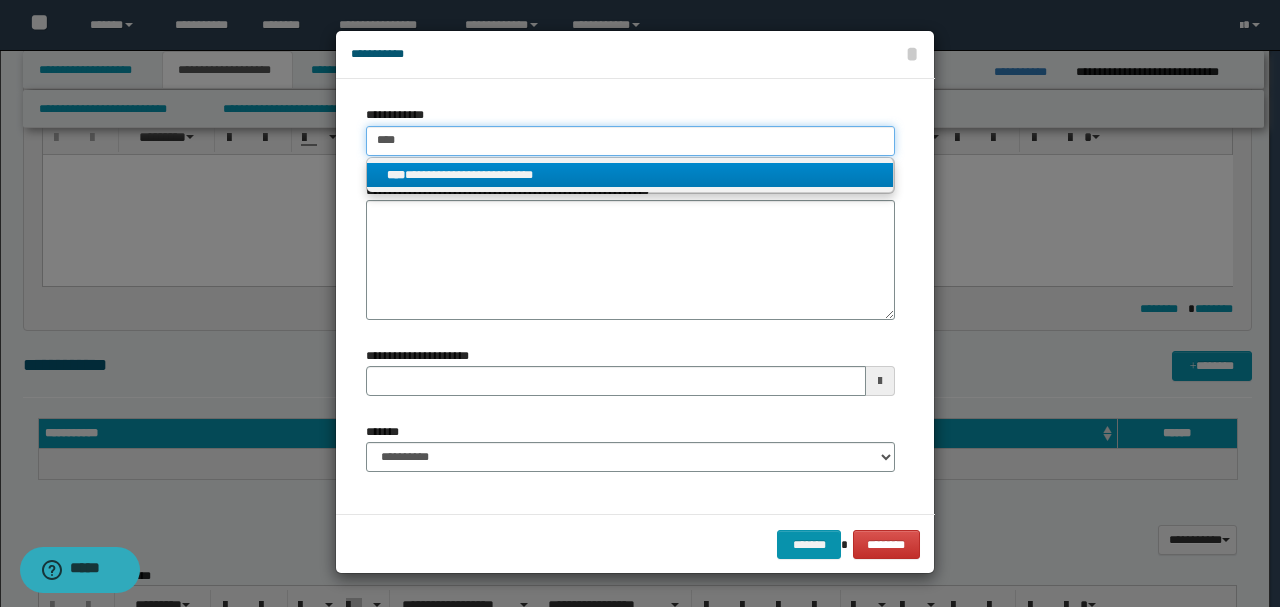 type 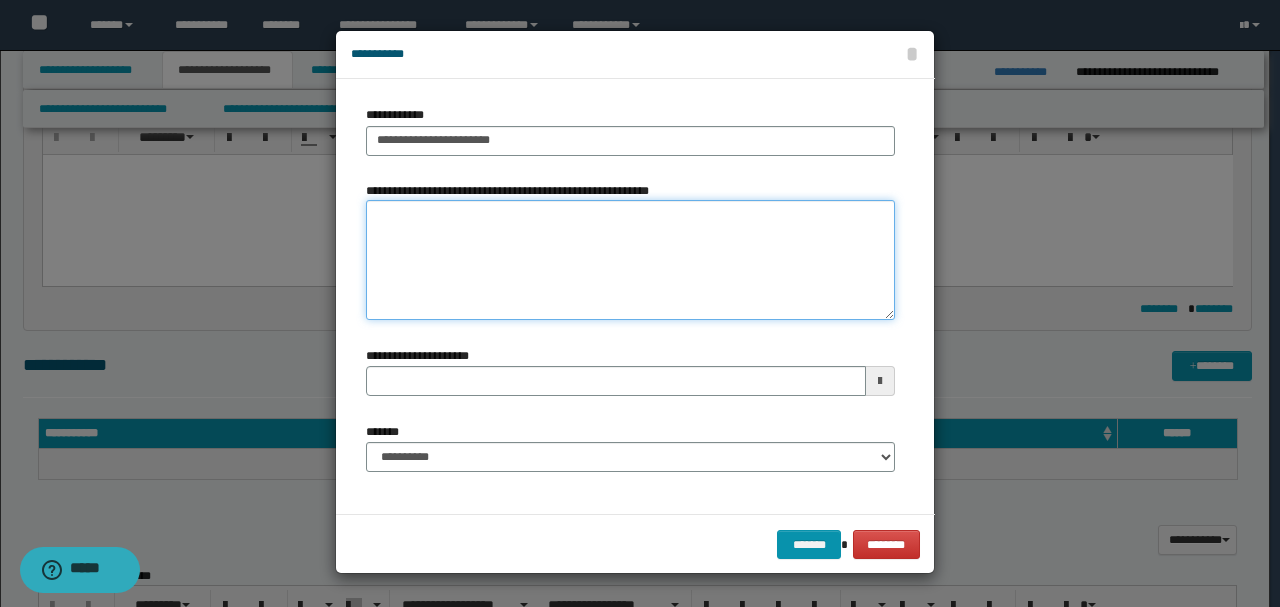 click on "**********" at bounding box center [630, 260] 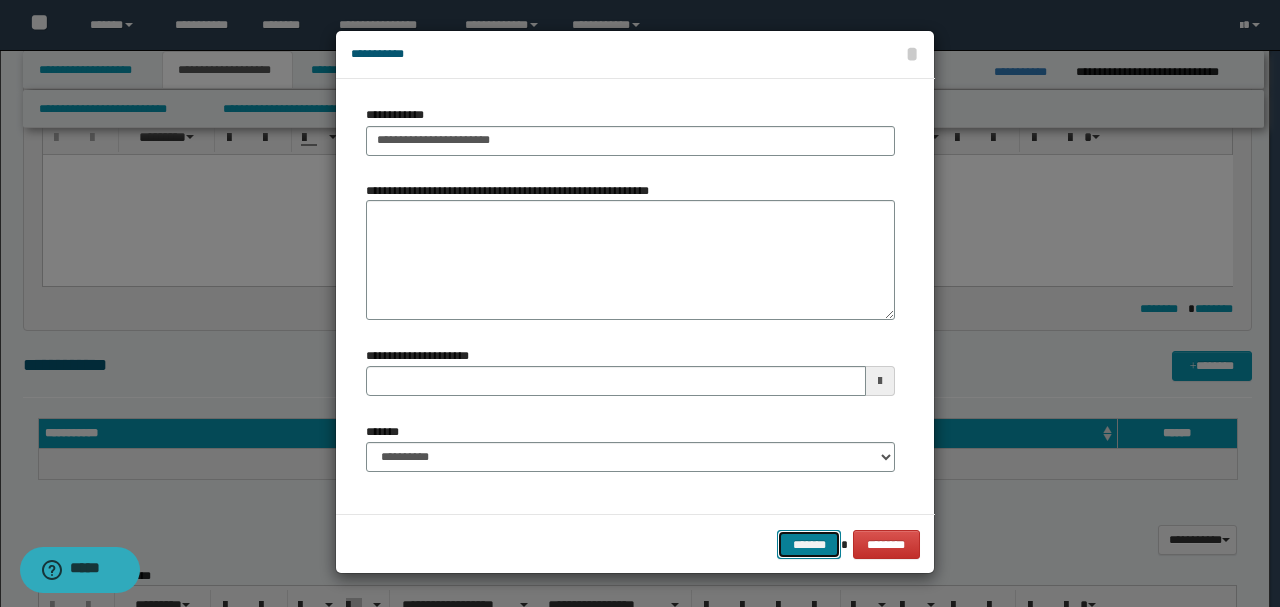 click on "*******" at bounding box center [809, 544] 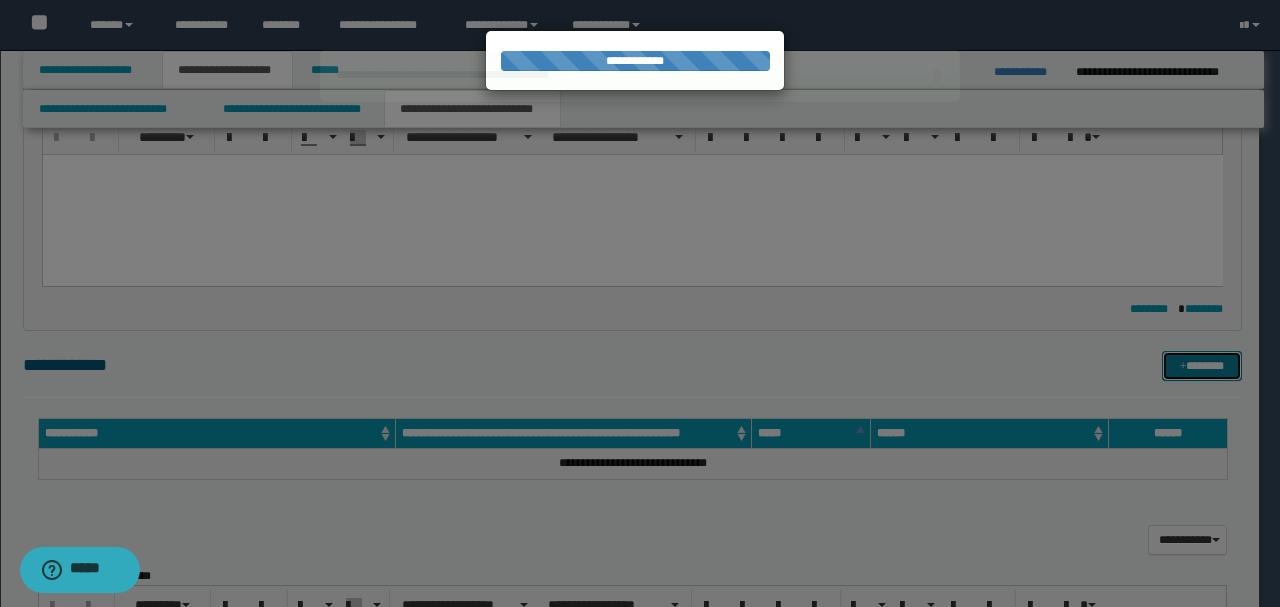 type 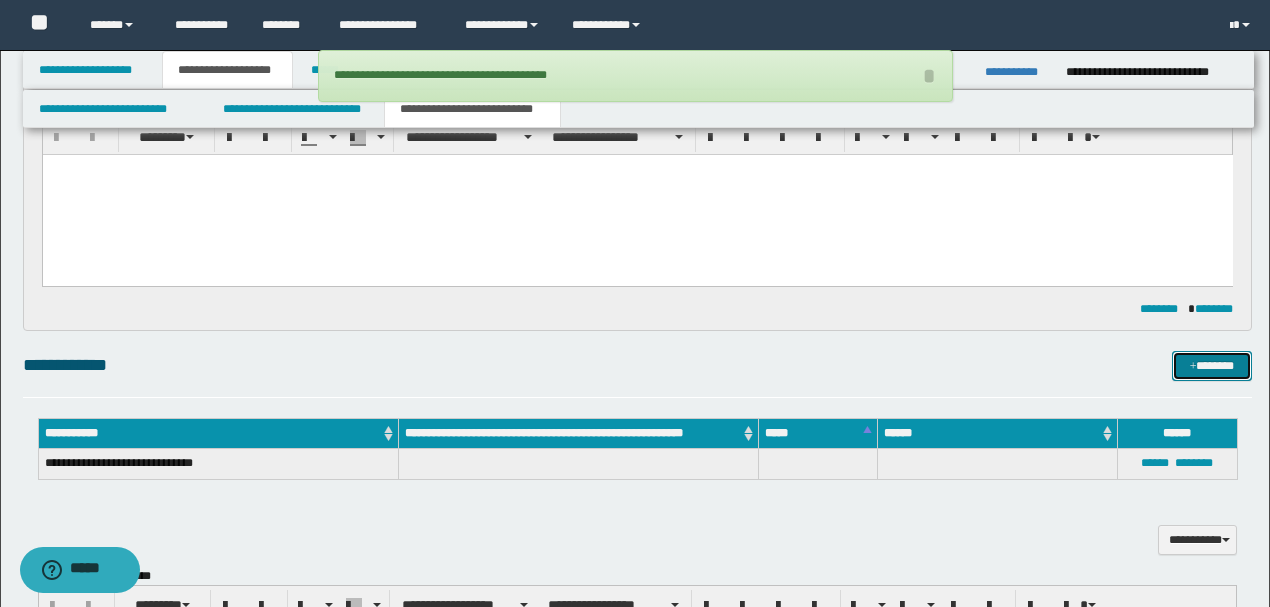 click on "*******" at bounding box center (1211, 365) 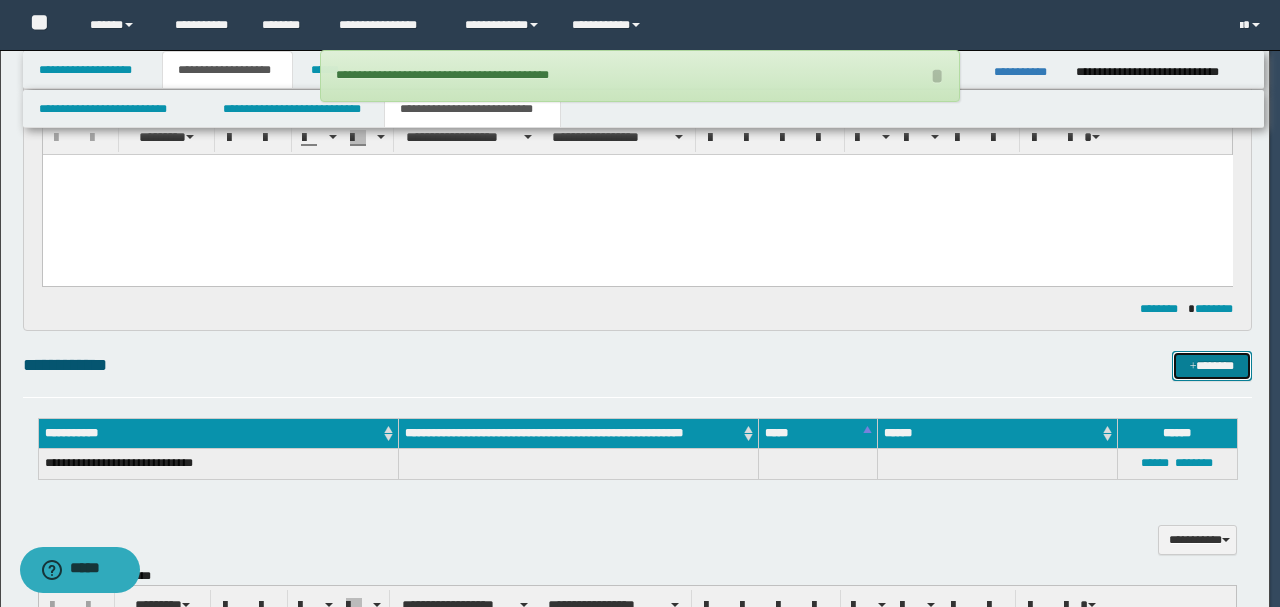 type 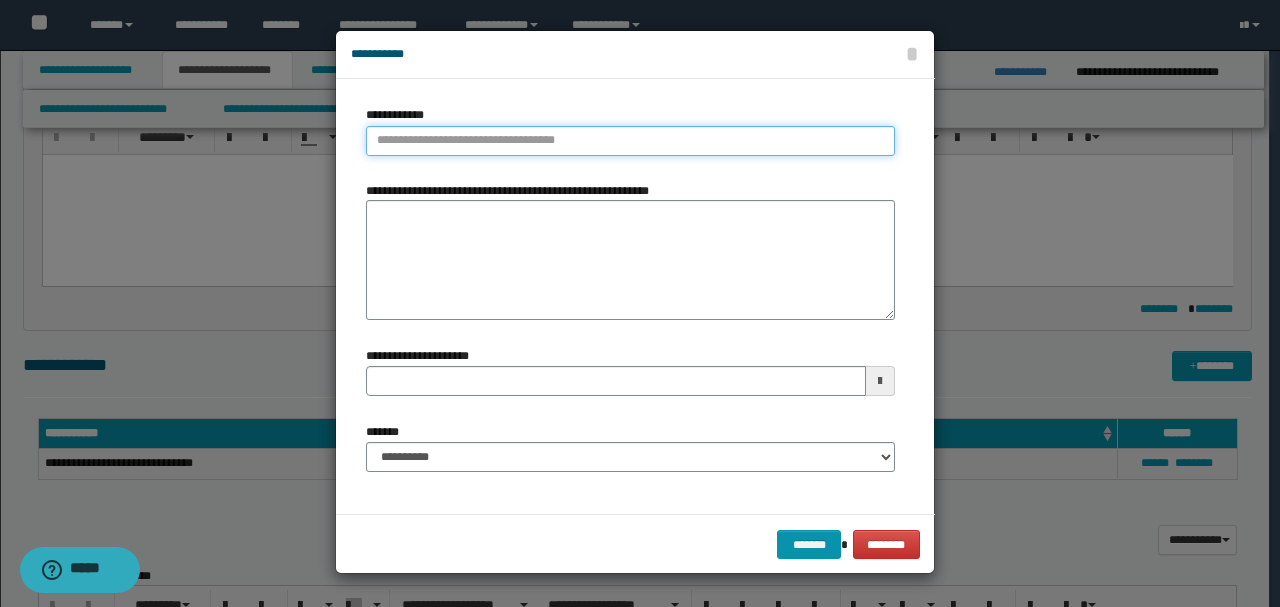 type on "**********" 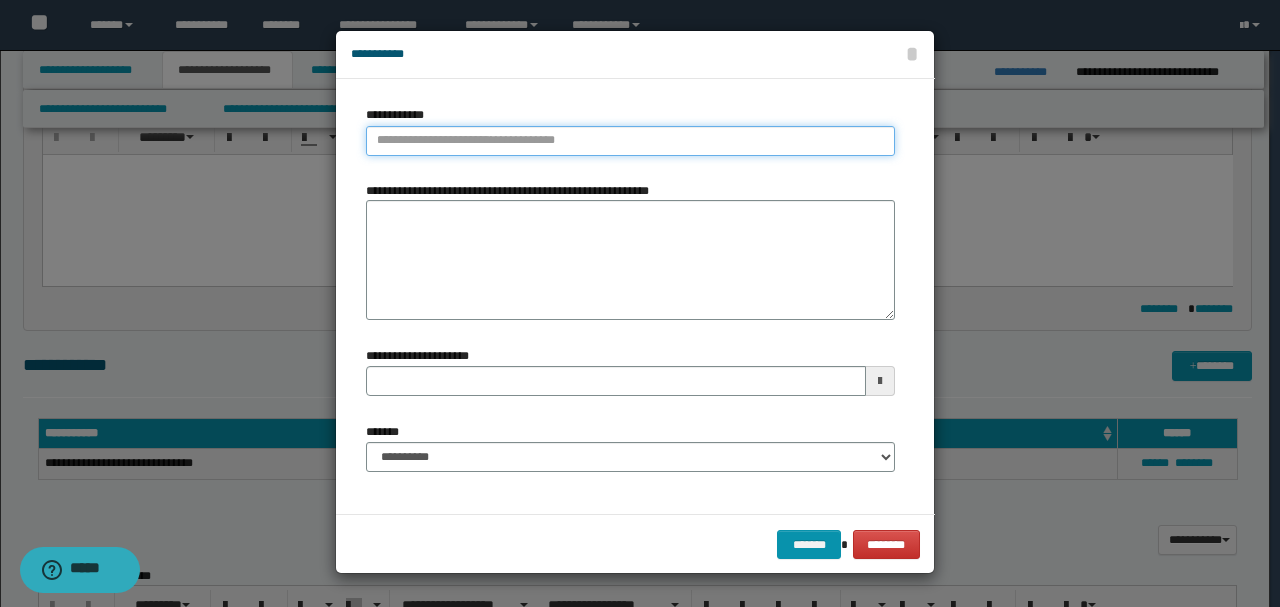 click on "**********" at bounding box center [630, 141] 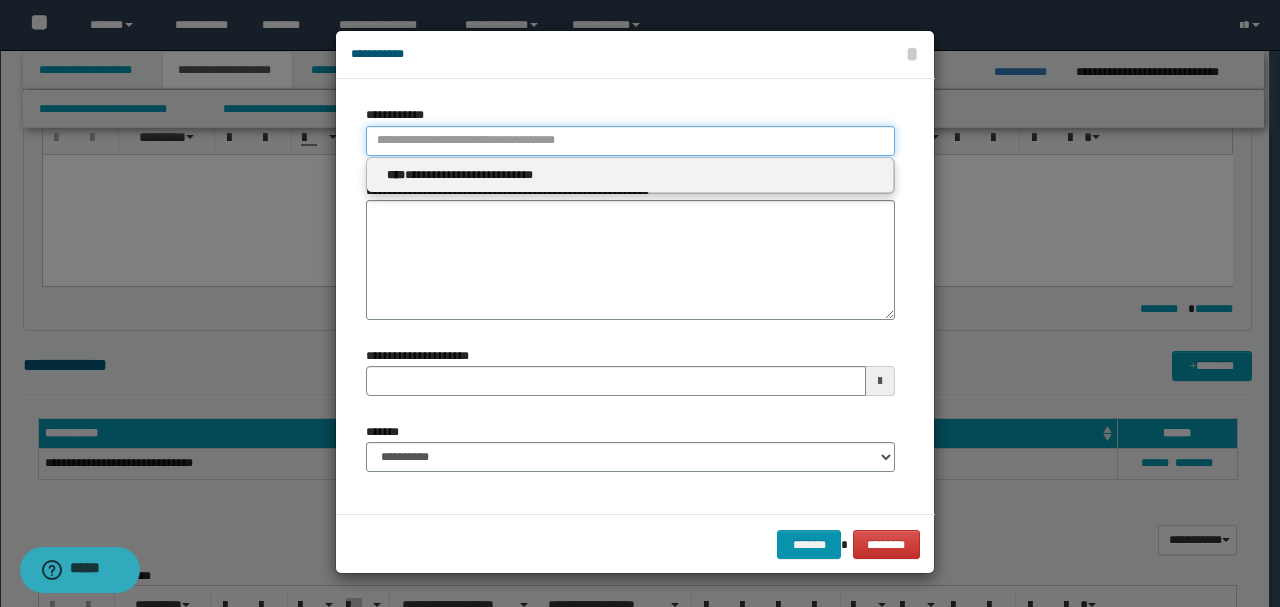 type 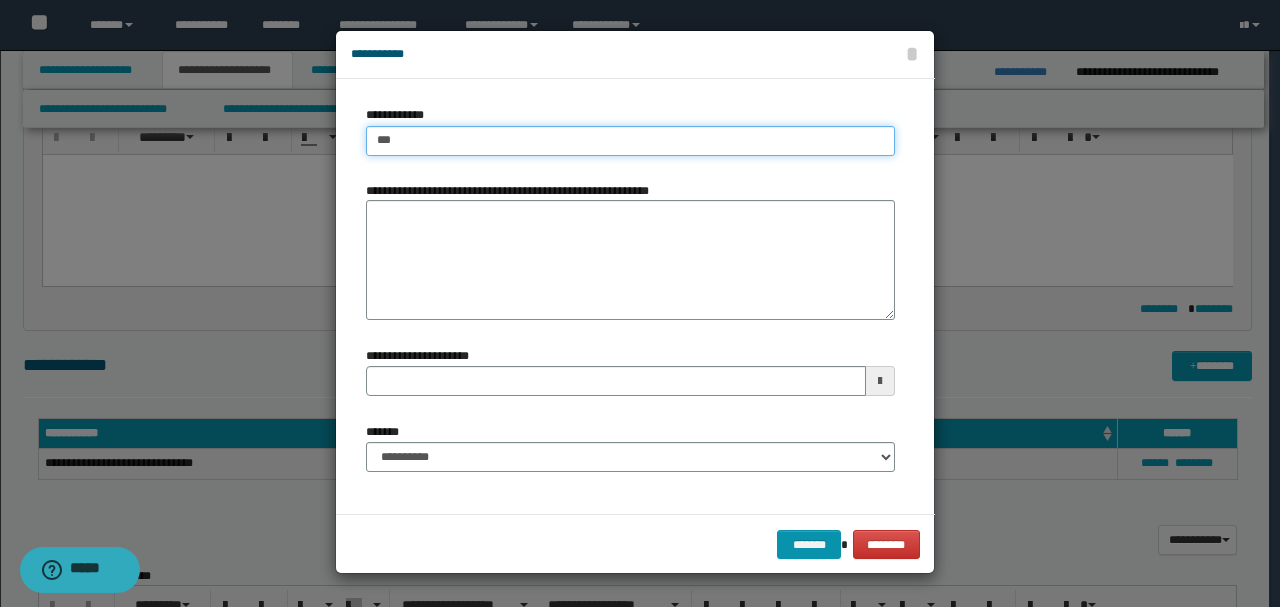 type on "****" 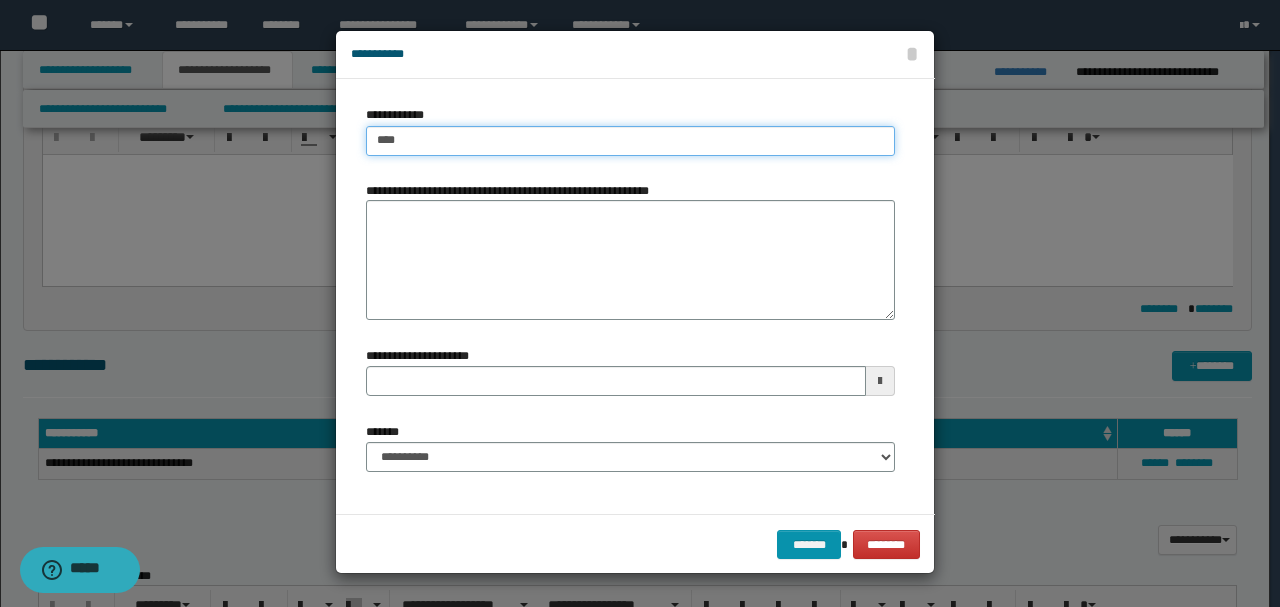 type on "****" 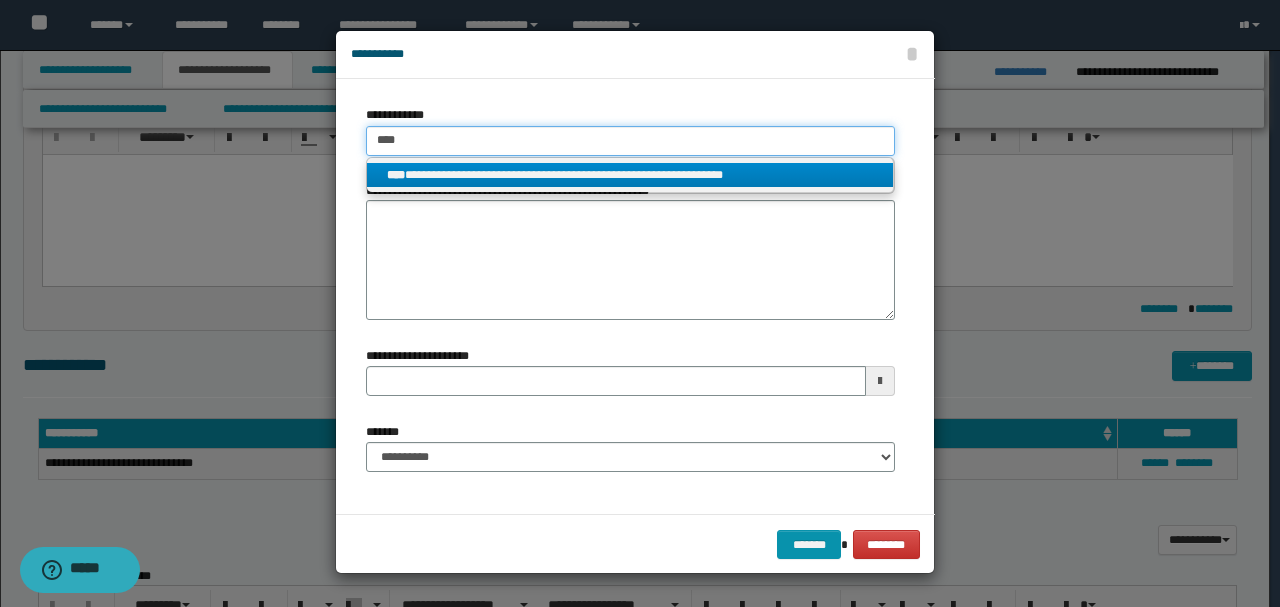 type on "****" 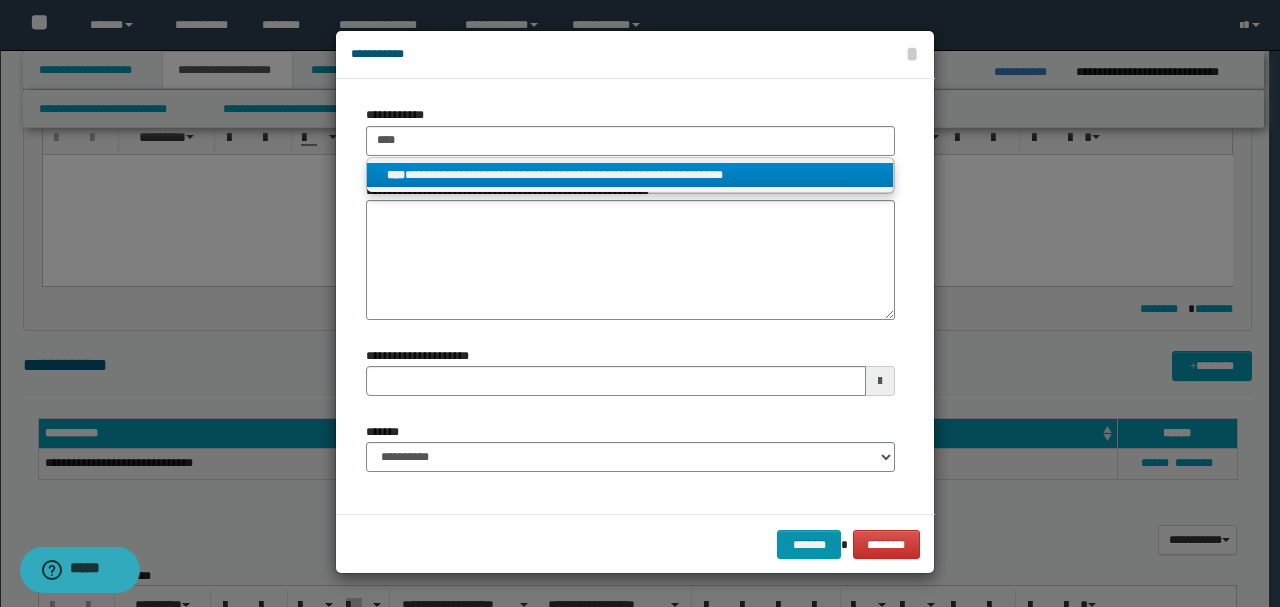 click on "**********" at bounding box center (630, 175) 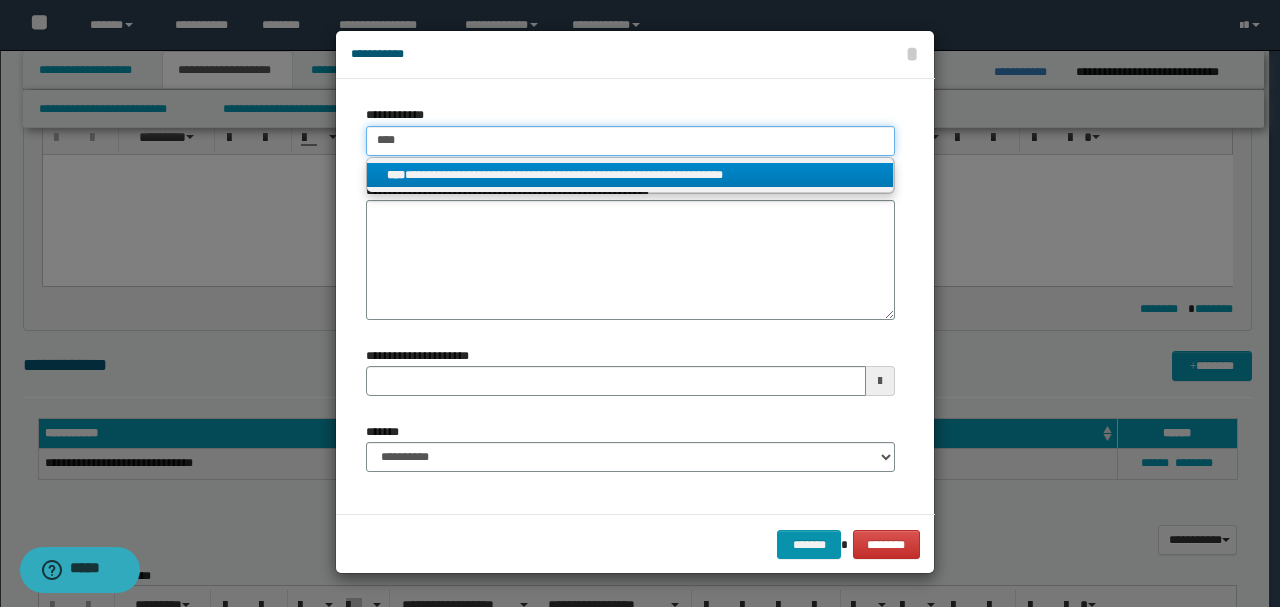 type 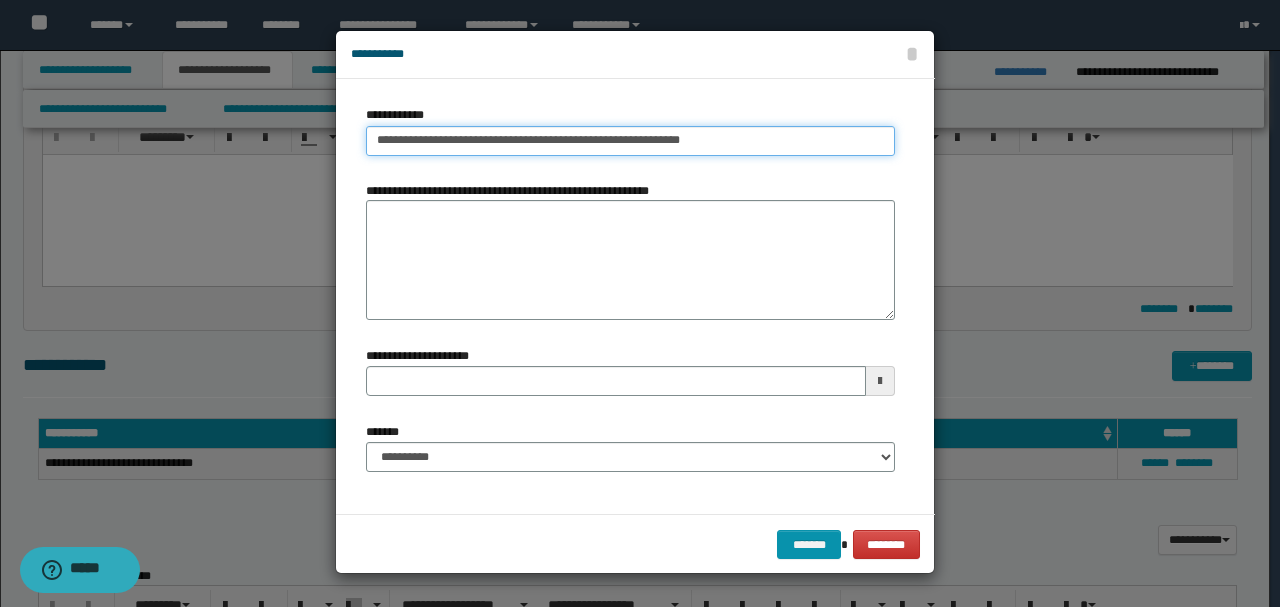 drag, startPoint x: 704, startPoint y: 134, endPoint x: 108, endPoint y: 117, distance: 596.2424 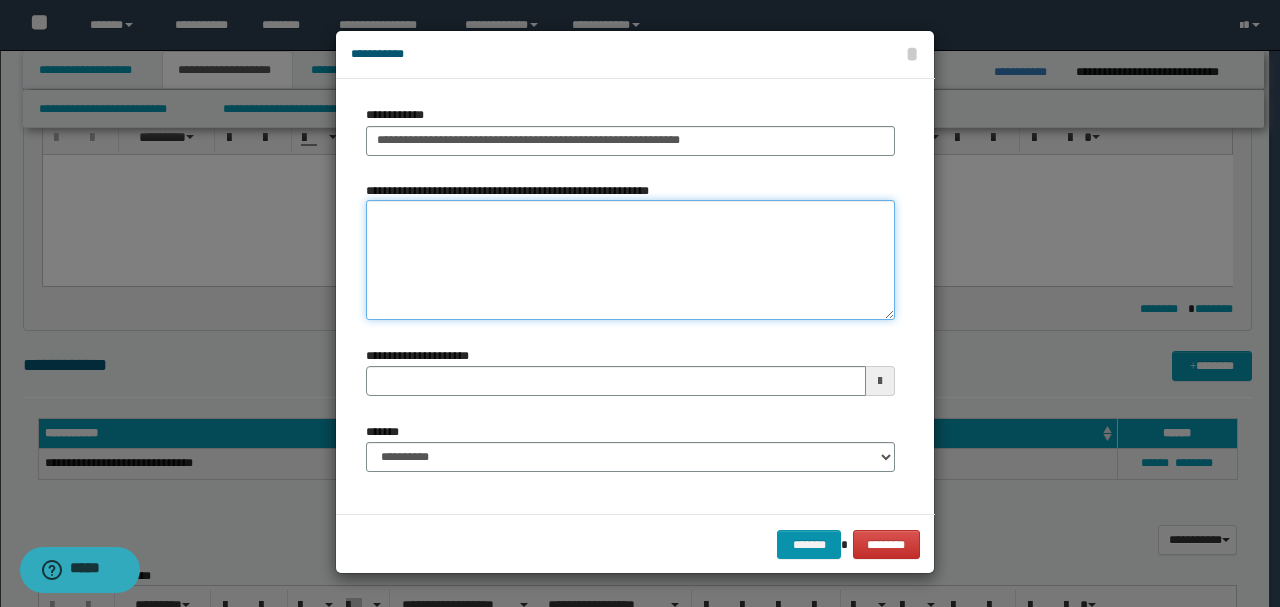 click on "**********" at bounding box center [630, 260] 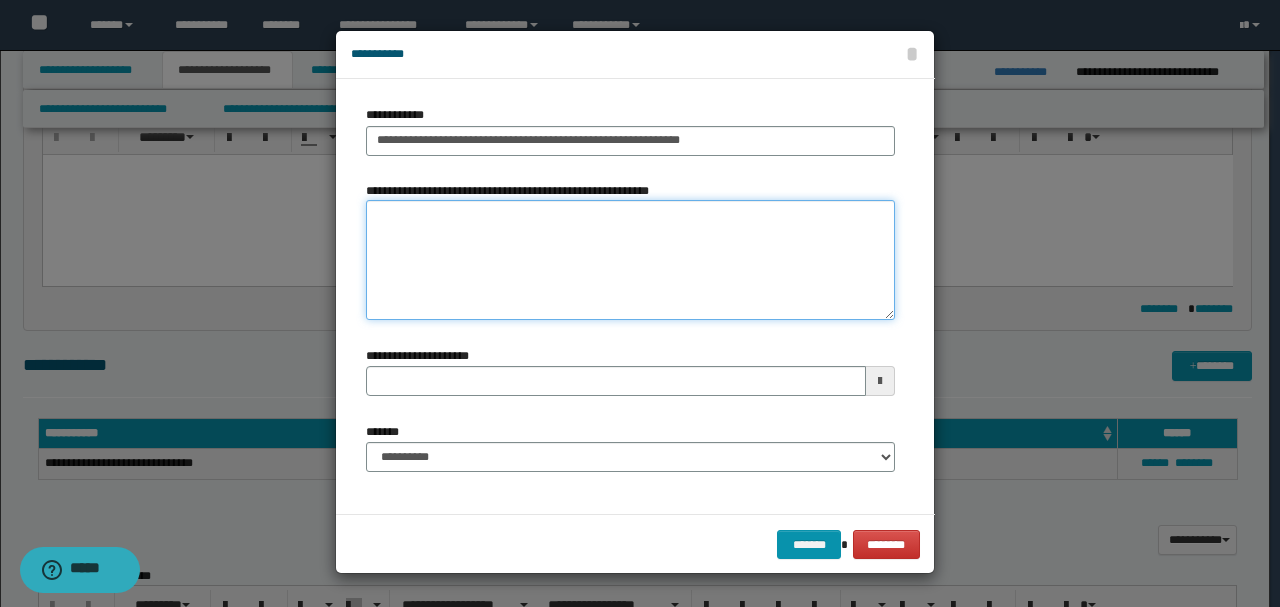 type 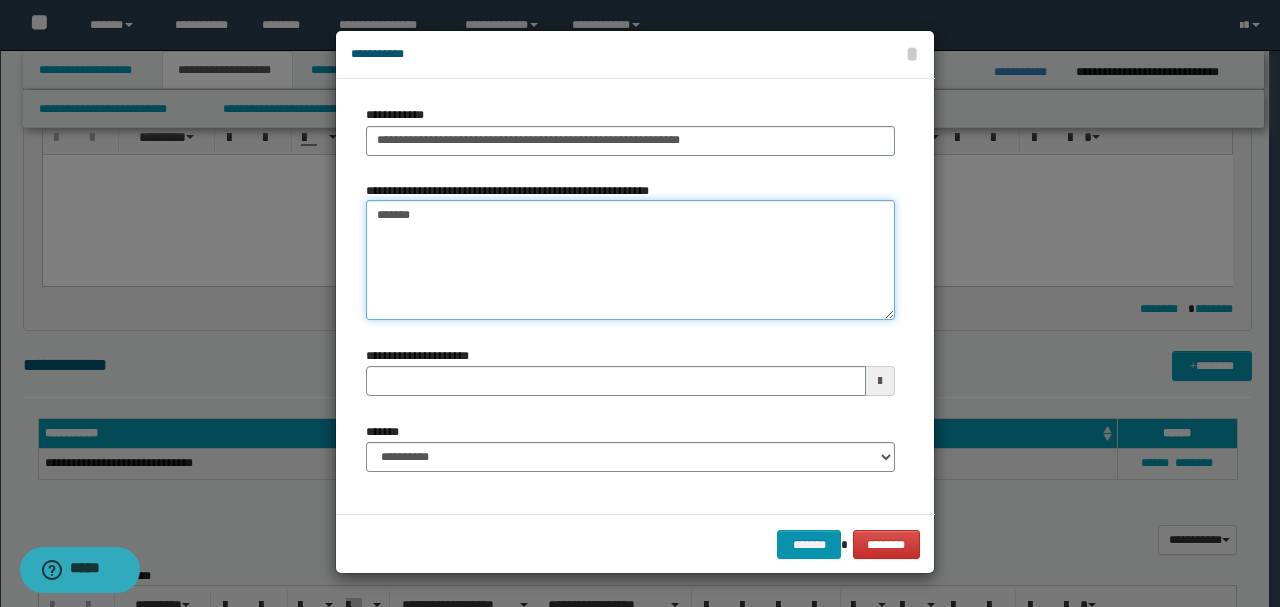 type on "********" 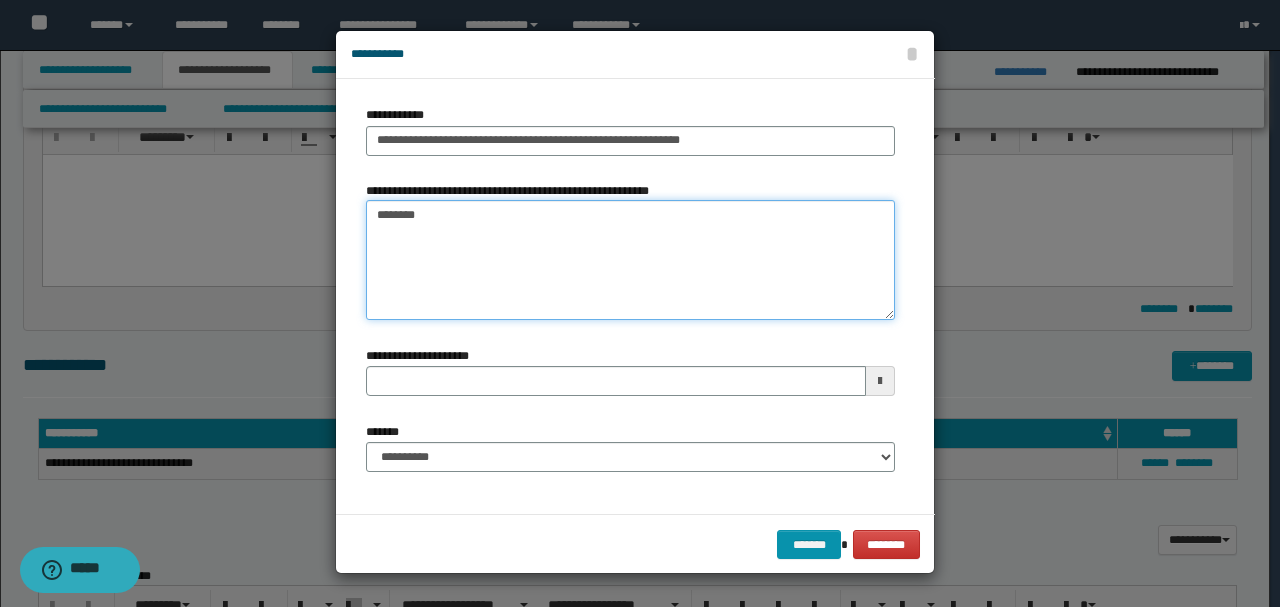 type 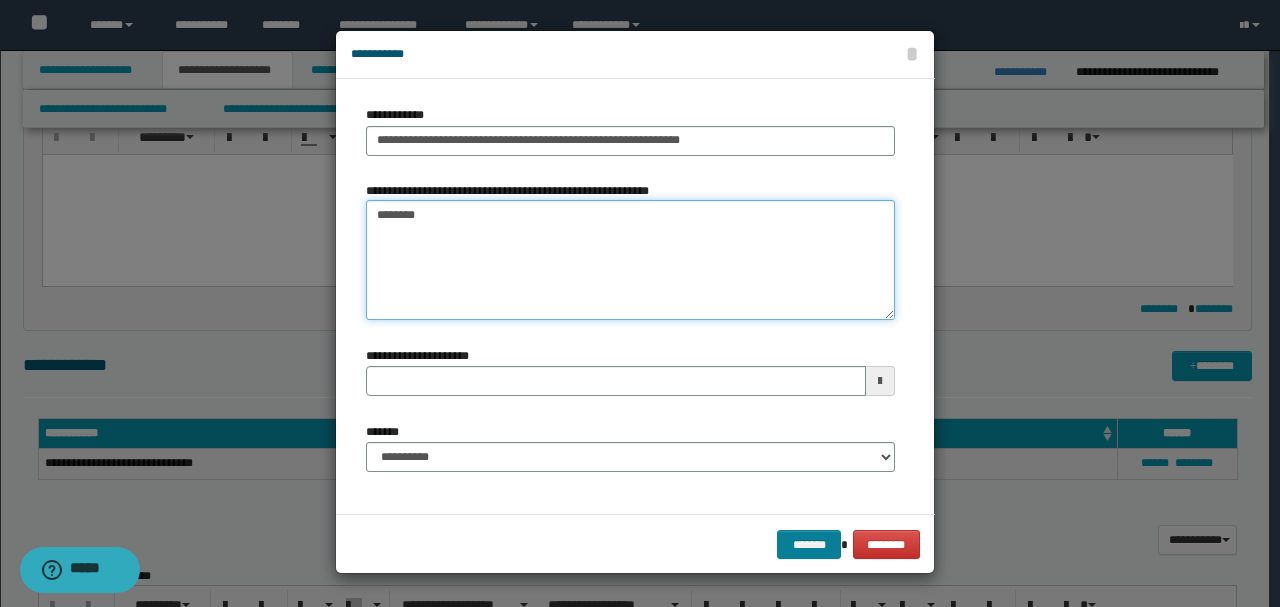 type on "********" 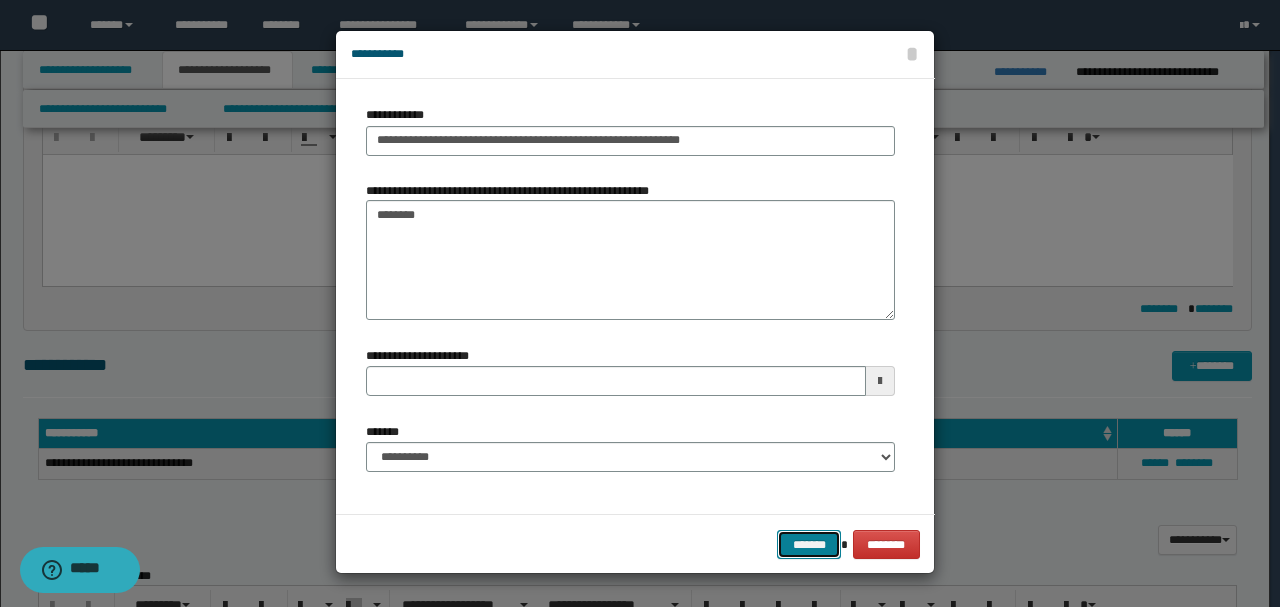click on "*******" at bounding box center [809, 544] 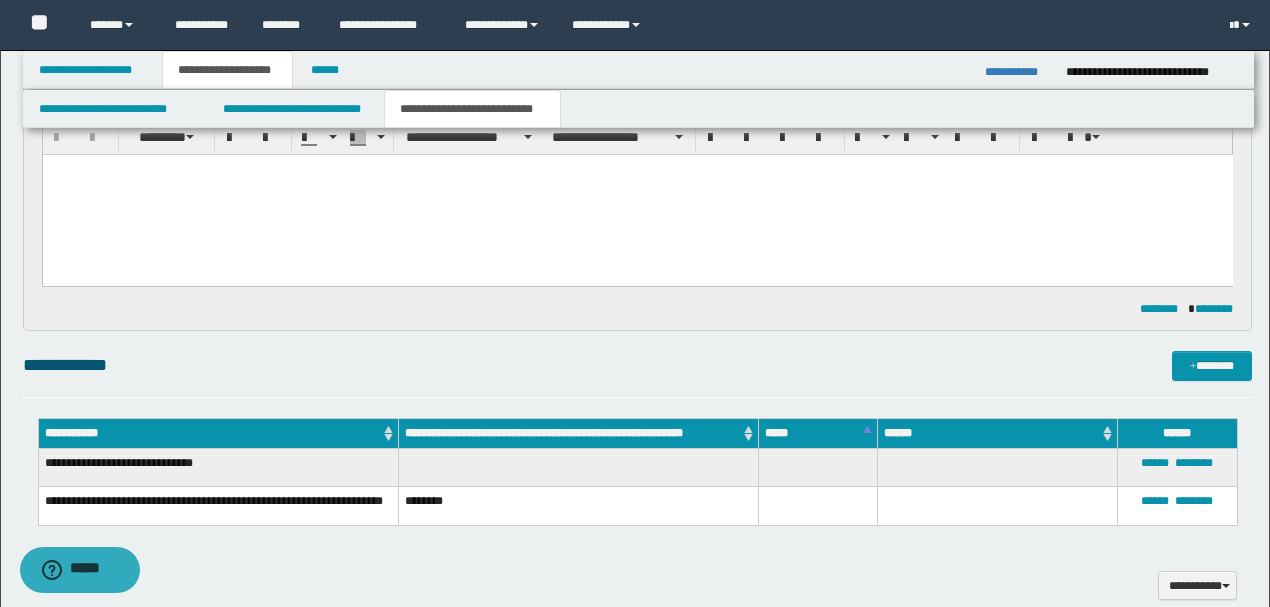 click at bounding box center (637, 194) 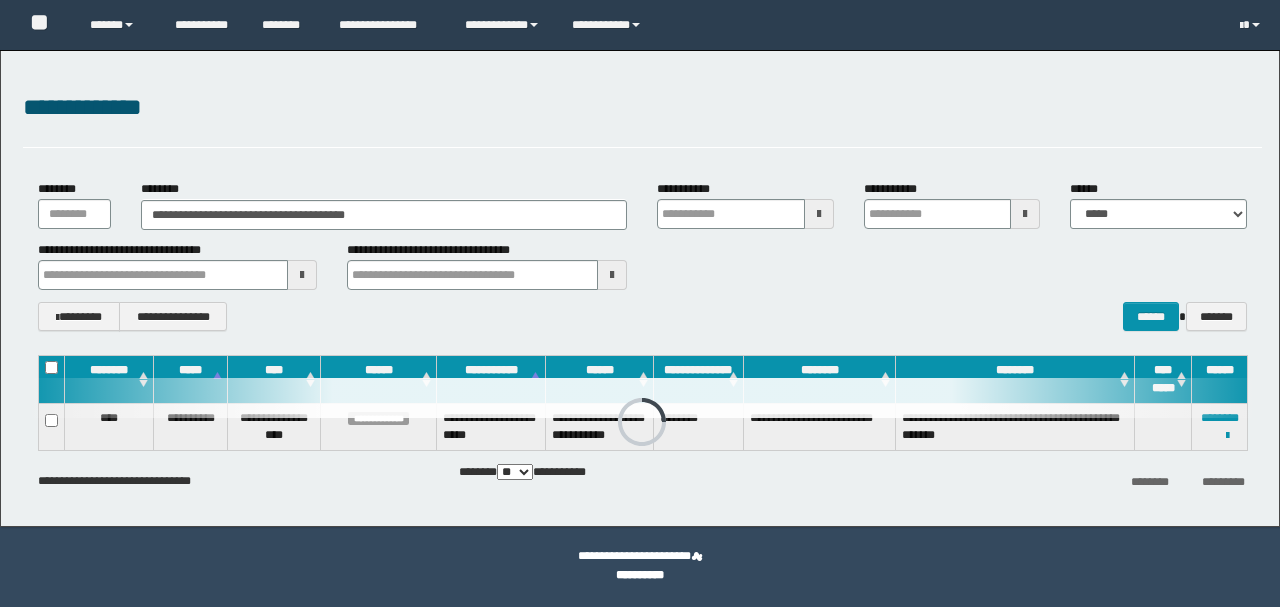 scroll, scrollTop: 0, scrollLeft: 0, axis: both 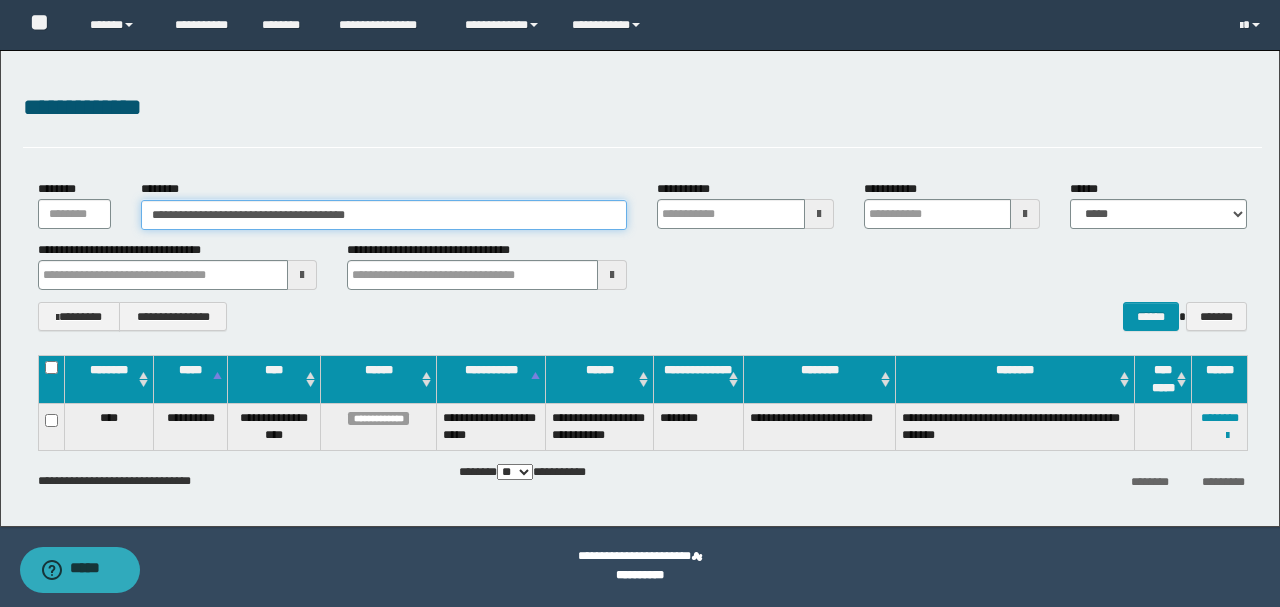drag, startPoint x: 267, startPoint y: 208, endPoint x: 2, endPoint y: 278, distance: 274.08942 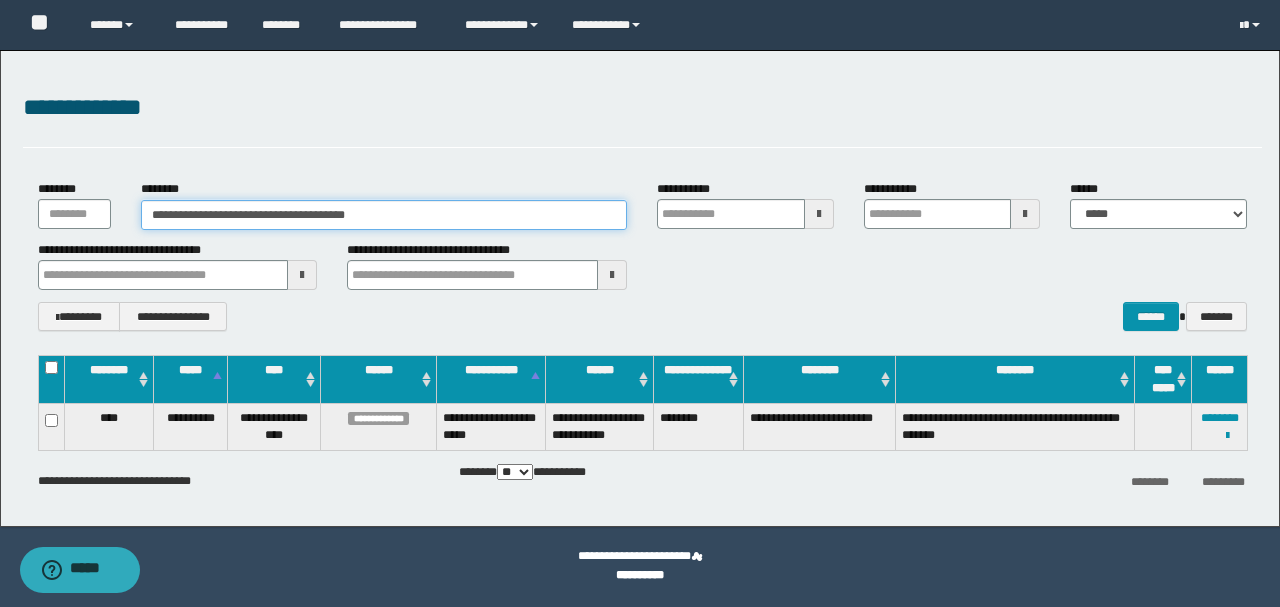 paste 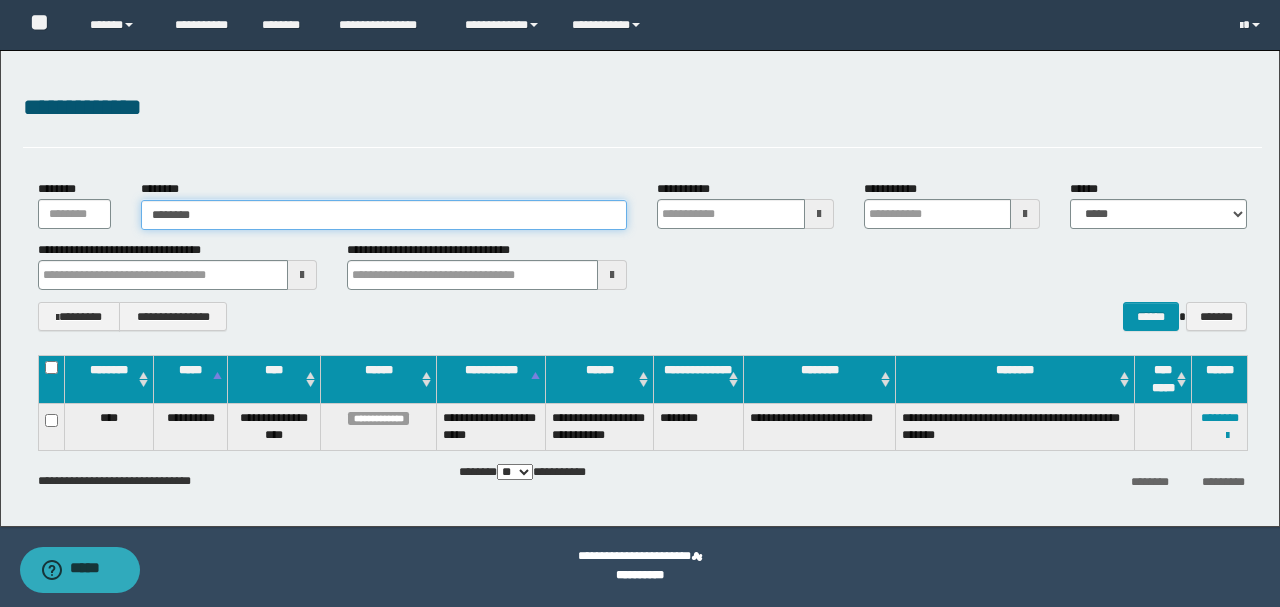 type on "********" 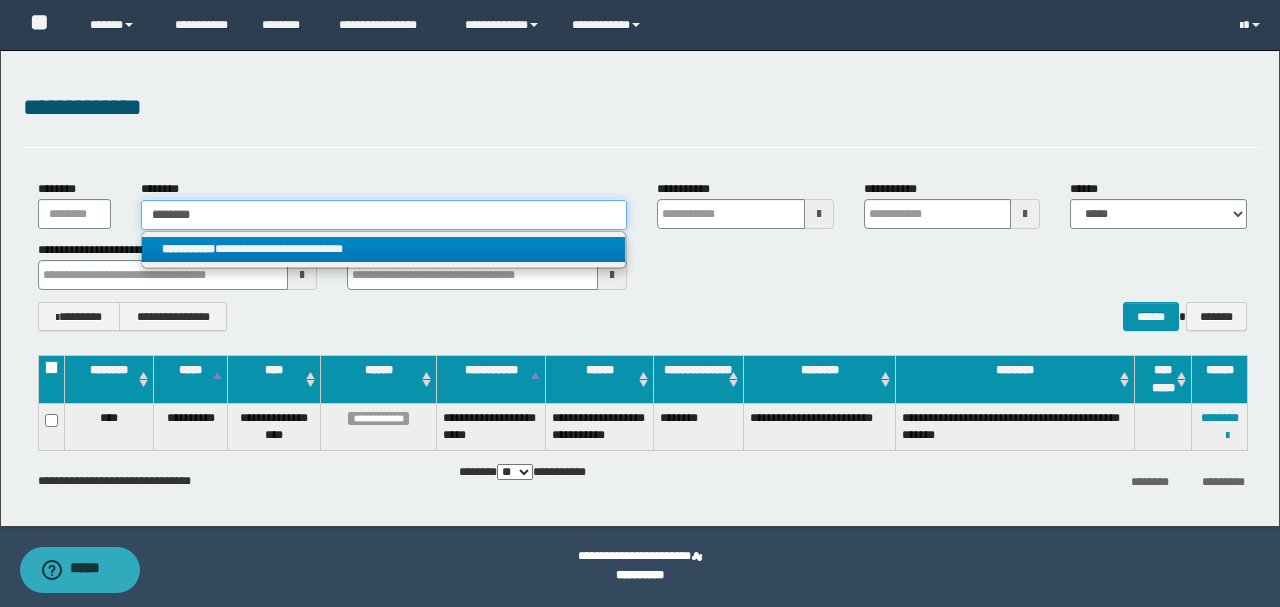 type on "********" 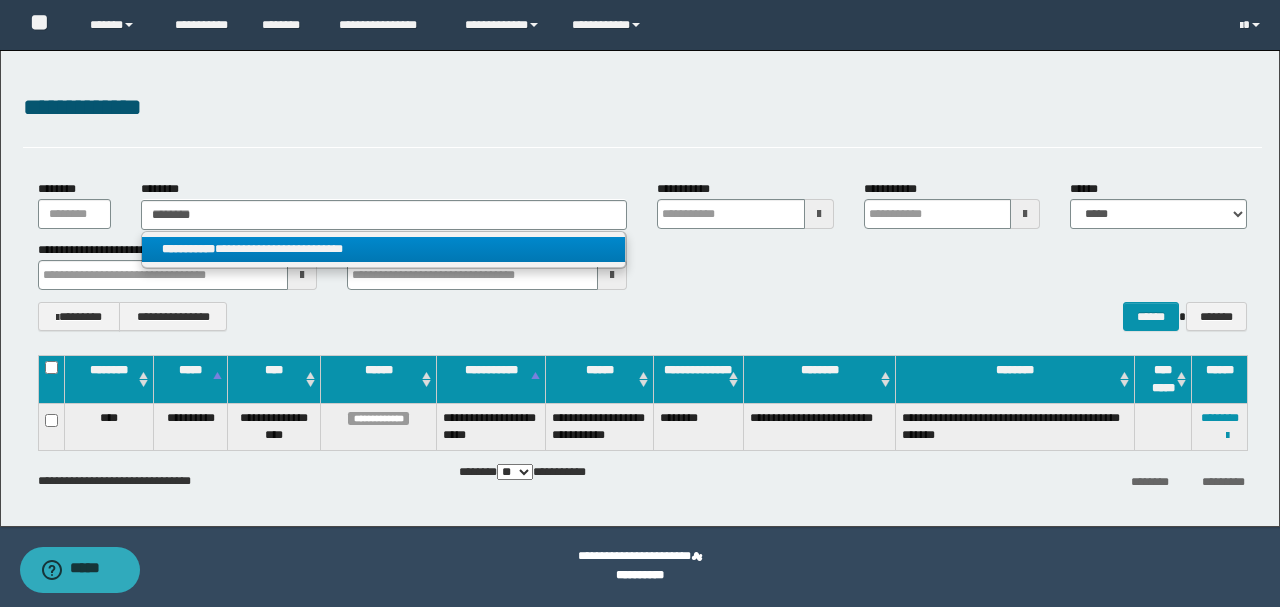 click on "**********" at bounding box center (384, 249) 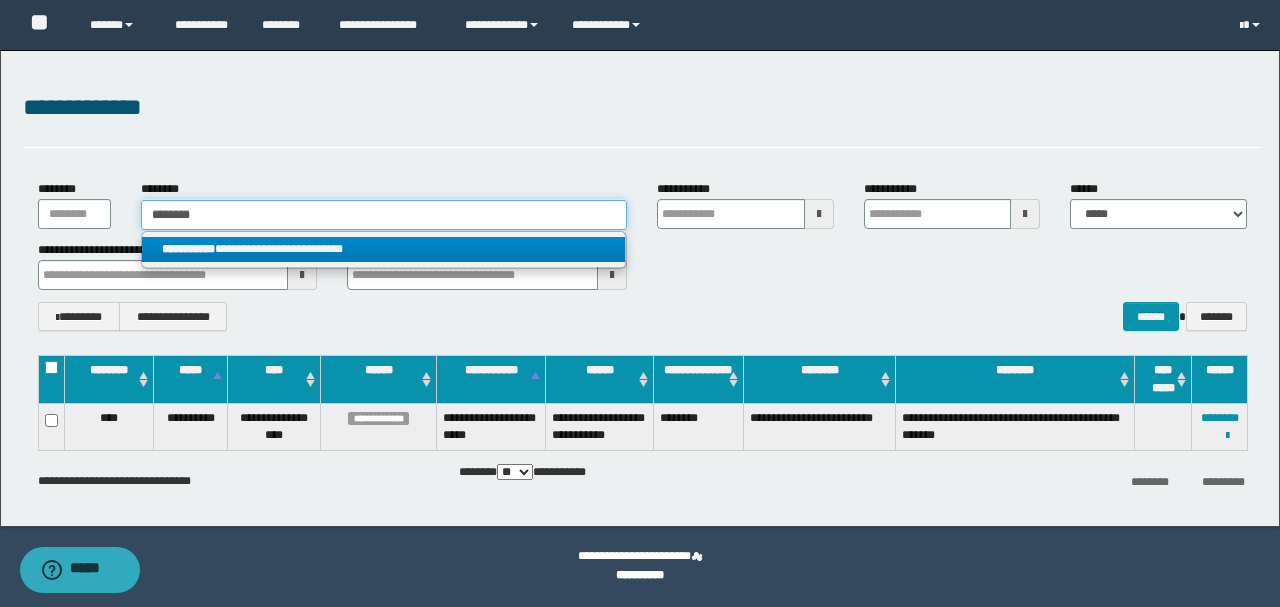 type 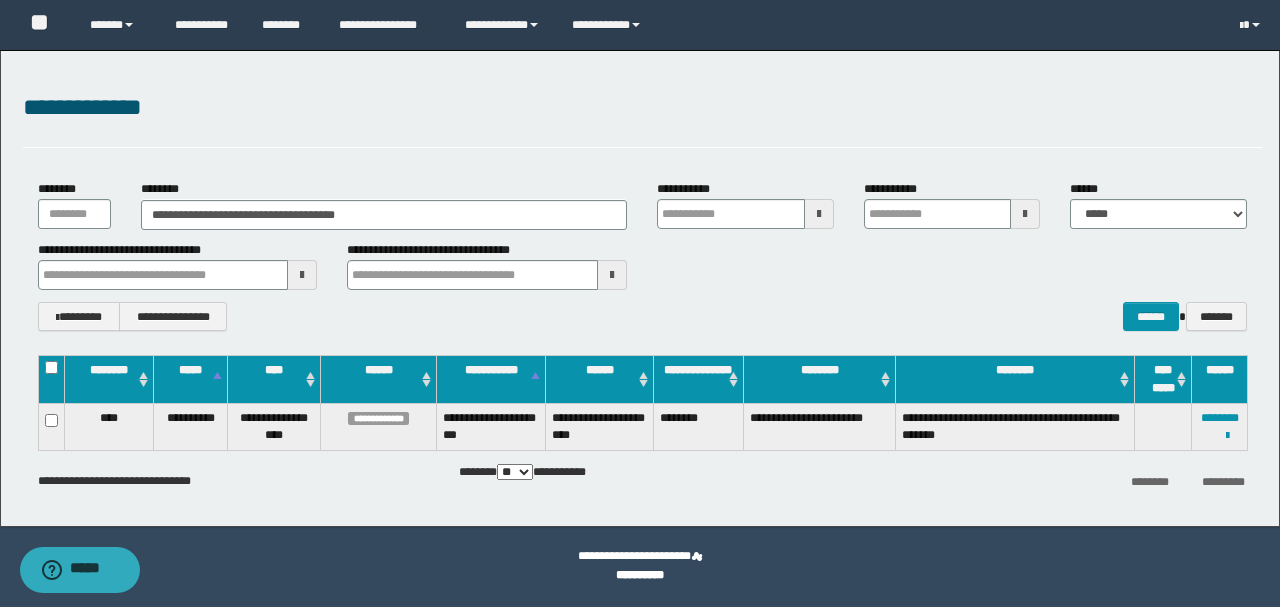 click on "**********" at bounding box center (642, 316) 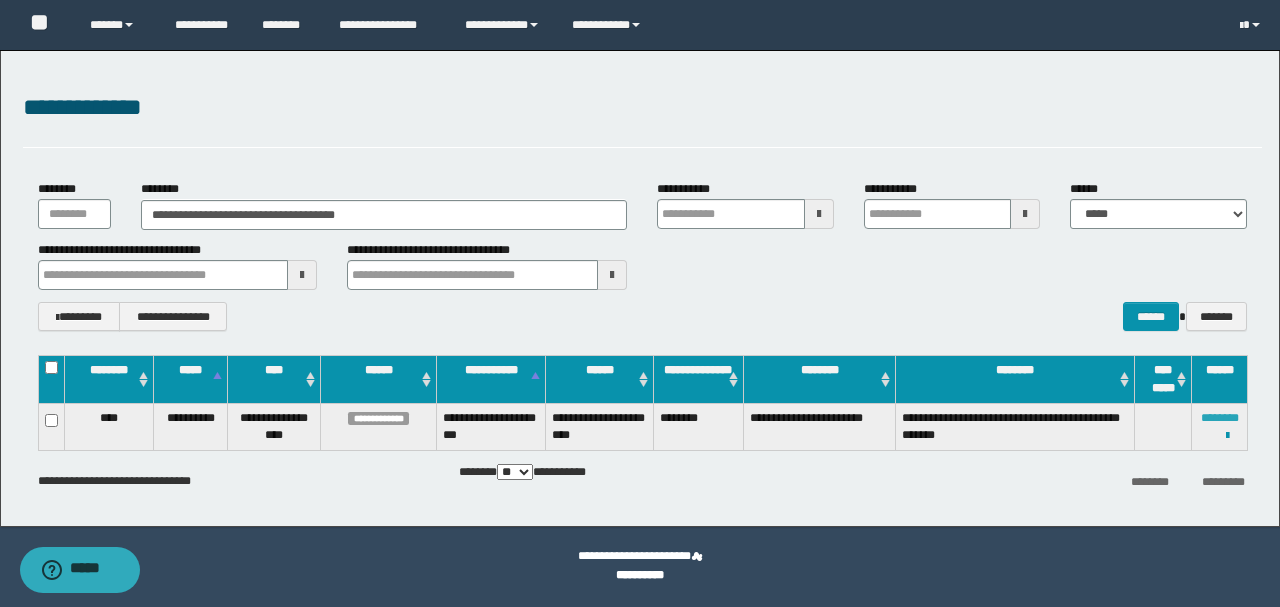 click on "********" at bounding box center [1220, 418] 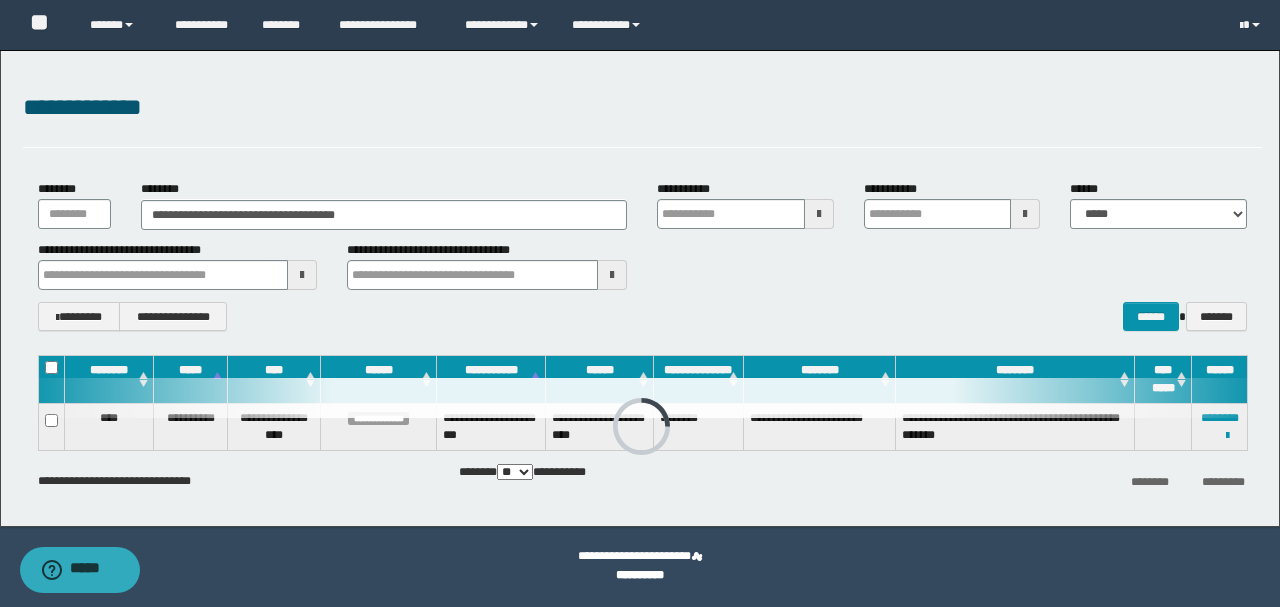 click on "**********" at bounding box center [640, 288] 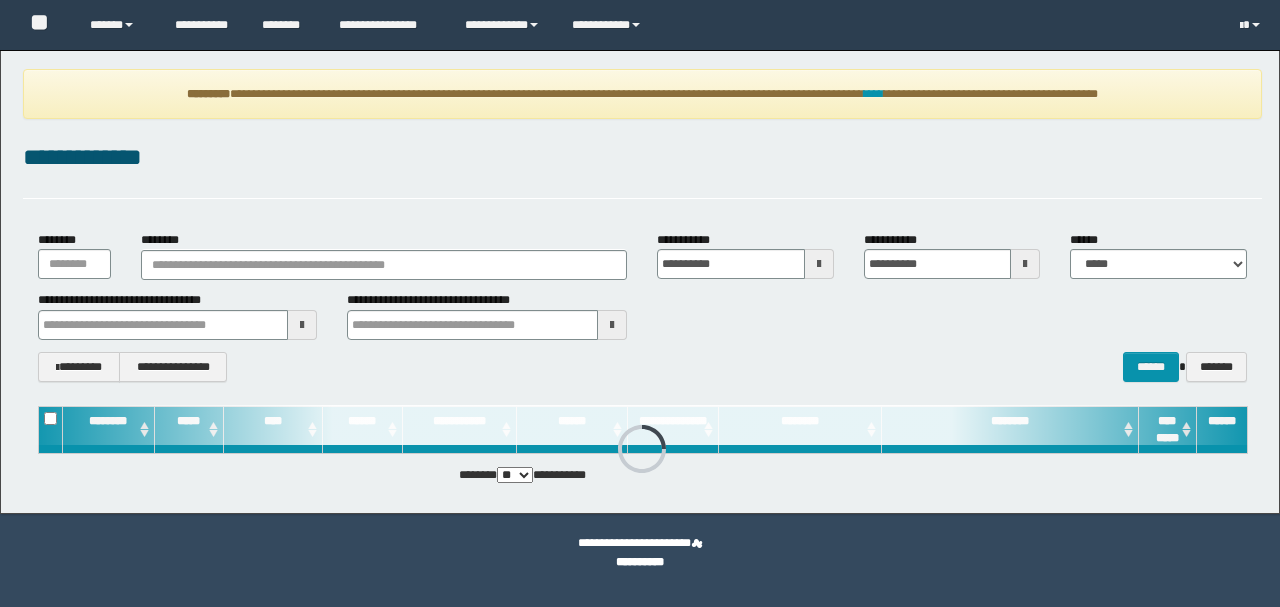 scroll, scrollTop: 0, scrollLeft: 0, axis: both 